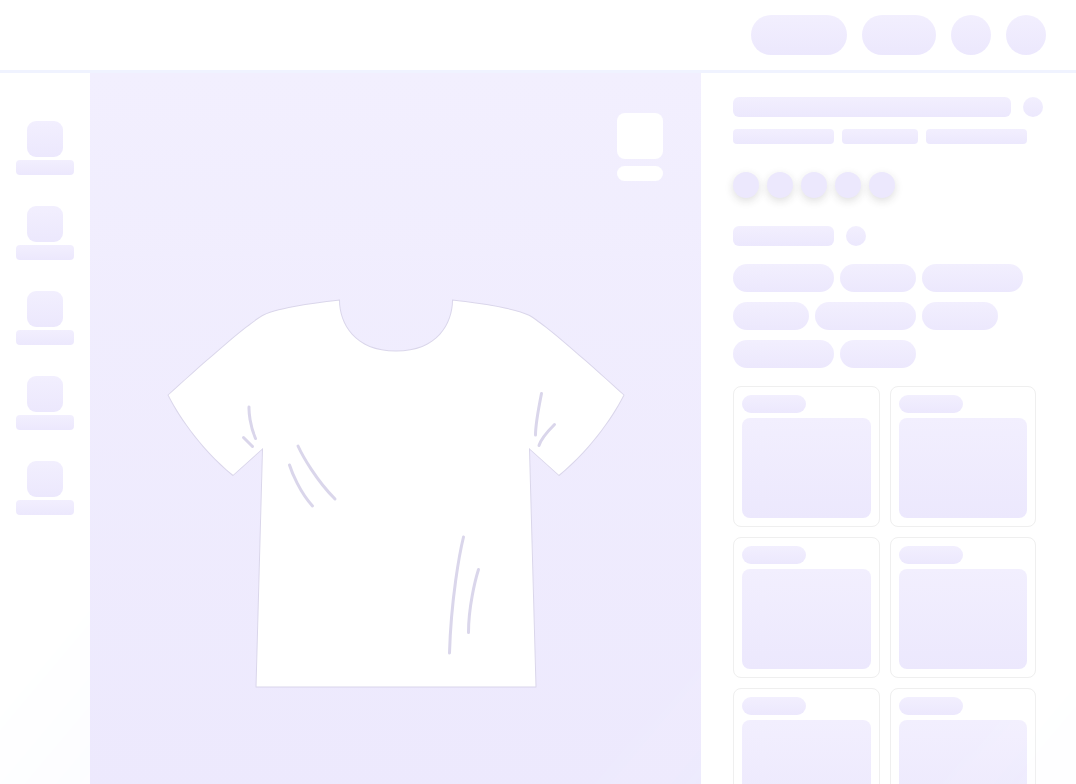 scroll, scrollTop: 0, scrollLeft: 0, axis: both 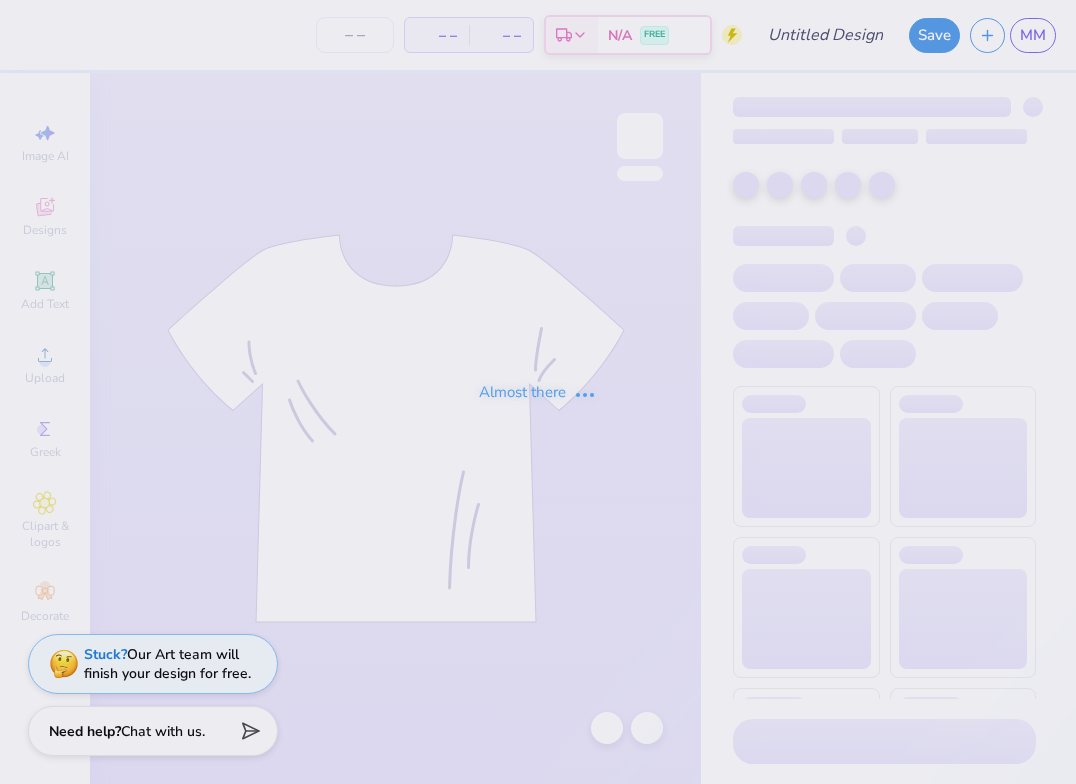 type on "University of Pennsylvania : [FIRST] [LAST]" 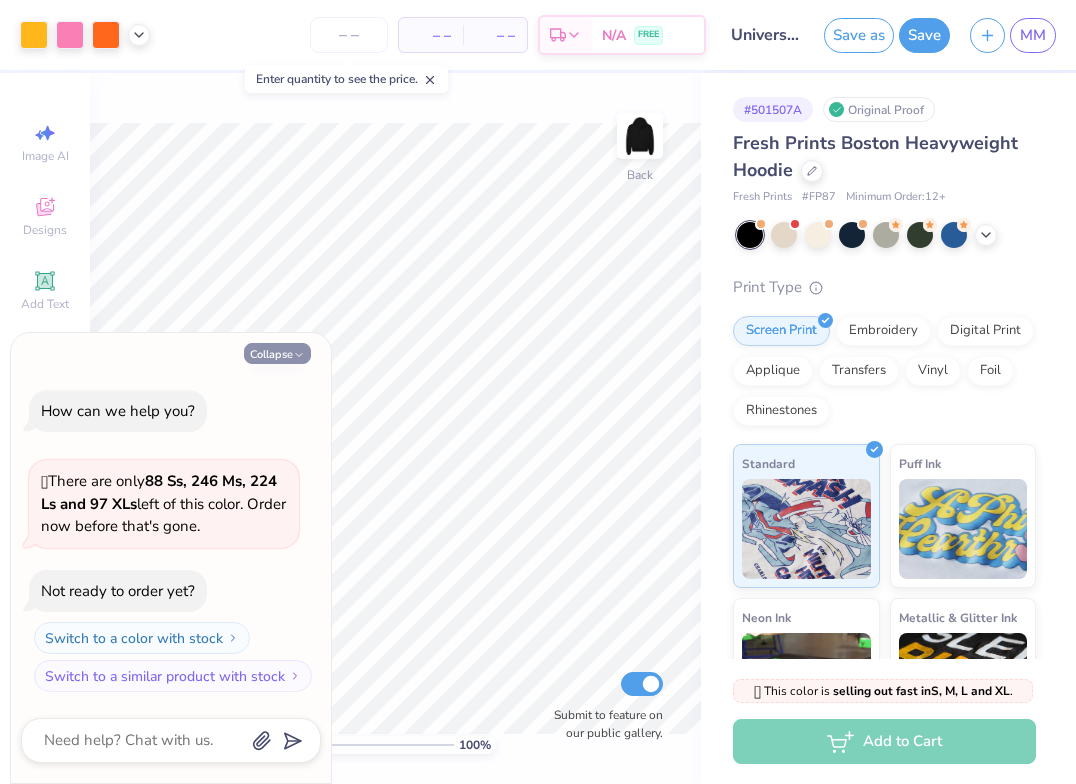 click on "Collapse" at bounding box center [277, 353] 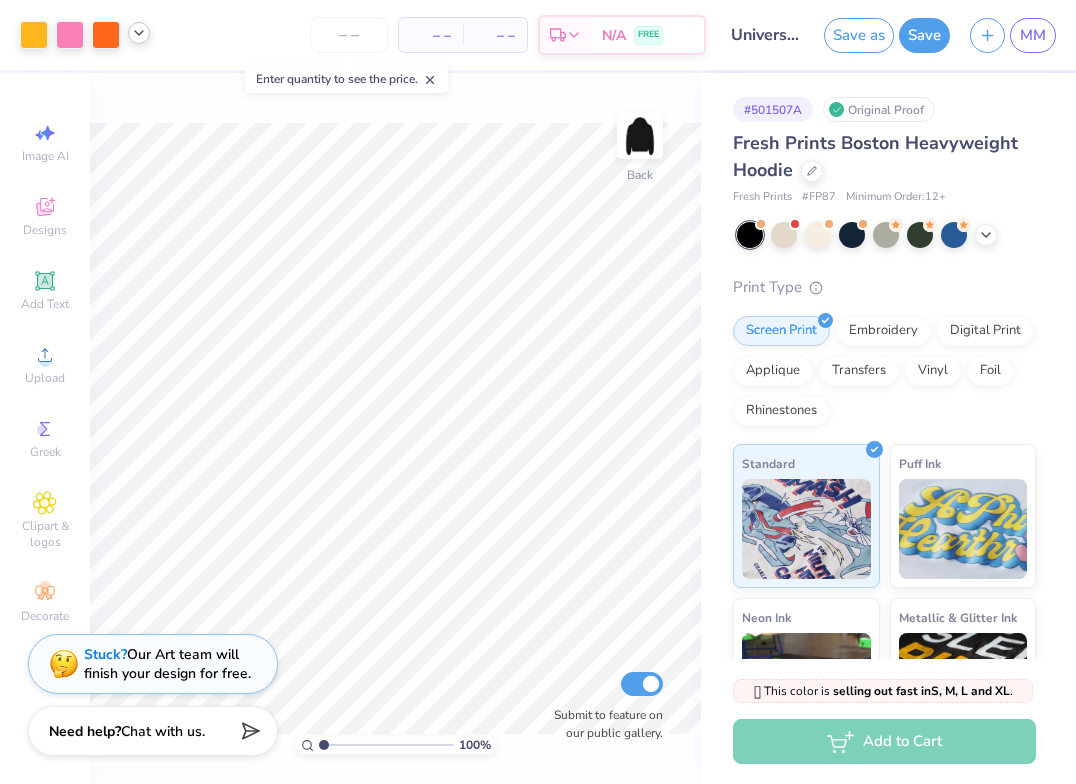 click 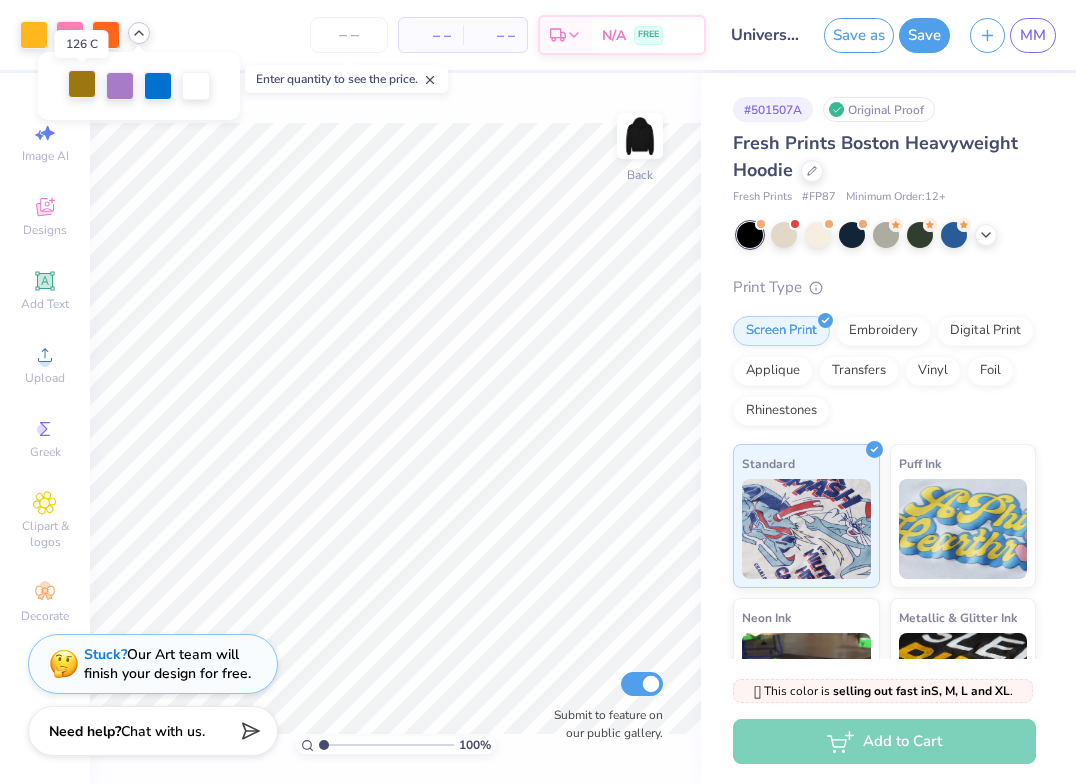 click at bounding box center (82, 84) 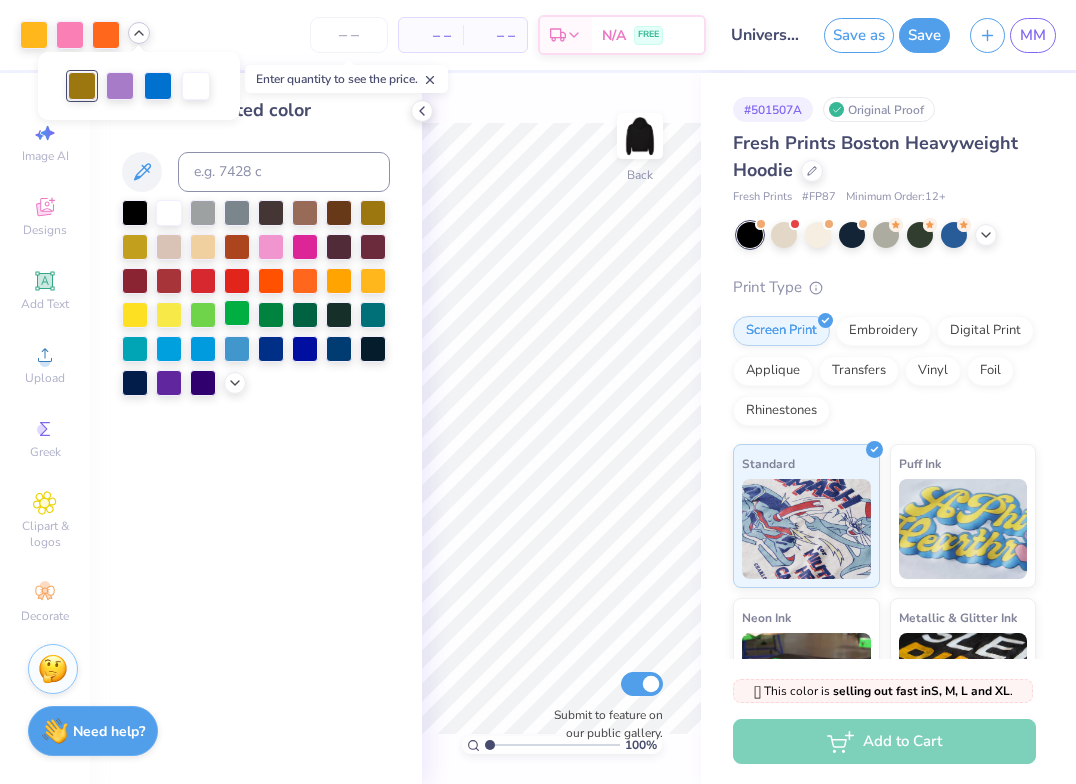 click at bounding box center (237, 313) 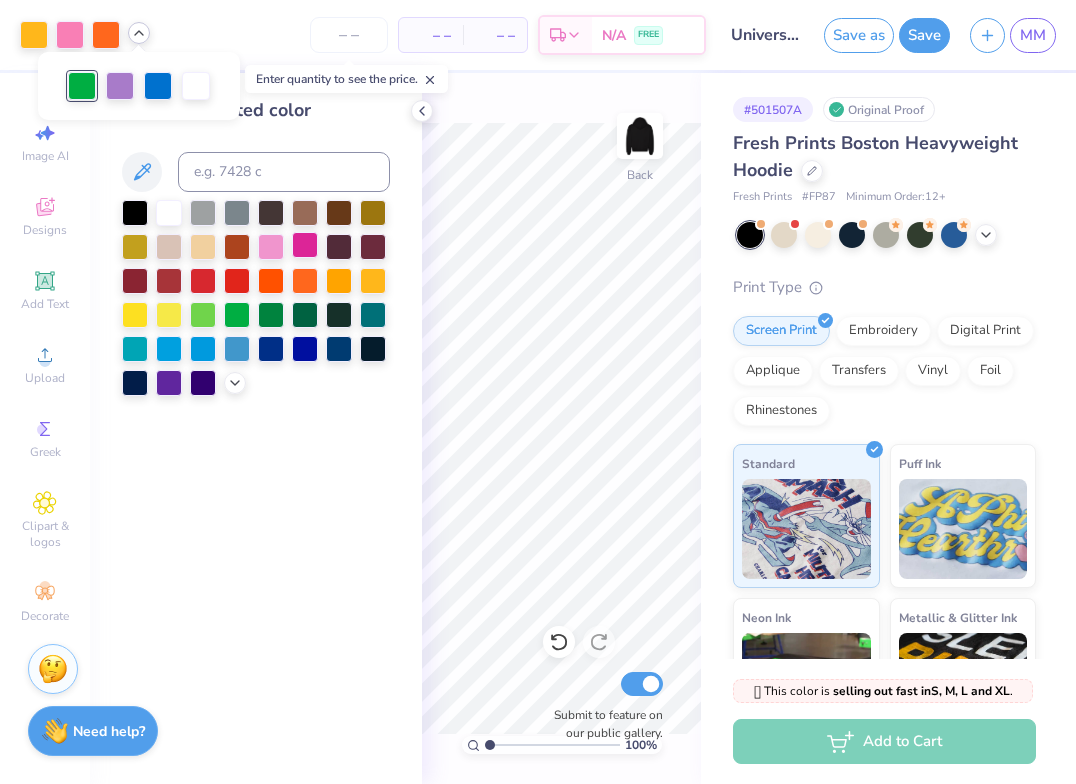 click at bounding box center (305, 245) 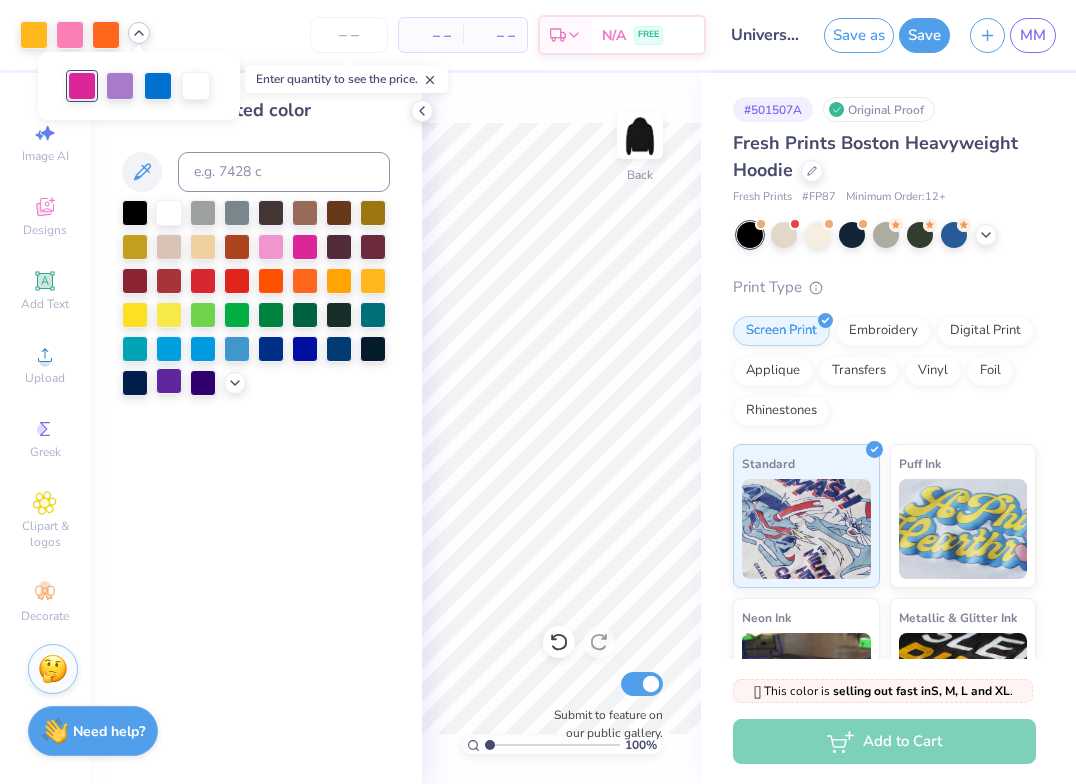 click at bounding box center (169, 381) 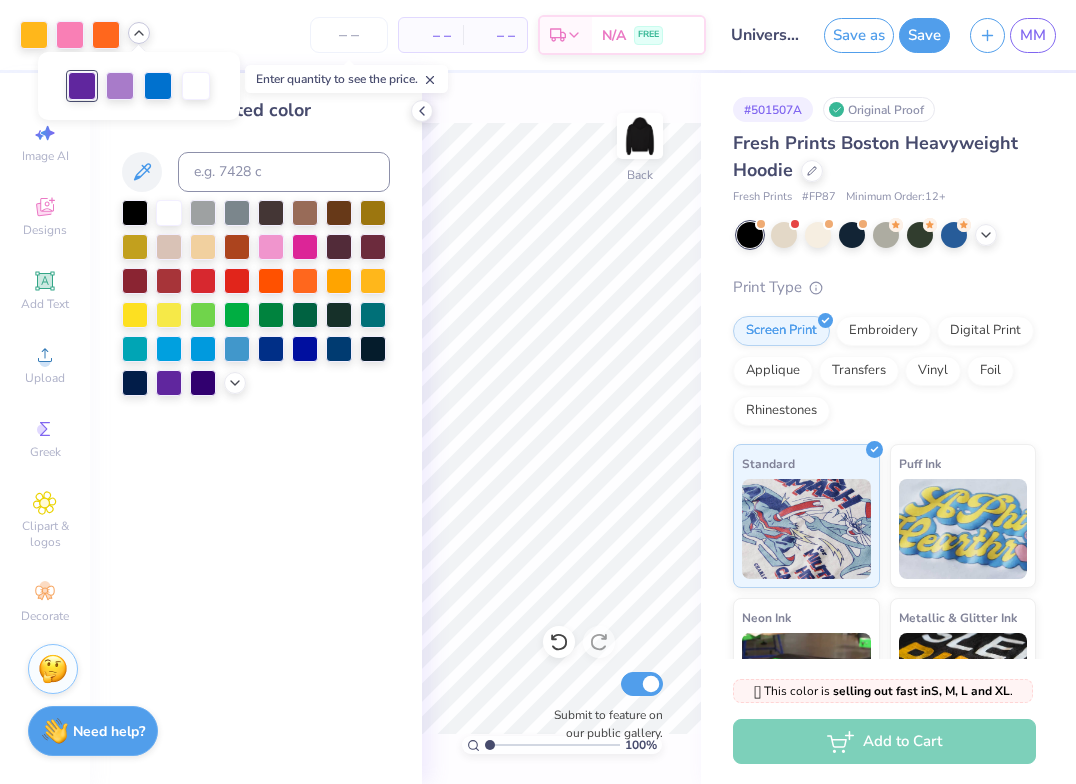 click on "Fresh Prints Boston Heavyweight Hoodie" at bounding box center [884, 157] 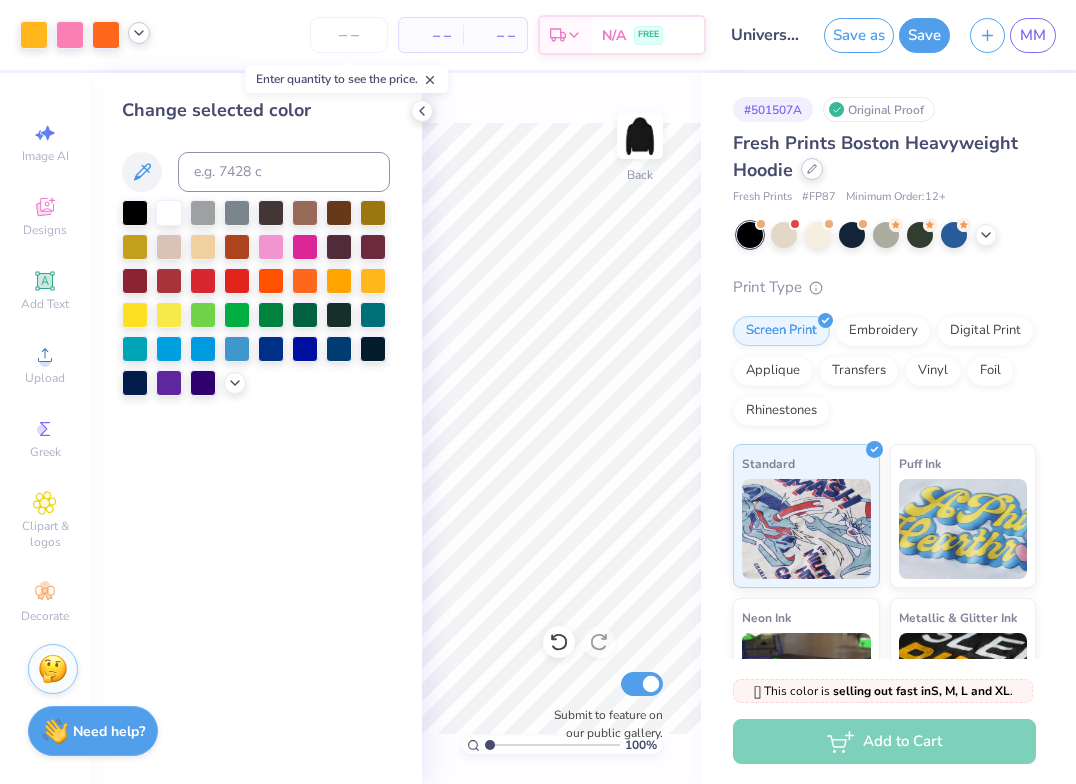 click 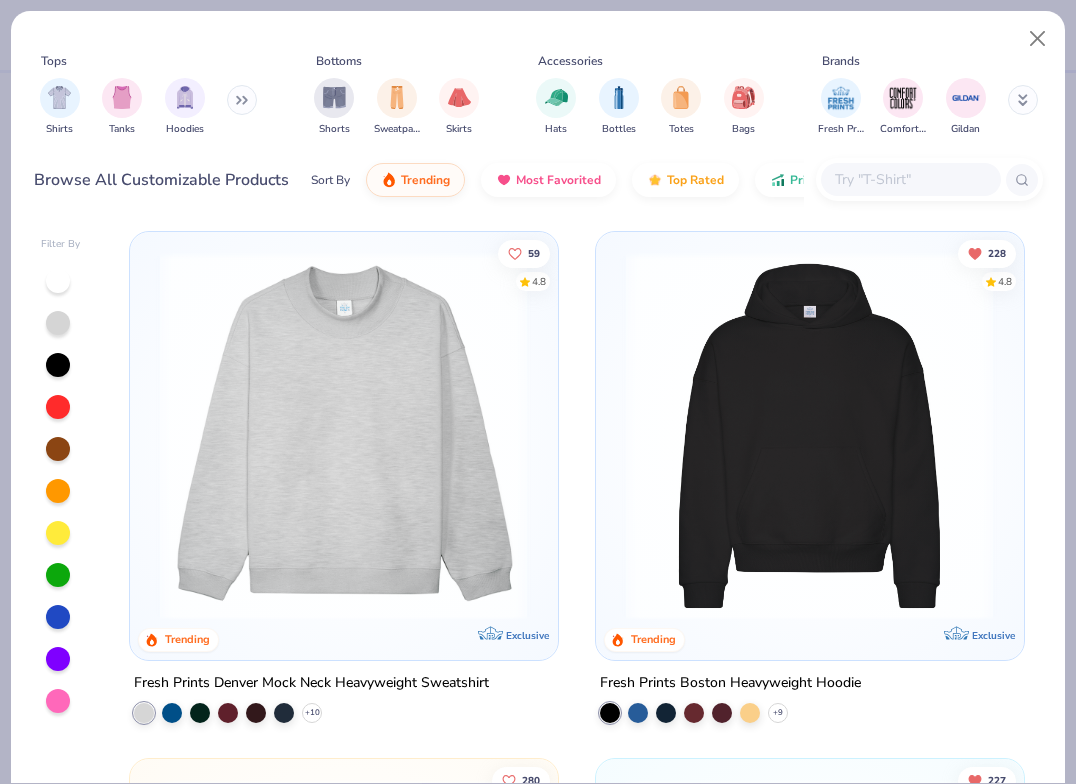 click 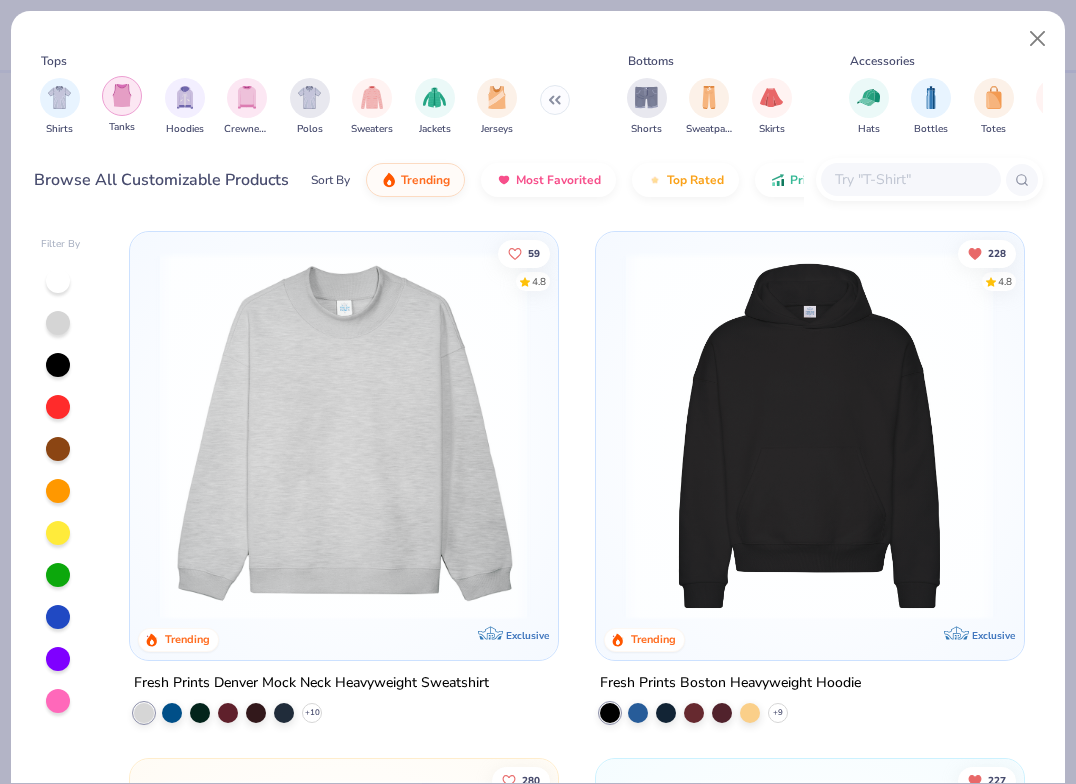 click at bounding box center (122, 96) 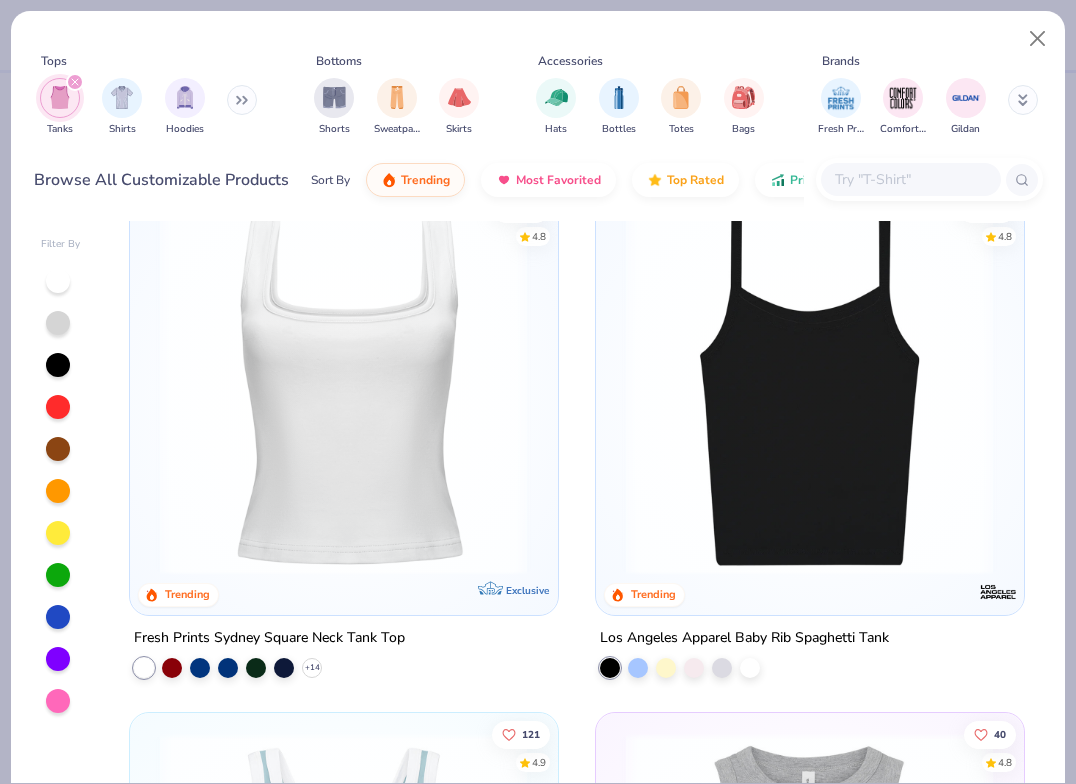 scroll, scrollTop: 581, scrollLeft: 0, axis: vertical 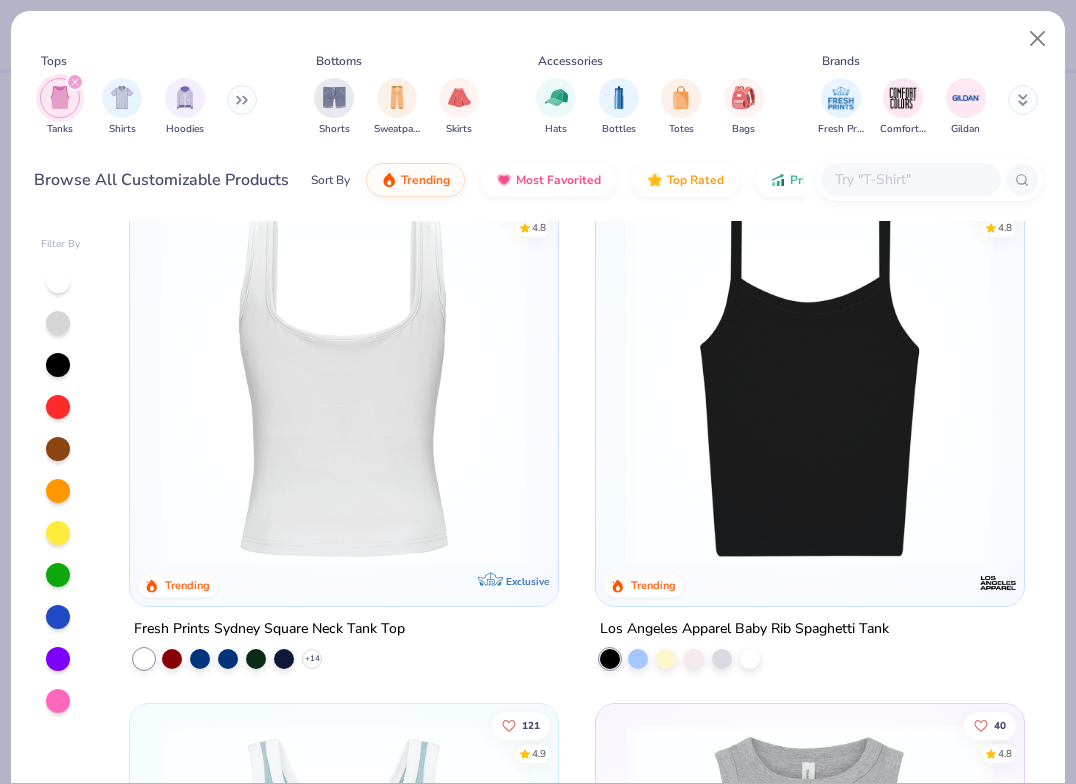 click at bounding box center (809, 381) 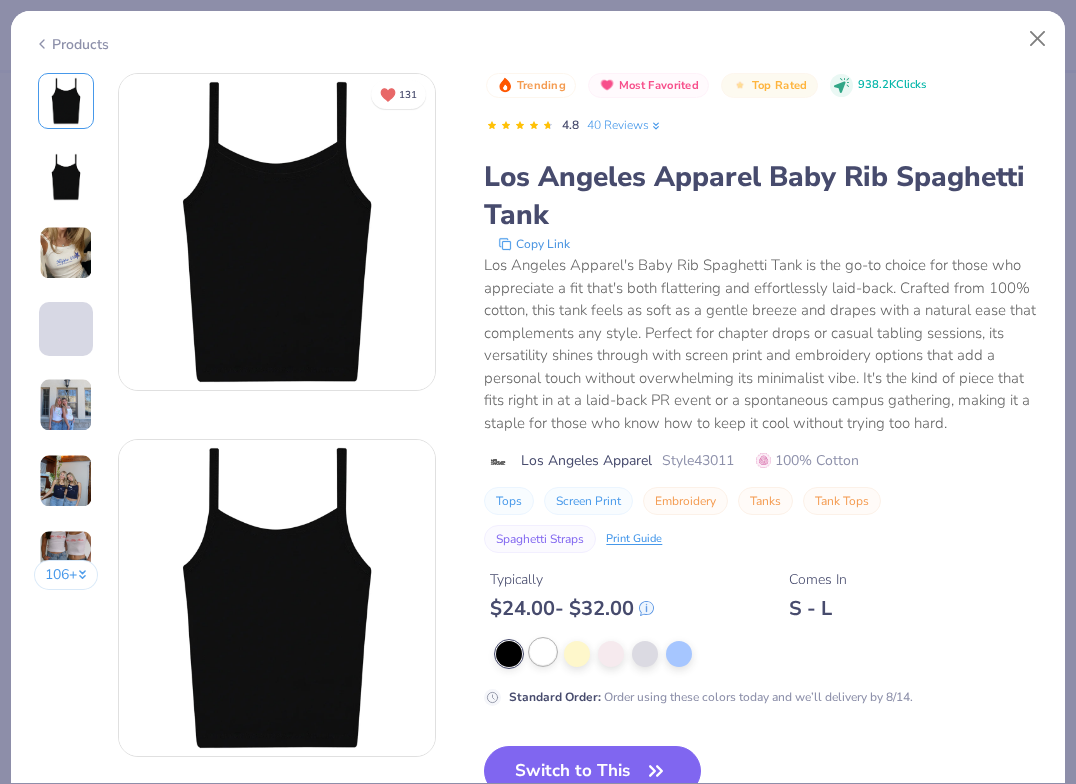 click at bounding box center [543, 652] 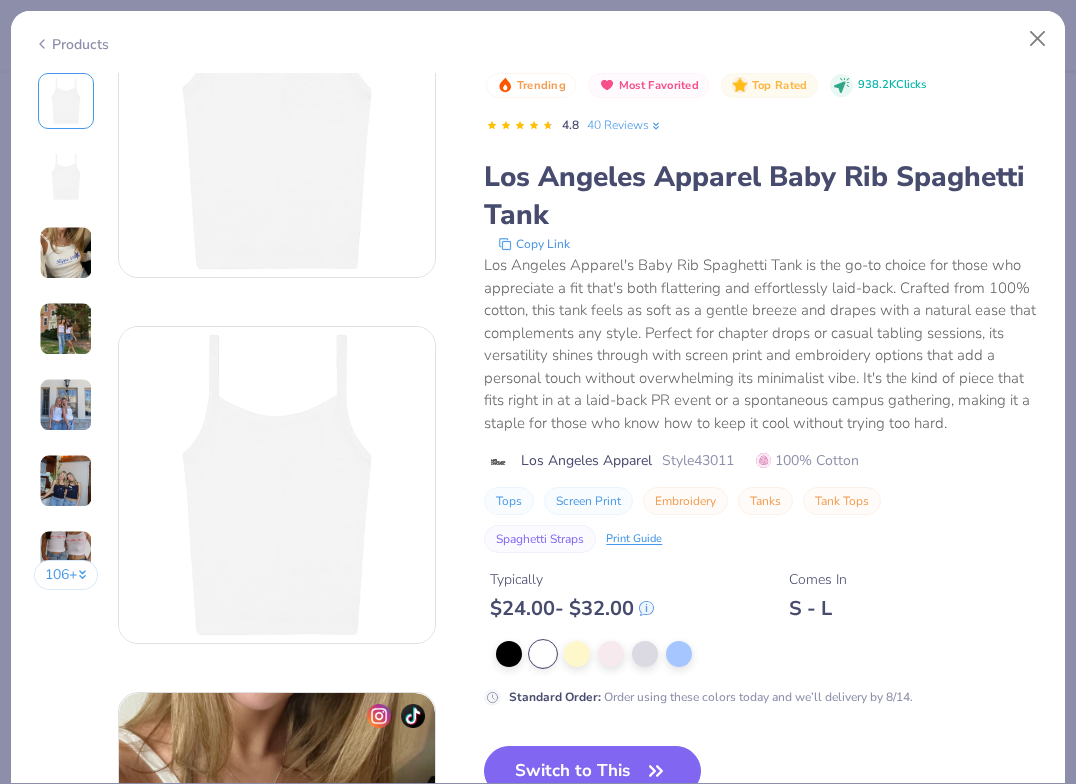 scroll, scrollTop: 159, scrollLeft: 0, axis: vertical 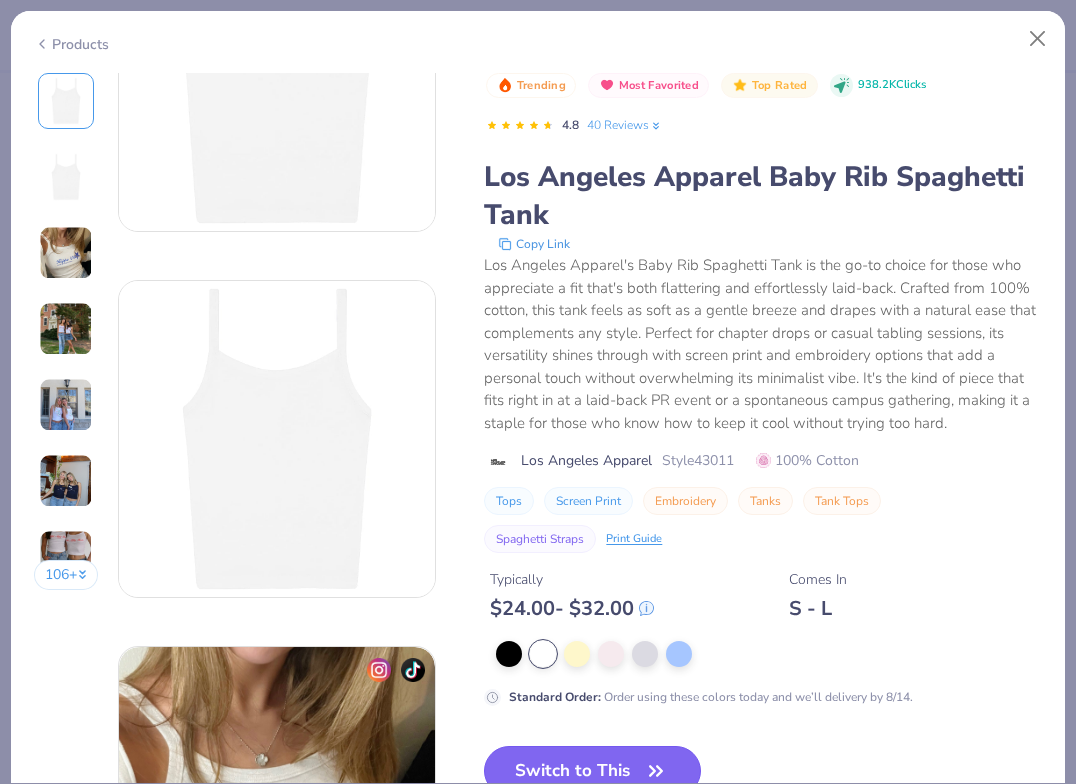 click on "Switch to This" at bounding box center (592, 771) 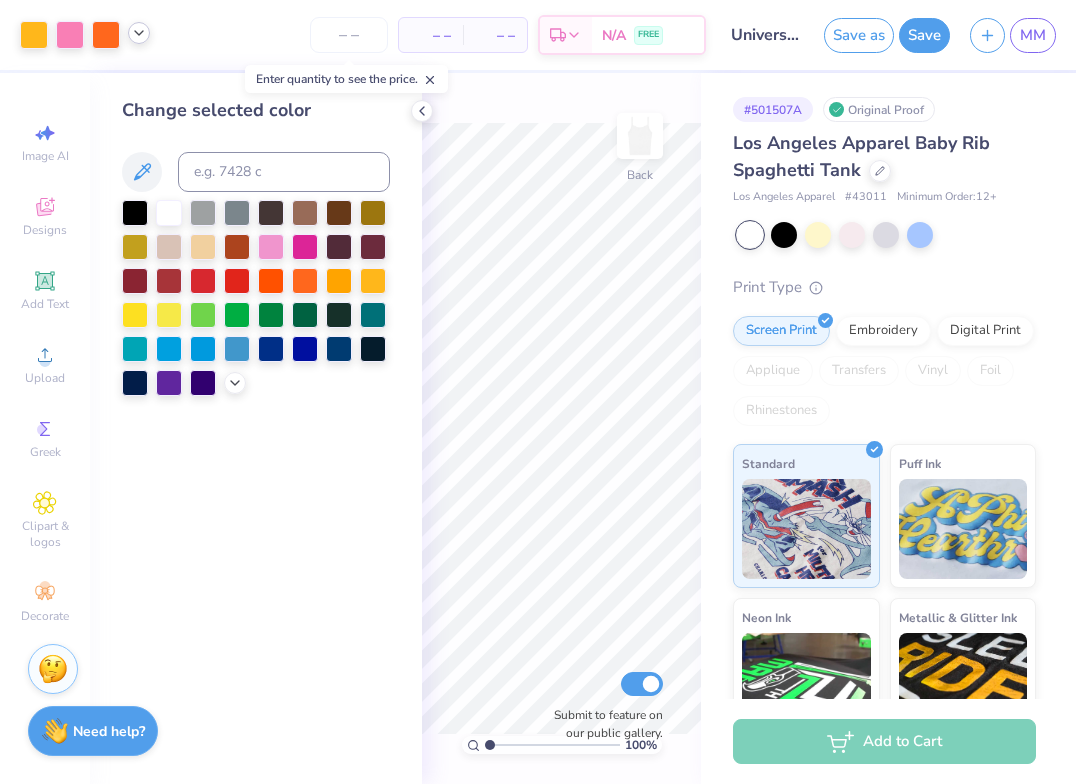 click at bounding box center [139, 33] 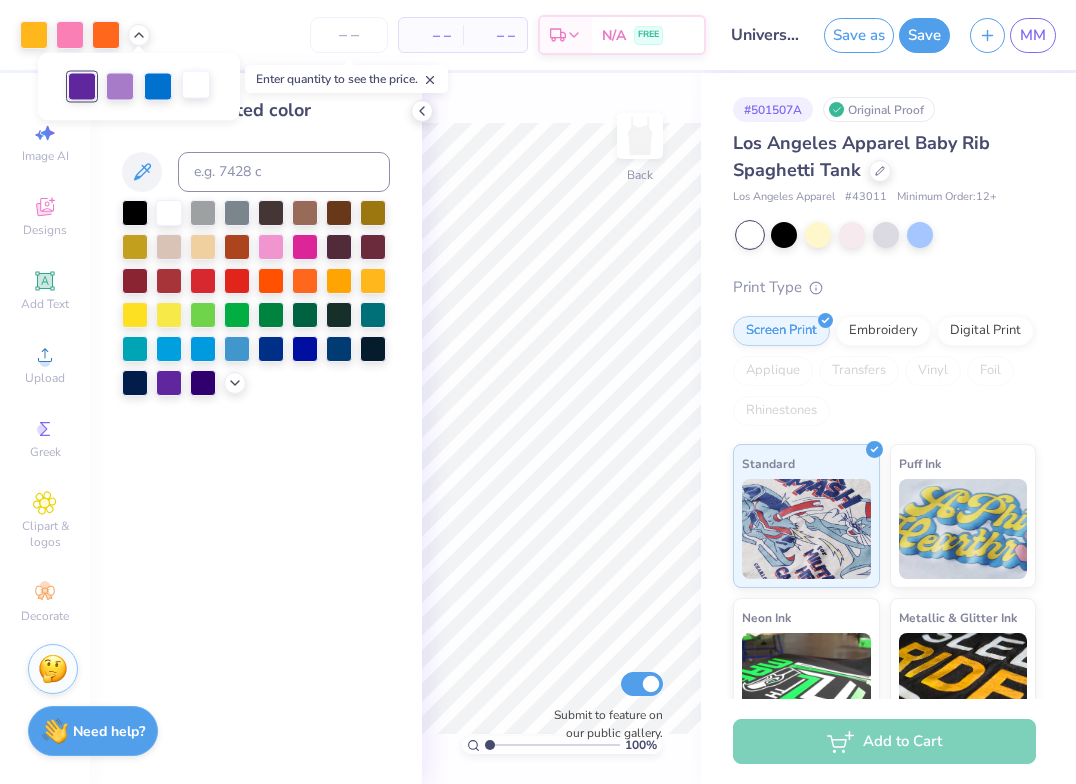 click at bounding box center (196, 85) 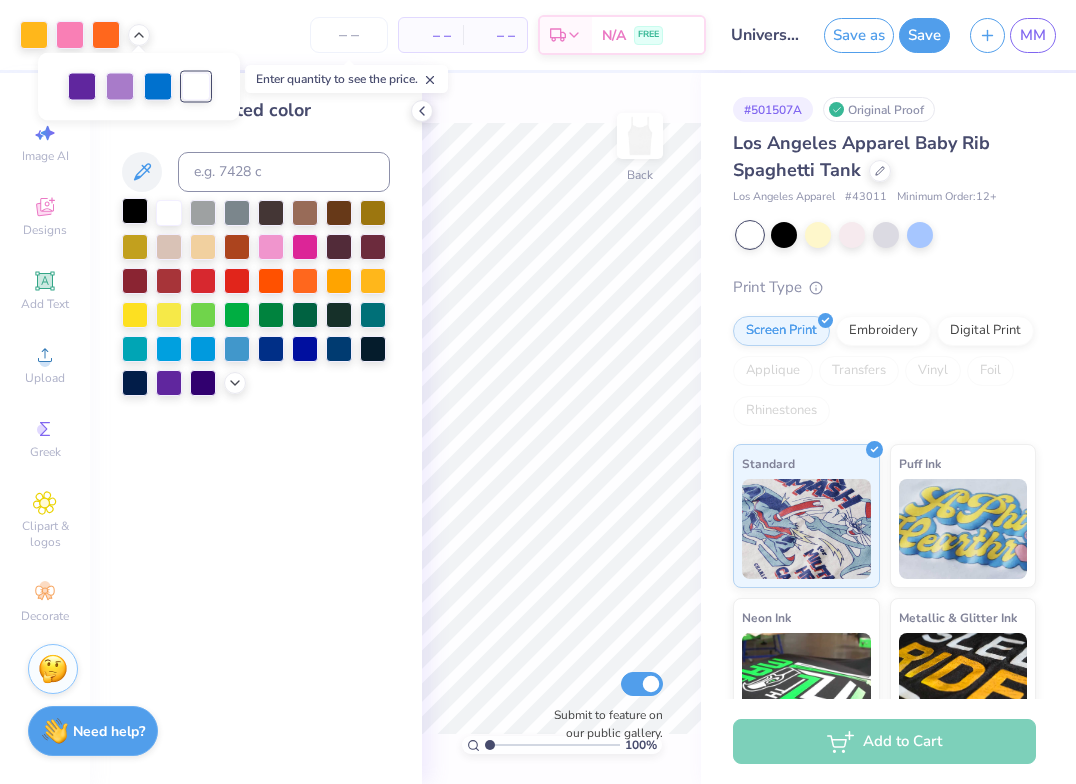 click at bounding box center (135, 211) 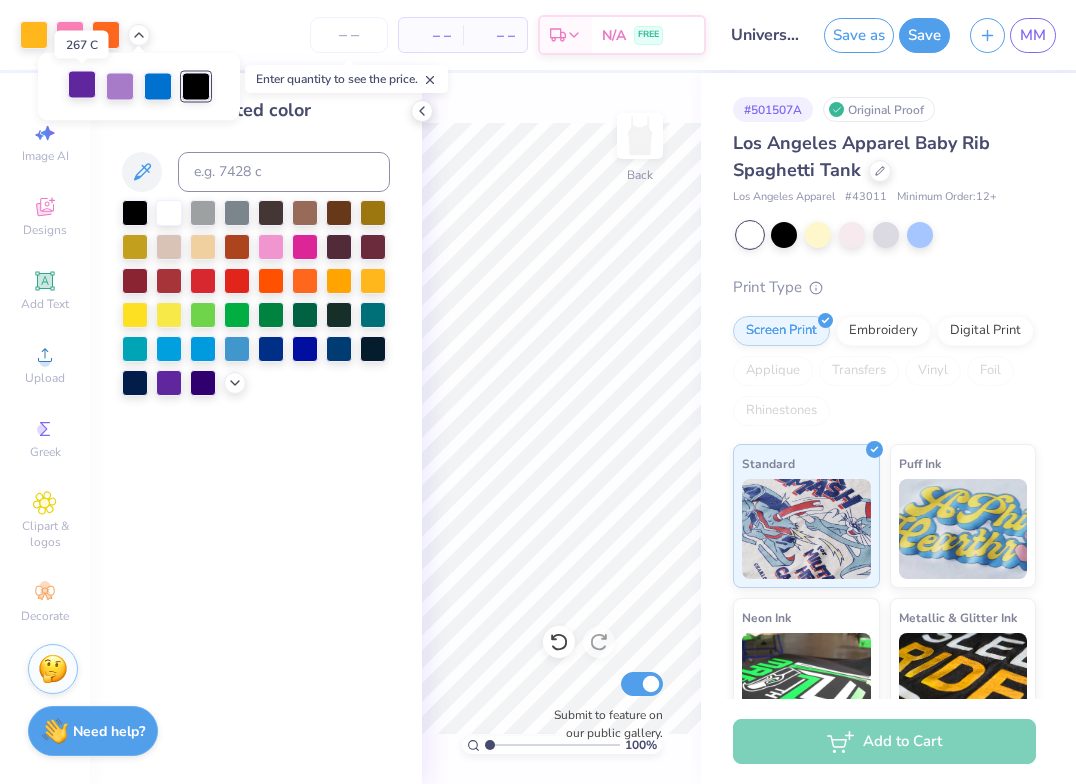 click at bounding box center (82, 85) 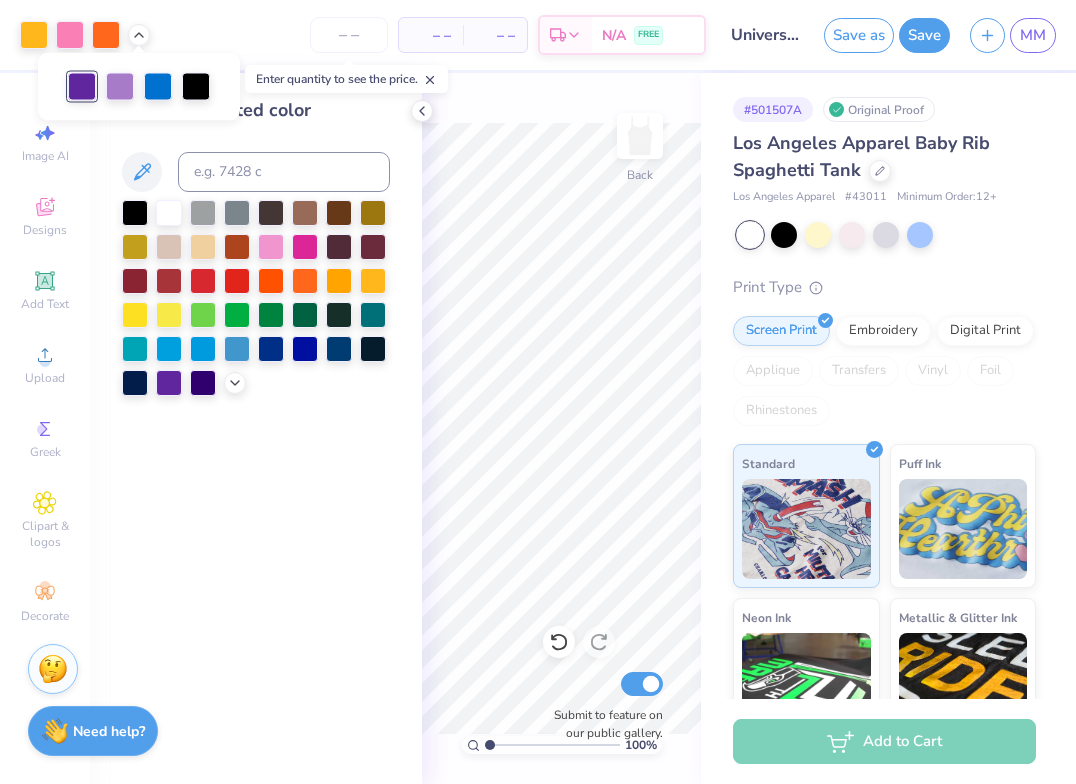 click at bounding box center (256, 298) 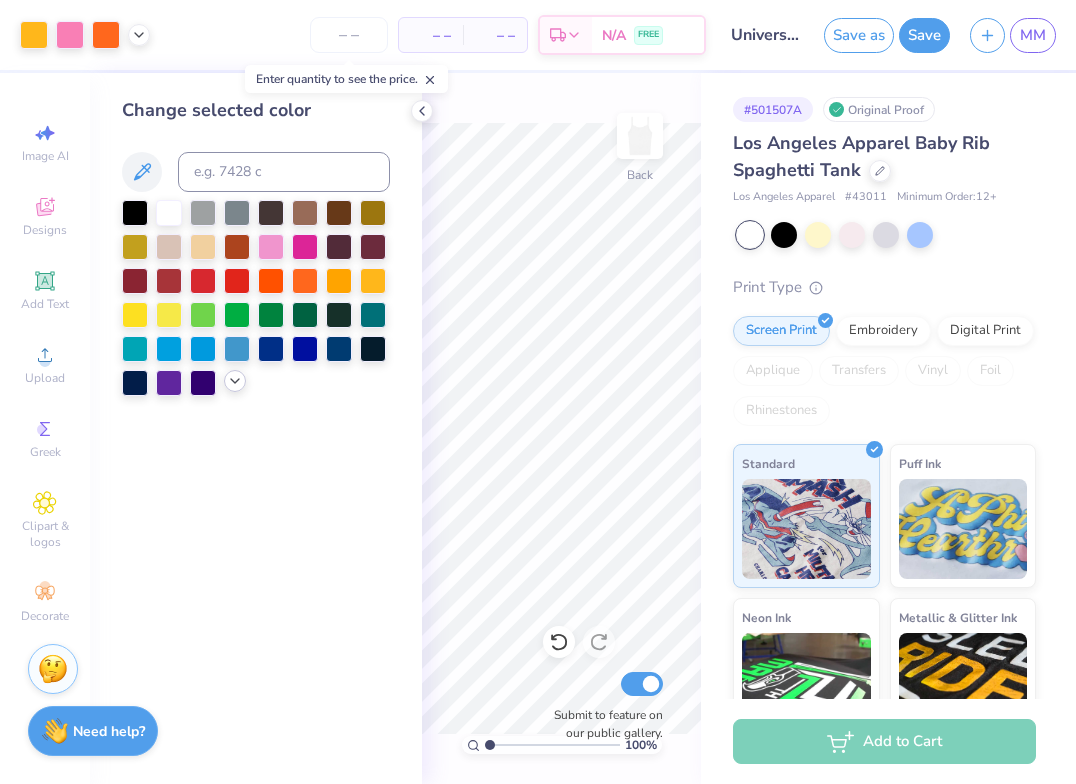 click 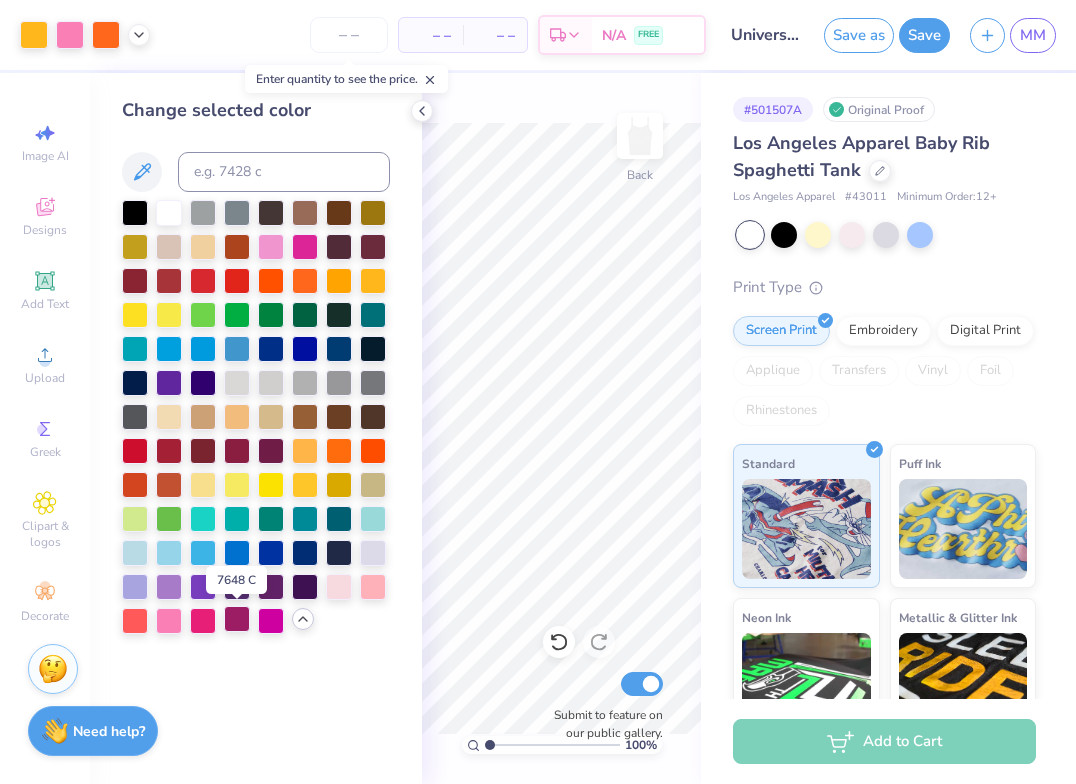 click at bounding box center [237, 619] 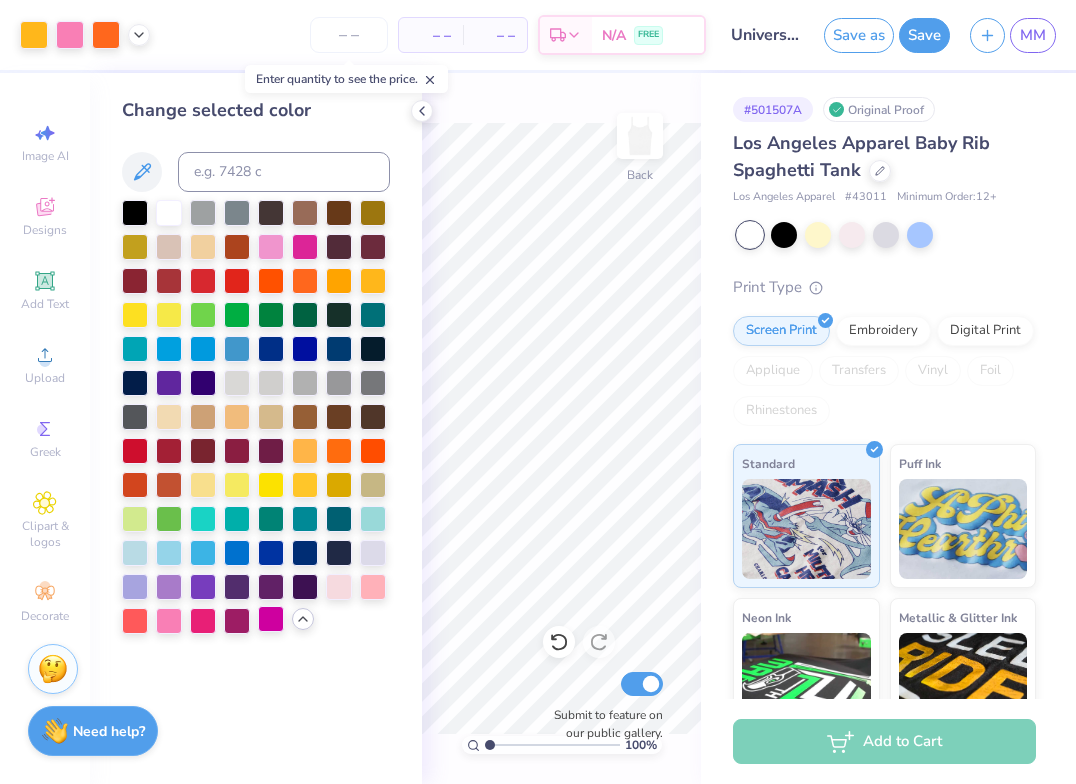 click at bounding box center [271, 619] 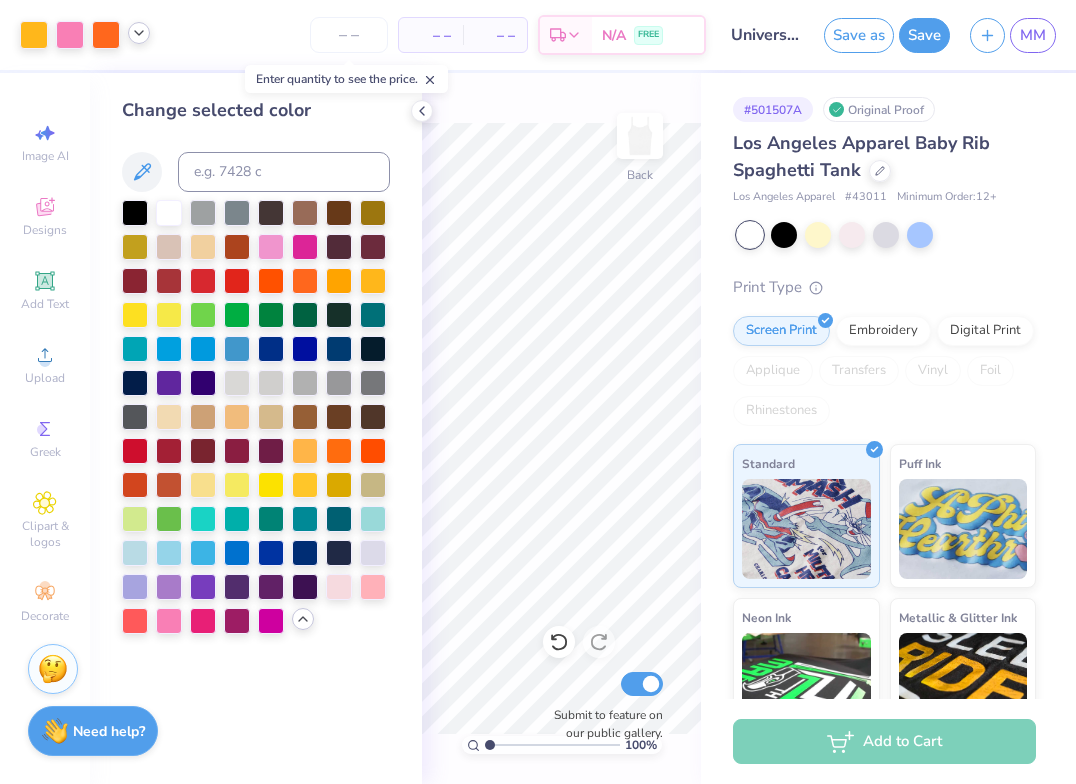 click 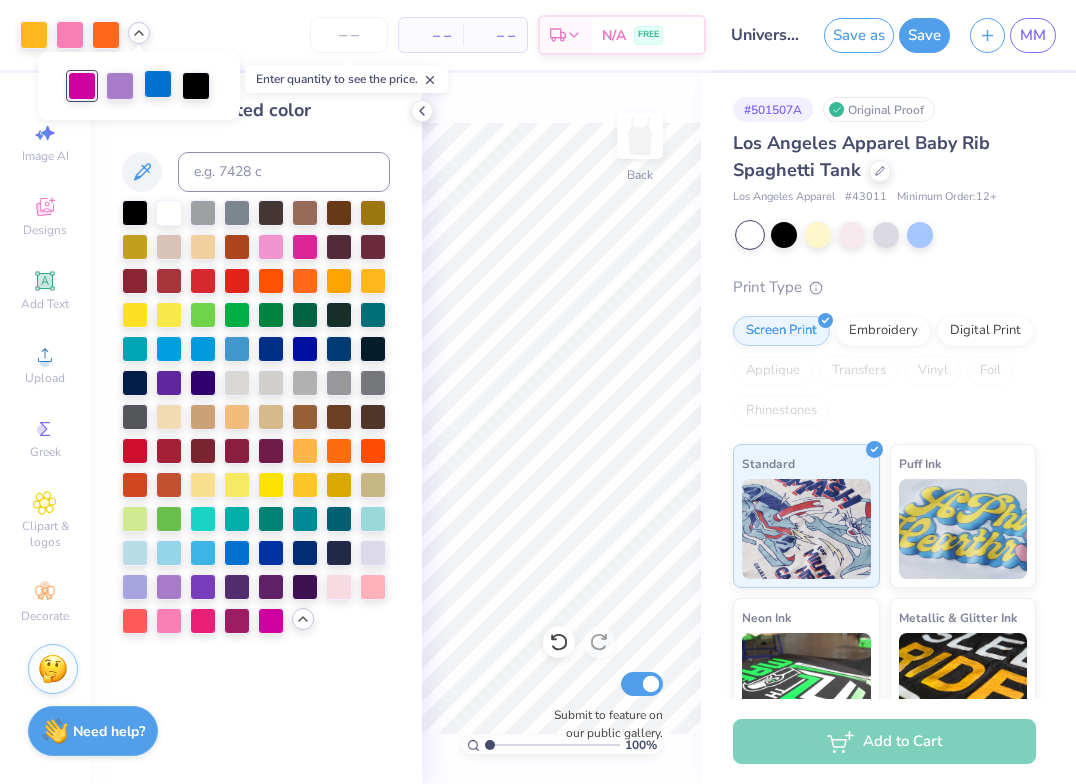 click at bounding box center [158, 84] 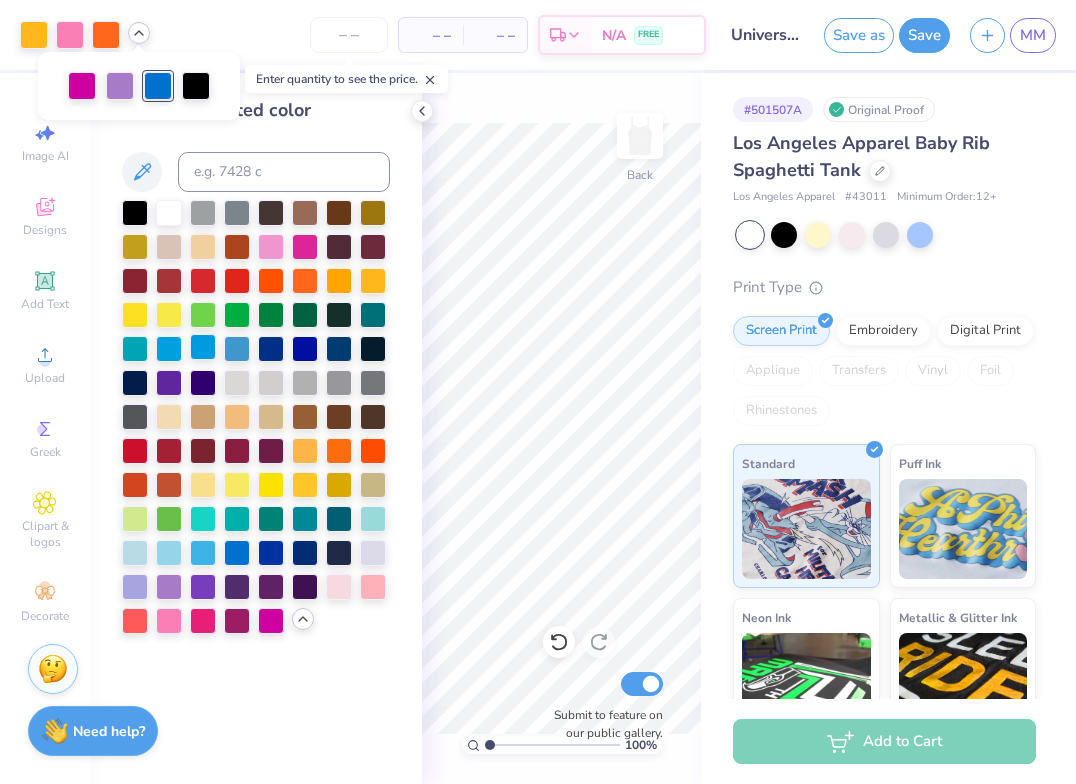 click at bounding box center [203, 347] 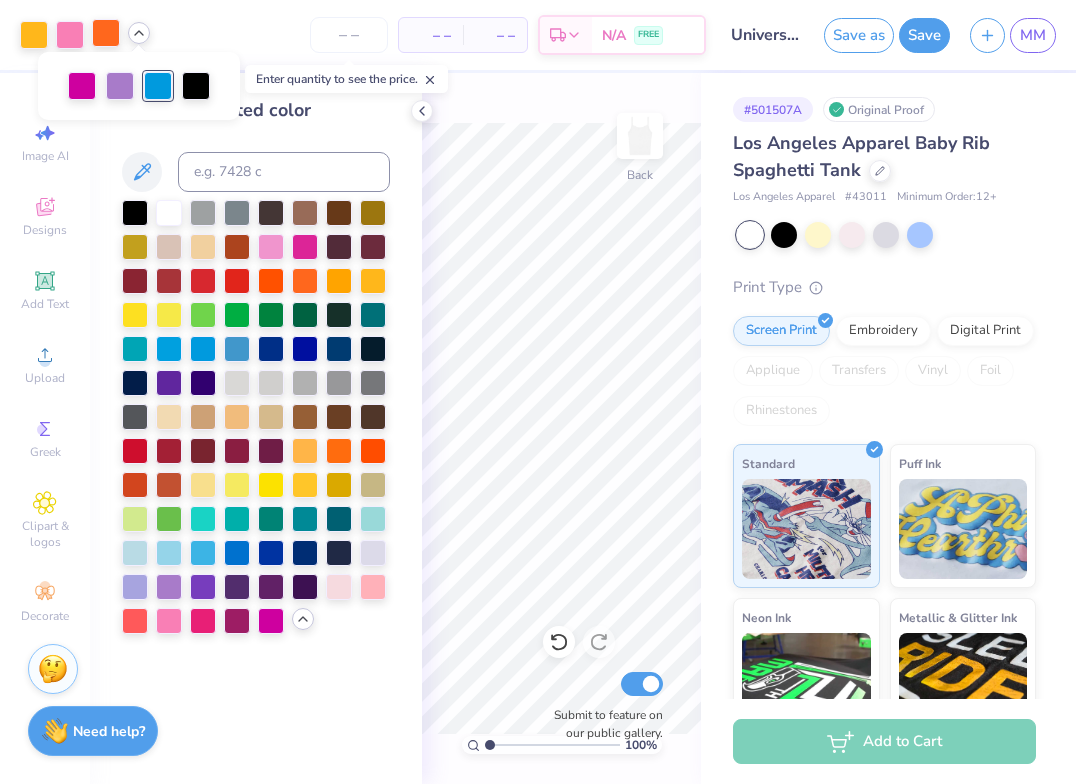 click at bounding box center [106, 33] 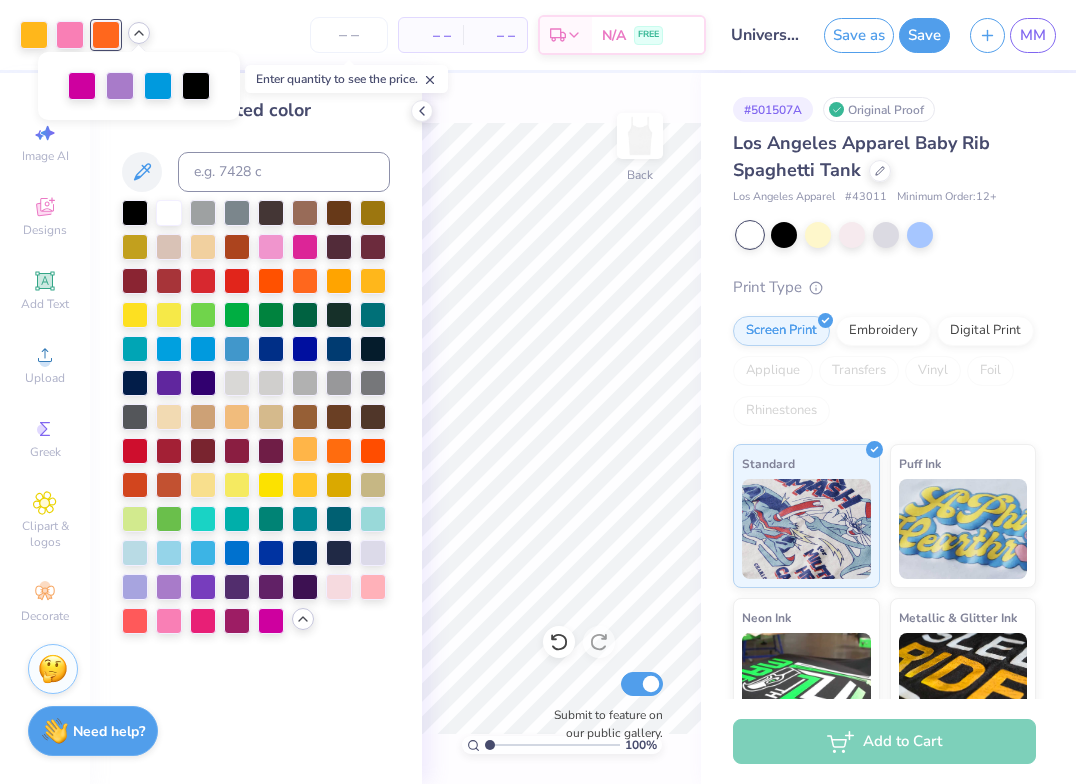 click at bounding box center (305, 449) 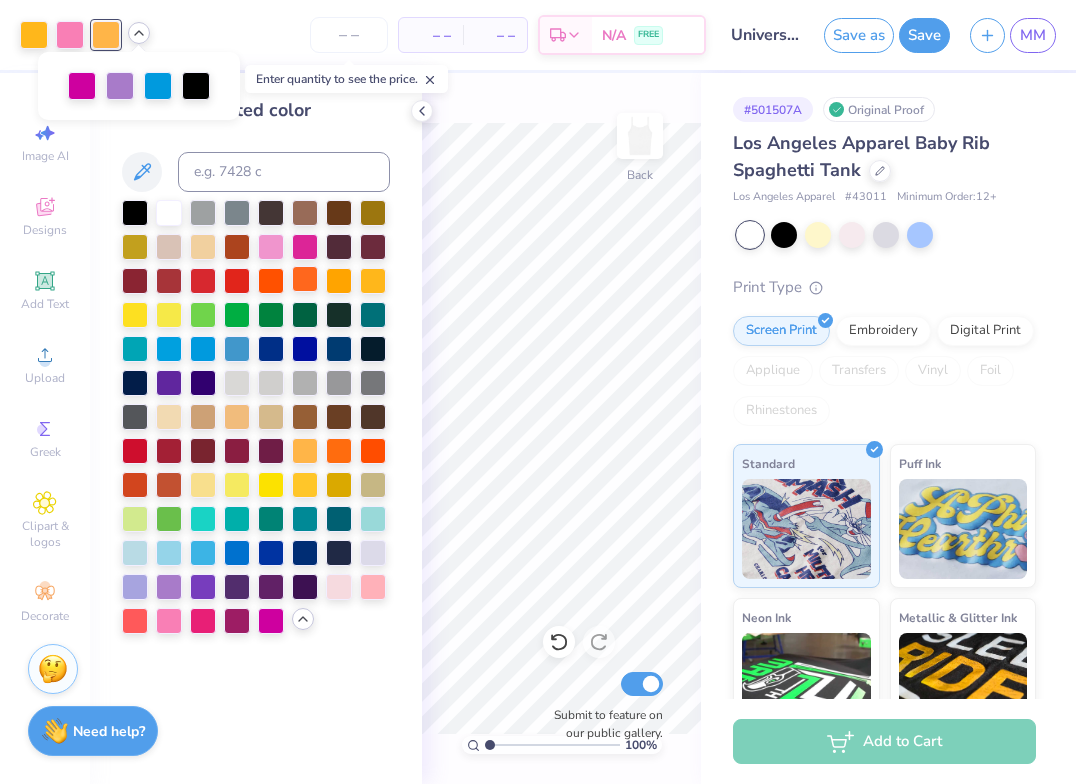 click at bounding box center (305, 279) 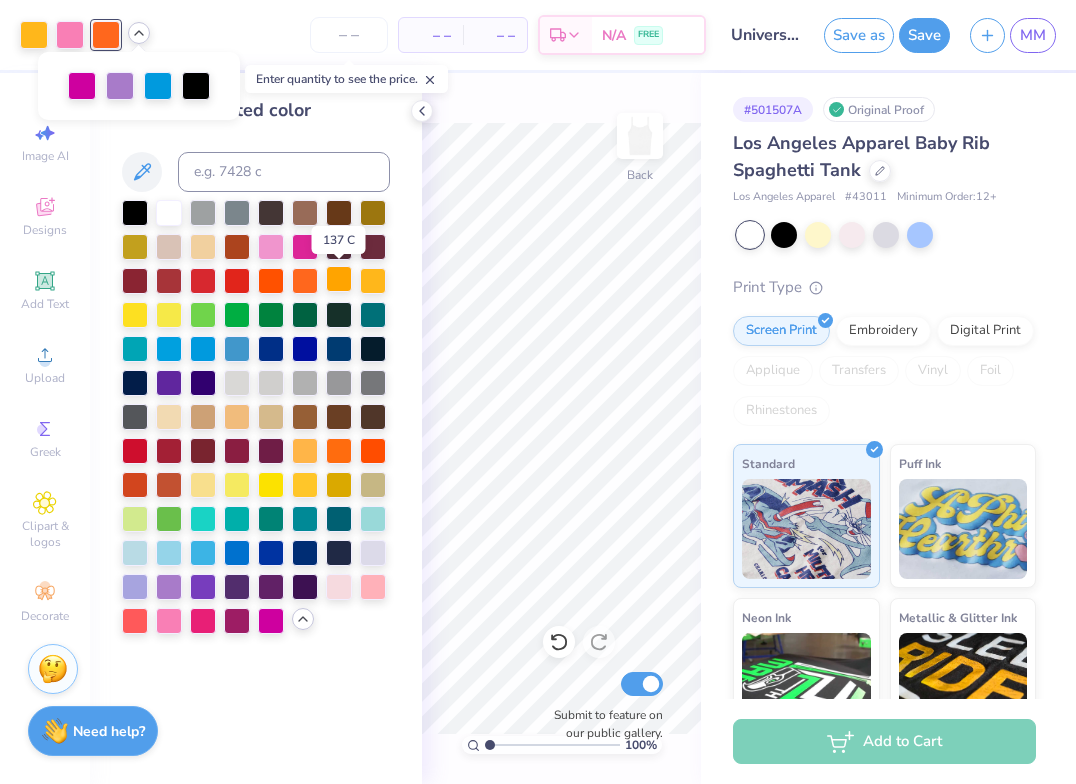 click at bounding box center [339, 279] 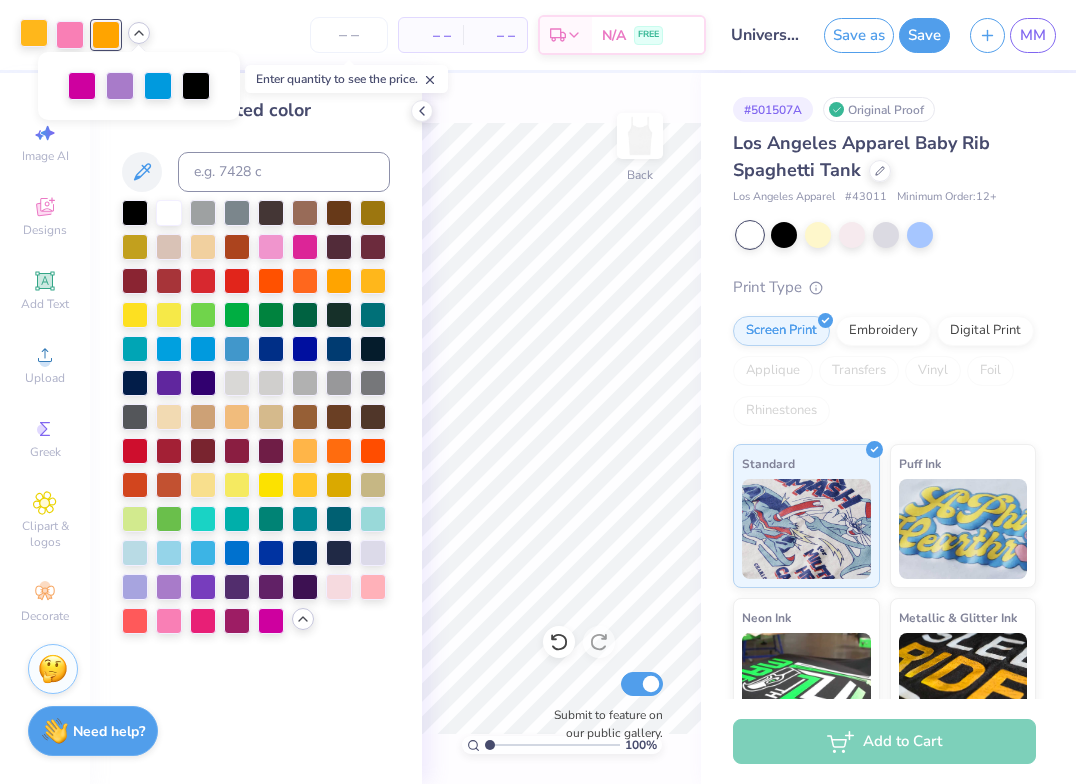 click at bounding box center (34, 33) 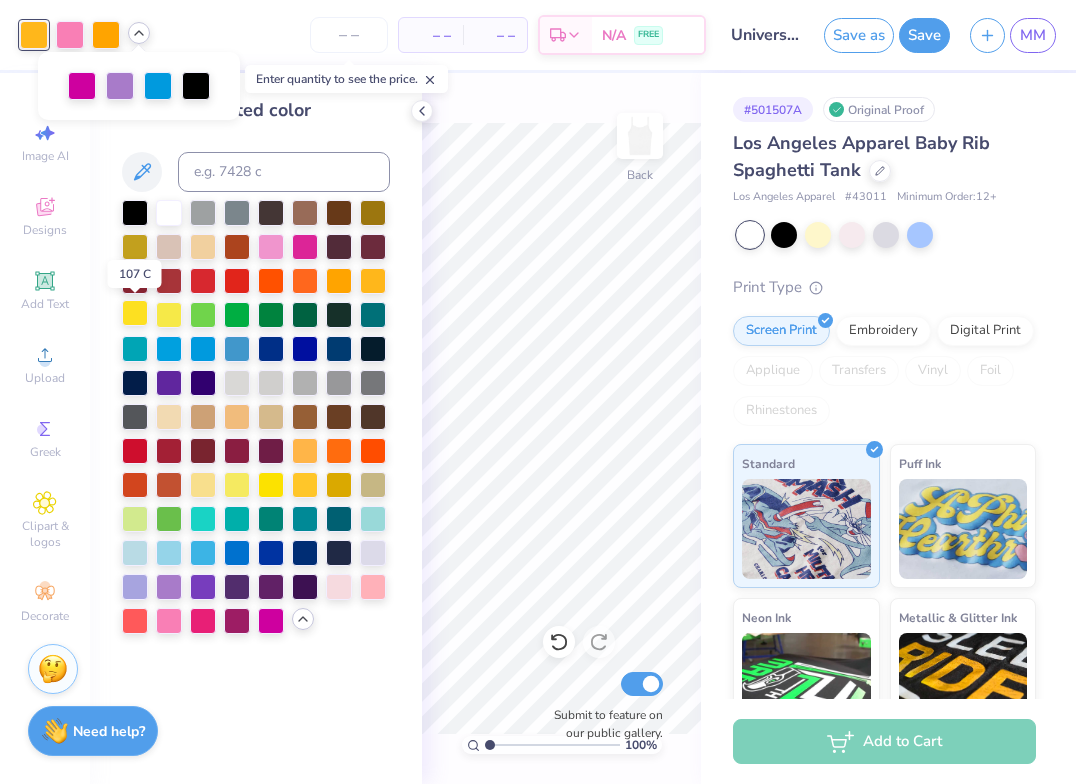 click at bounding box center (135, 313) 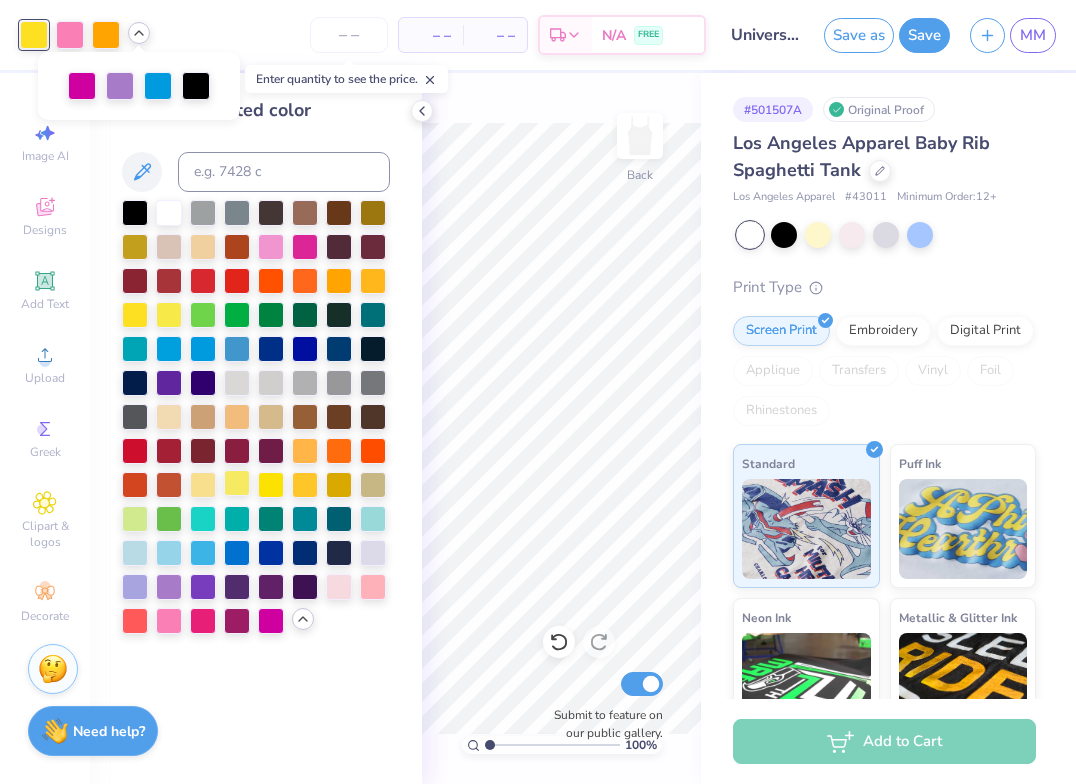 click at bounding box center [237, 483] 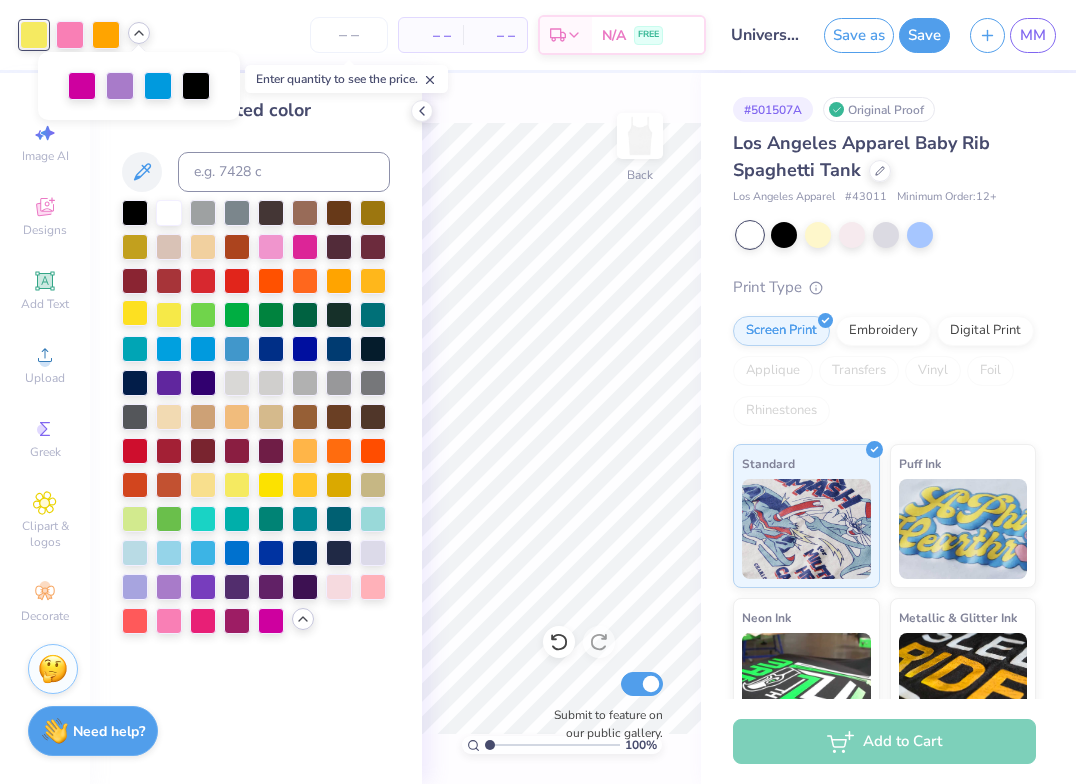 click at bounding box center (135, 313) 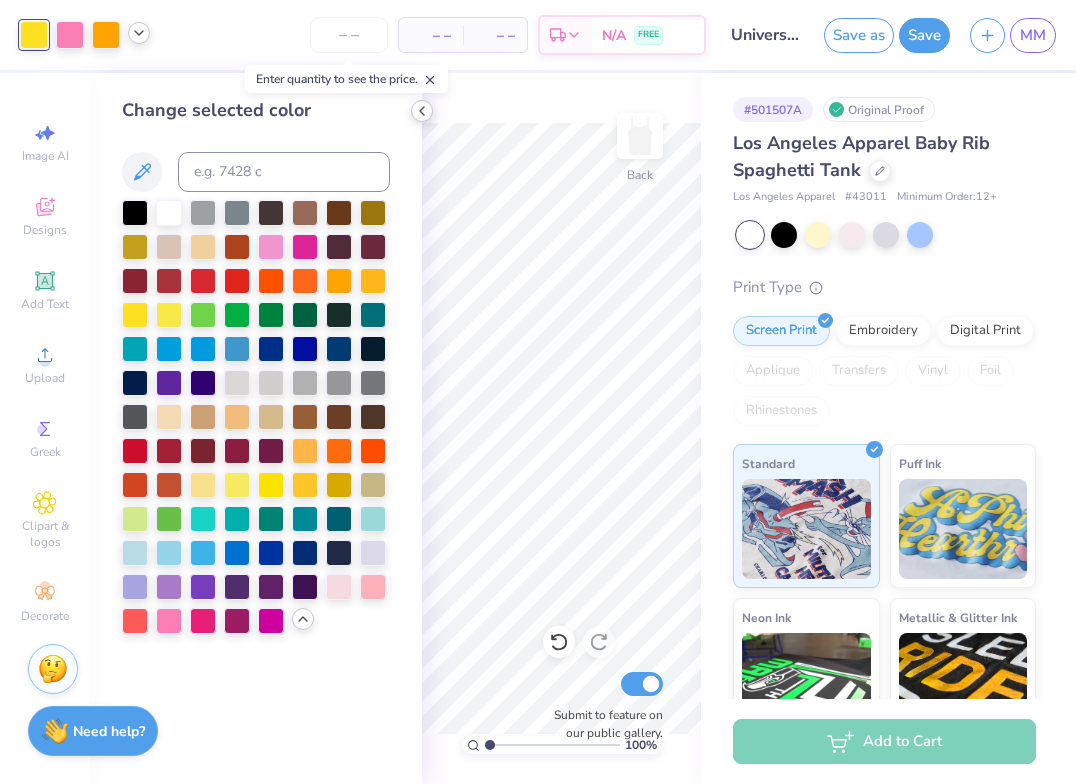 click 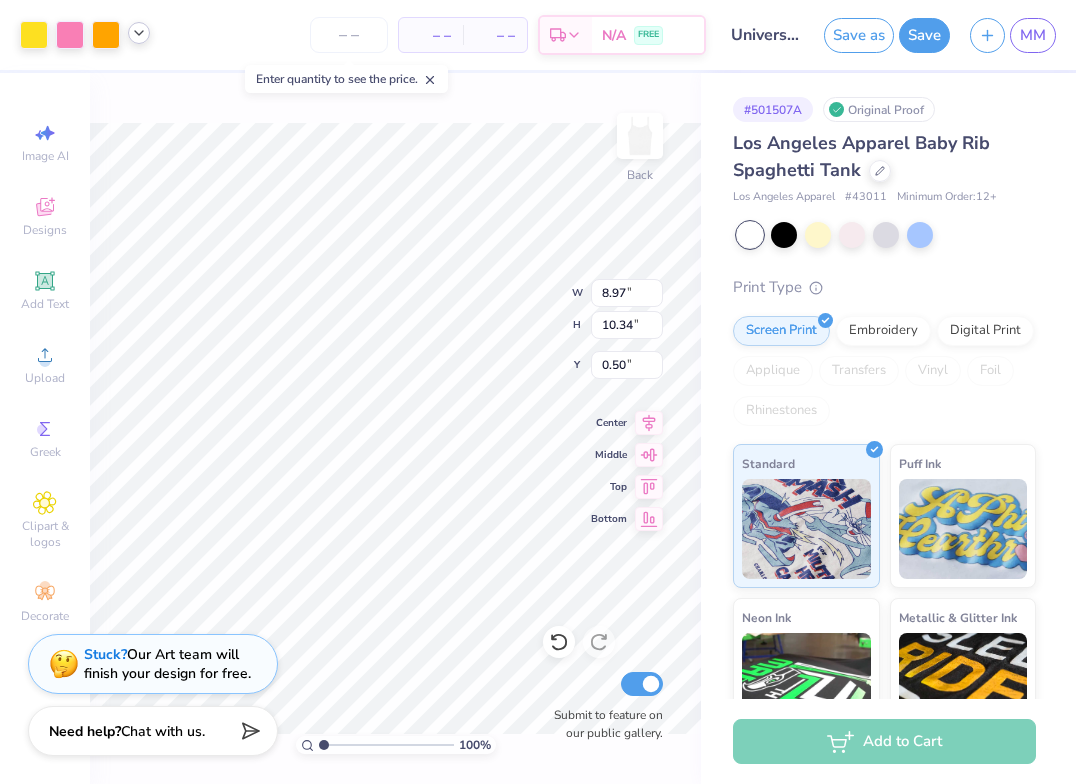 type on "1.33" 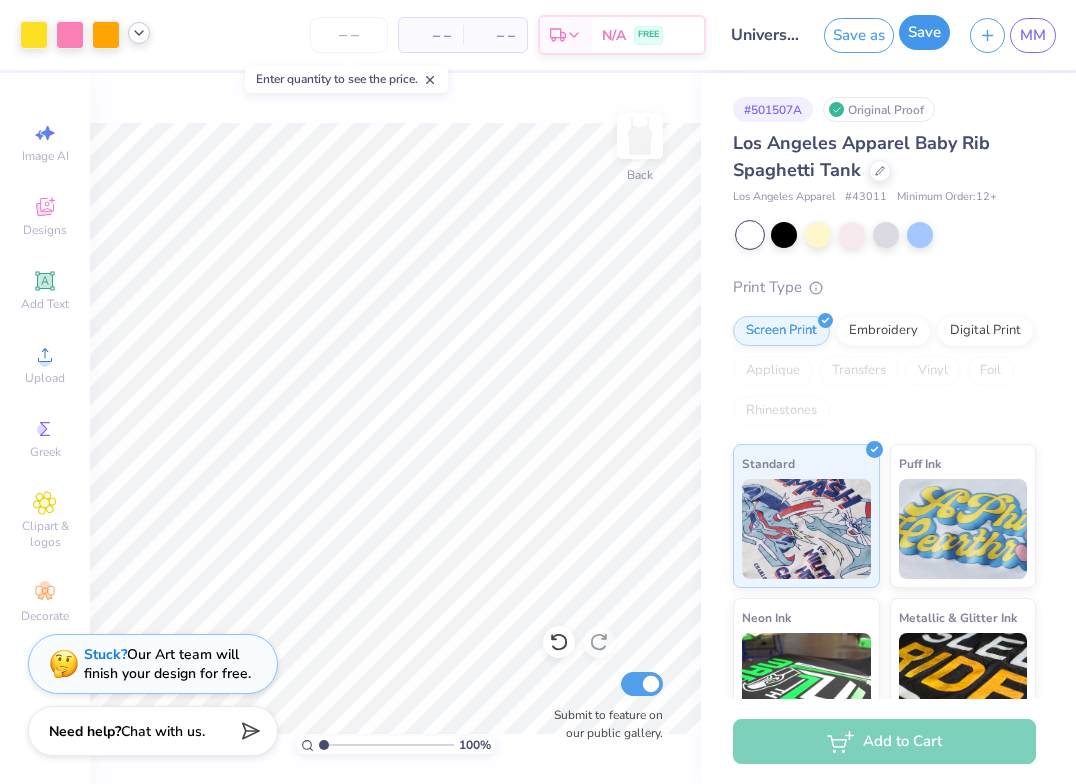 click on "Save" at bounding box center [924, 32] 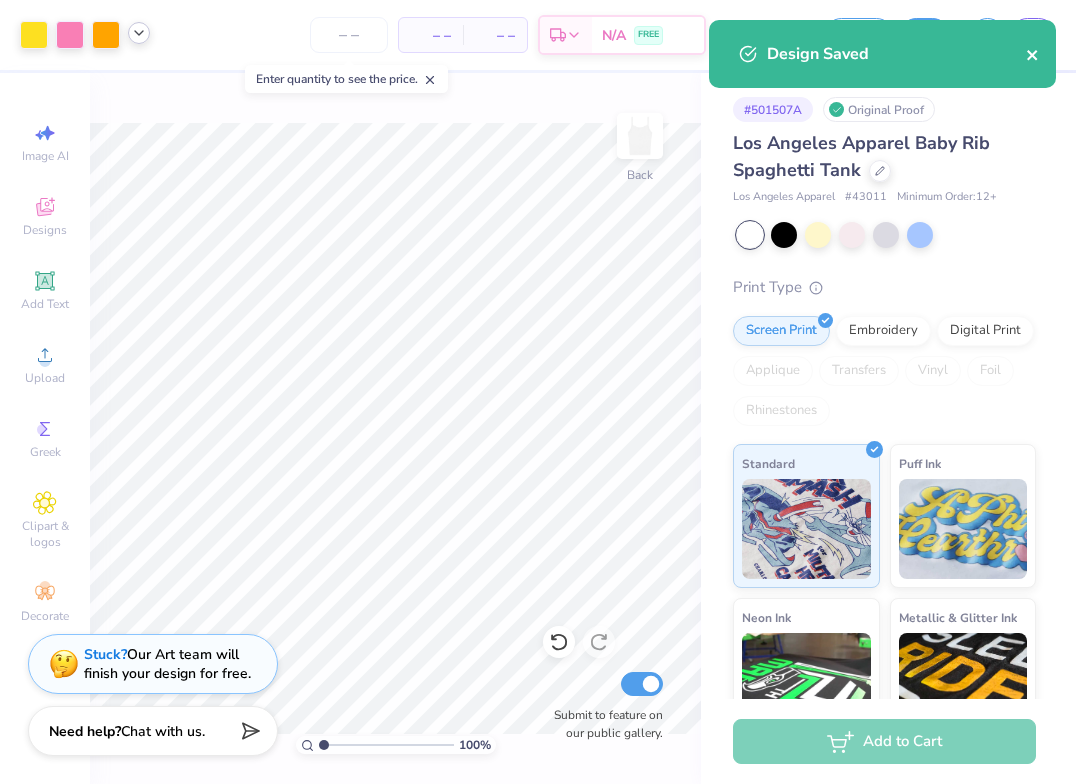 click 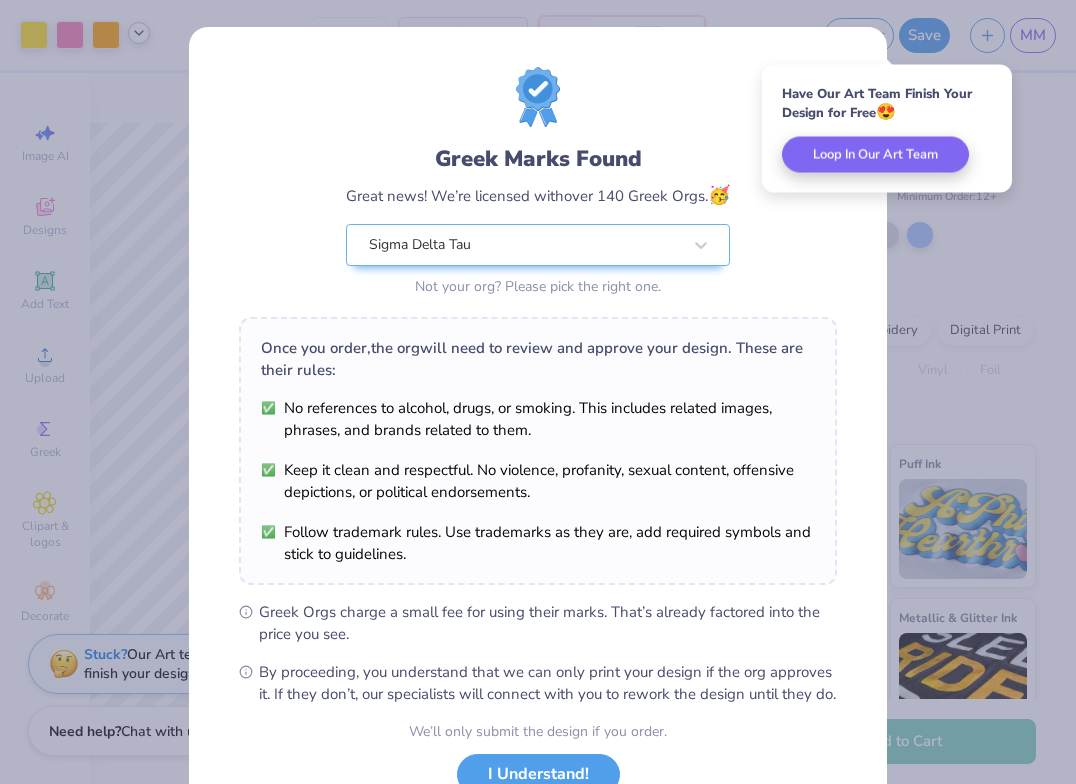 scroll, scrollTop: 152, scrollLeft: 0, axis: vertical 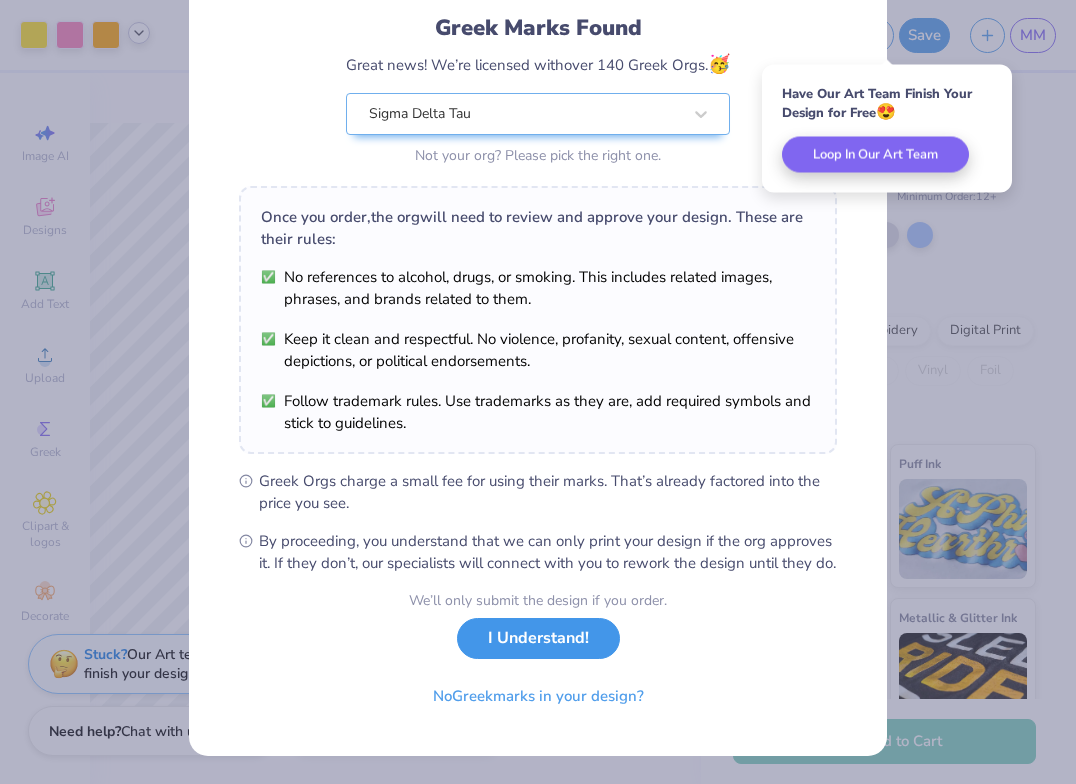 click on "I Understand!" at bounding box center (538, 638) 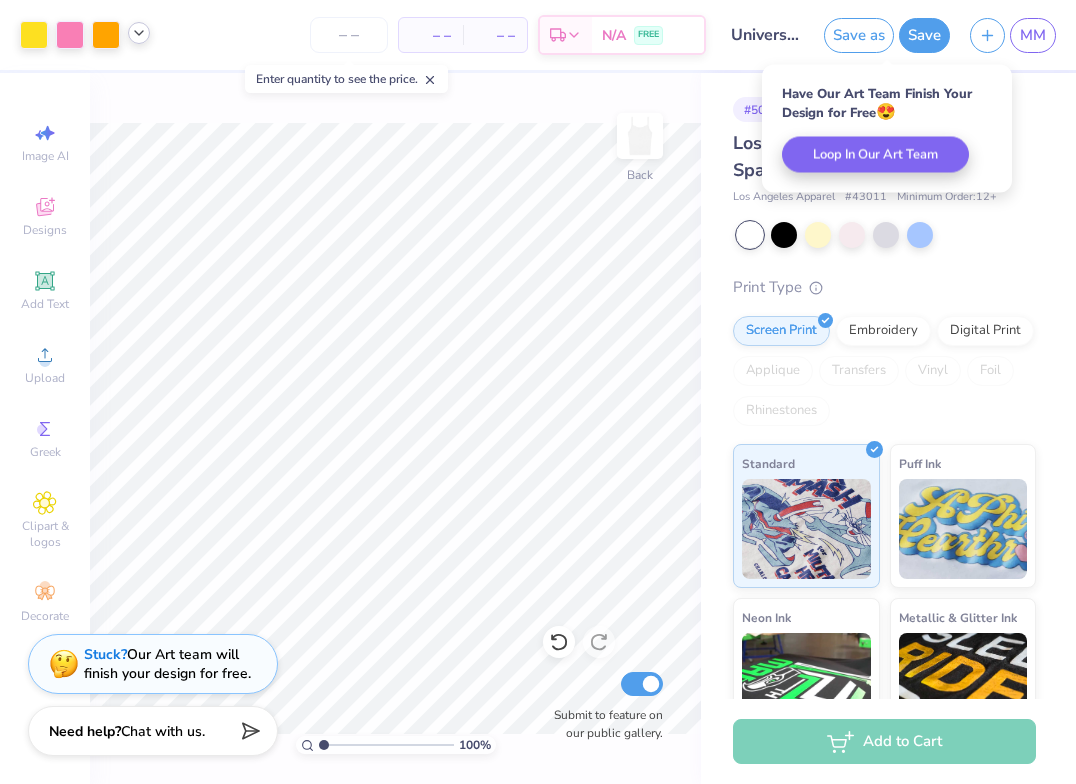 scroll, scrollTop: 0, scrollLeft: 0, axis: both 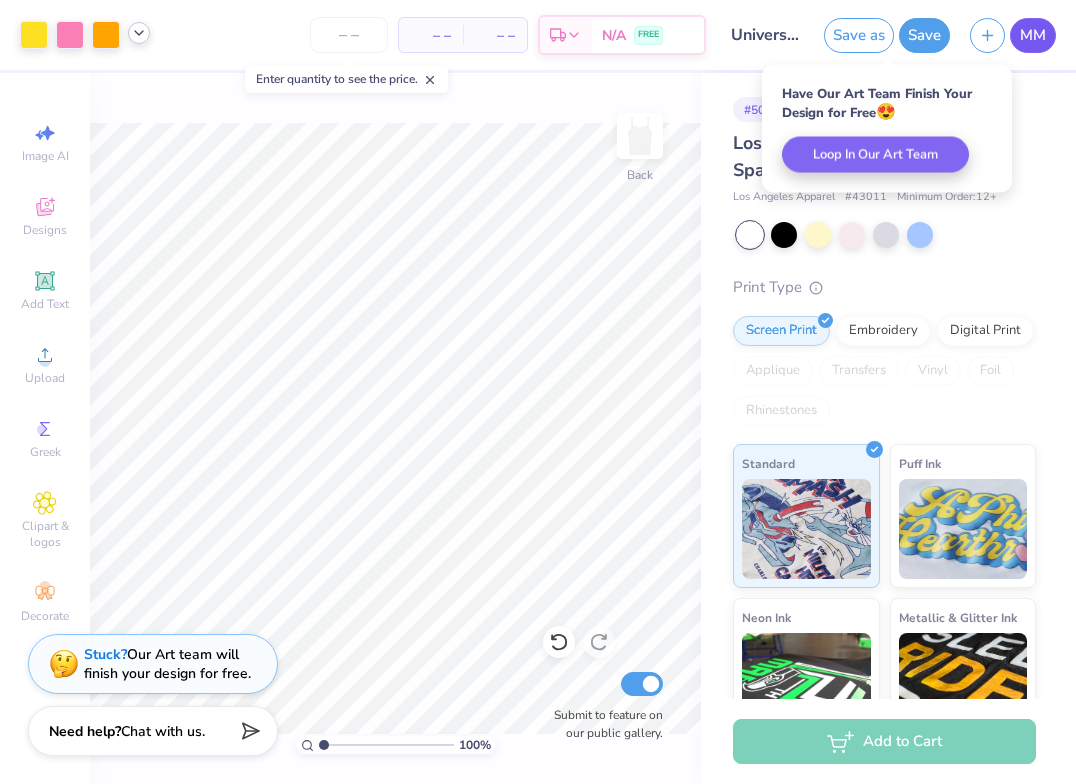 click on "MM" at bounding box center (1033, 35) 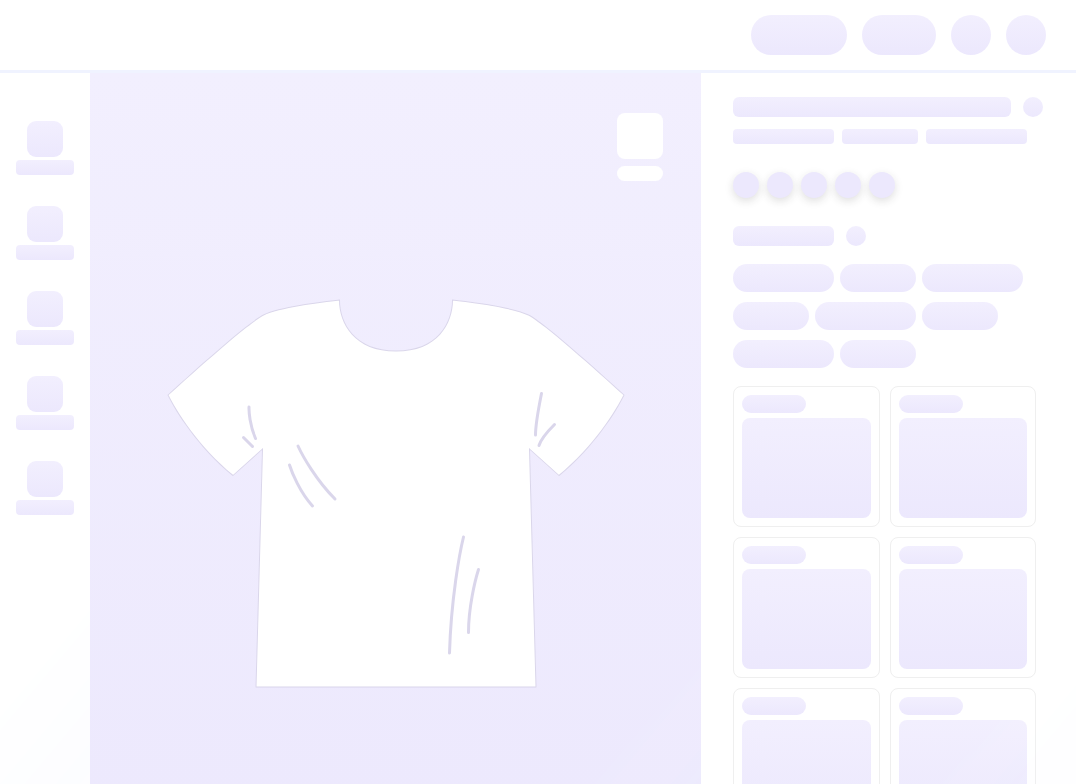 scroll, scrollTop: 0, scrollLeft: 0, axis: both 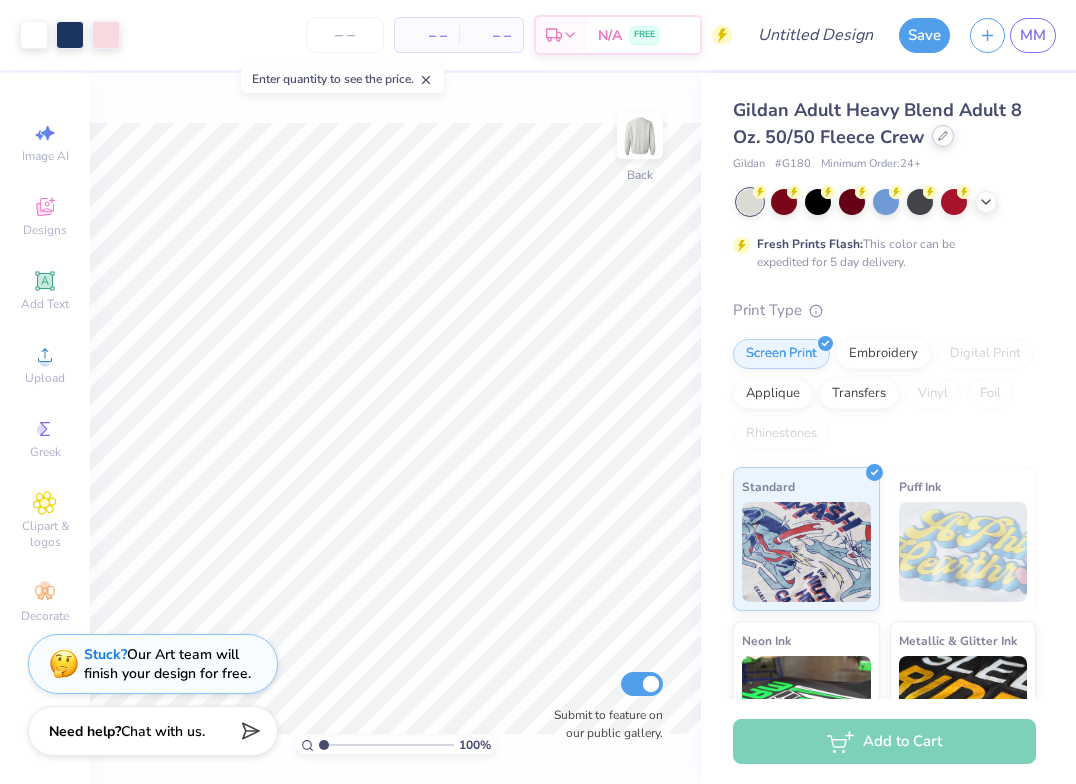 click at bounding box center [943, 136] 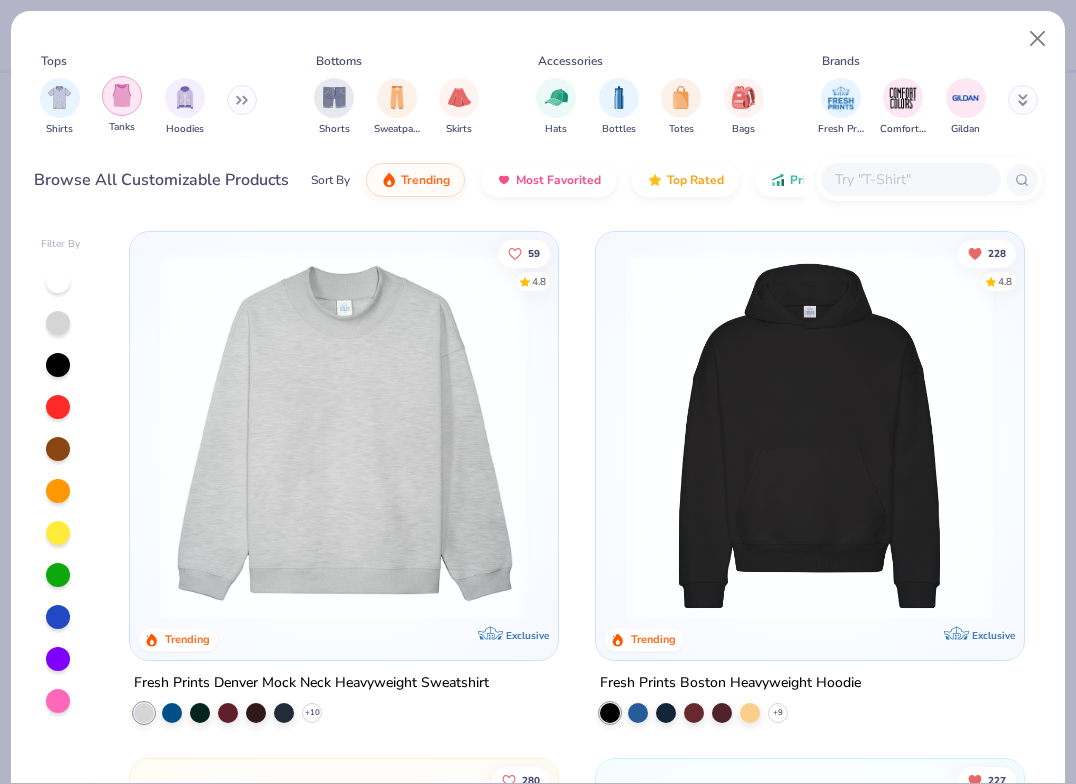 click at bounding box center (122, 95) 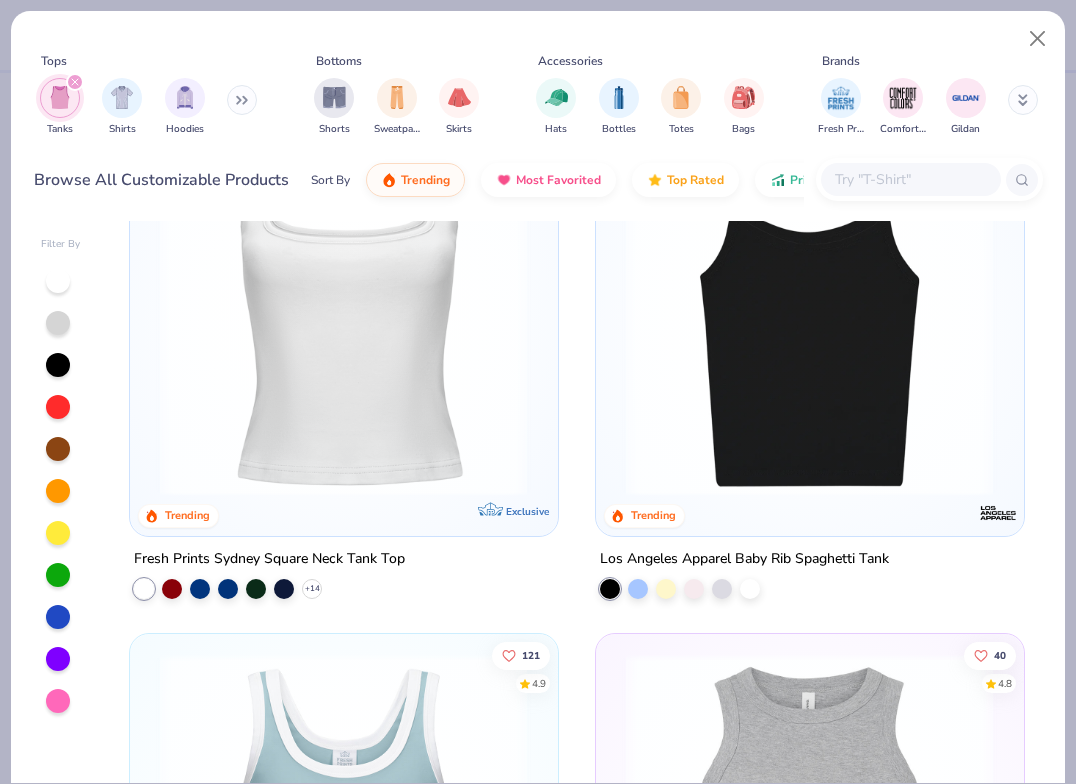 scroll, scrollTop: 662, scrollLeft: 0, axis: vertical 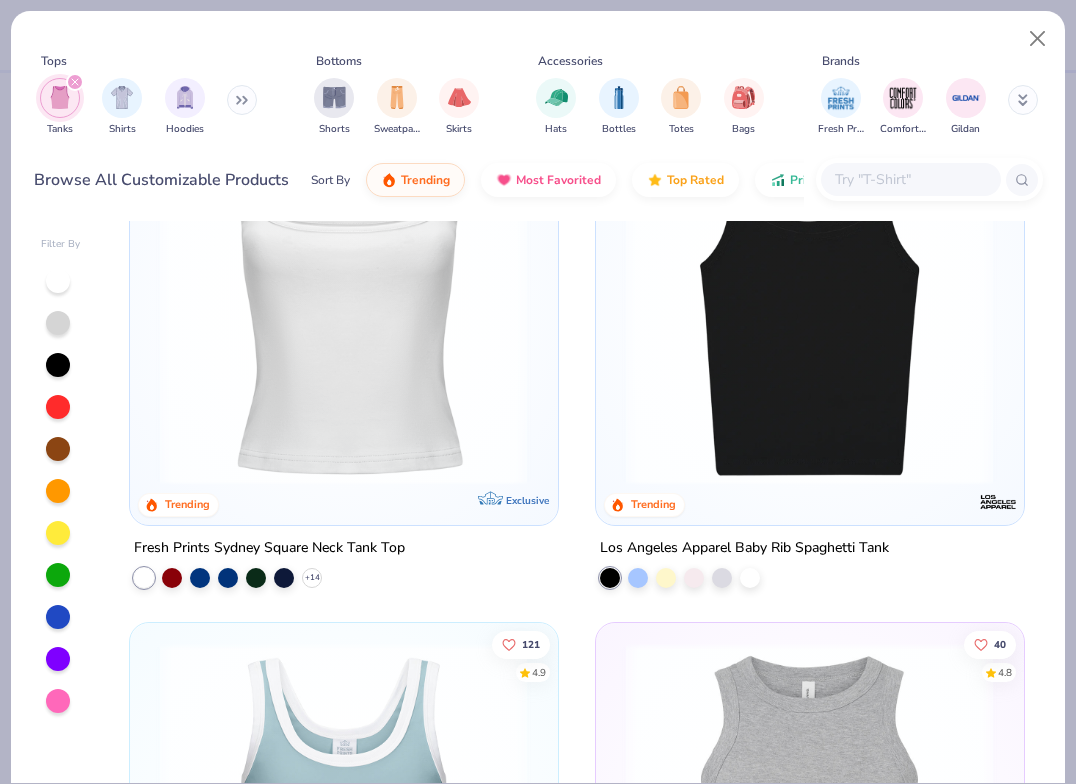 click at bounding box center [809, 300] 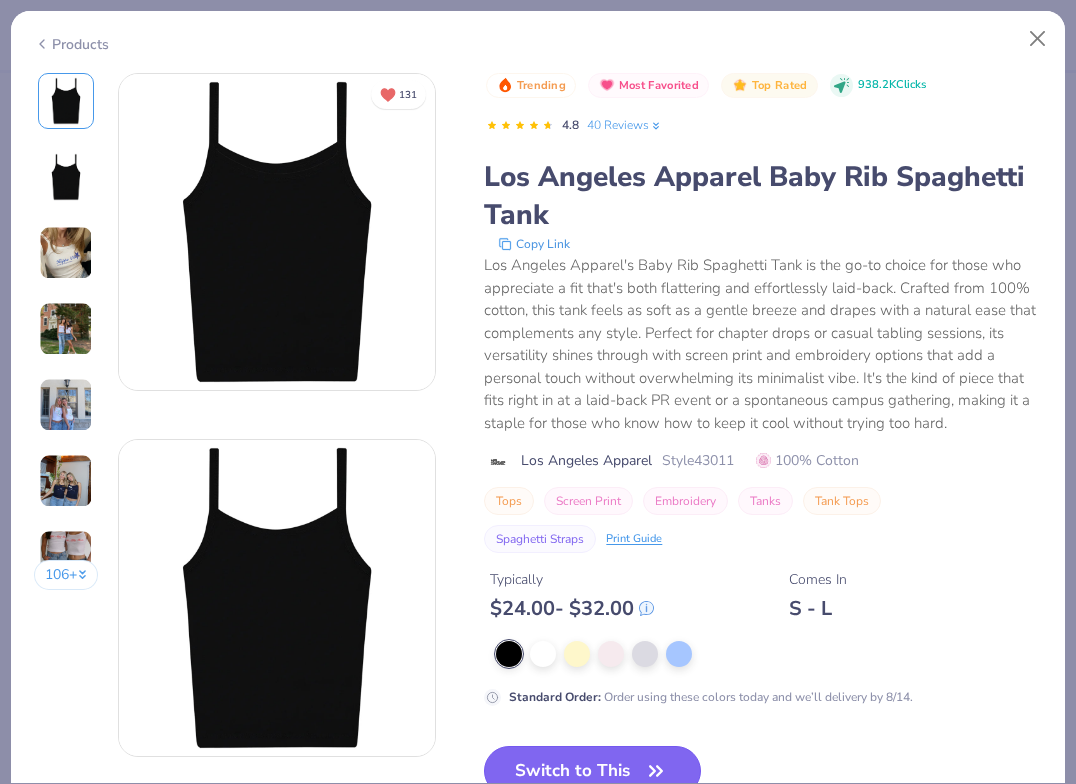click on "Switch to This" at bounding box center (592, 771) 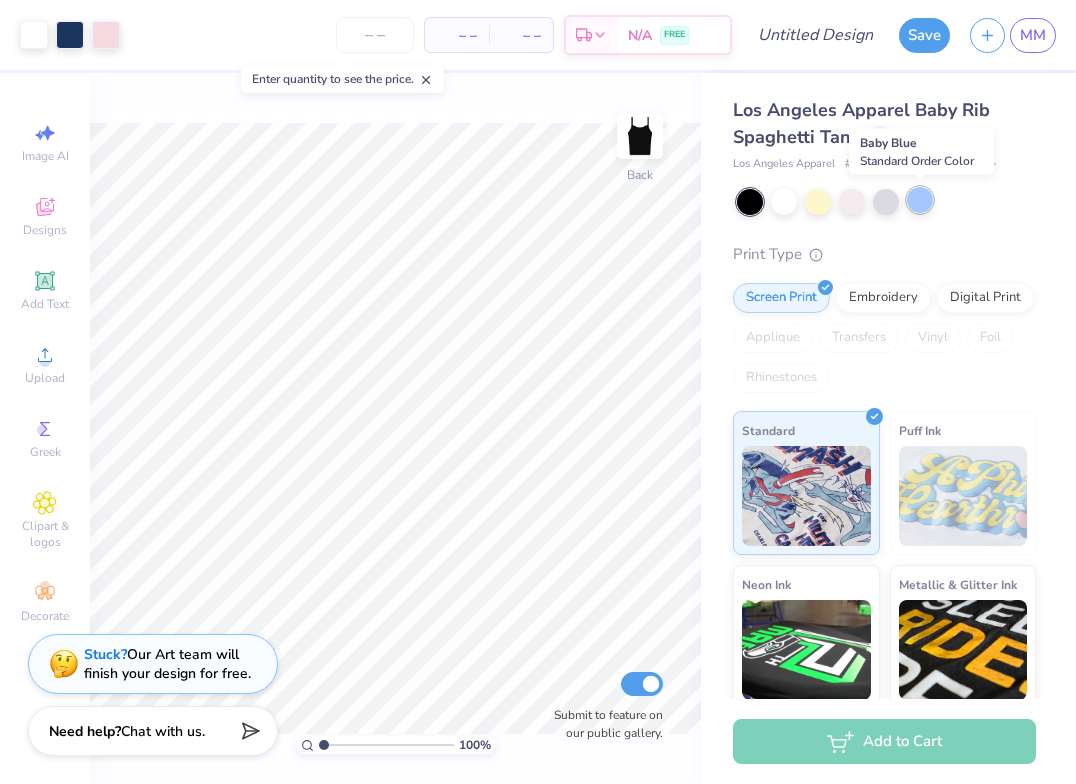 click at bounding box center (920, 200) 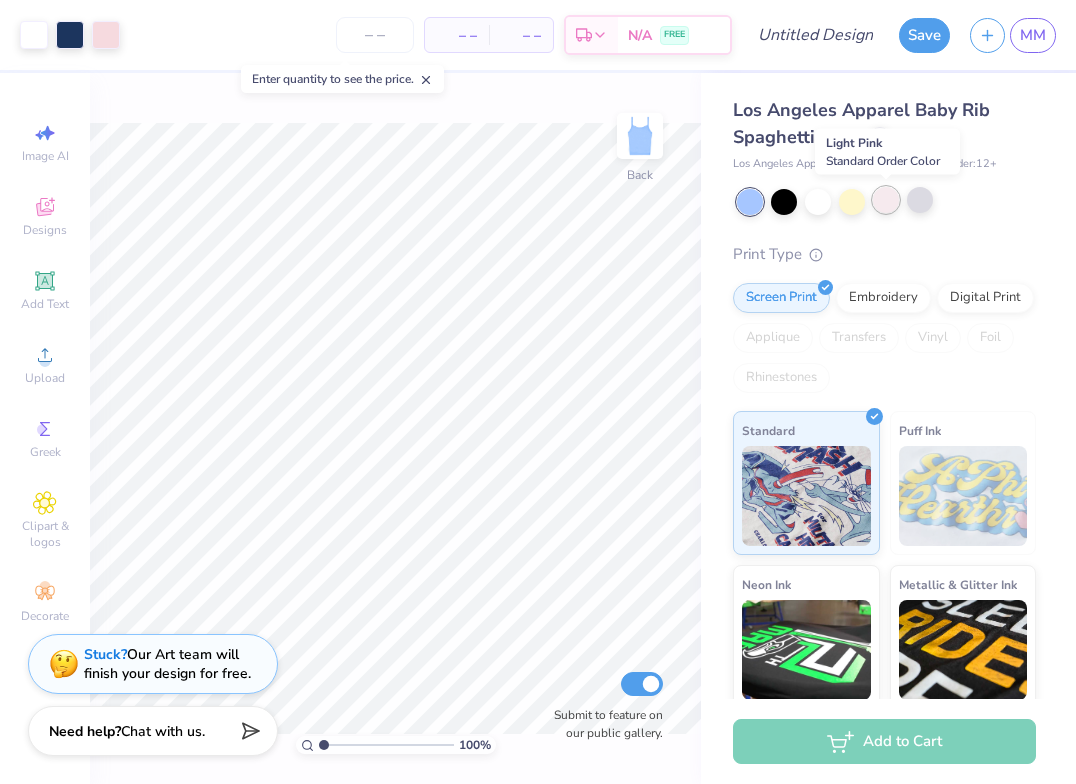 click at bounding box center (886, 200) 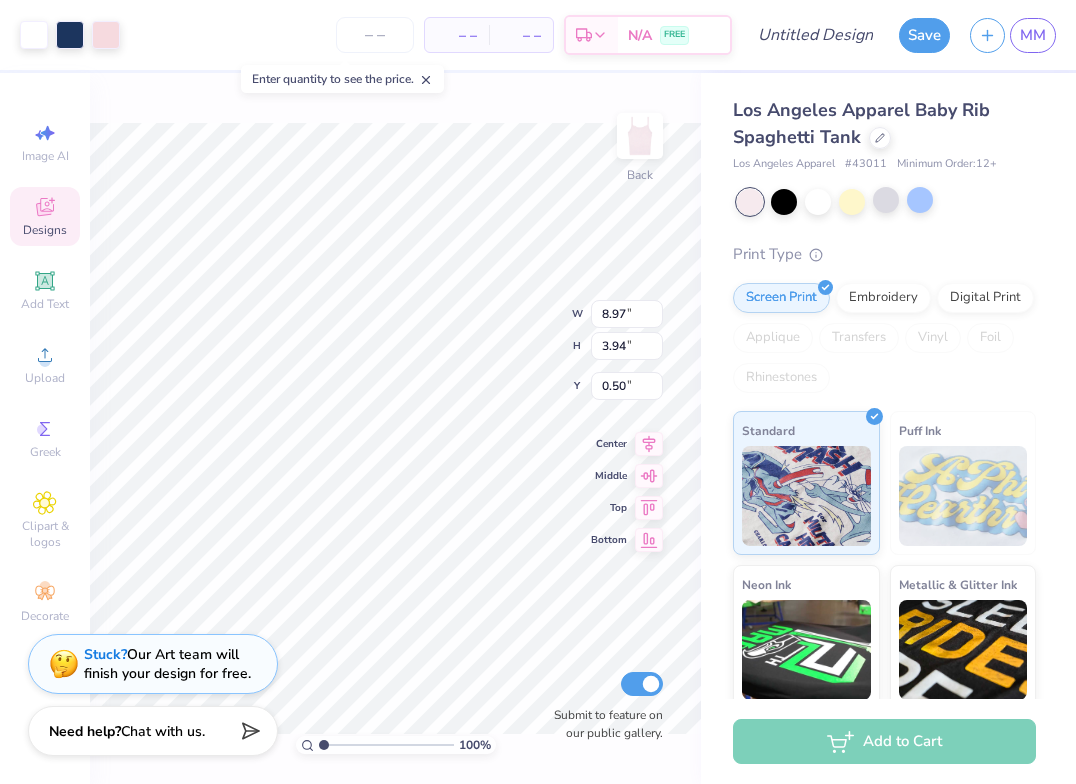 type on "2.56" 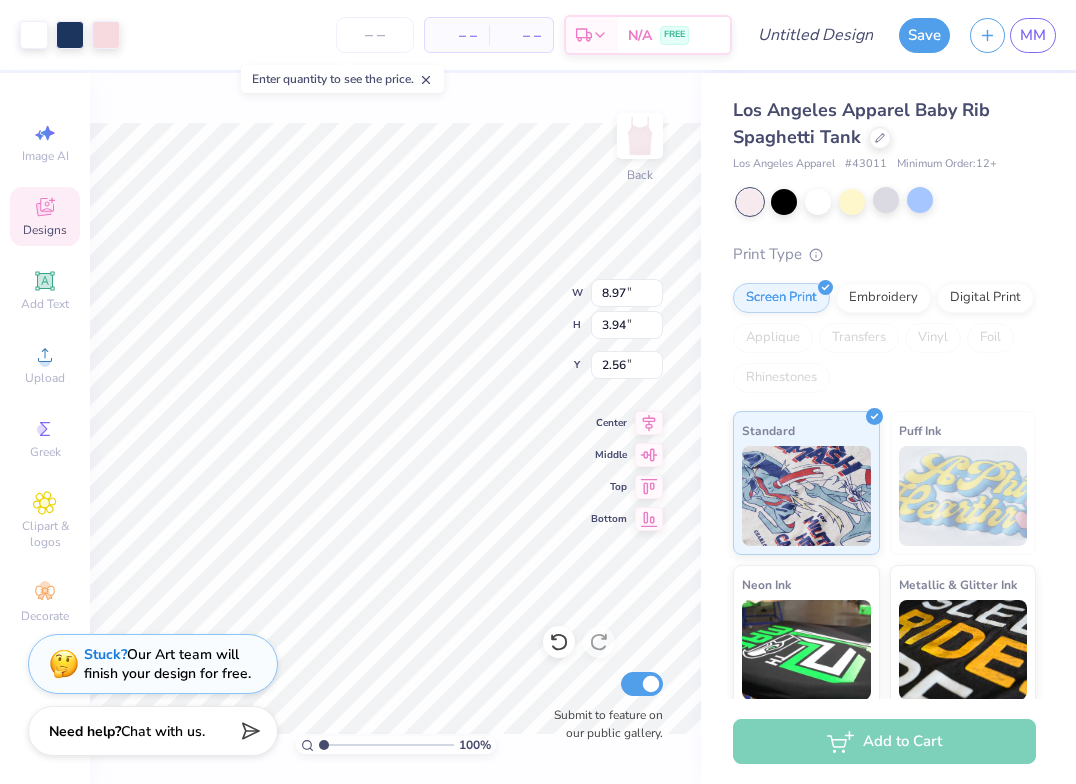 type on "8.82" 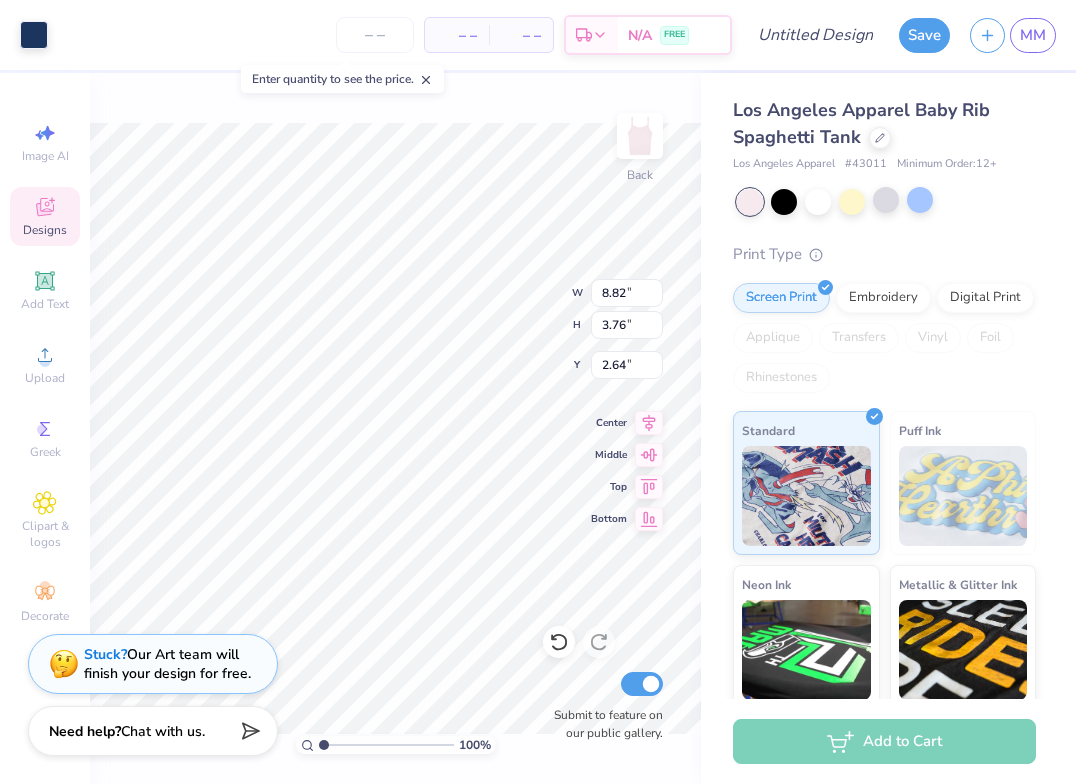 type on "2.74" 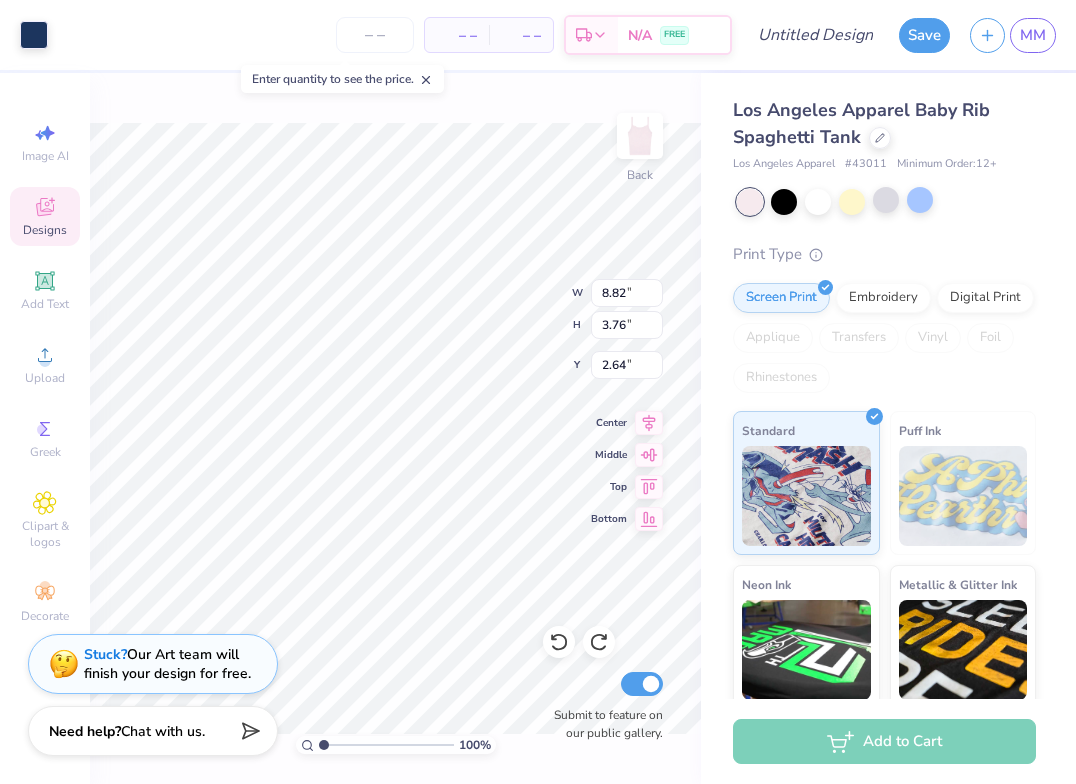 type on "8.97" 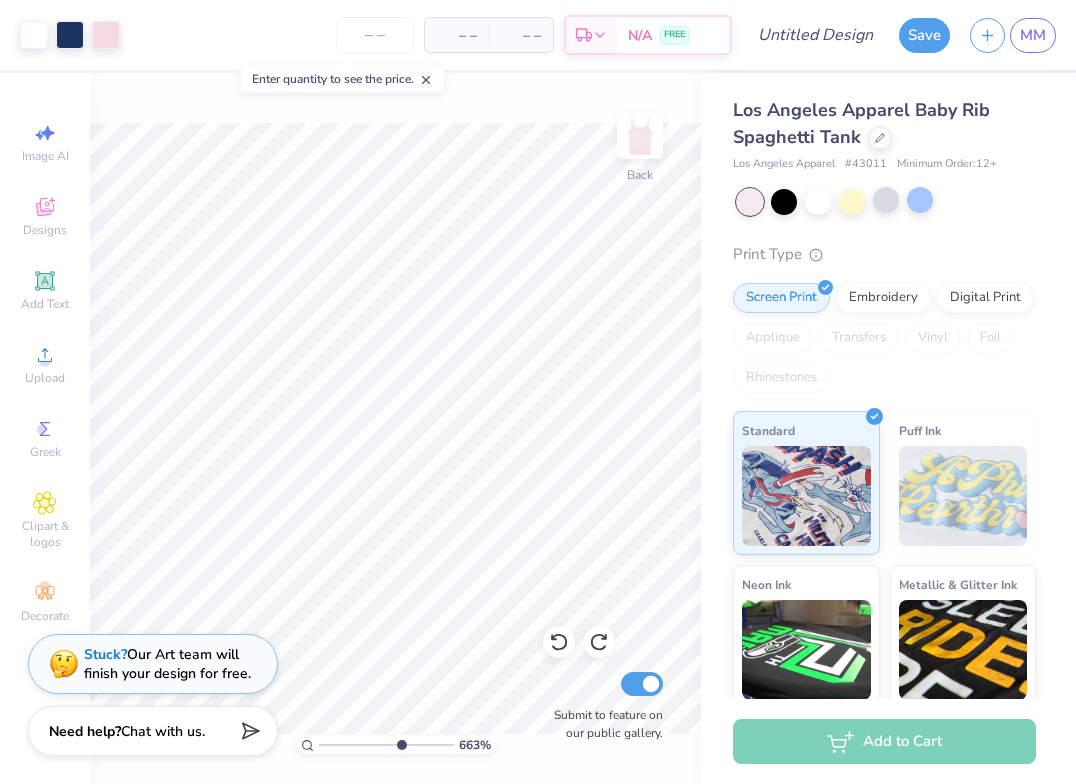 click at bounding box center [386, 745] 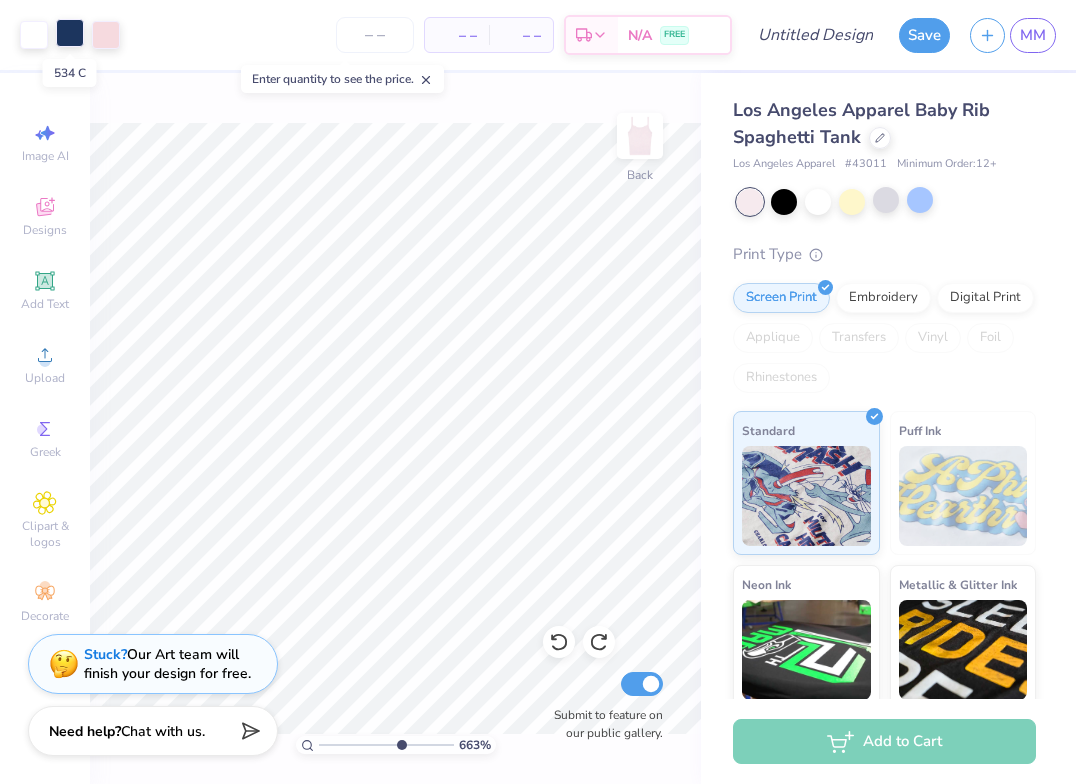 click at bounding box center (70, 33) 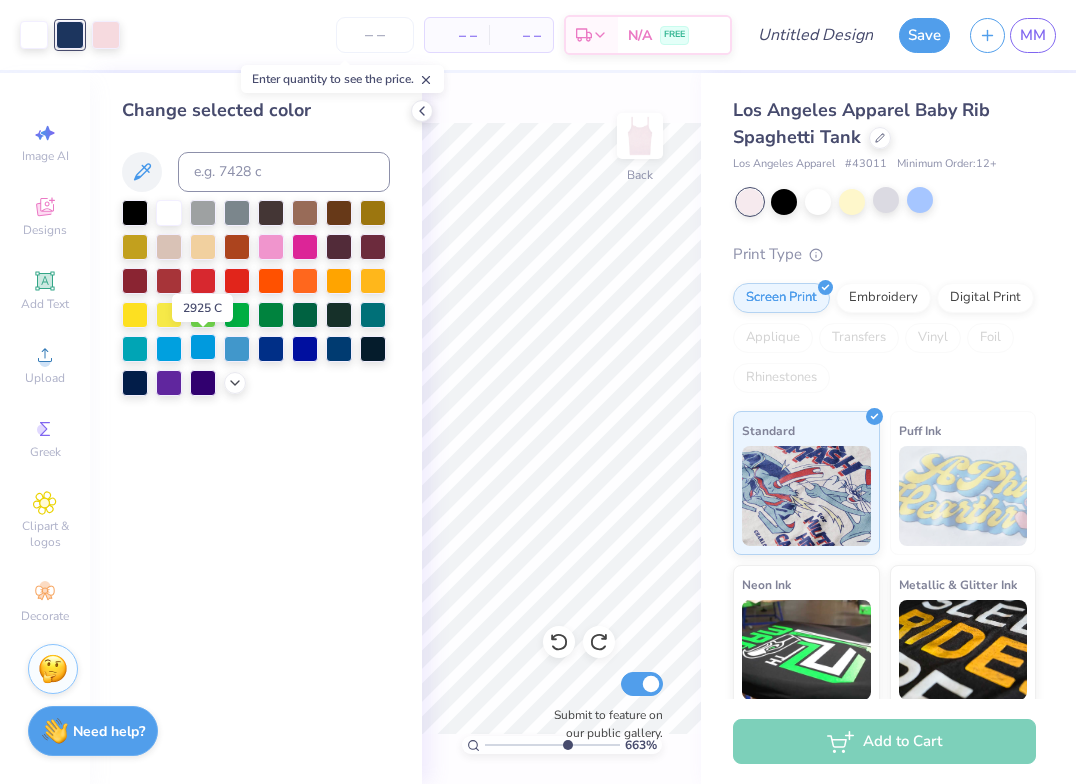click at bounding box center [203, 347] 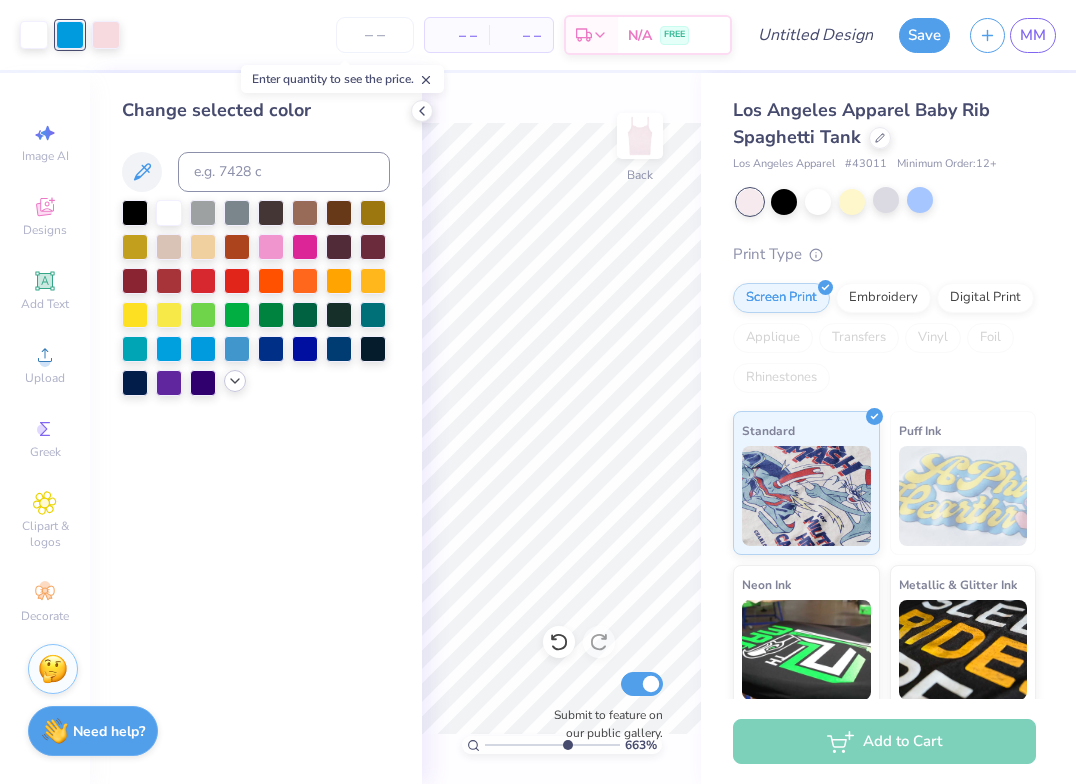 click 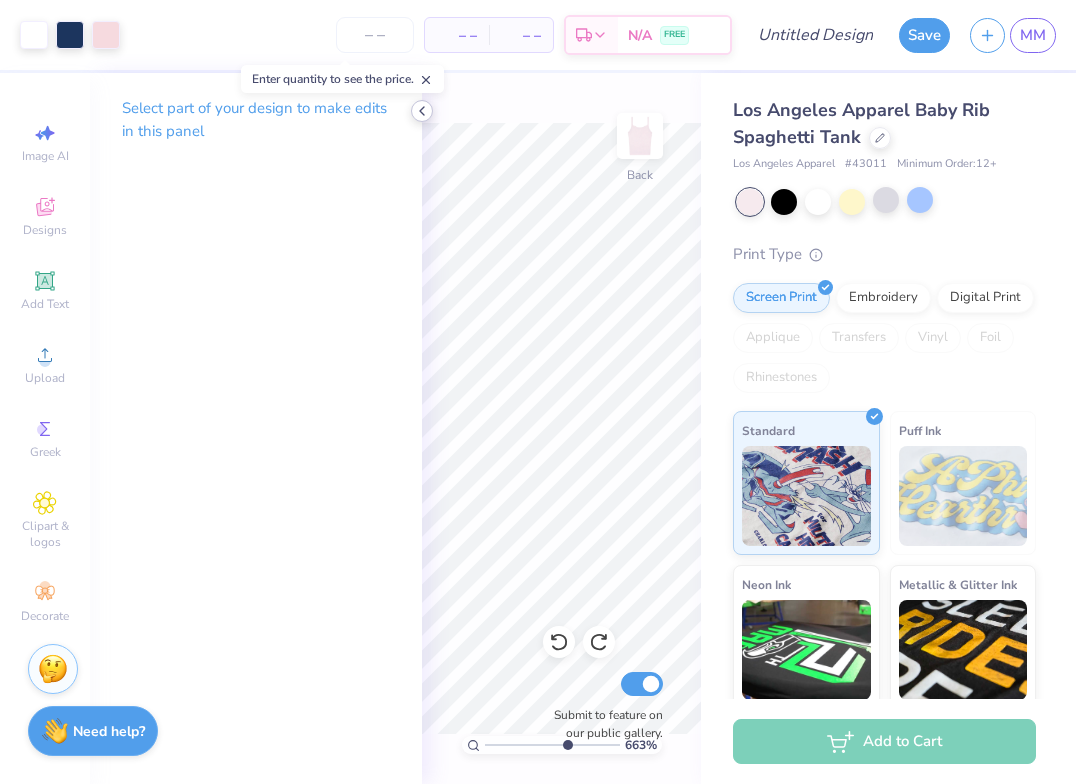 click 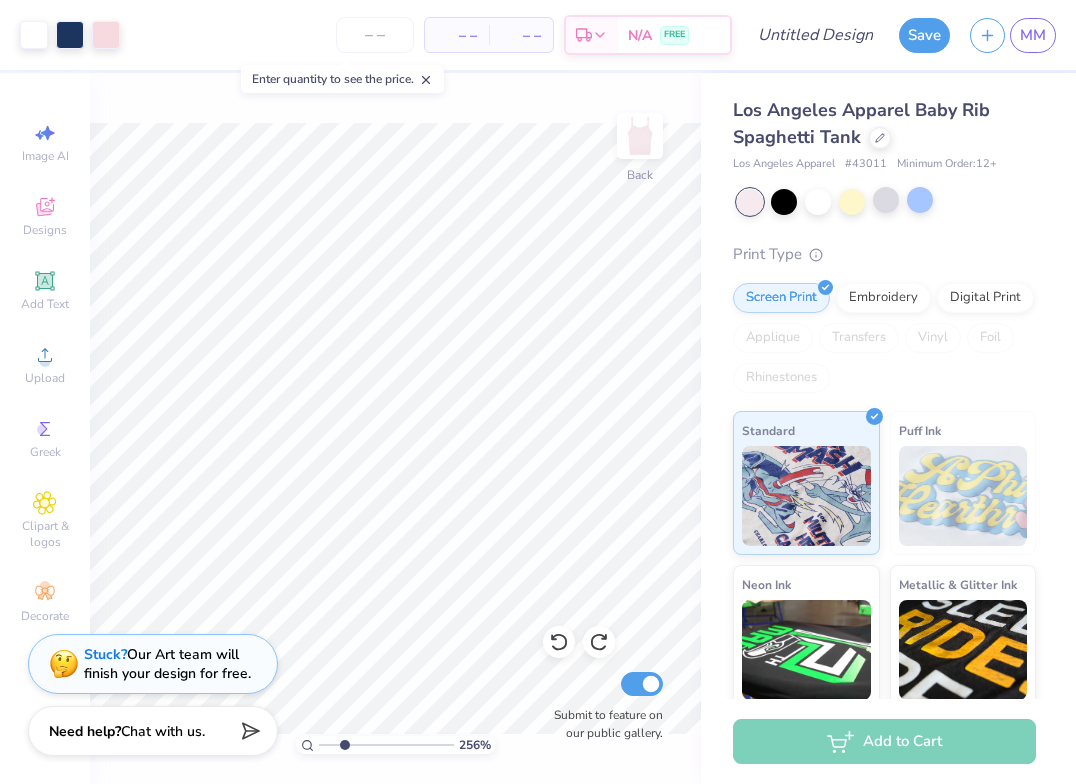 click at bounding box center [386, 745] 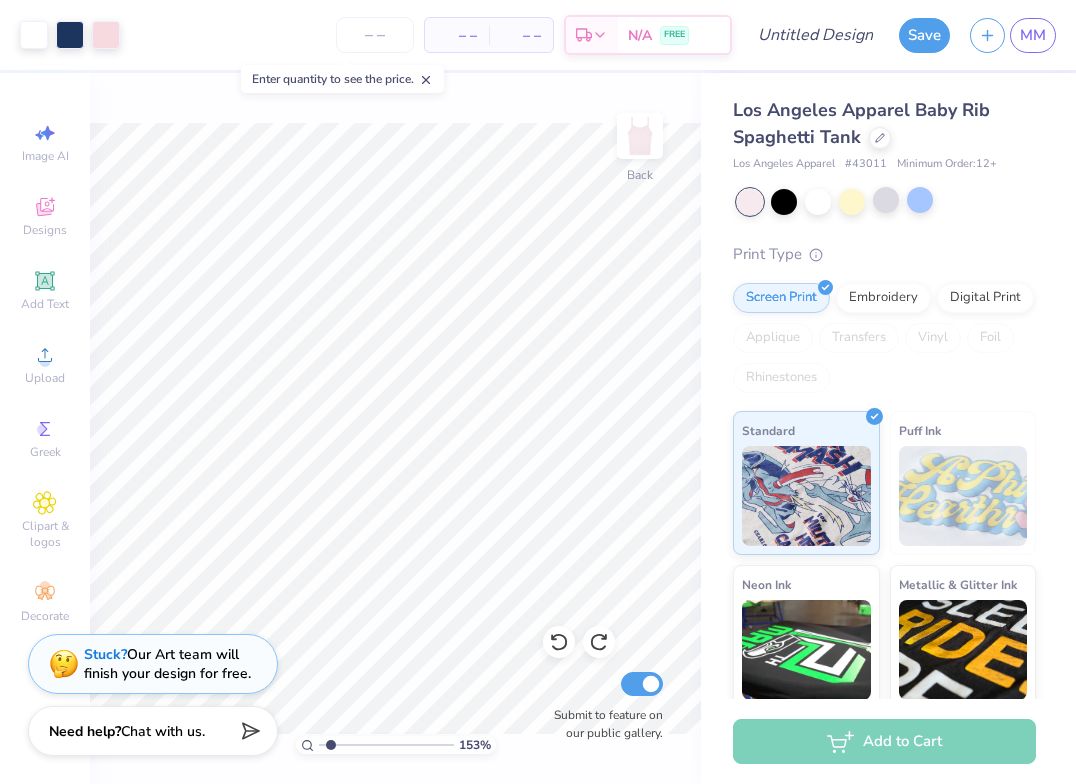 drag, startPoint x: 344, startPoint y: 743, endPoint x: 330, endPoint y: 743, distance: 14 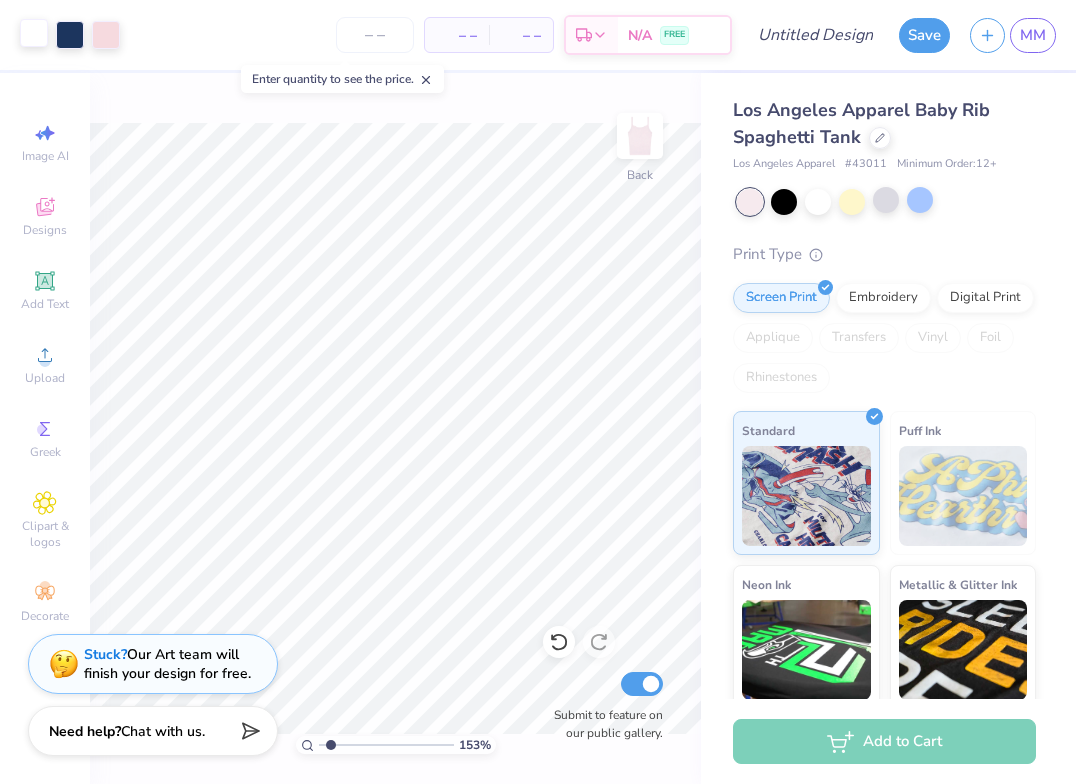 click at bounding box center (34, 33) 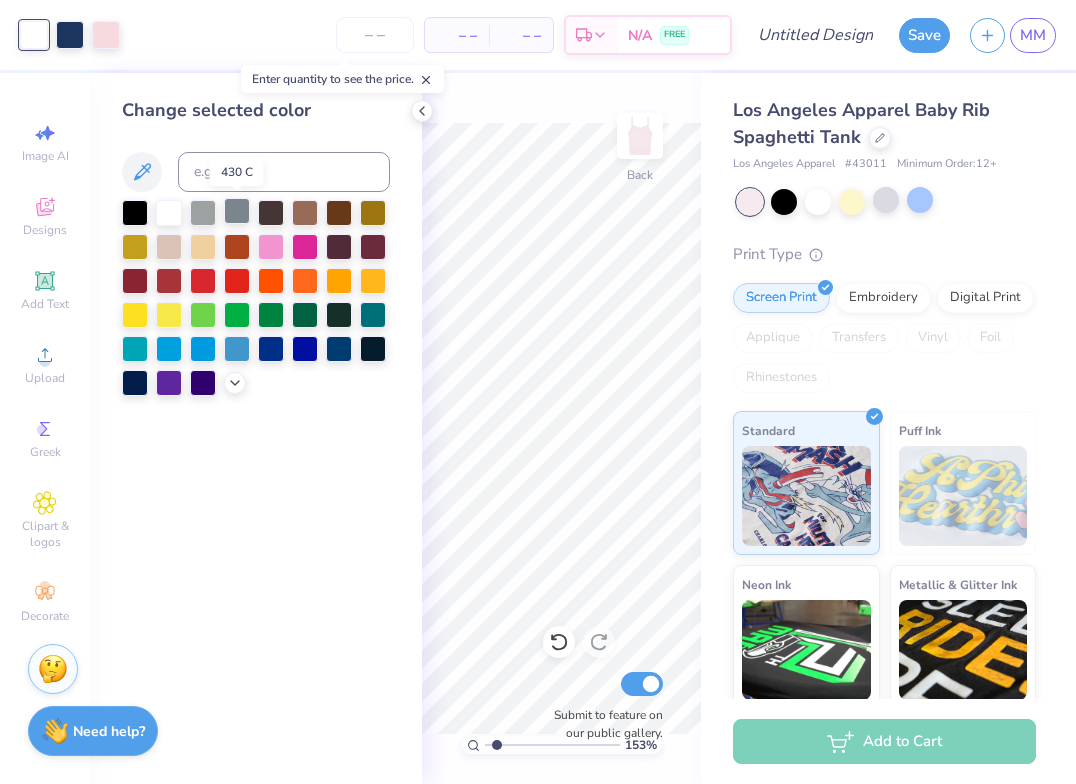 click at bounding box center (237, 211) 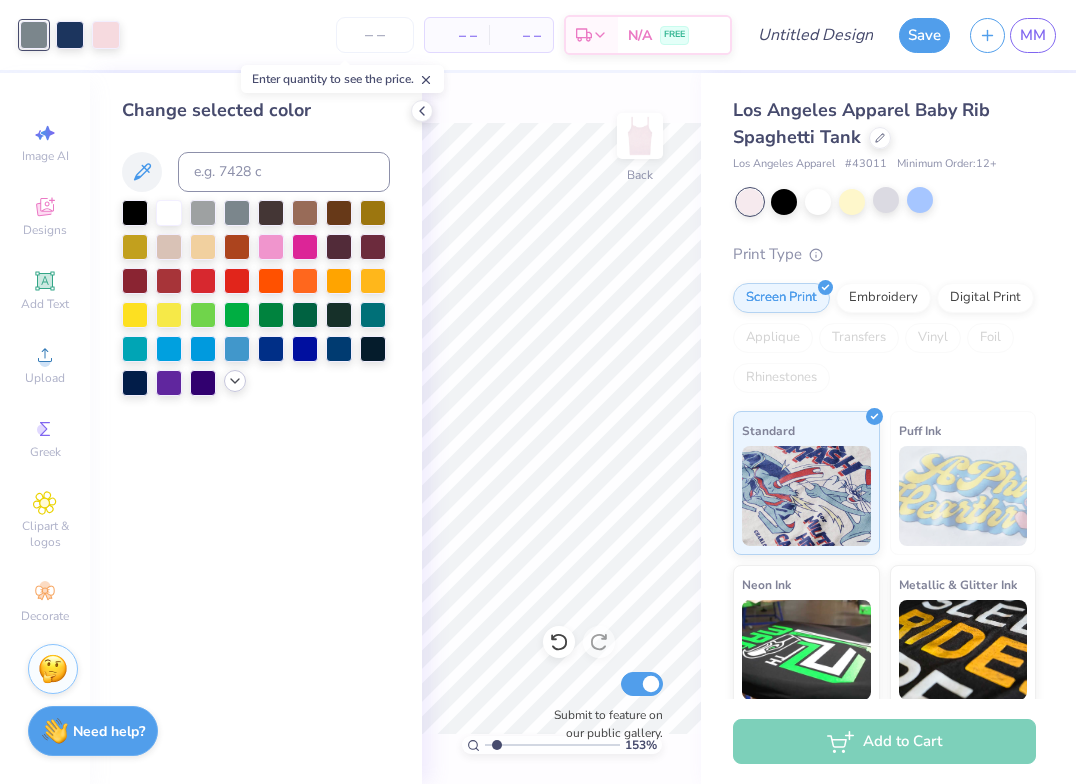 click 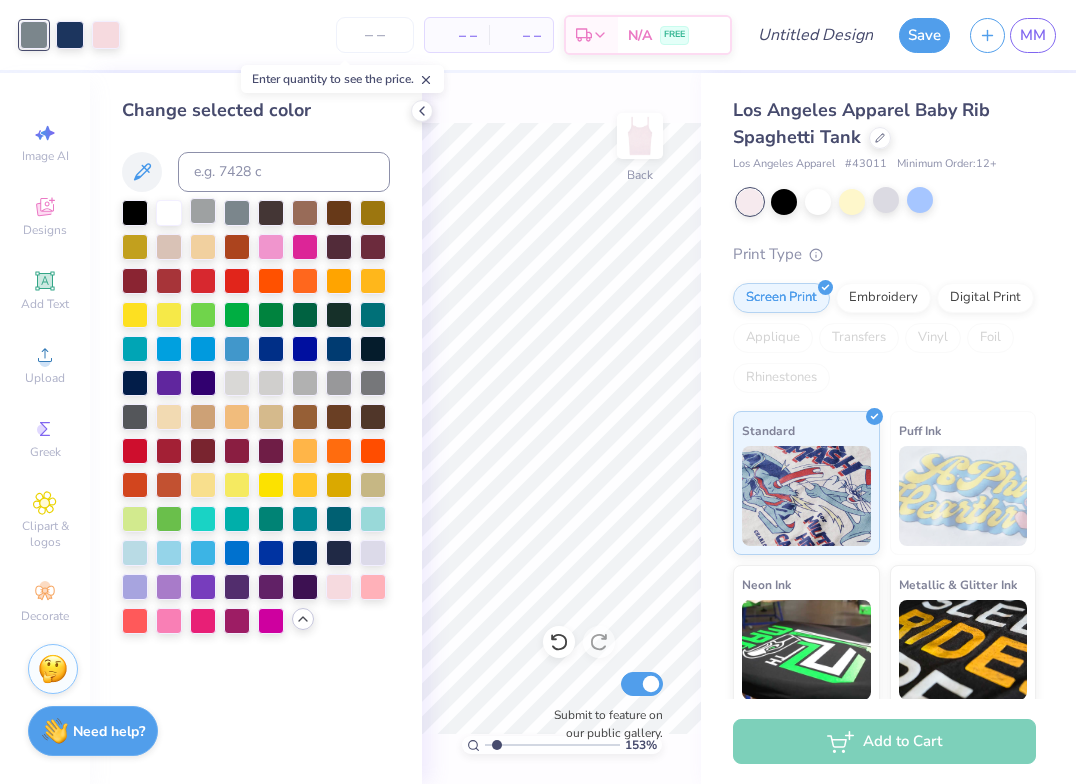 click at bounding box center (203, 211) 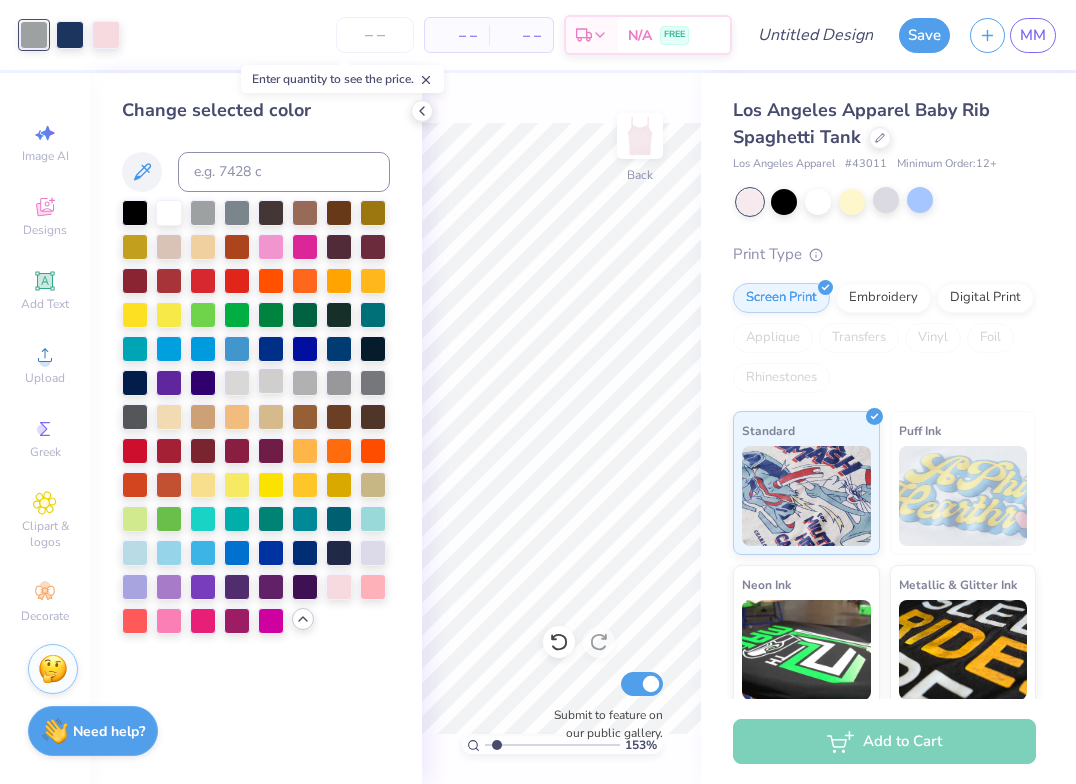 click at bounding box center (271, 381) 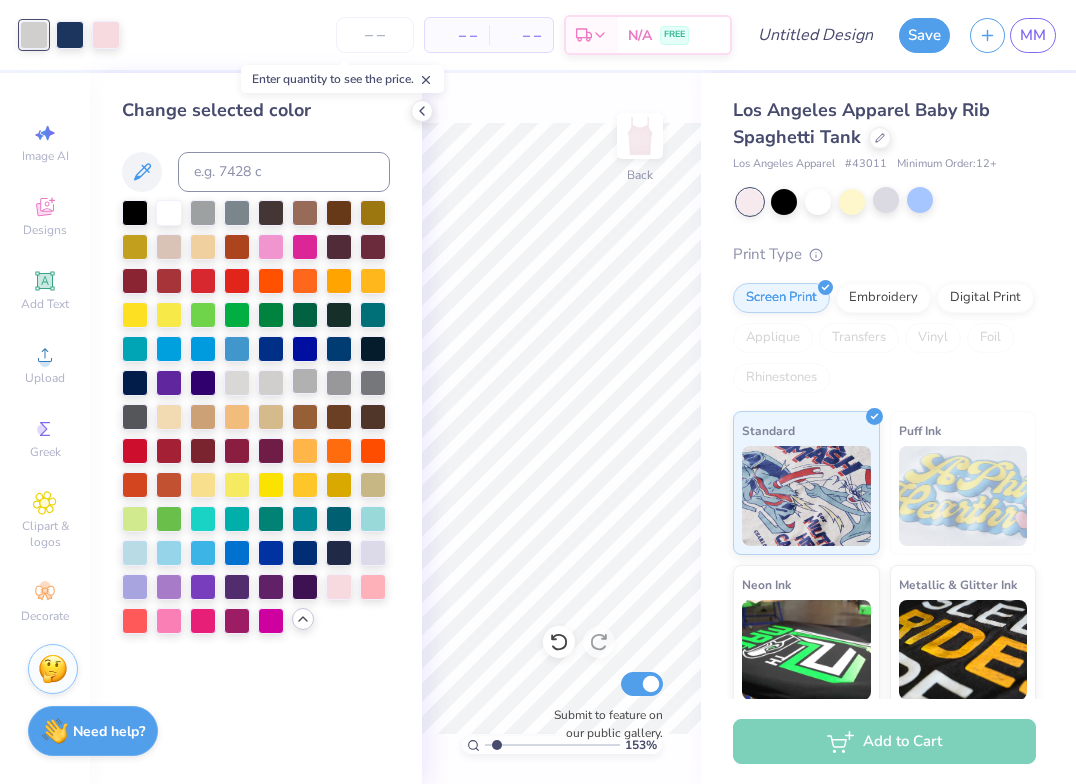 click at bounding box center (305, 381) 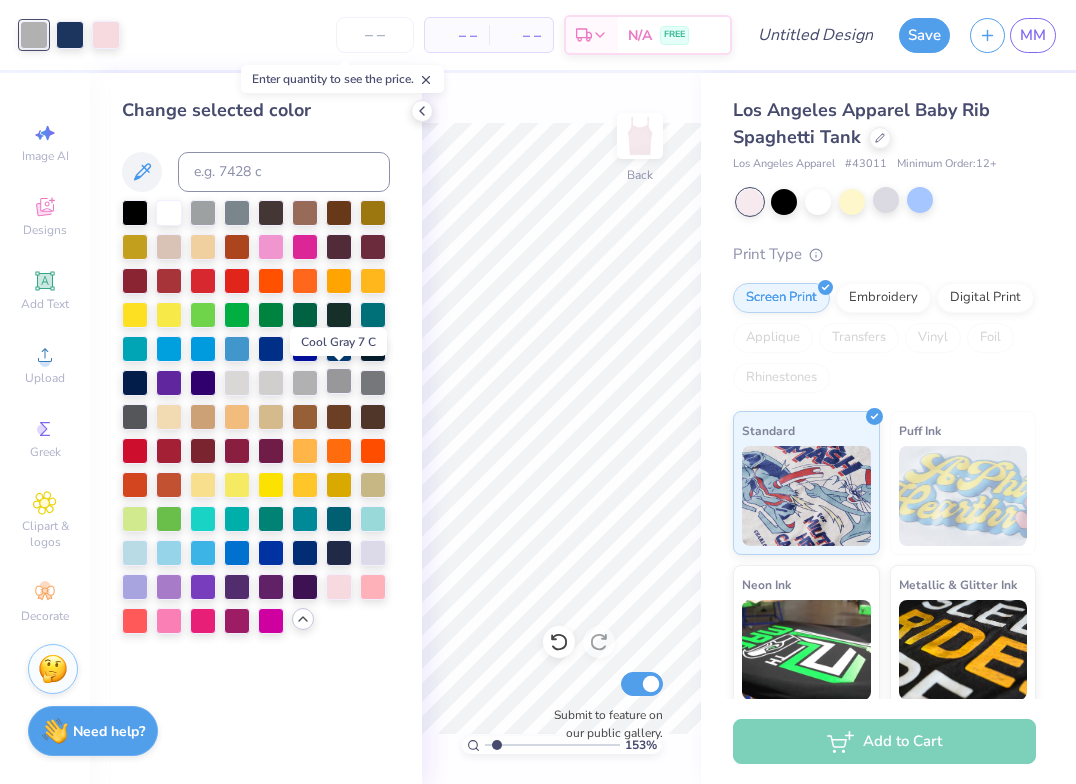 click at bounding box center [339, 381] 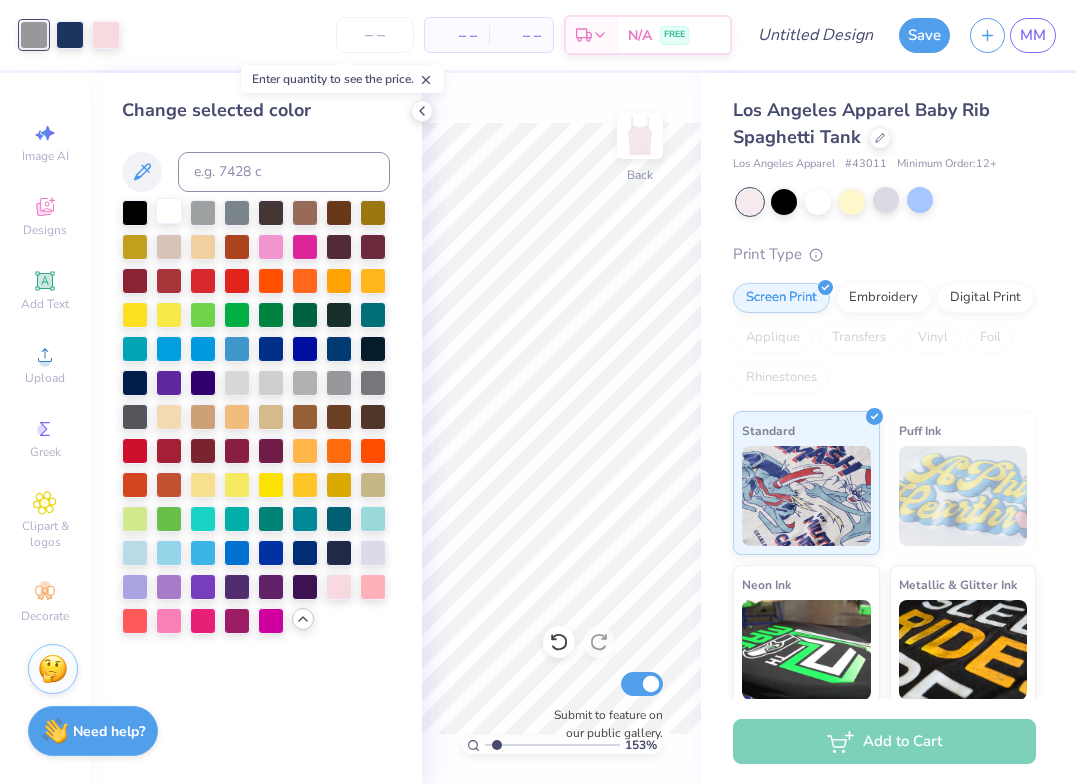 click at bounding box center [169, 211] 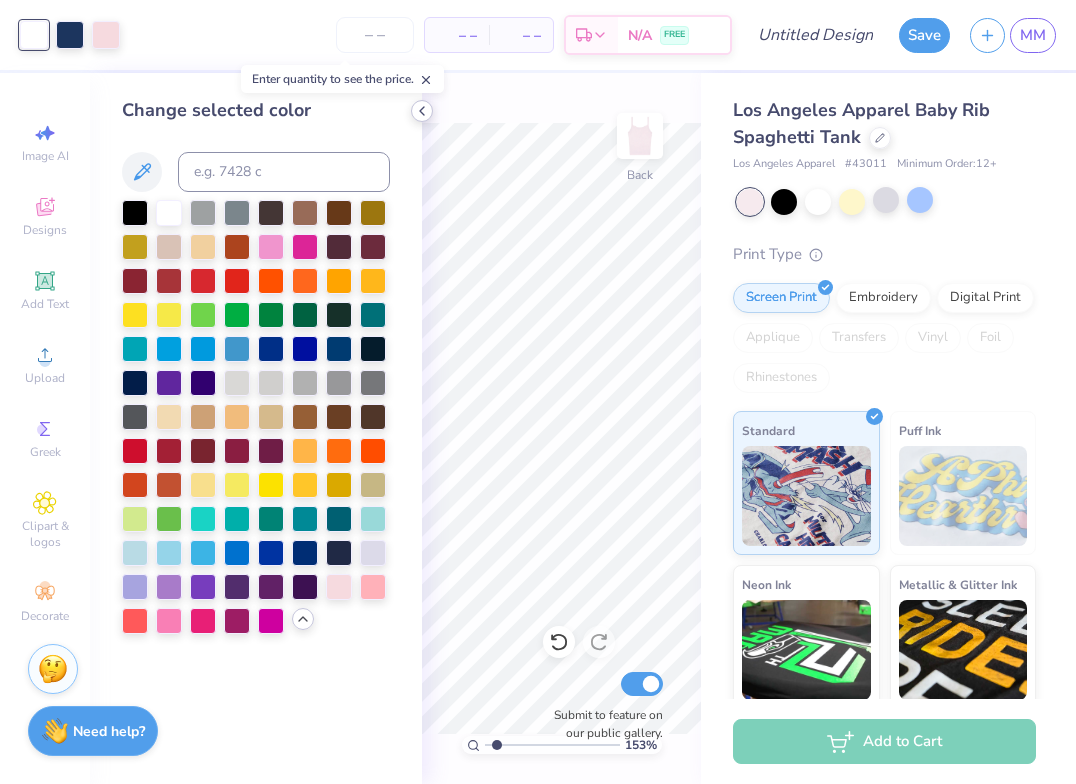 click 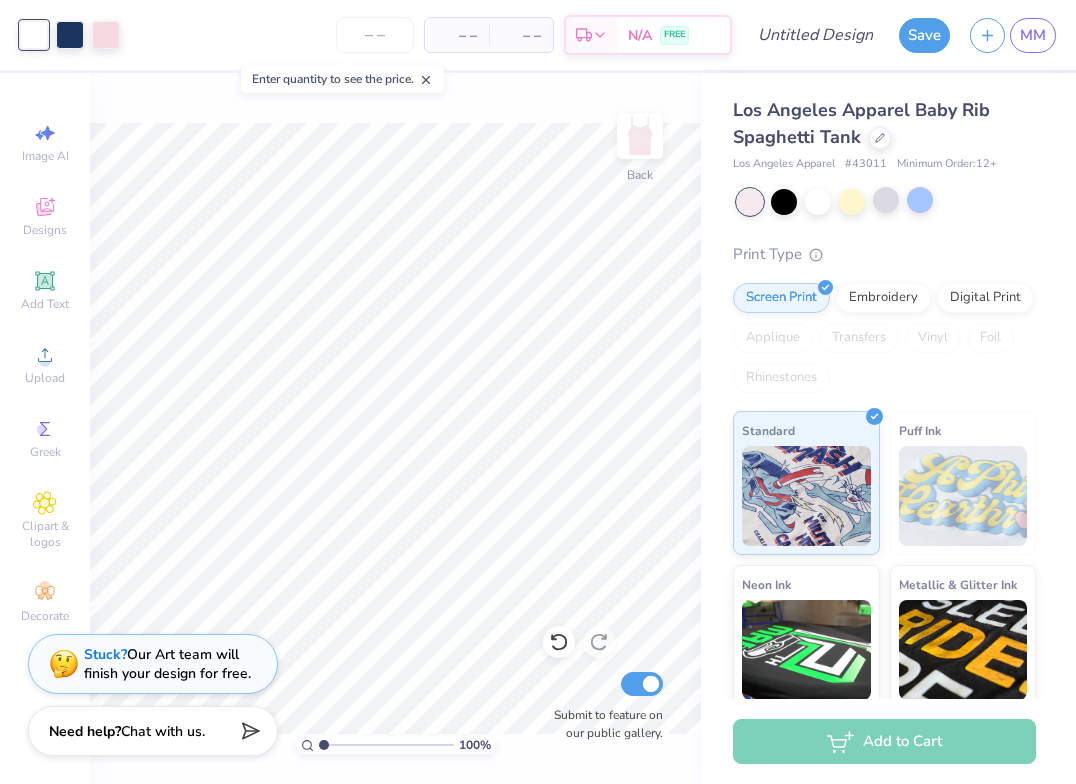 drag, startPoint x: 331, startPoint y: 742, endPoint x: 315, endPoint y: 742, distance: 16 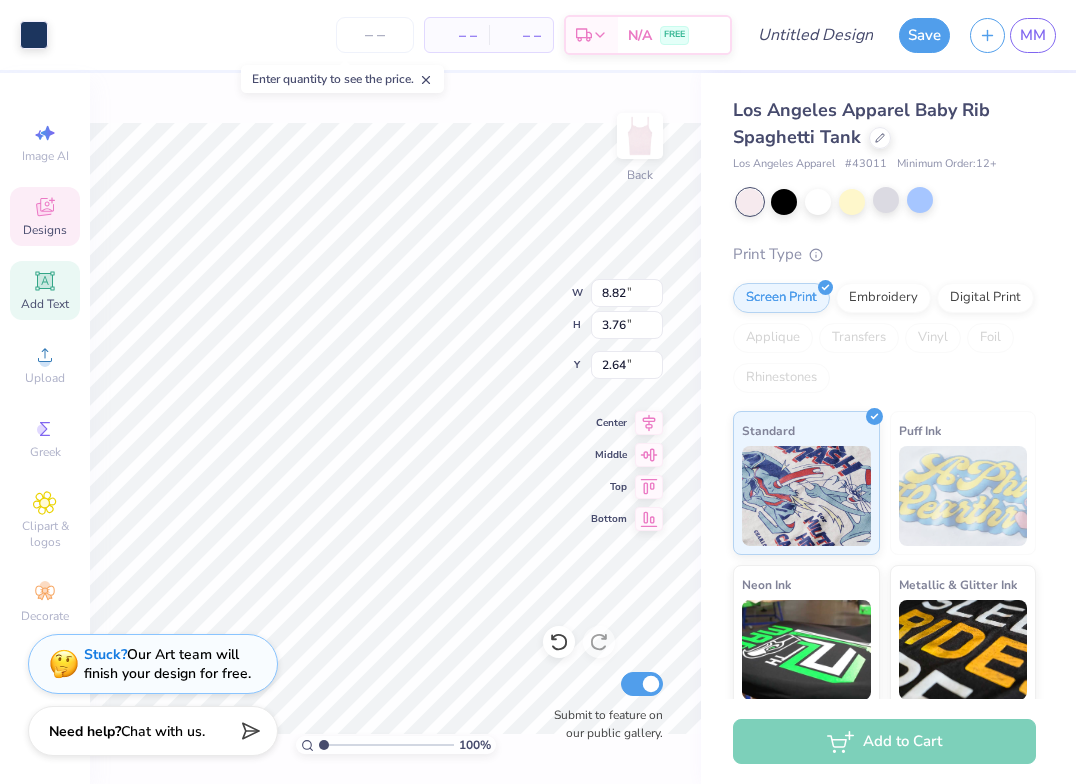 click on "Add Text" at bounding box center (45, 304) 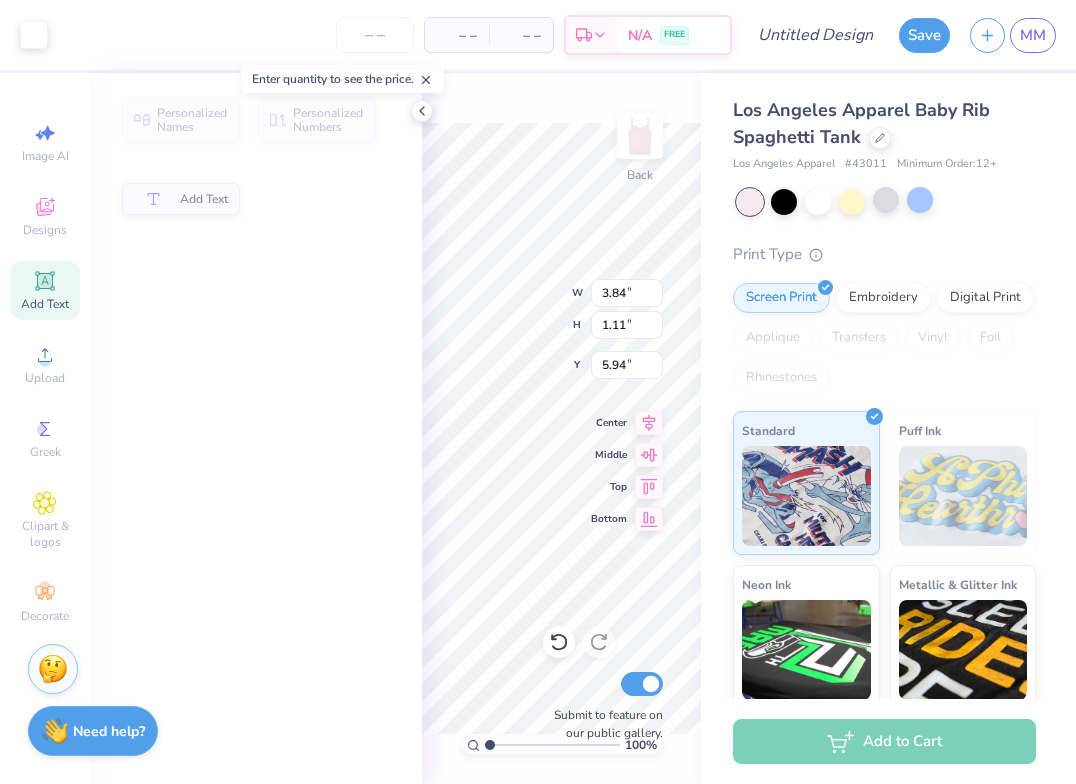 type on "3.84" 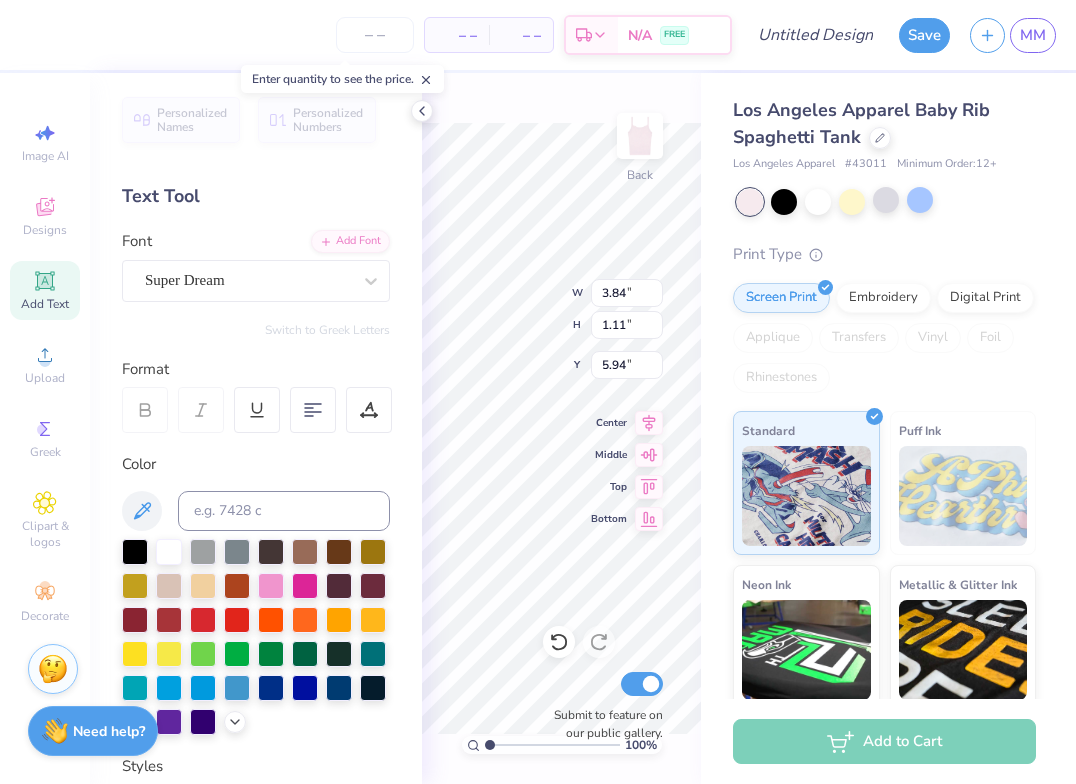type on "TXT" 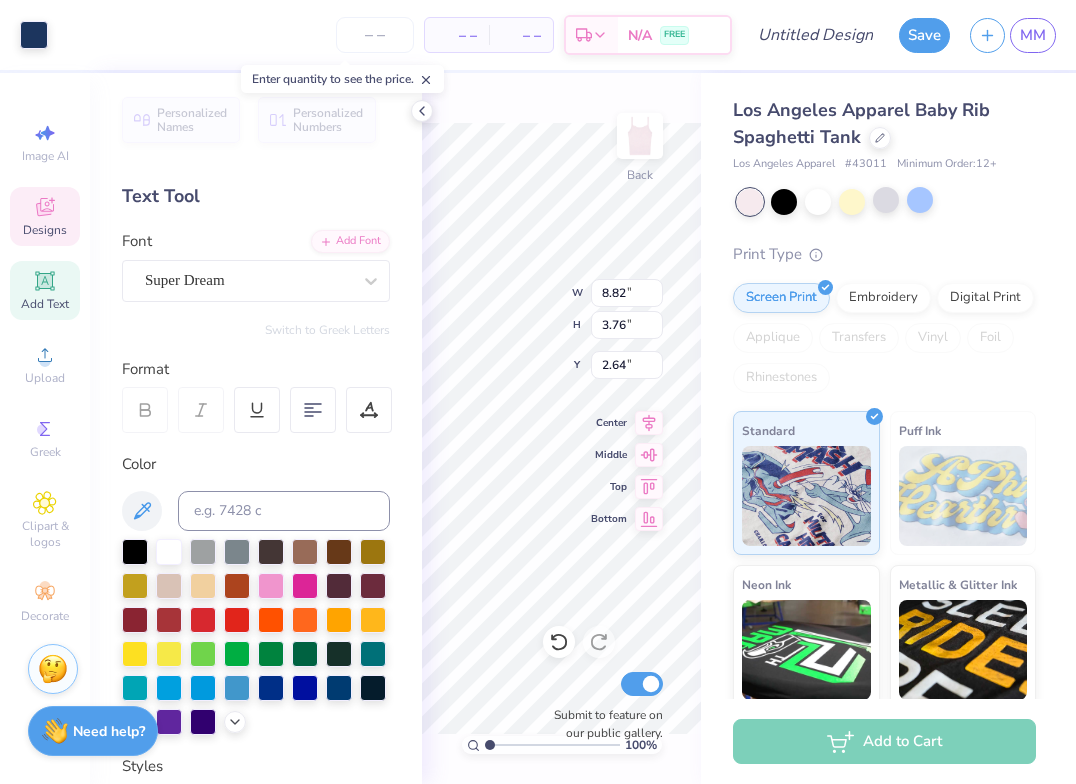 type on "4.14" 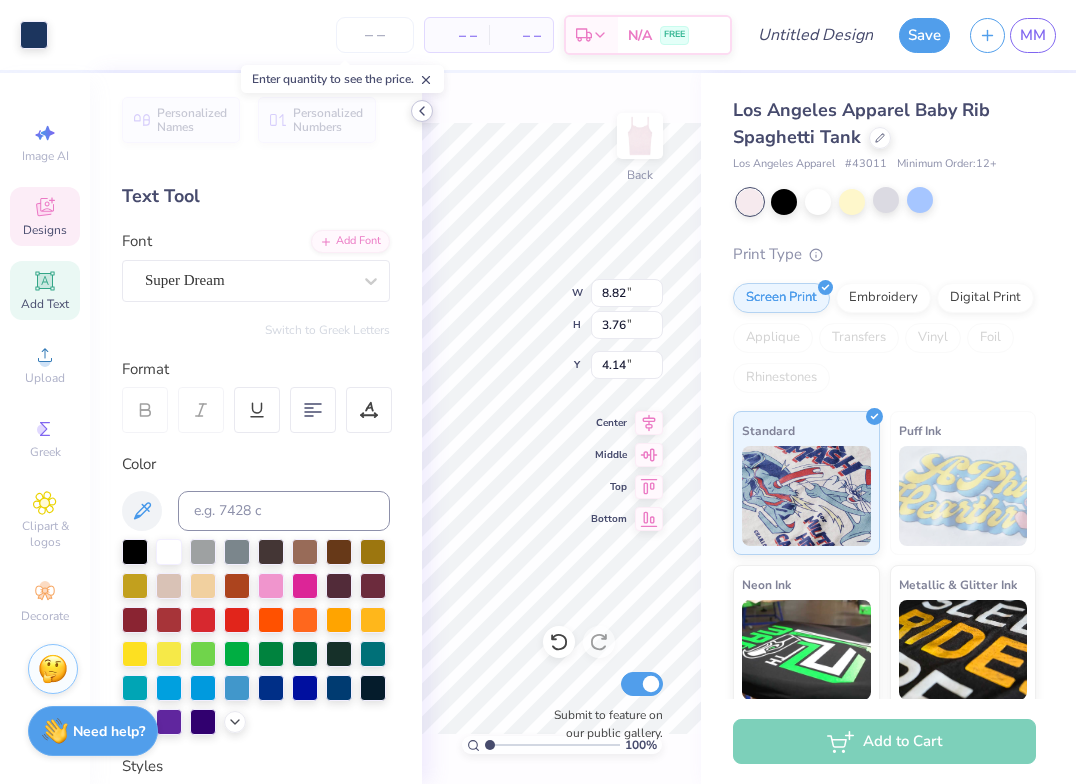 click 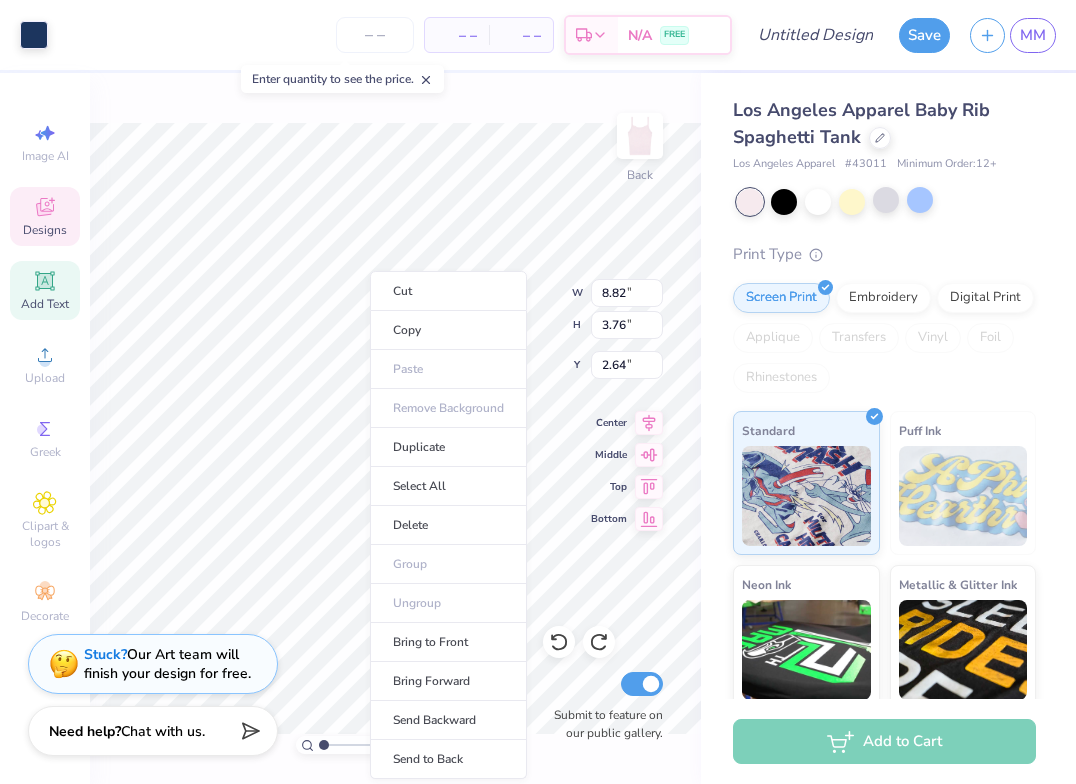 click on "Cut Copy Paste Remove Background Duplicate Select All Delete Group Ungroup Bring to Front Bring Forward Send Backward Send to Back" at bounding box center (448, 525) 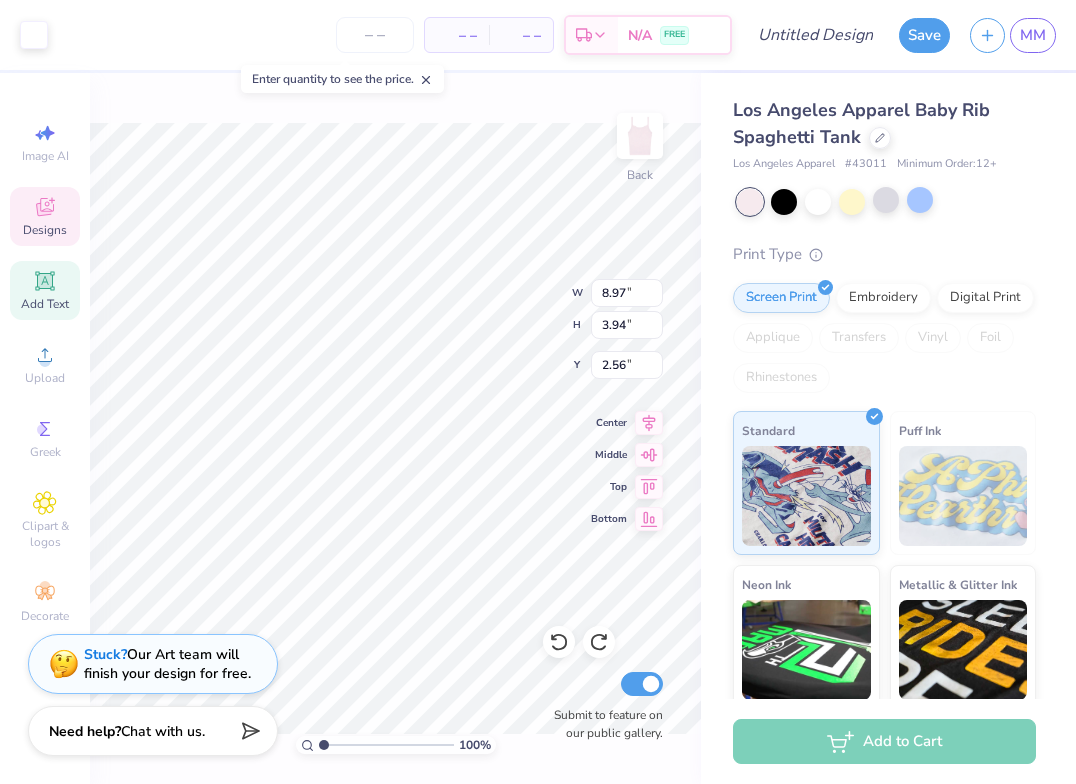 type on "5.67" 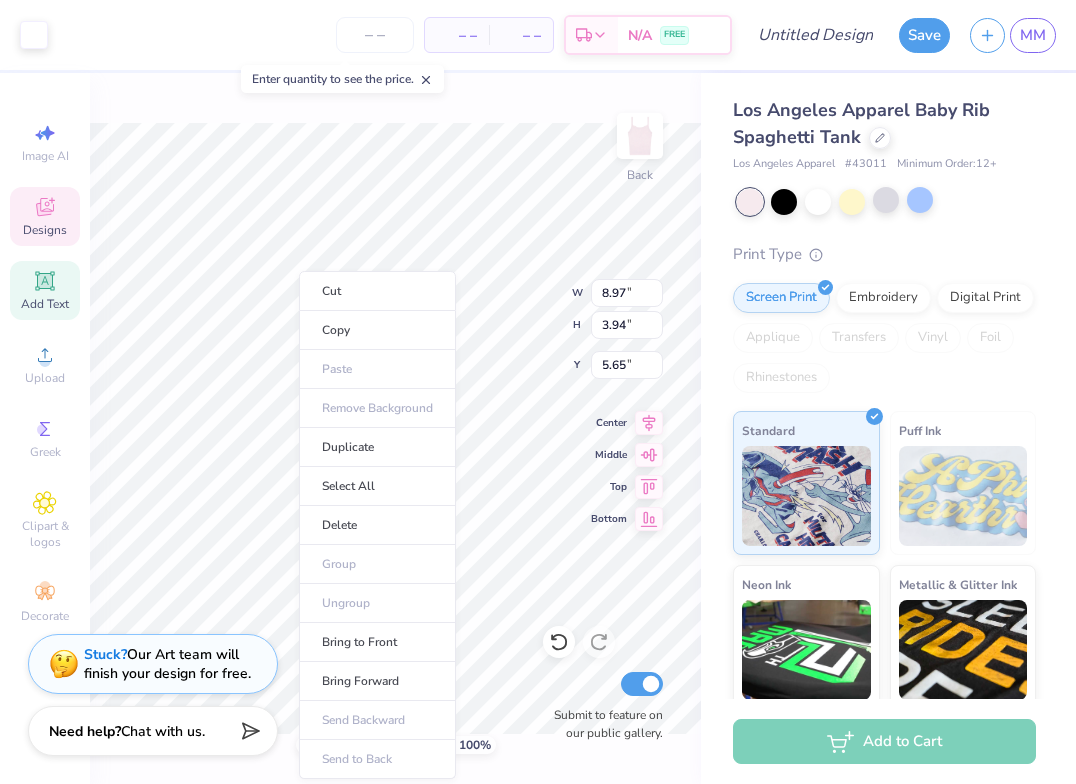 click on "Cut Copy Paste Remove Background Duplicate Select All Delete Group Ungroup Bring to Front Bring Forward Send Backward Send to Back" at bounding box center (377, 525) 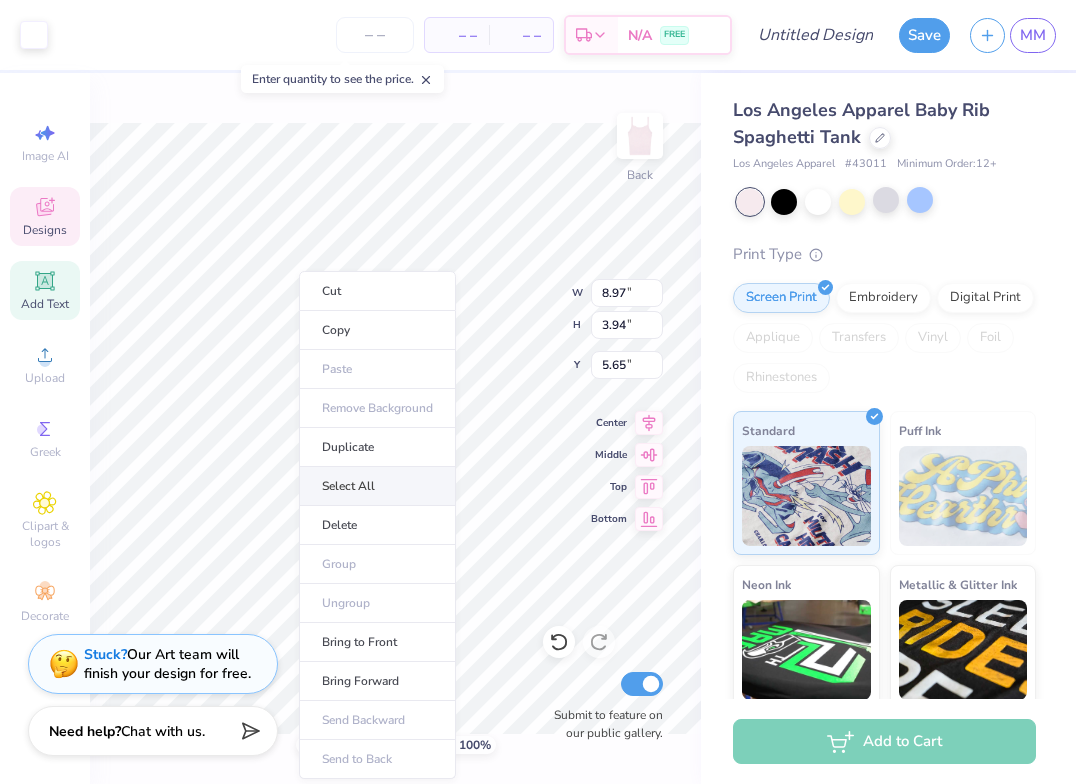 click on "Select All" at bounding box center [377, 486] 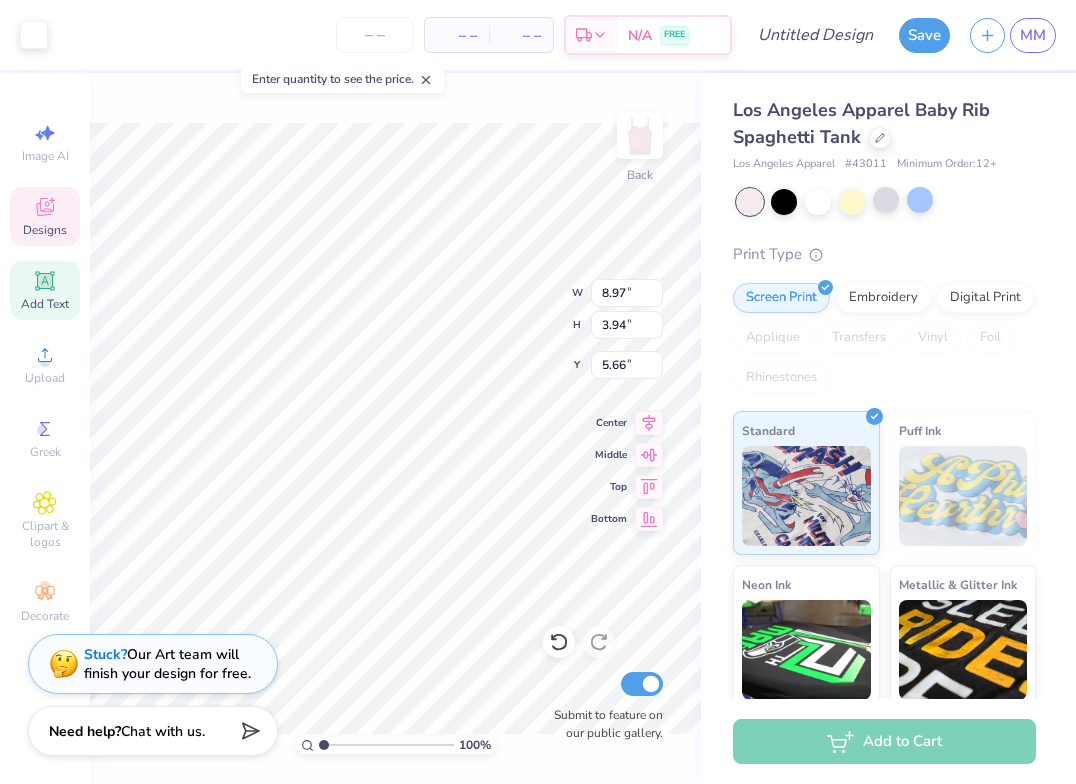 type on "2.56" 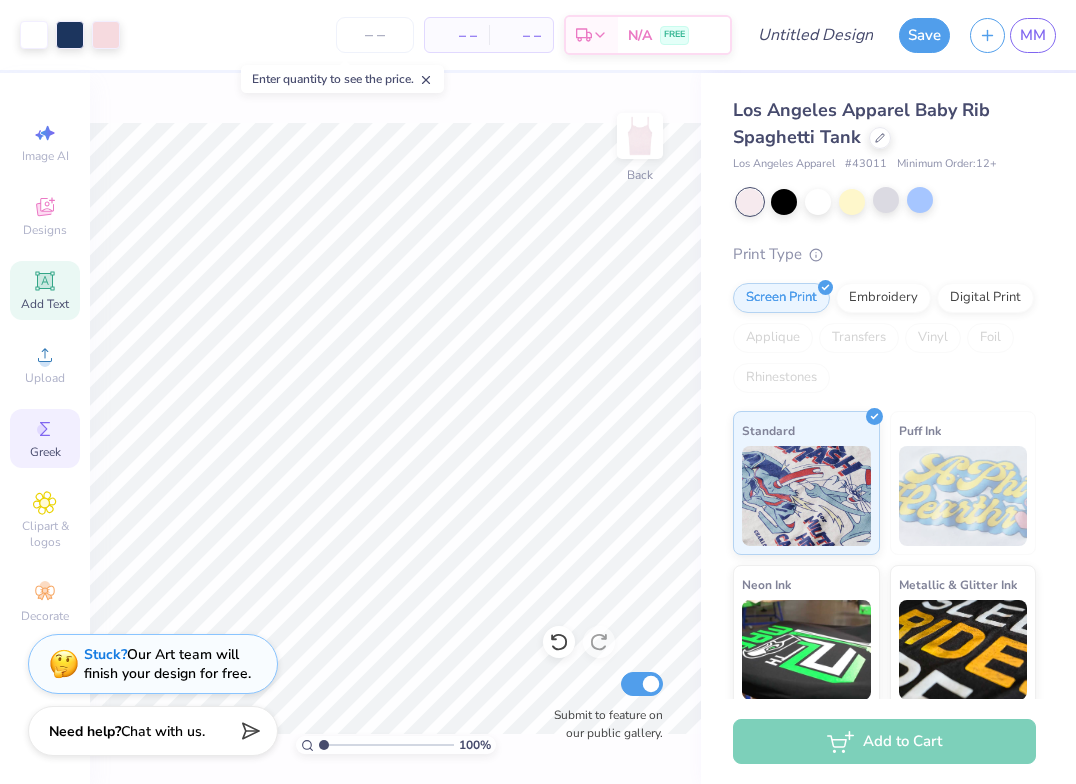 click on "Greek" at bounding box center [45, 452] 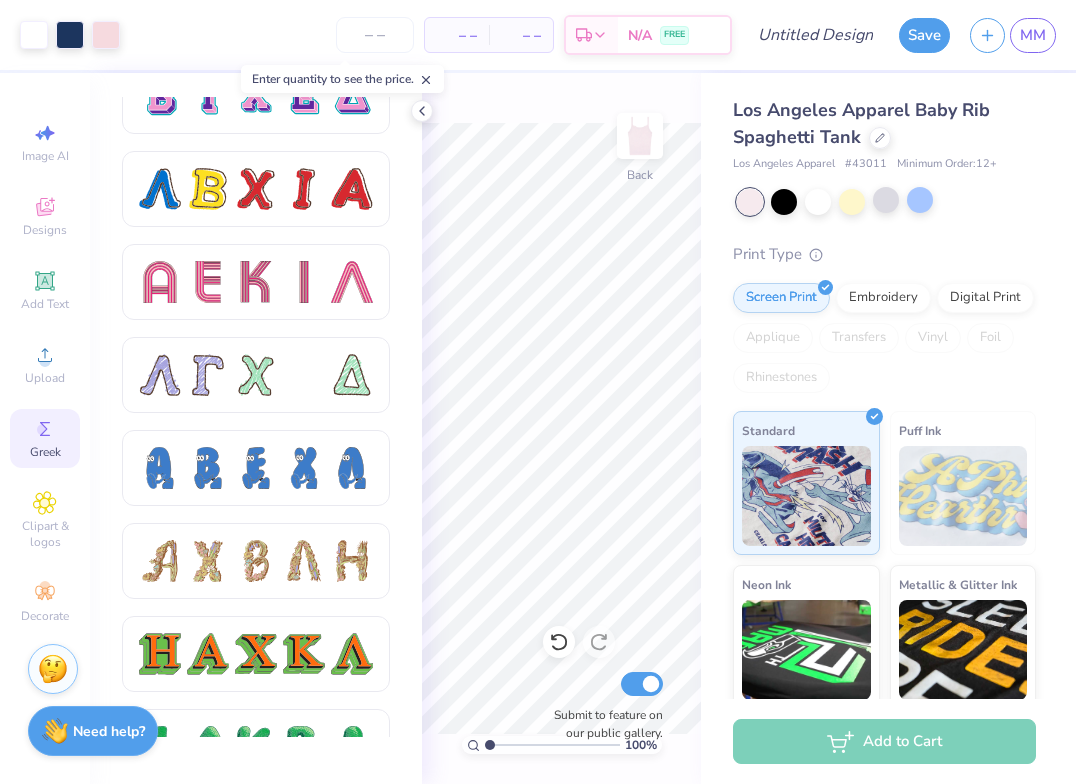 scroll, scrollTop: 1699, scrollLeft: 0, axis: vertical 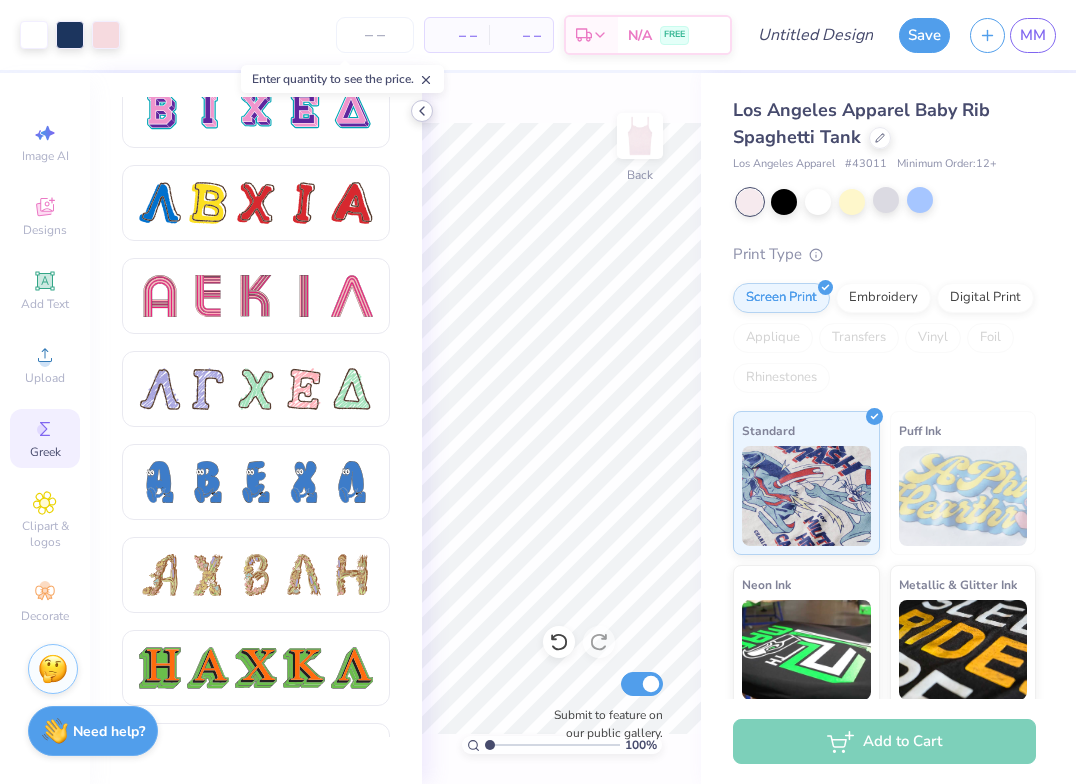 click 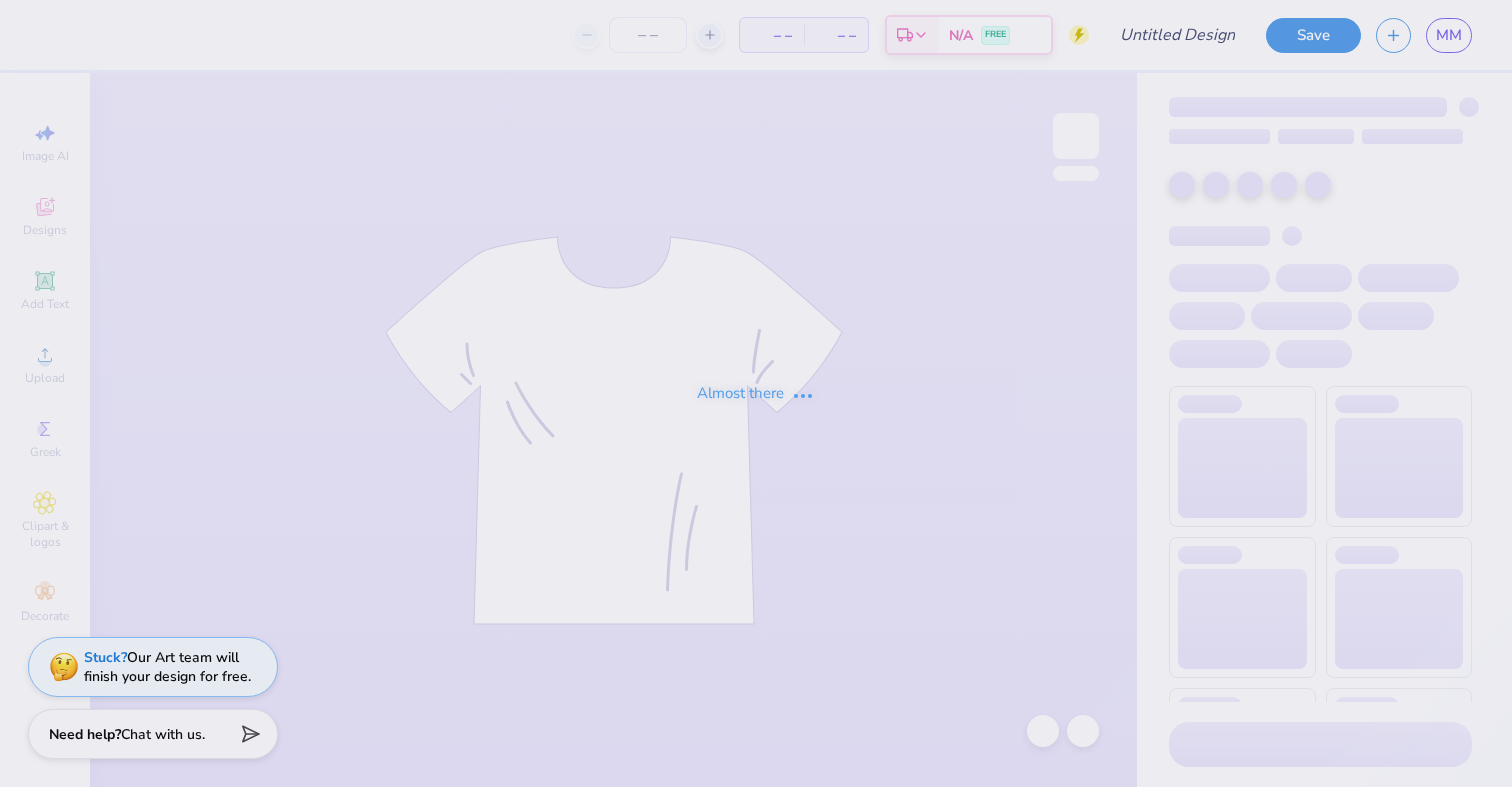 scroll, scrollTop: 0, scrollLeft: 0, axis: both 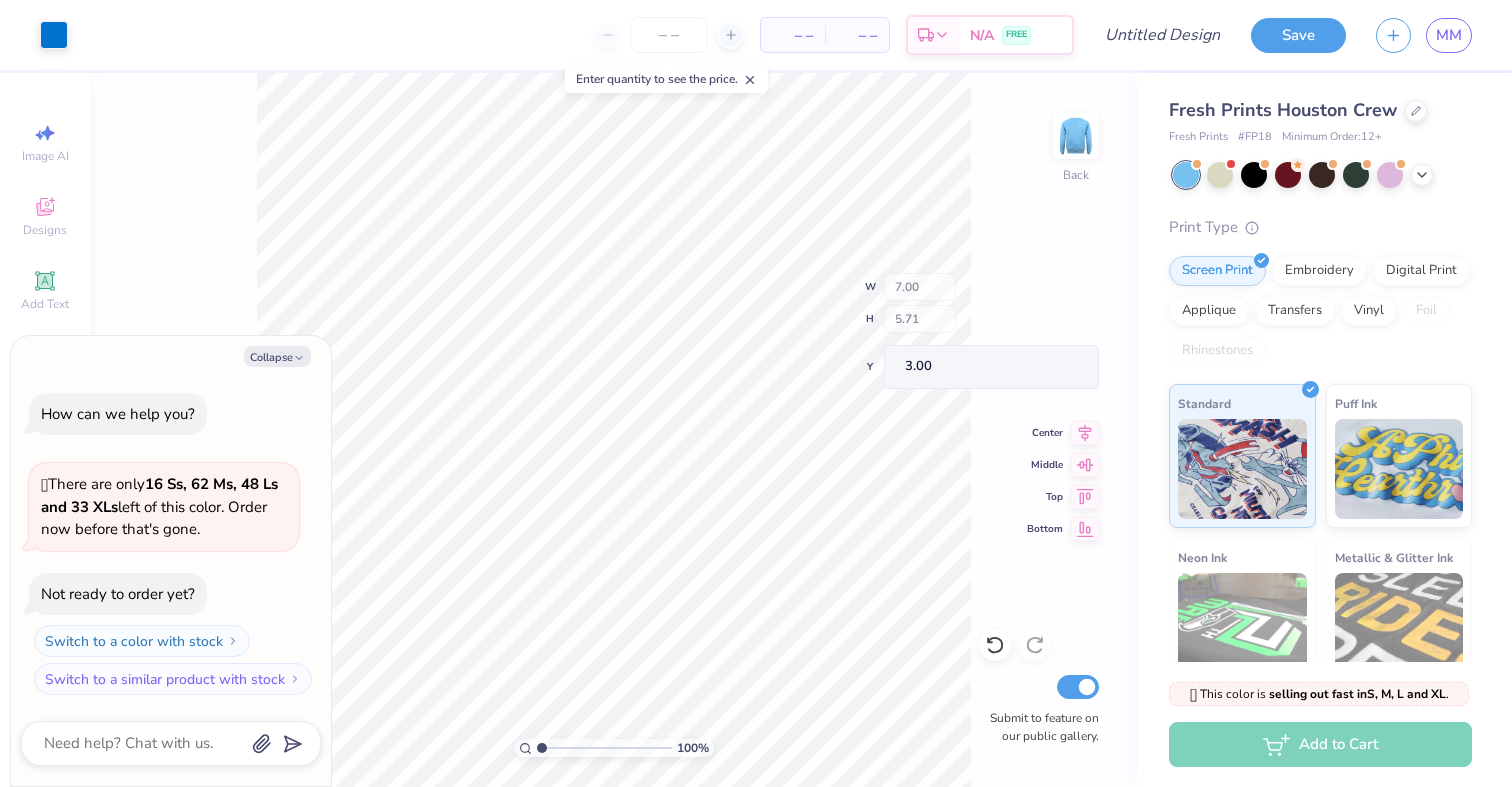 type on "x" 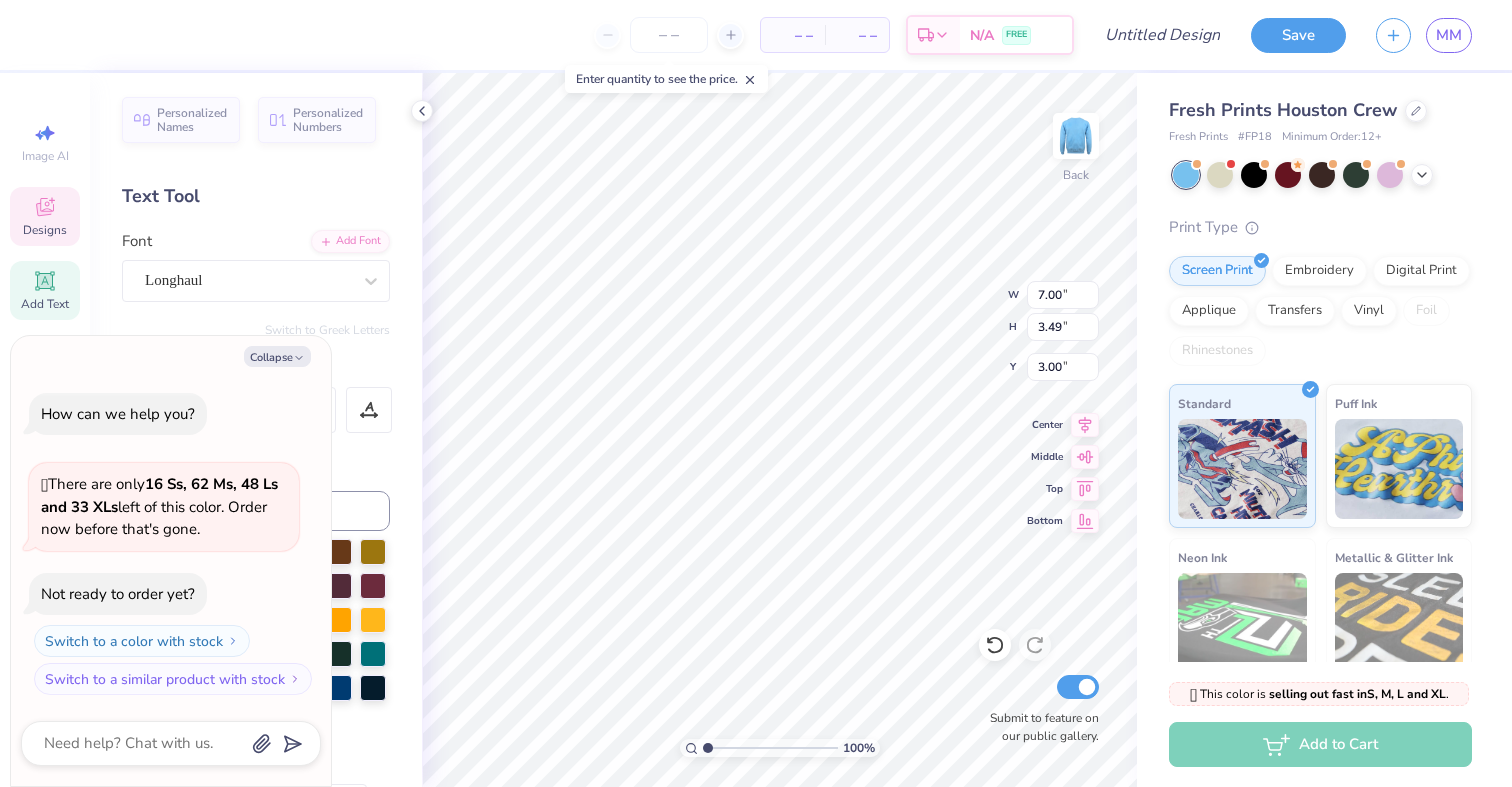 type on "x" 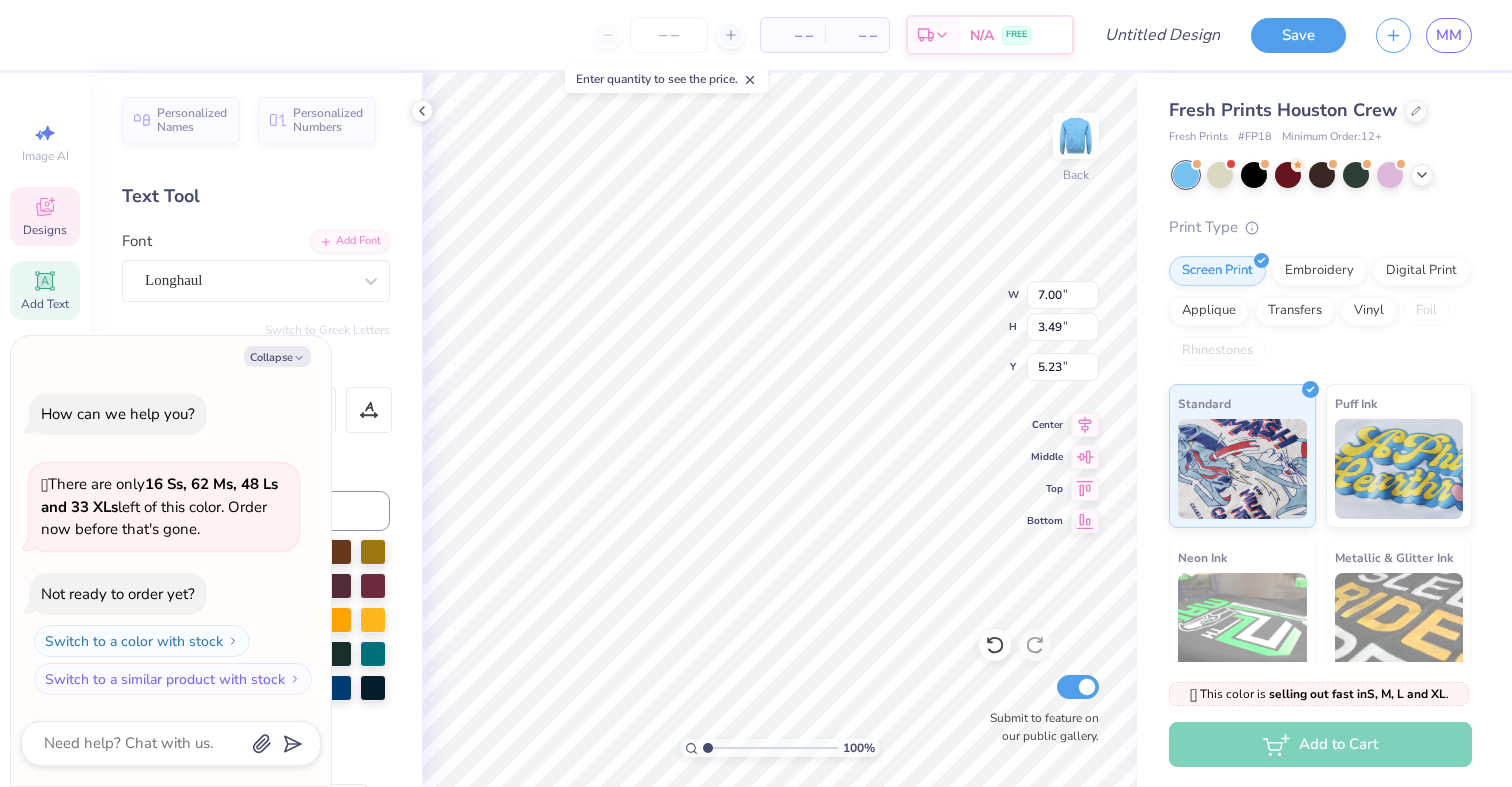 scroll, scrollTop: 0, scrollLeft: 1, axis: horizontal 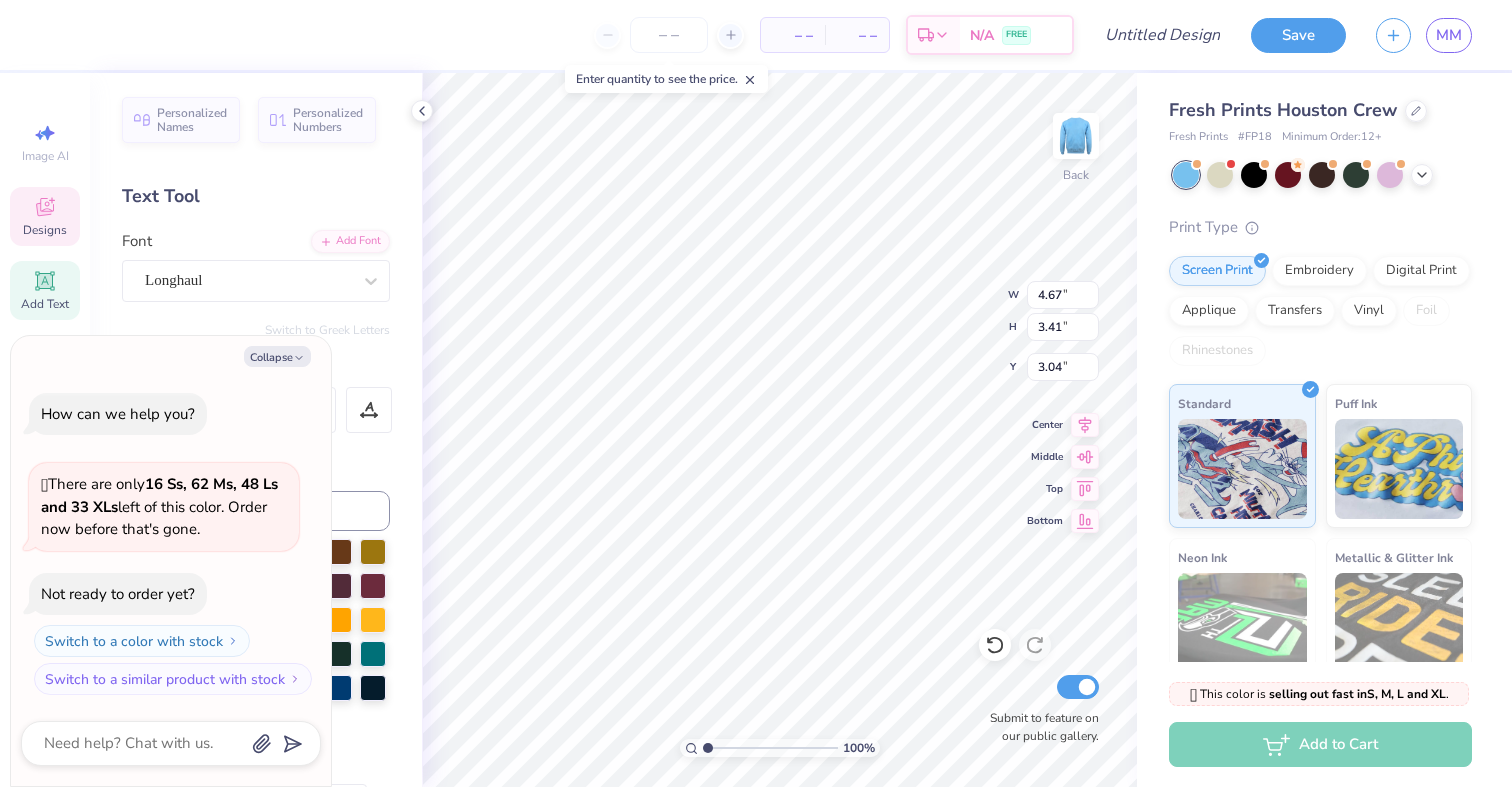 type on "x" 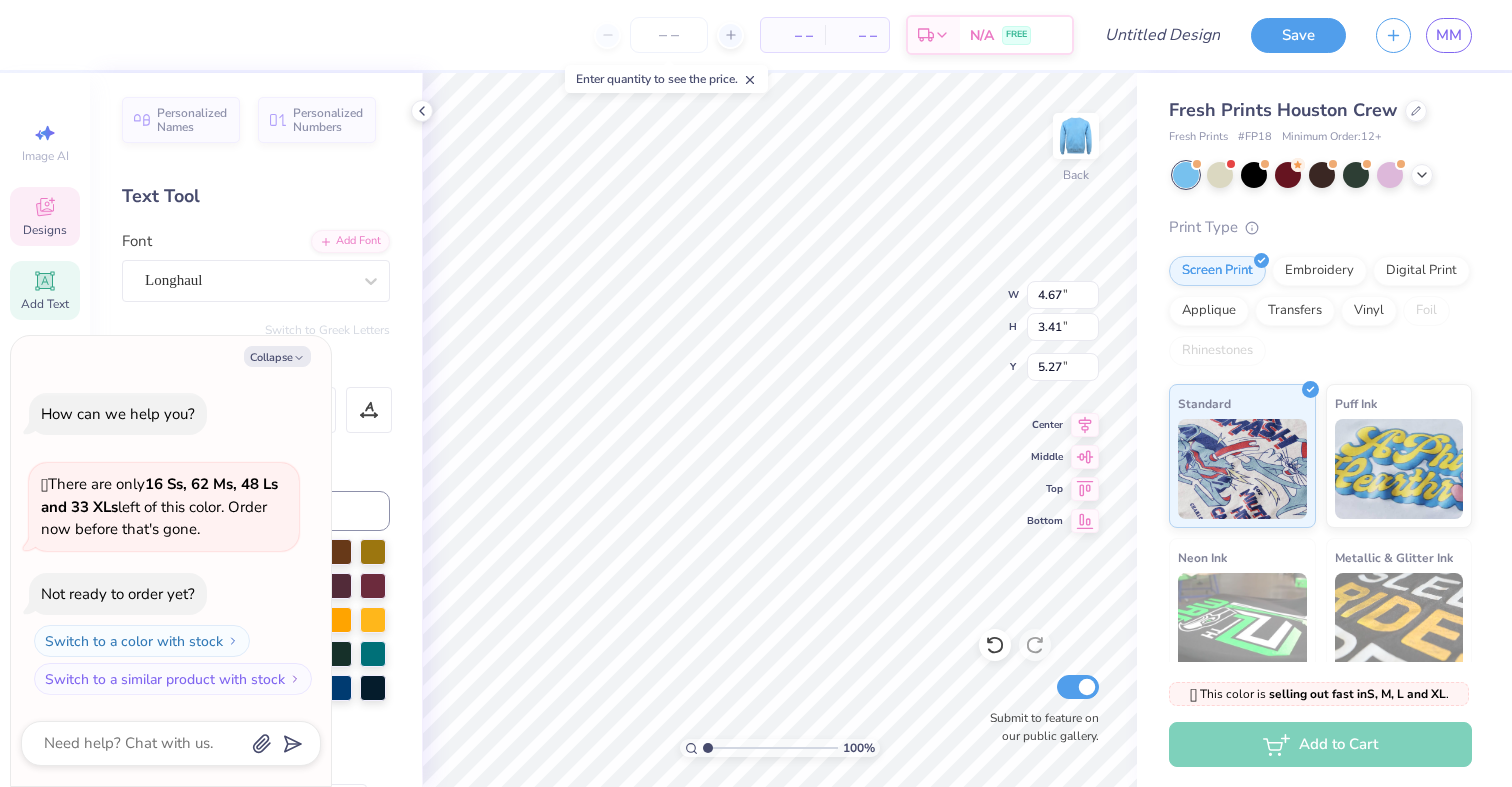 type on "x" 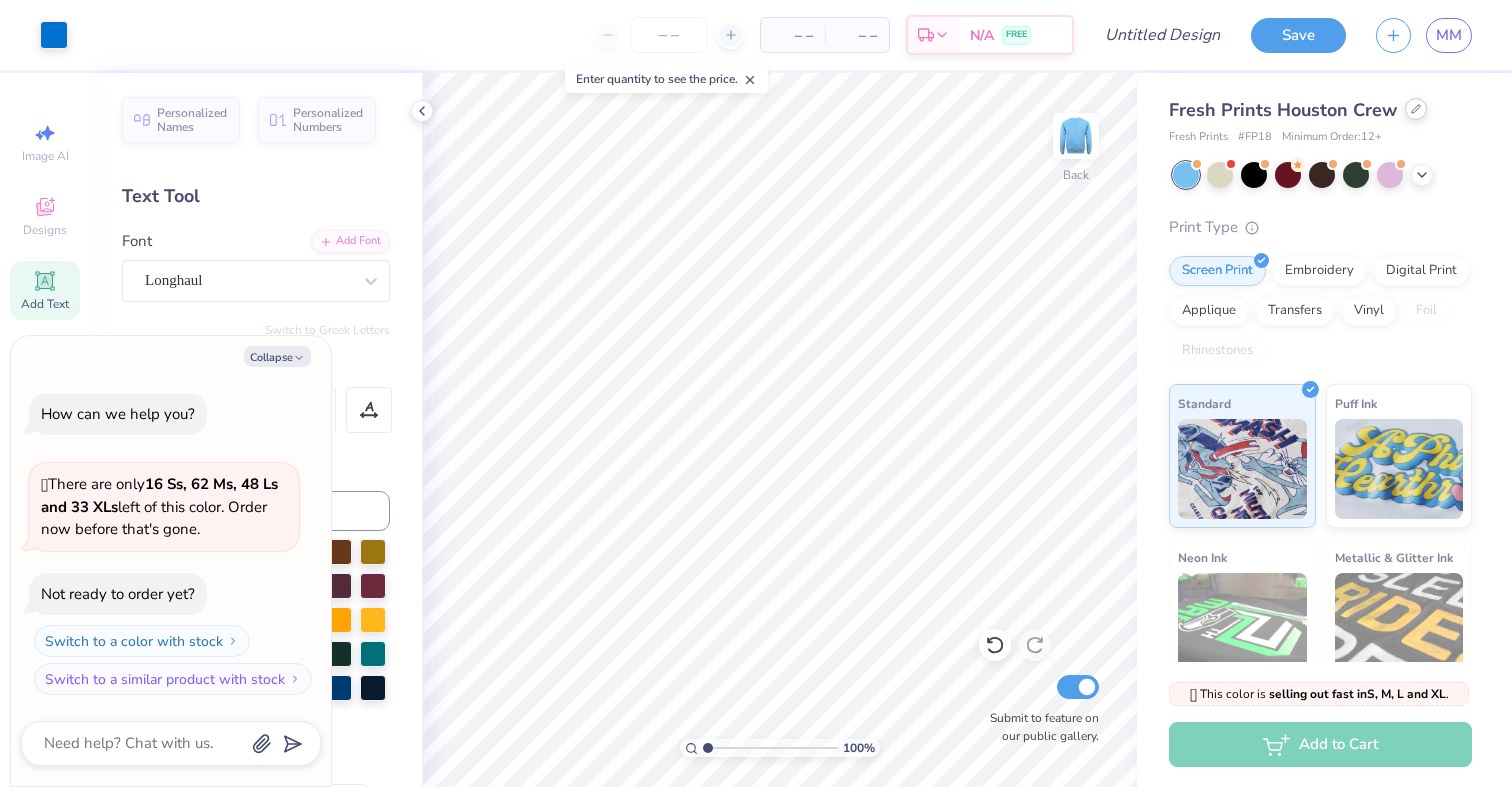 click at bounding box center [1416, 109] 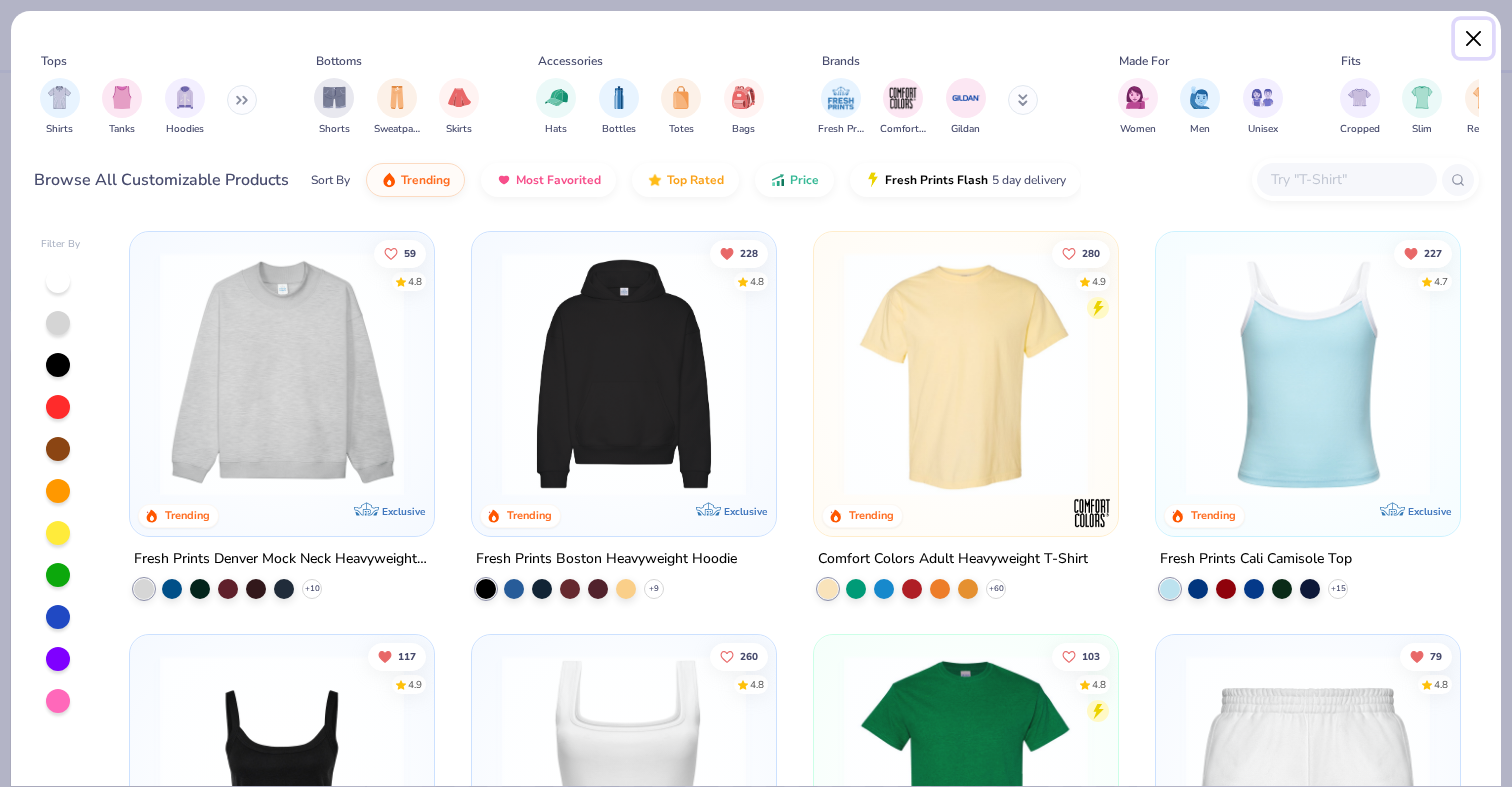 click at bounding box center (1474, 39) 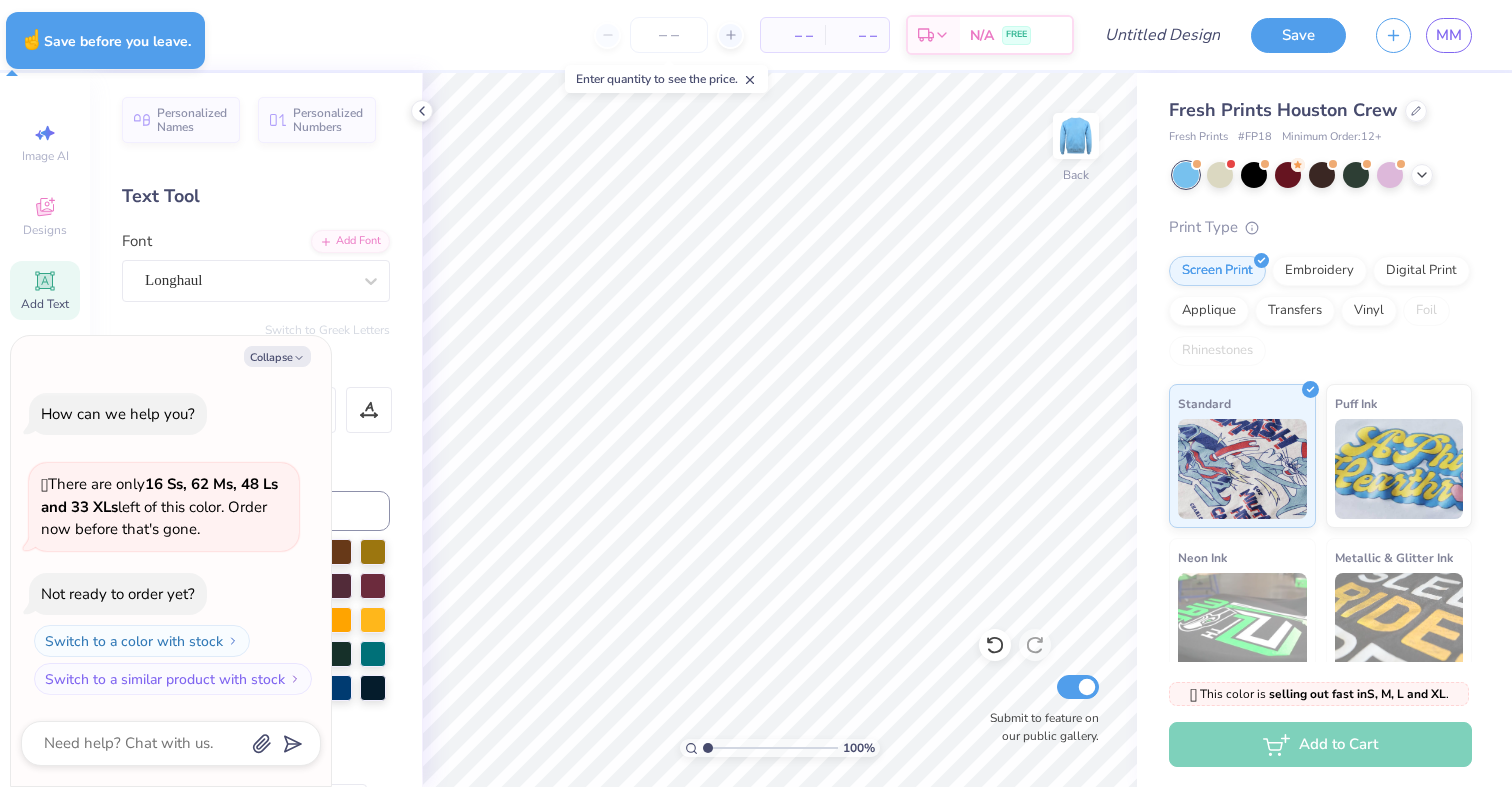 type on "x" 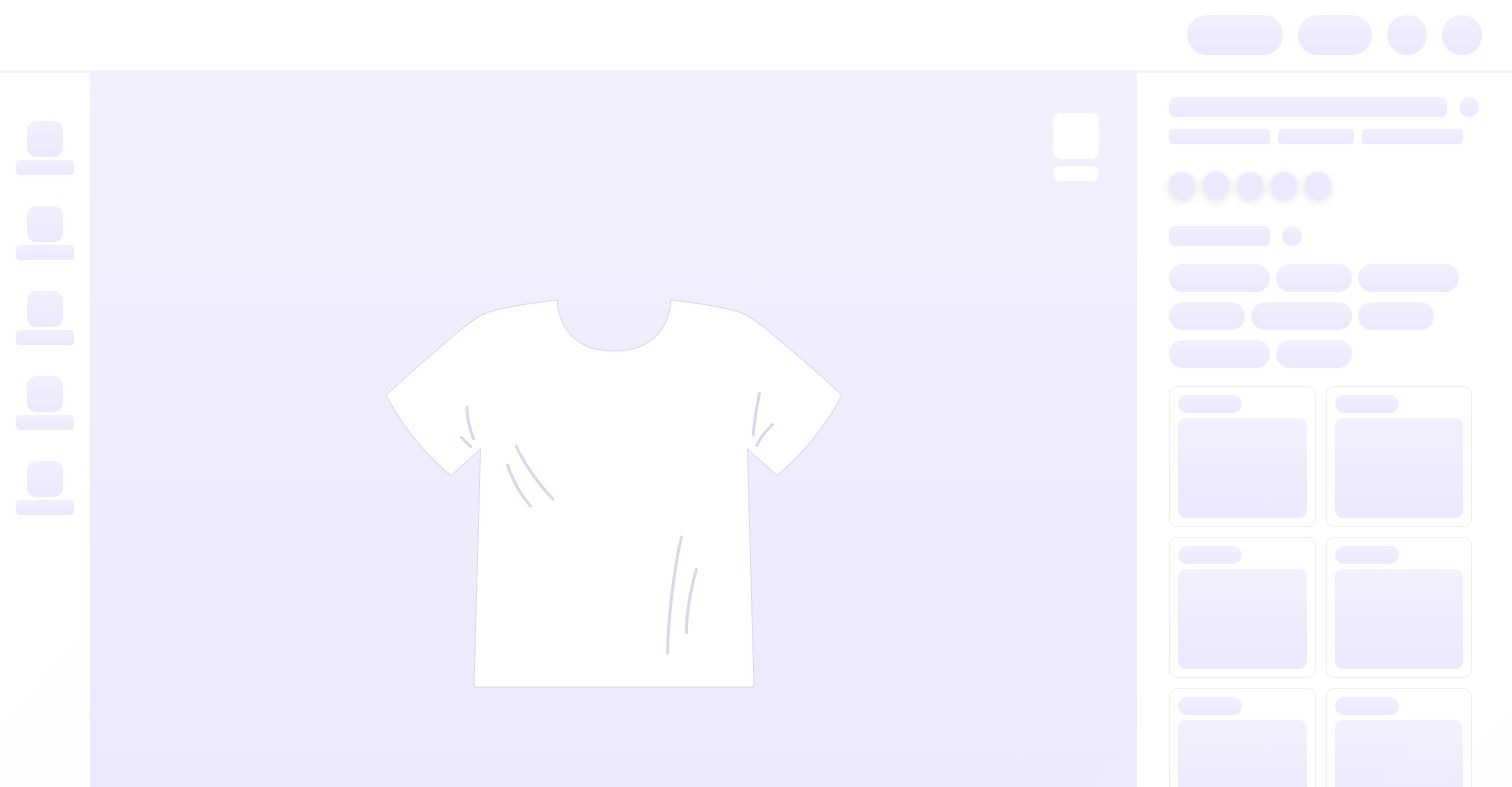 scroll, scrollTop: 0, scrollLeft: 0, axis: both 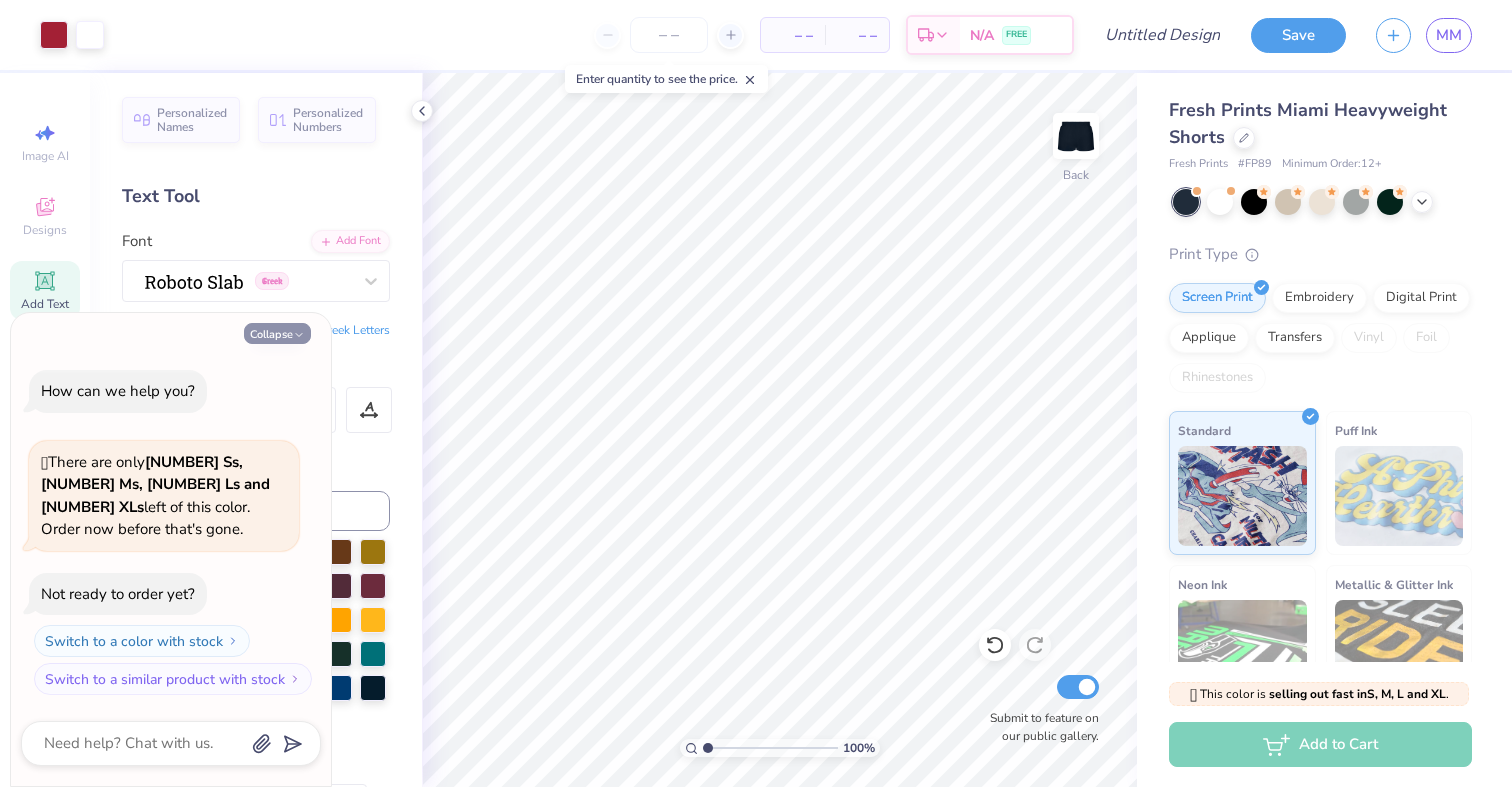 click 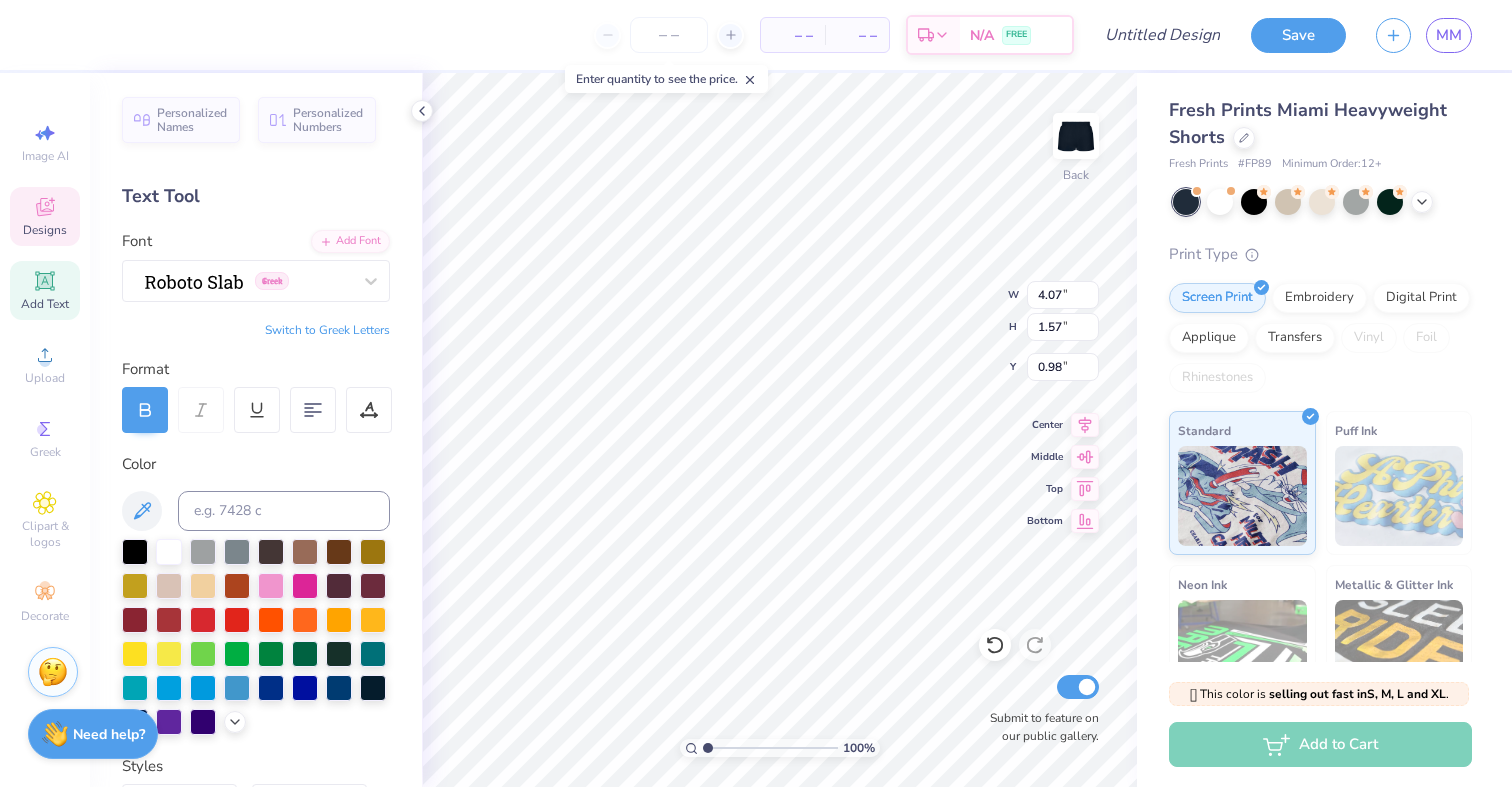 type on "S" 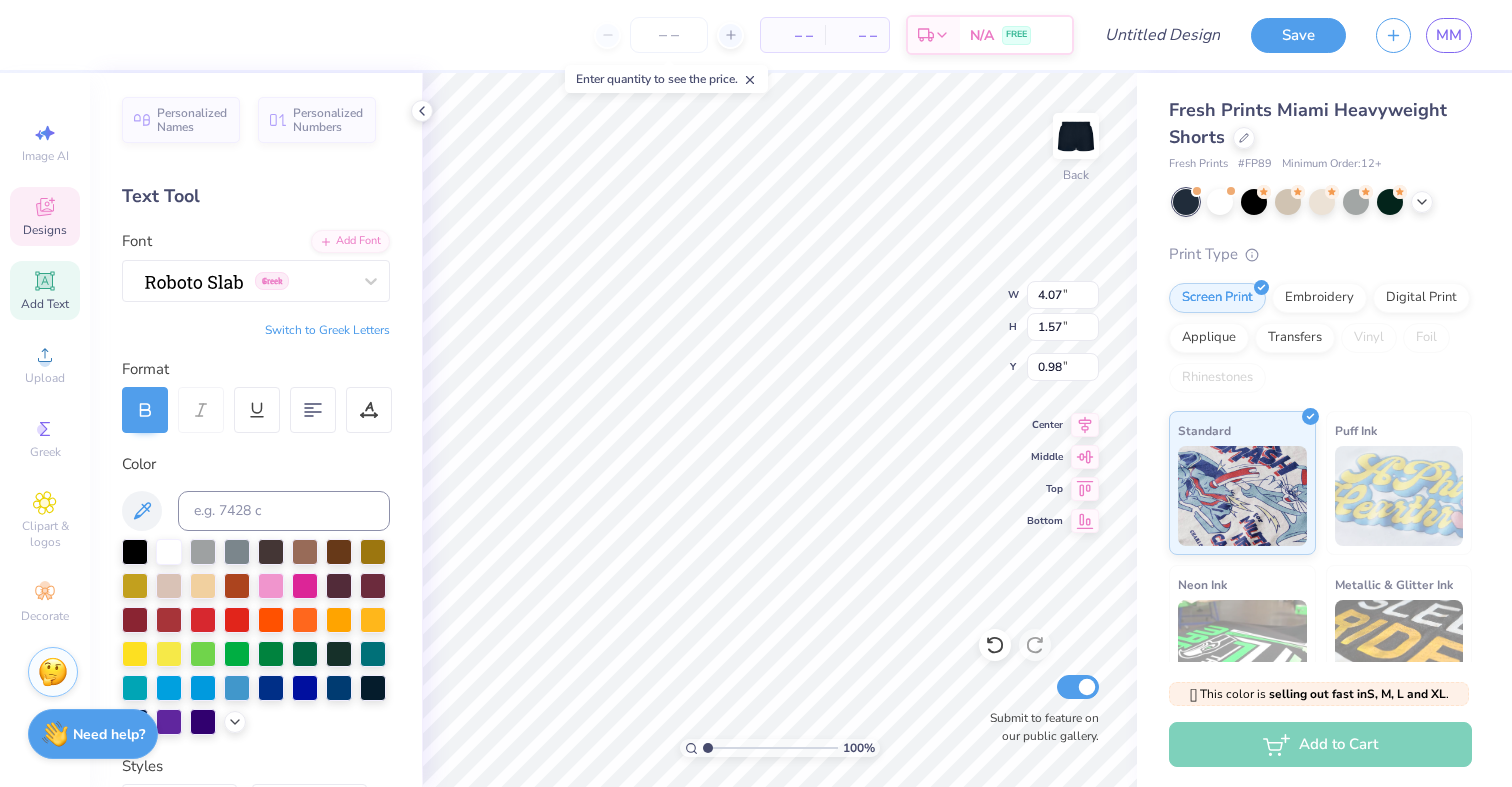 type on "s" 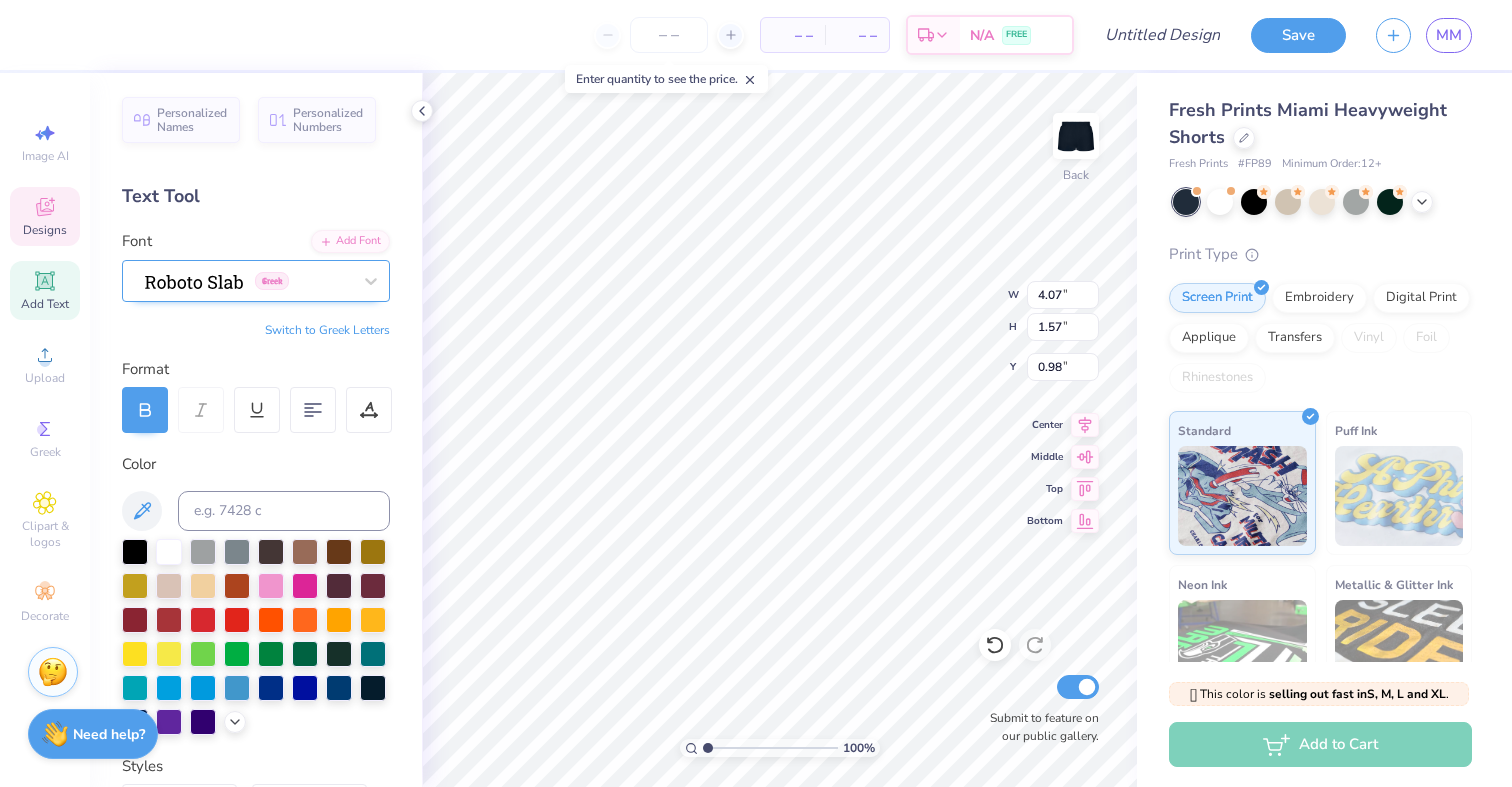 click on "Greek" at bounding box center [248, 280] 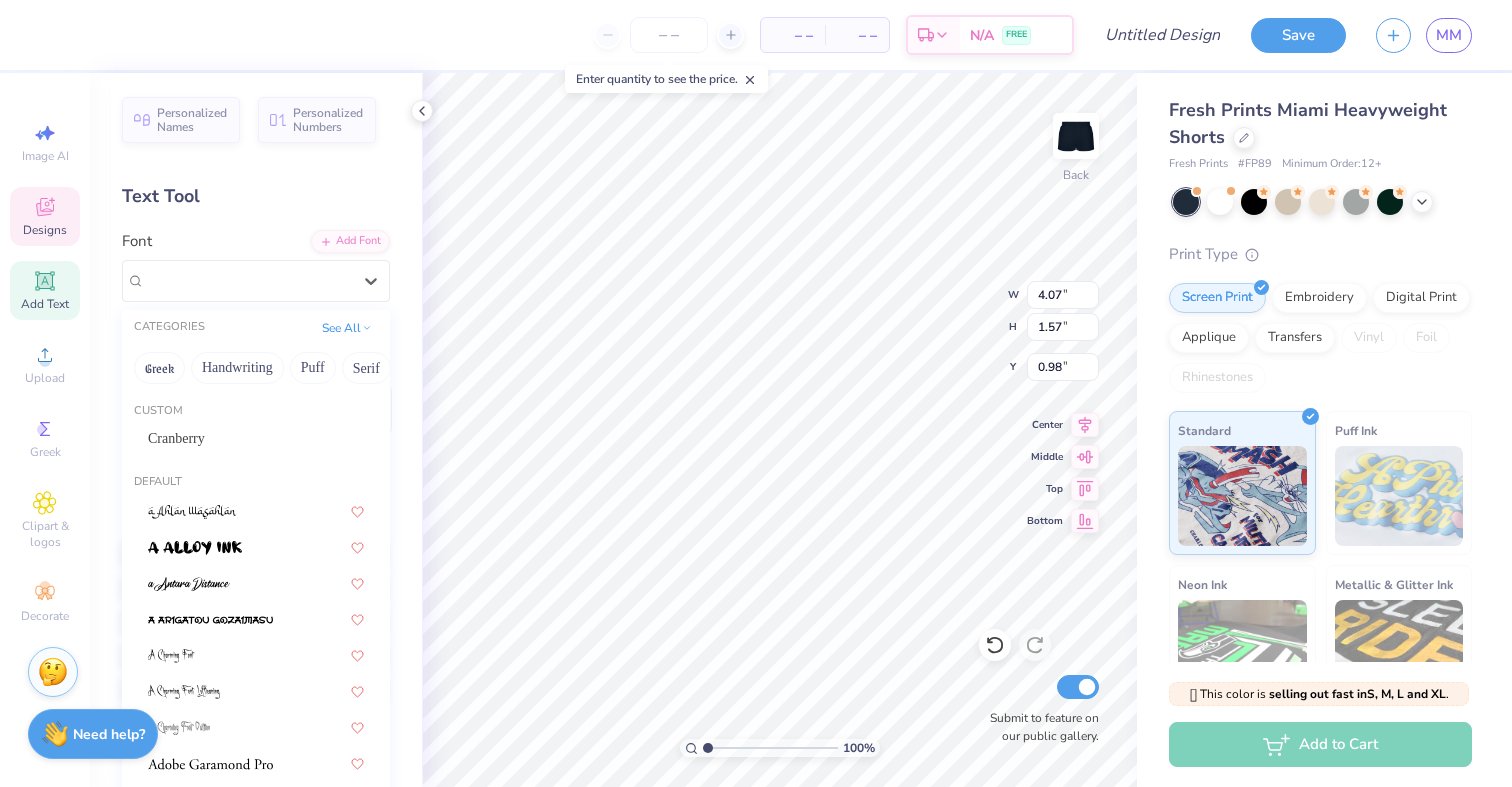 click on "Personalized Names Personalized Numbers Text Tool  Add Font Font option Roboto Slab selected, 253 of 312. 312 results available. Use Up and Down to choose options, press Enter to select the currently focused option, press Escape to exit the menu, press Tab to select the option and exit the menu. Greek CATEGORIES See All Greek Handwriting Puff Serif Bold Calligraphy Retro Sans Serif Minimal Fantasy Techno Others Custom Cranberry Default Greek Greek Greek Greek Greek Greek Greek Greek Greek Greek Greek Greek Greek Greek Greek Greek Greek Greek Greek Greek Greek Greek Greek Greek Greek Greek Greek Greek Greek Greek Greek Greek Greek Greek Greek Greek Greek Greek Greek Super Dream Greek Greek Greek Greek Times New Roman Greek Varsity Team Greek Greek Greek Greek Greek Switch to Greek Letters Format Color Styles Text Shape" at bounding box center (256, 430) 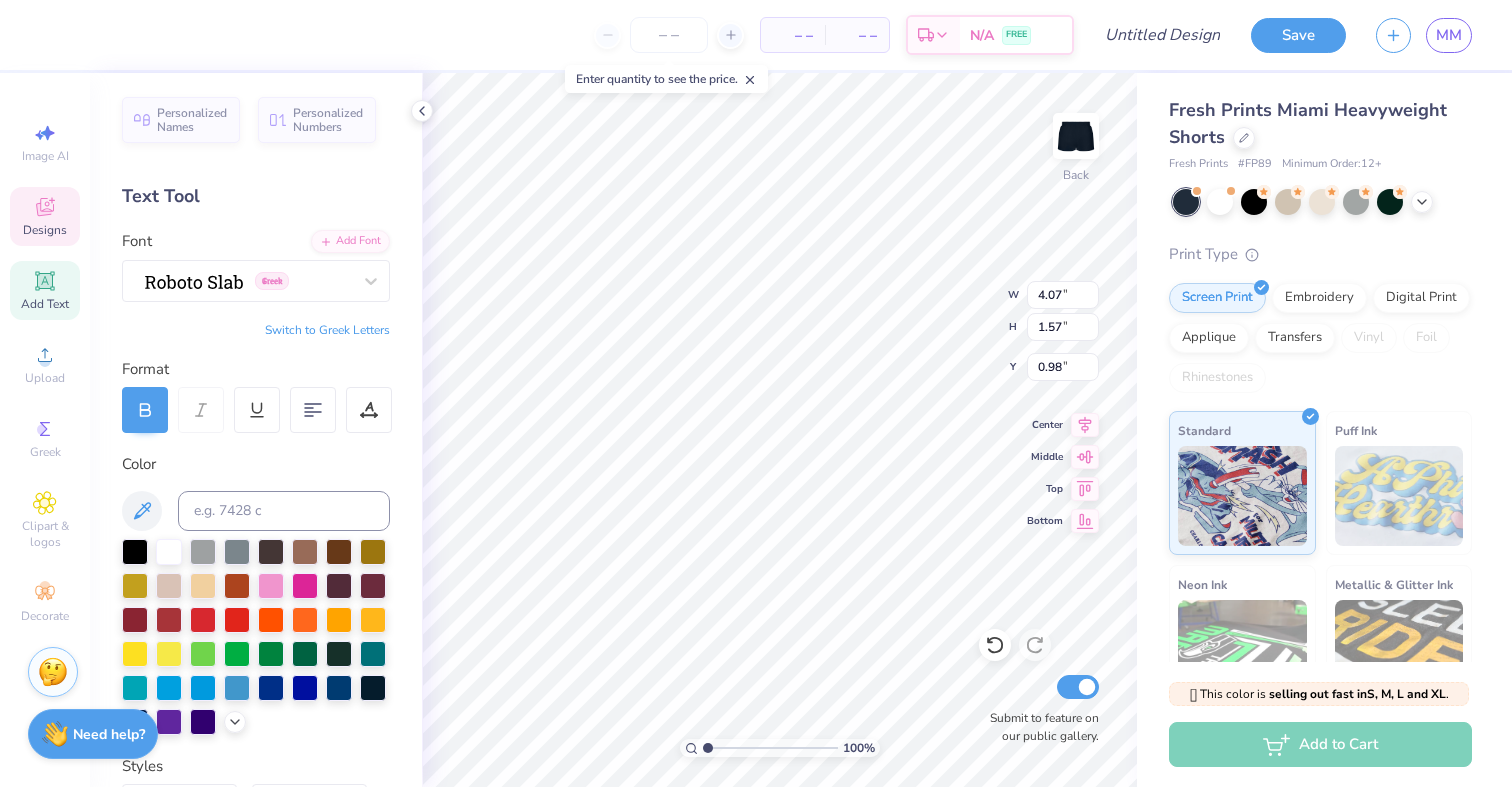 click on "Switch to Greek Letters" at bounding box center [327, 330] 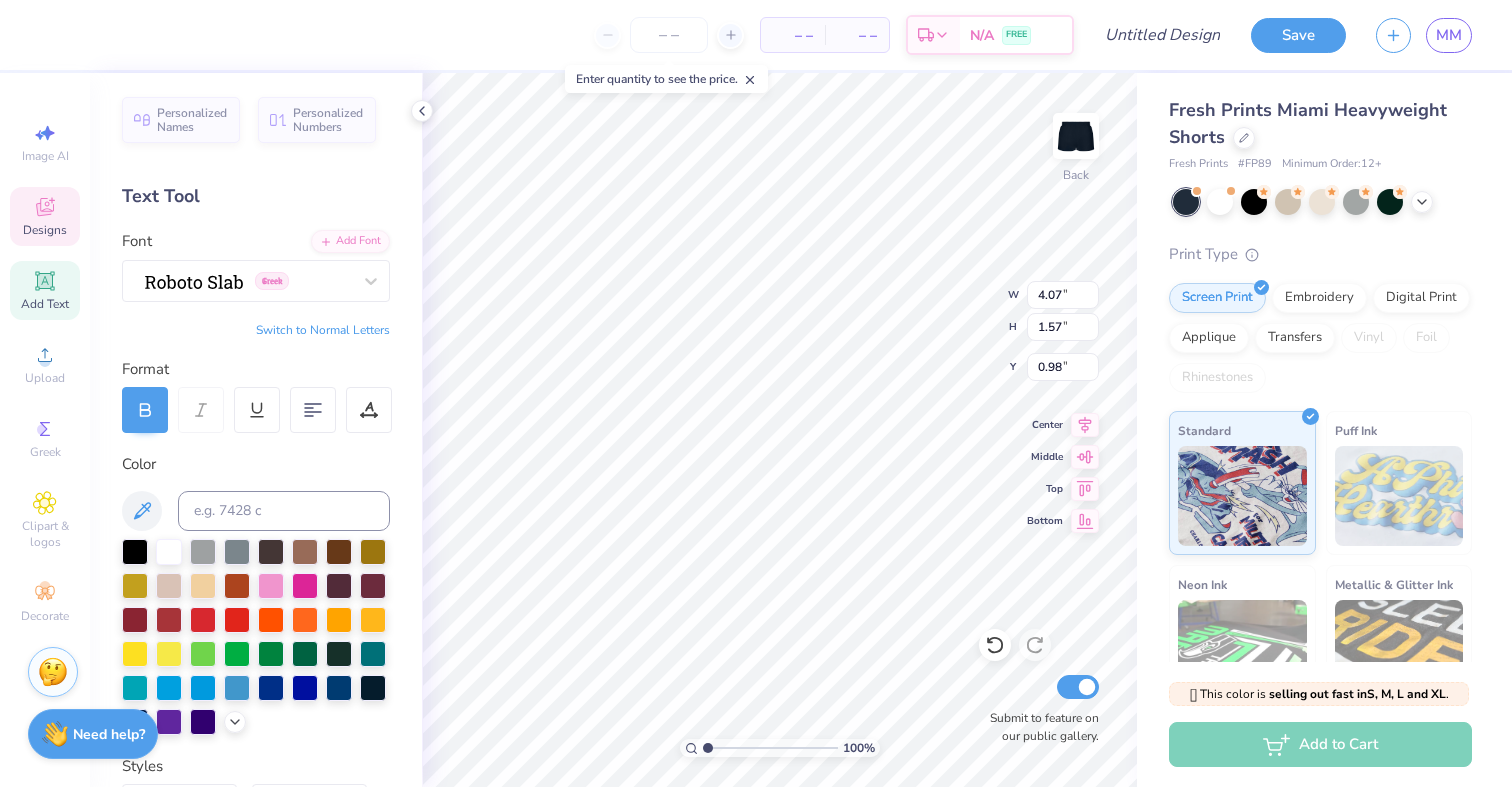 type on "ΣΔΤ" 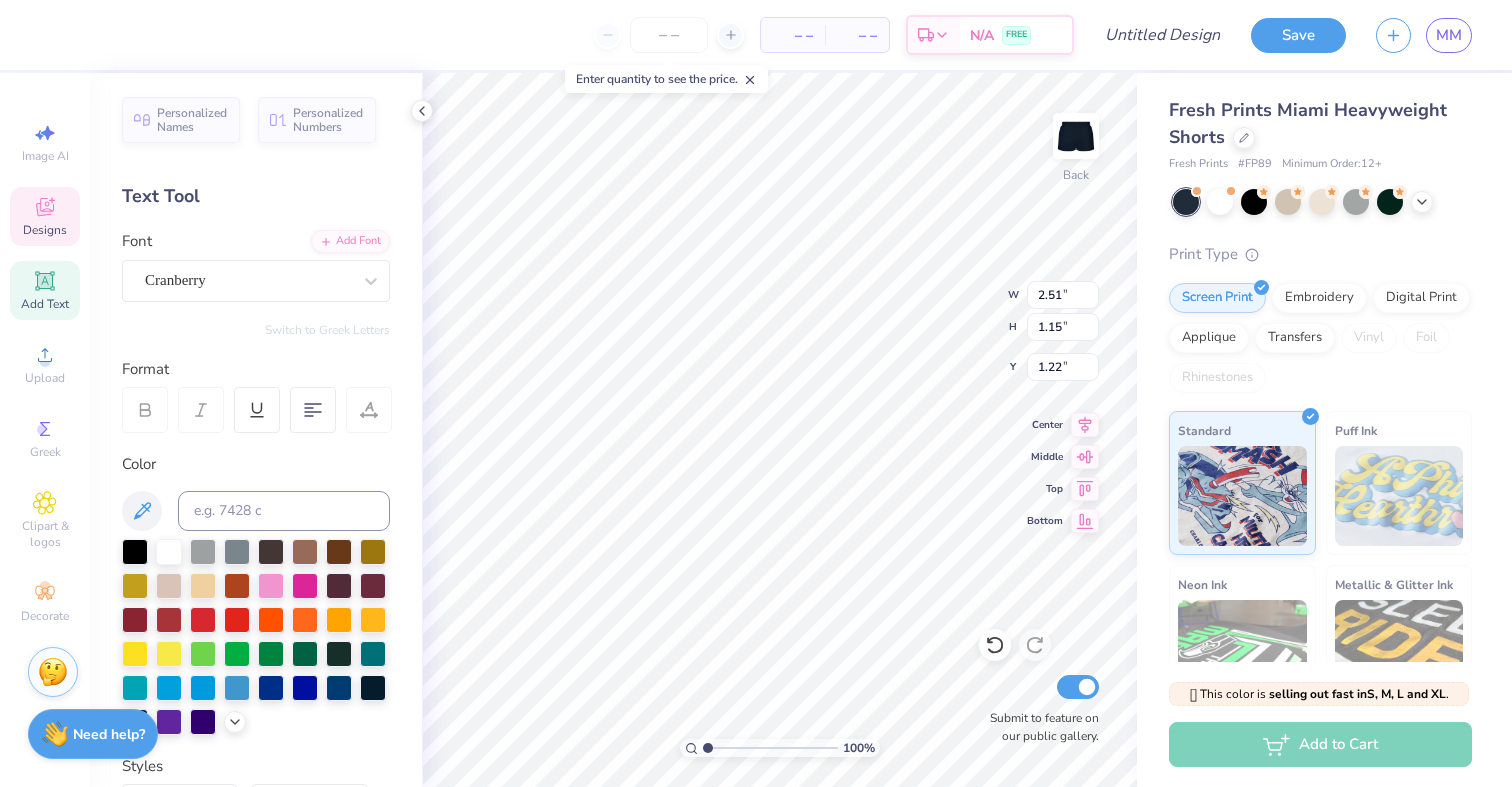 scroll, scrollTop: 0, scrollLeft: 0, axis: both 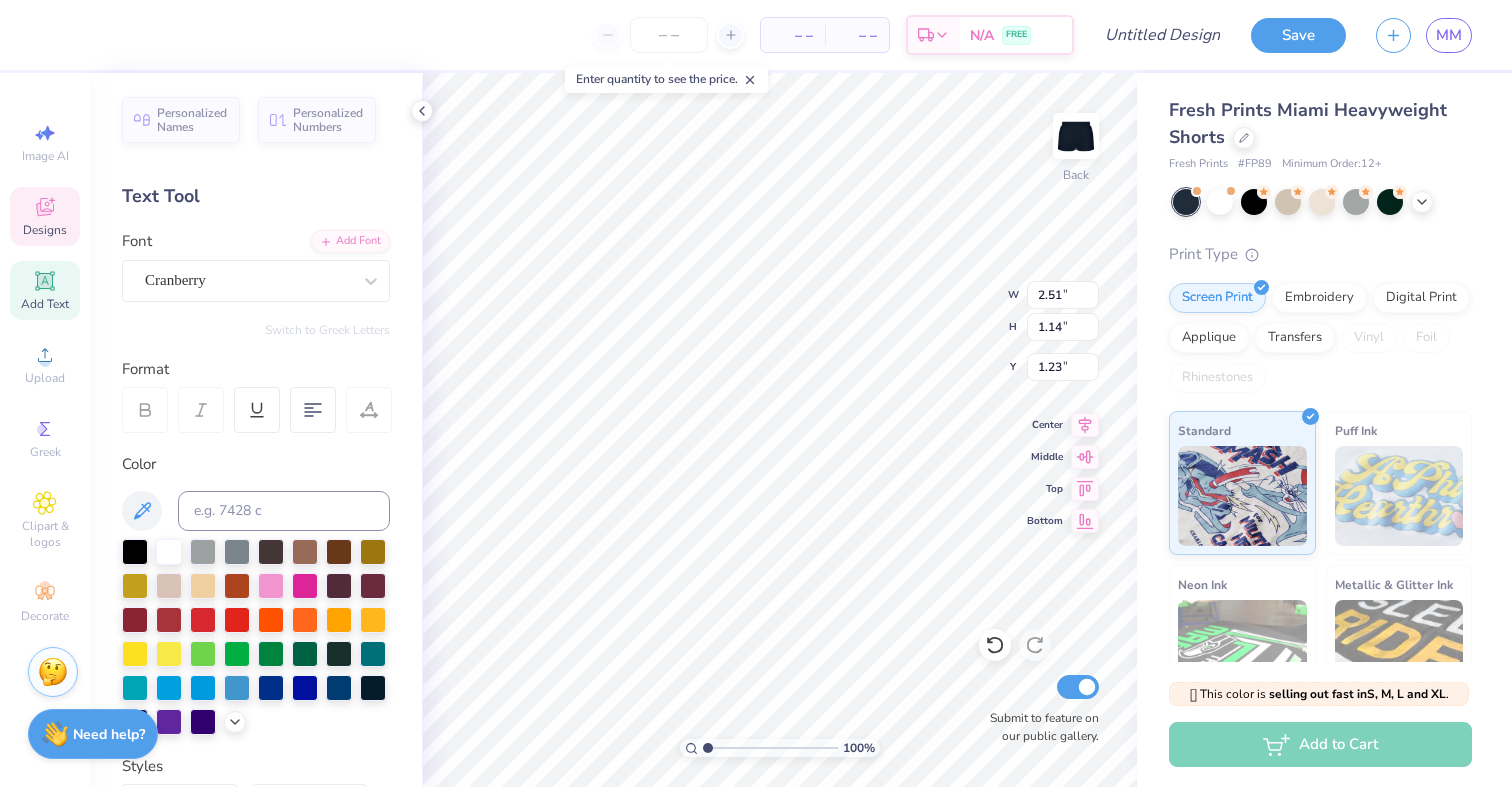 type on "SigDelt" 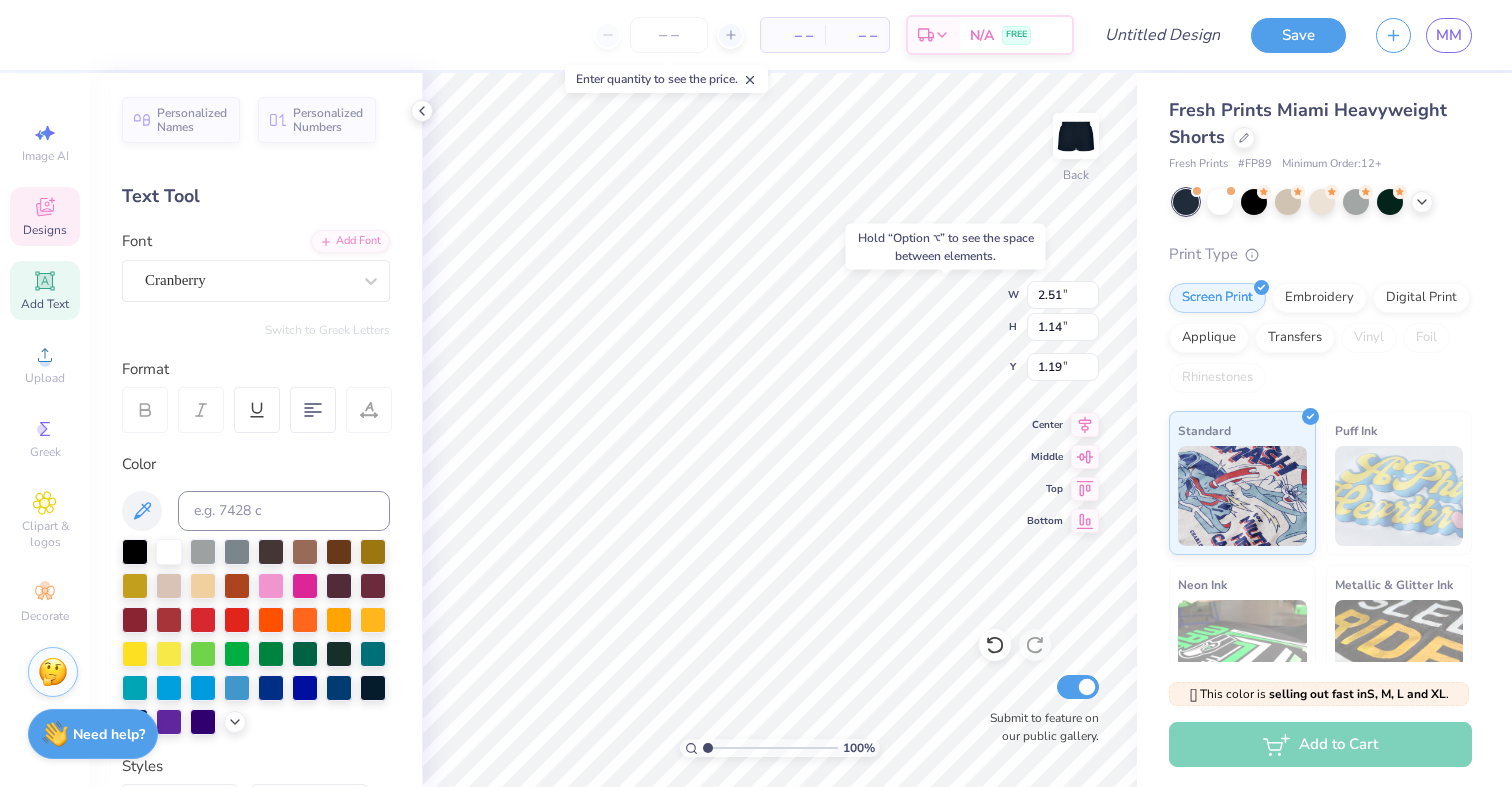 type on "1.19" 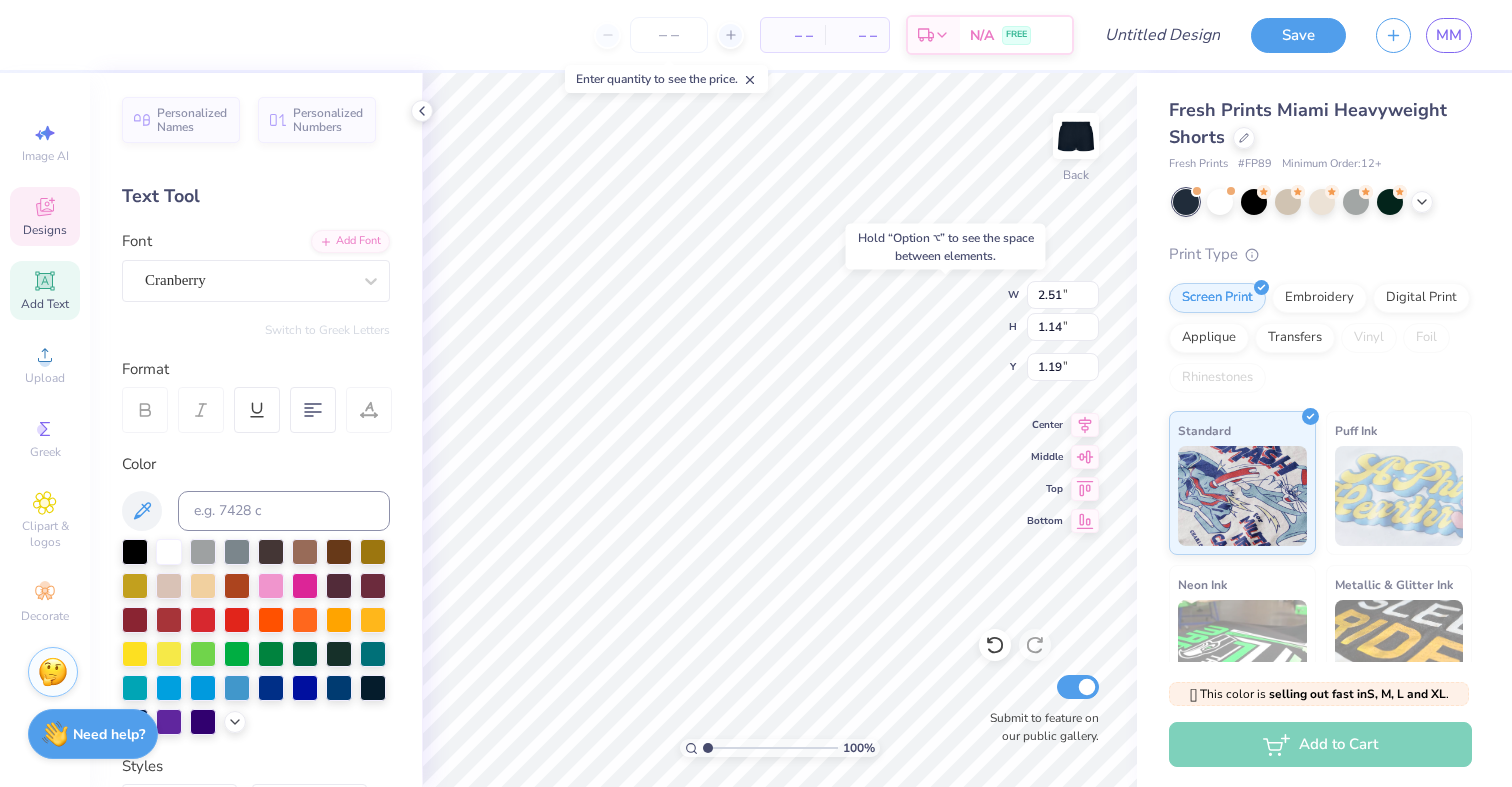 type on "4.09" 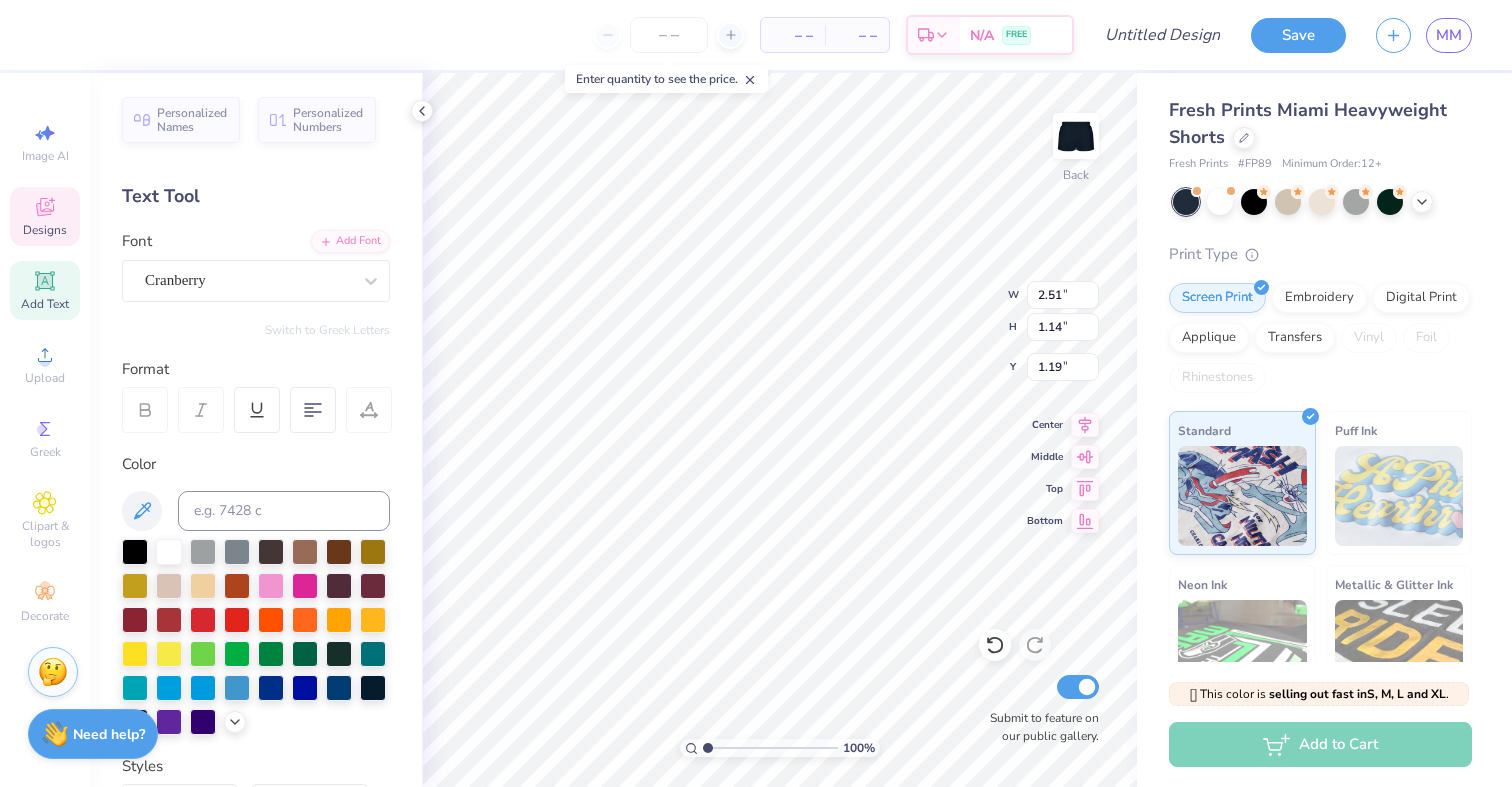 type on "4.09" 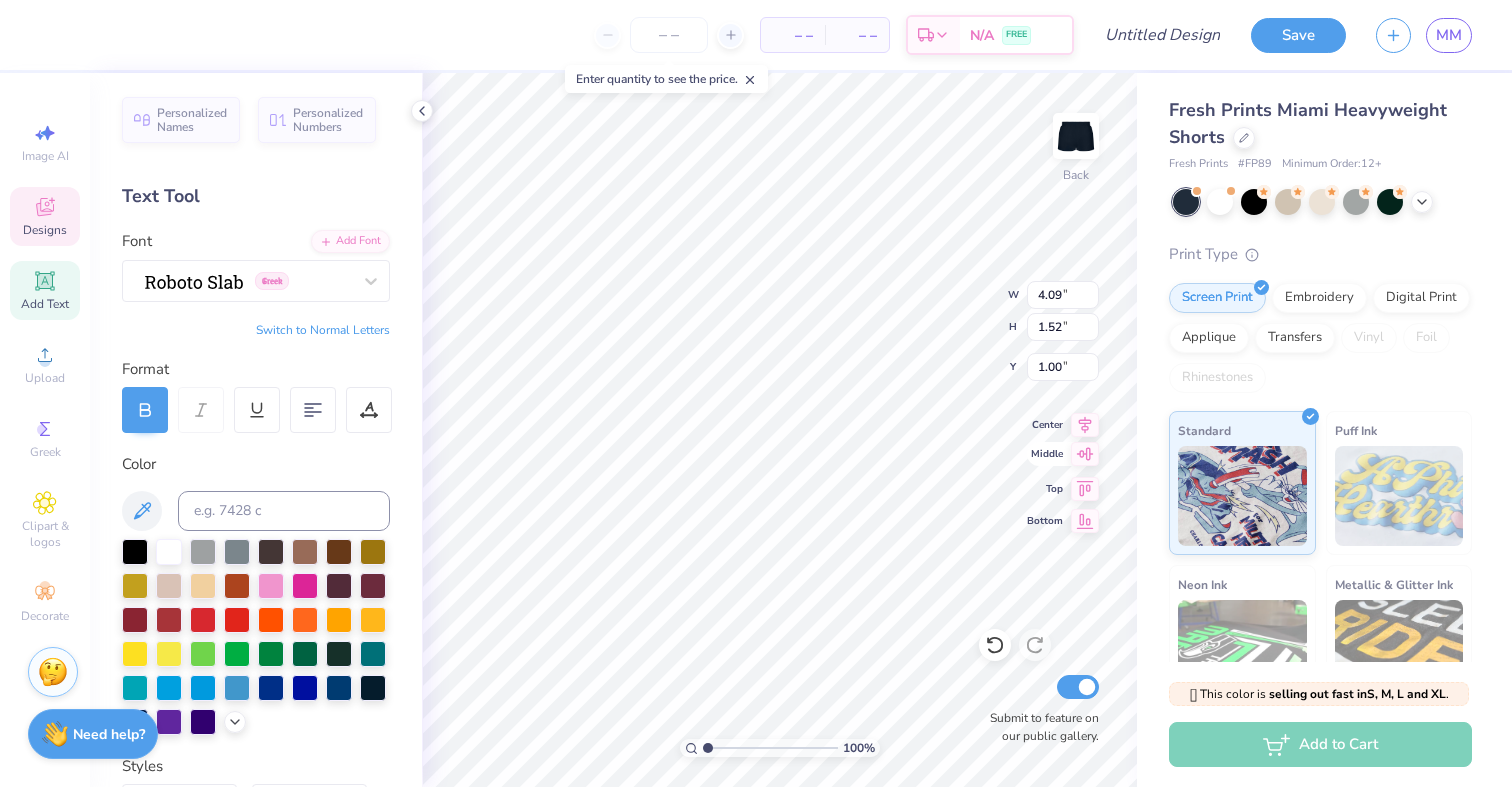 click 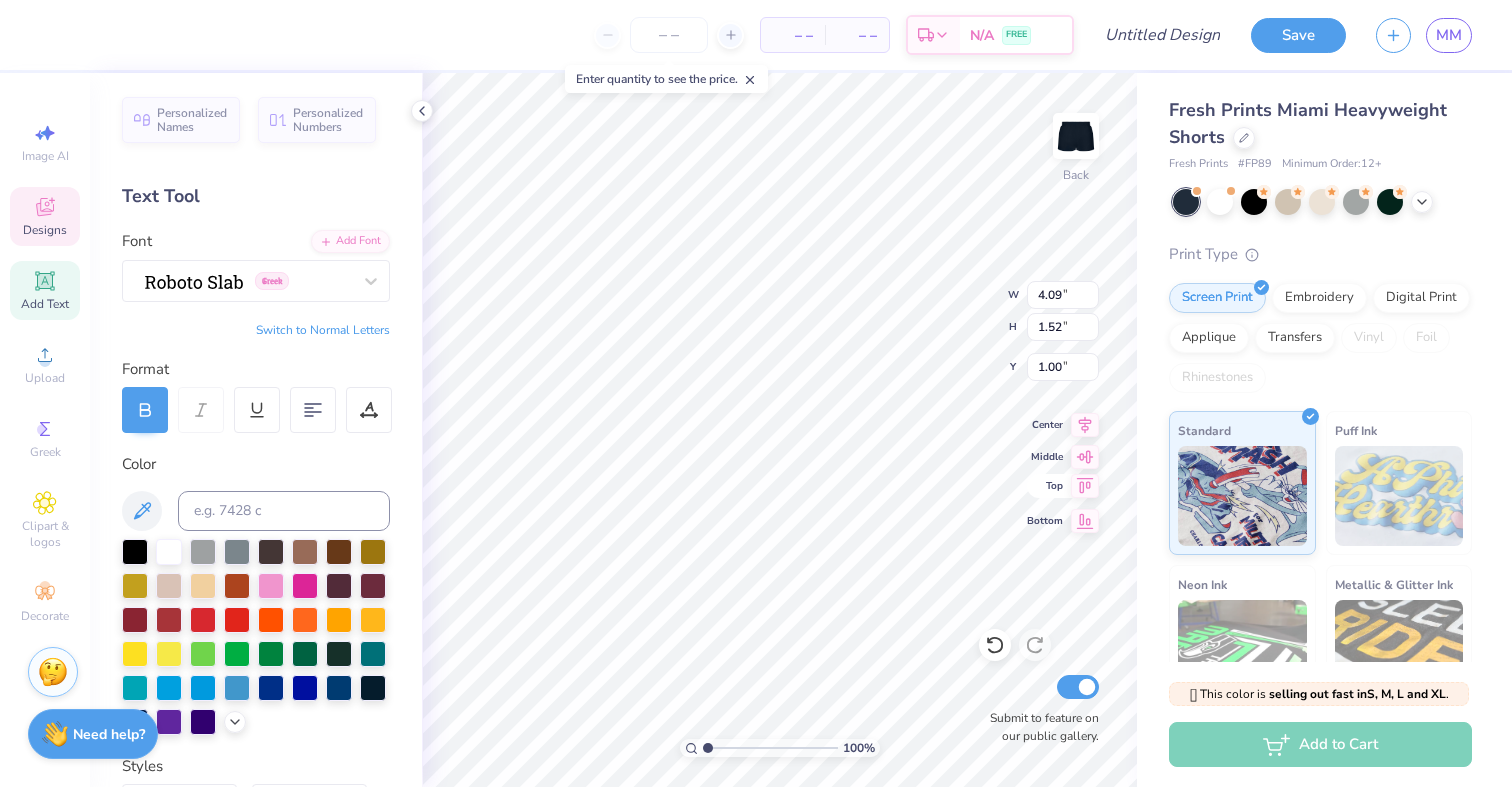 type on "4.49" 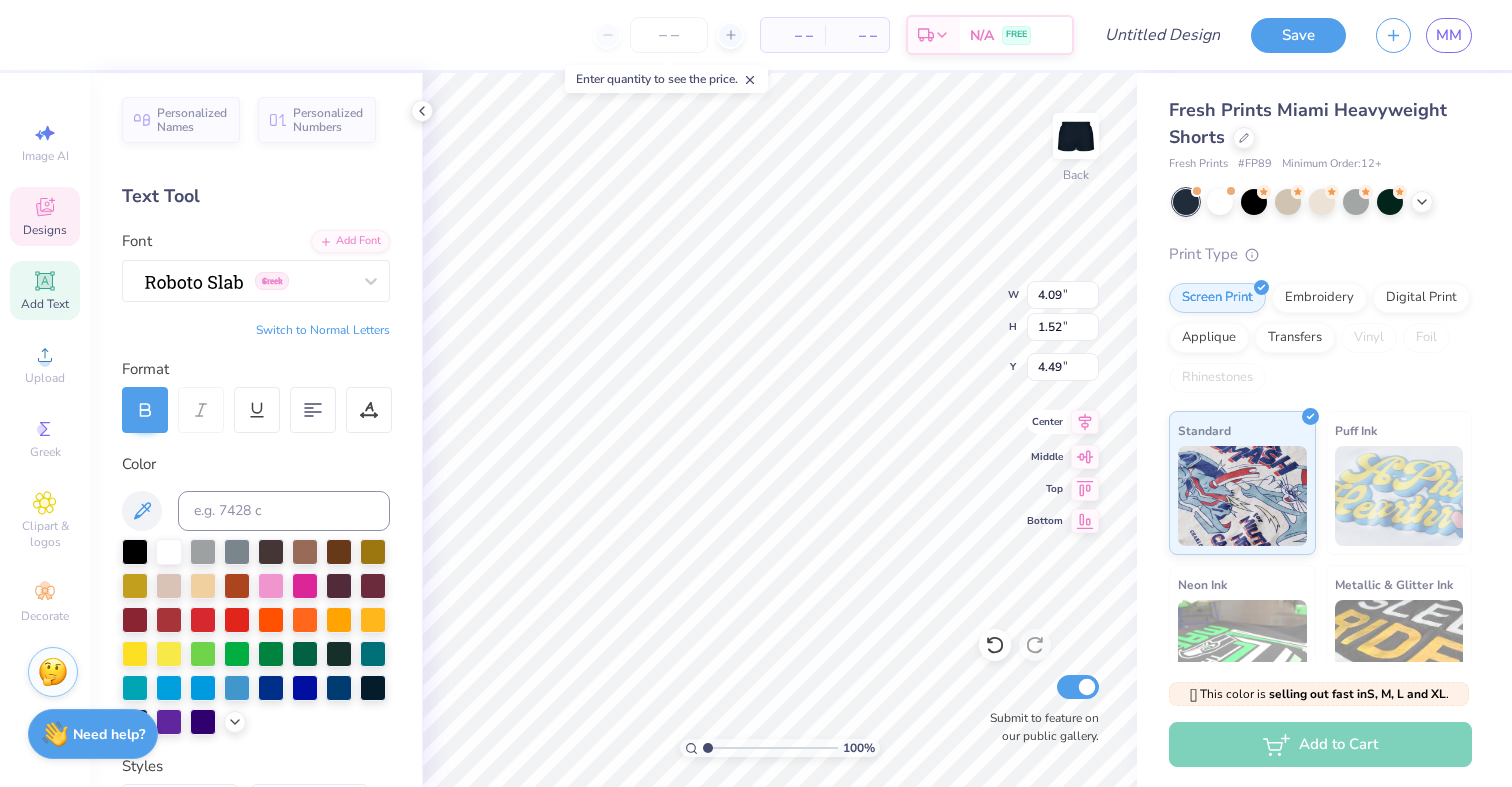 click 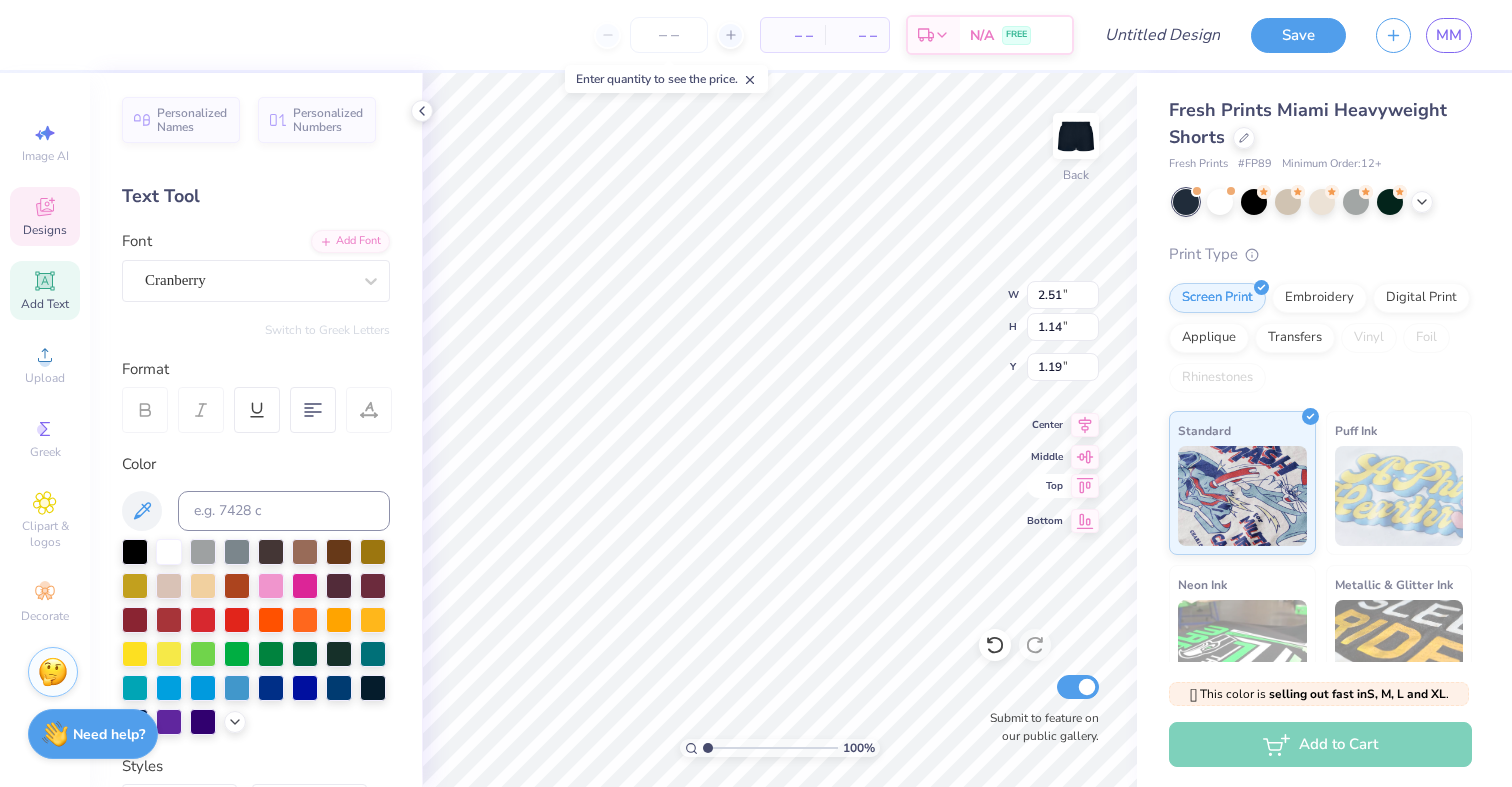 click 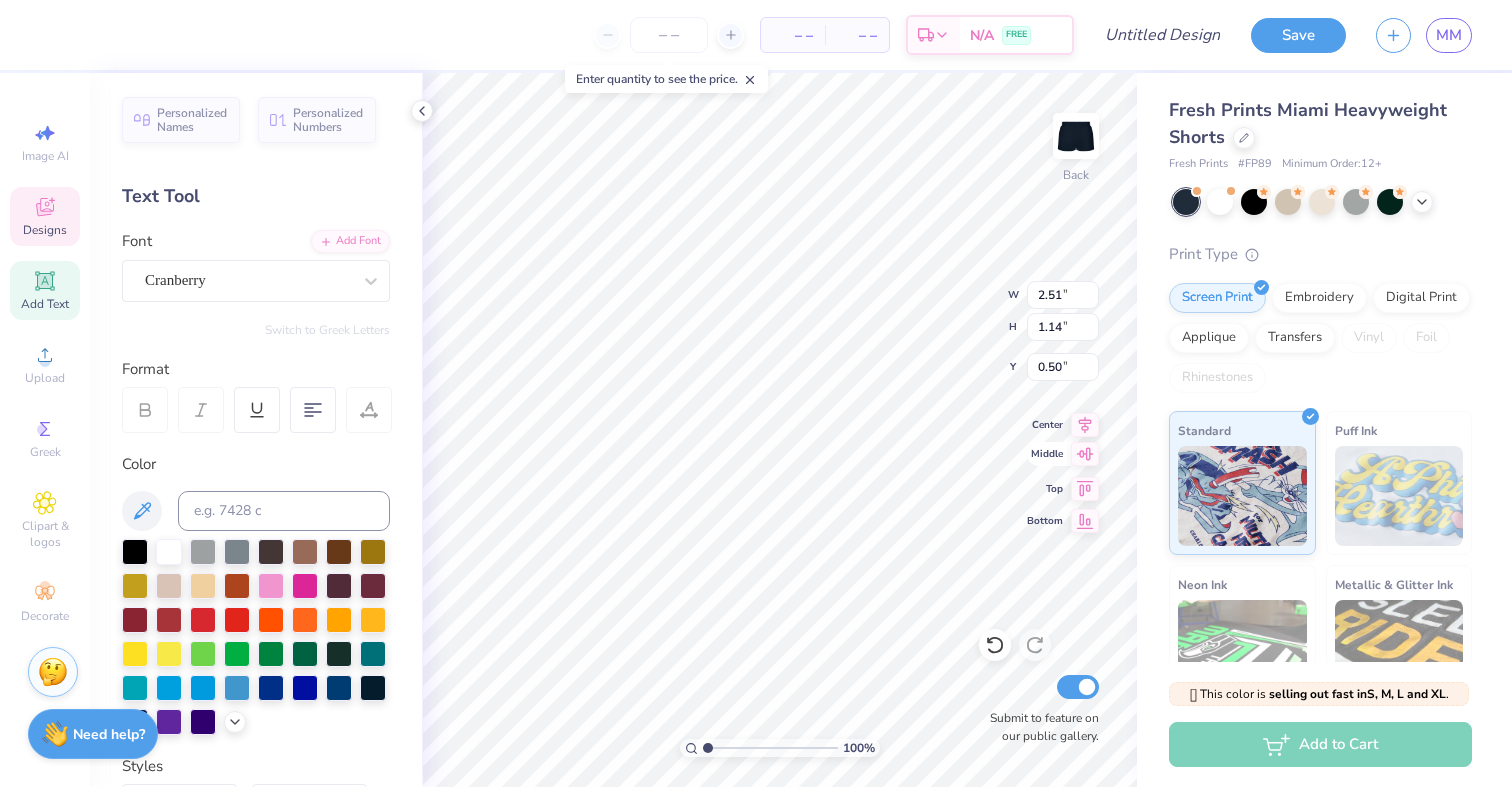 click 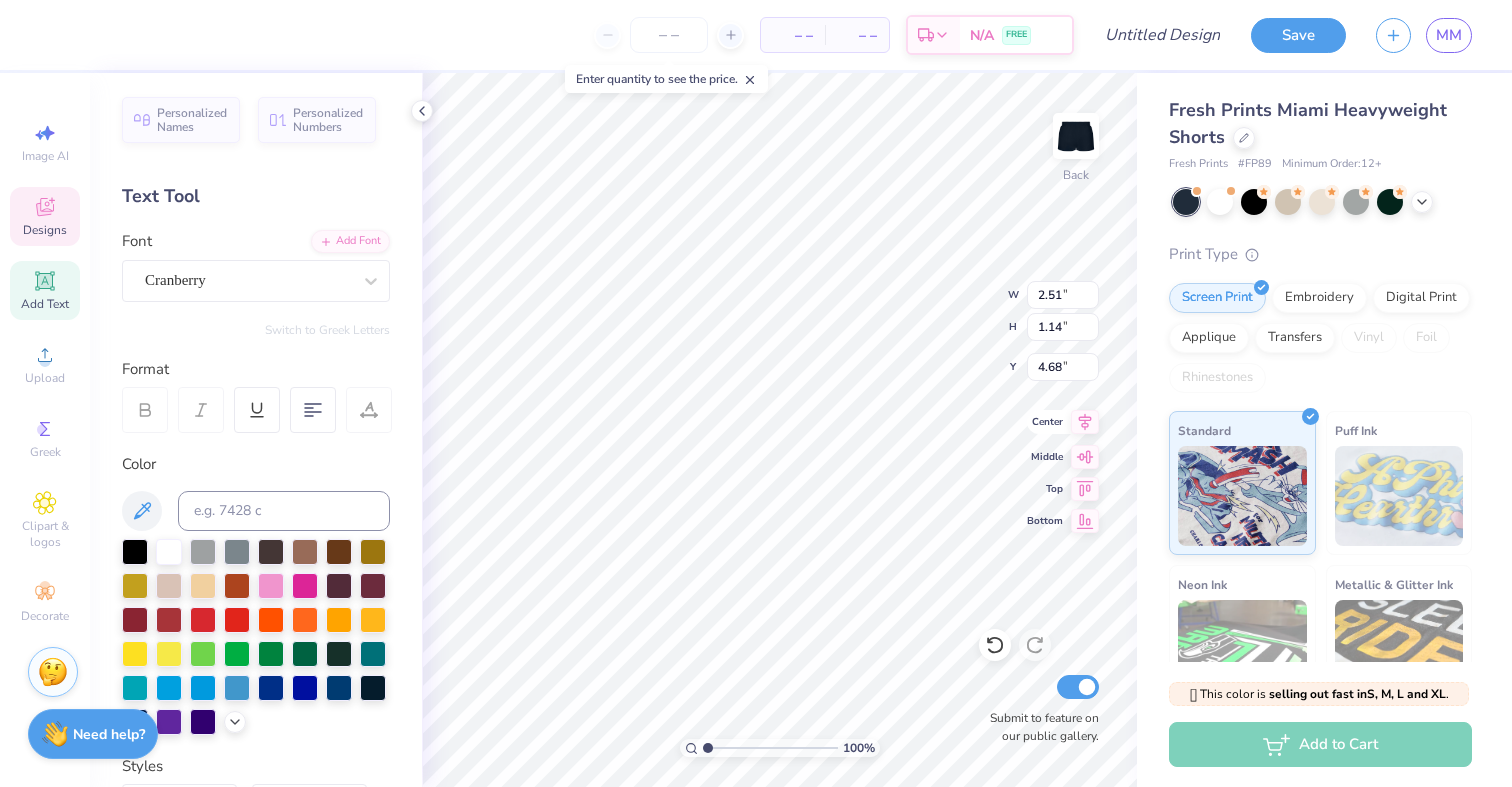 click 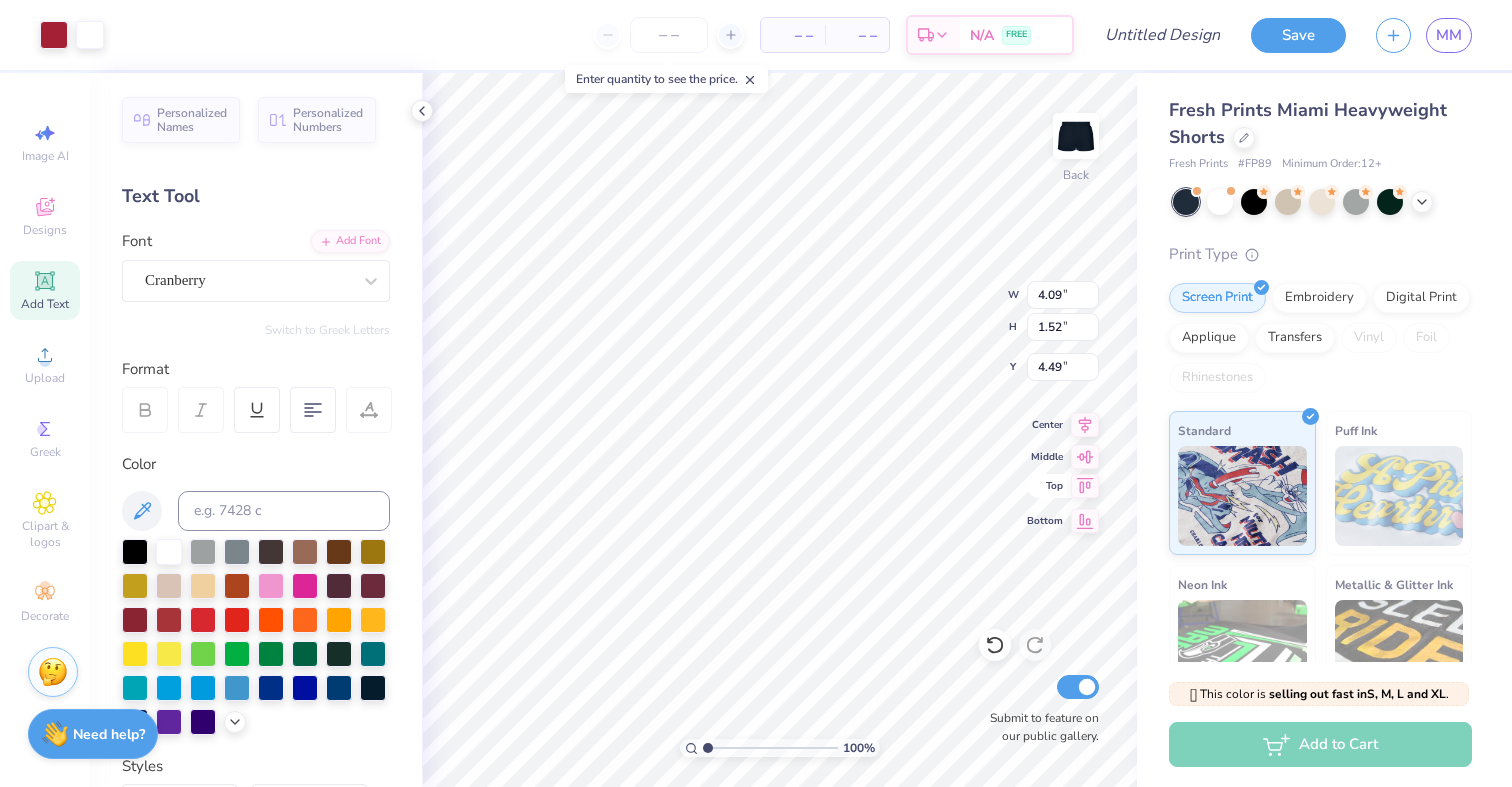 type on "0.83" 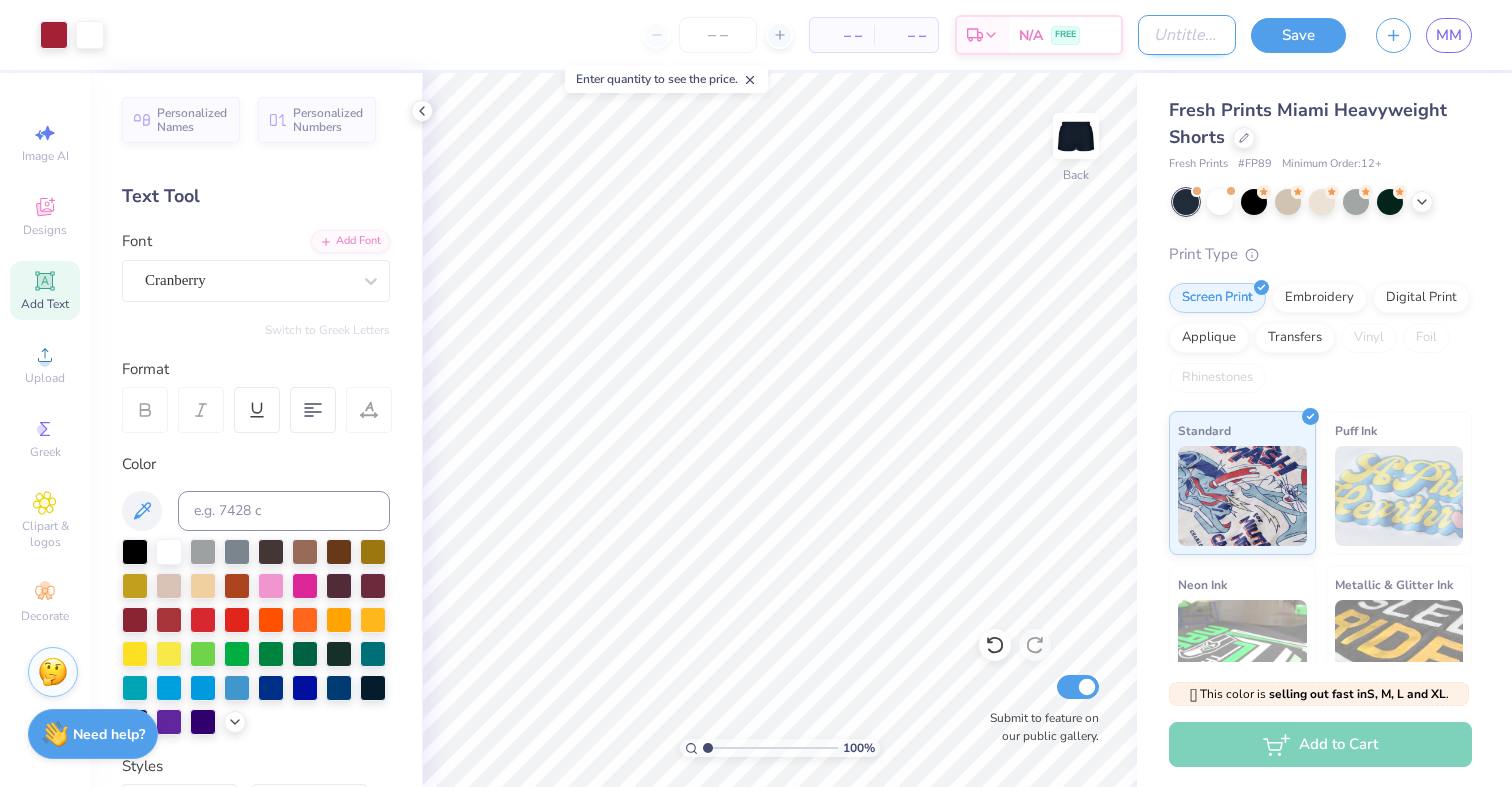 click on "Design Title" at bounding box center [1187, 35] 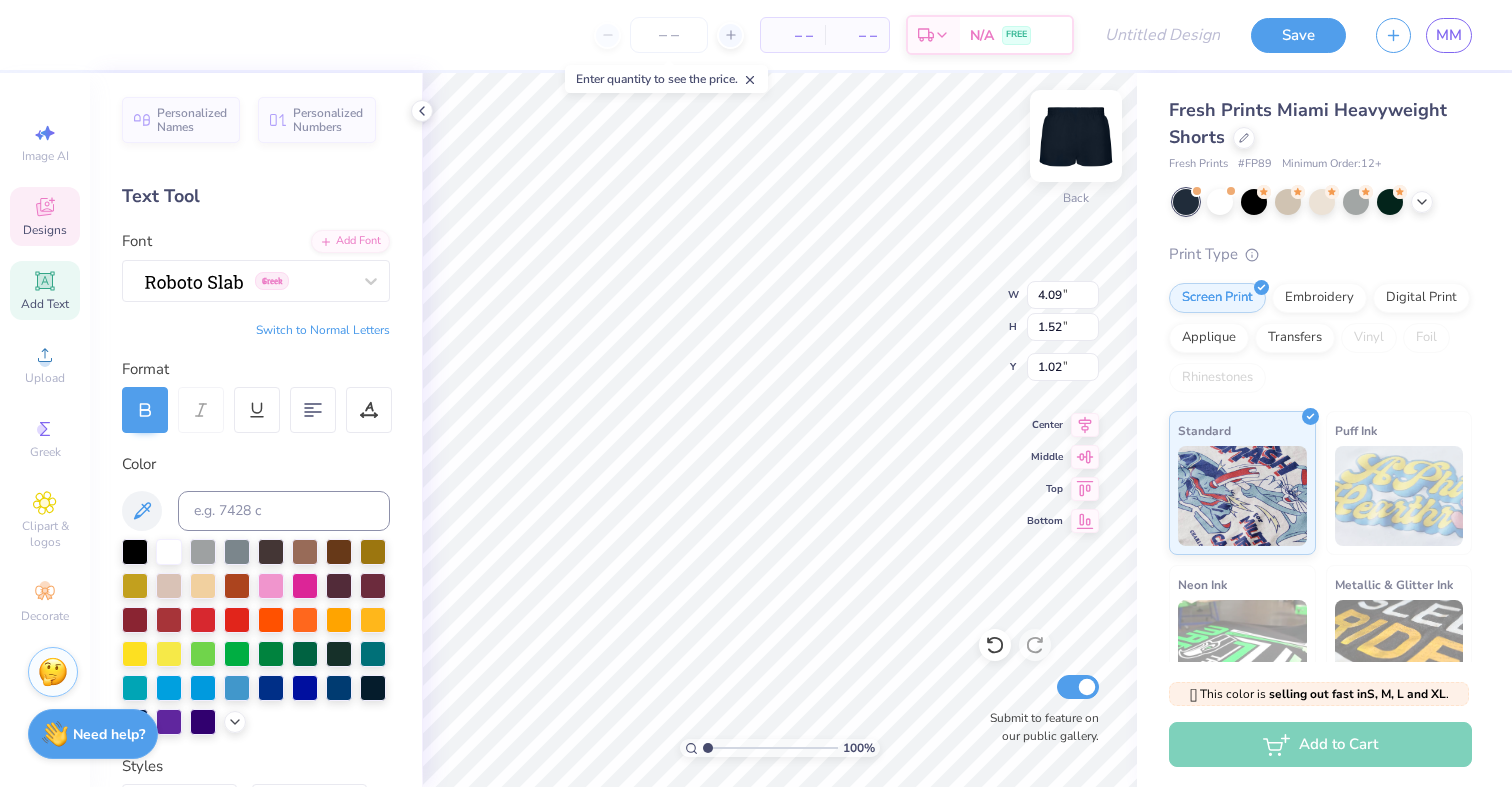 type on "0.83" 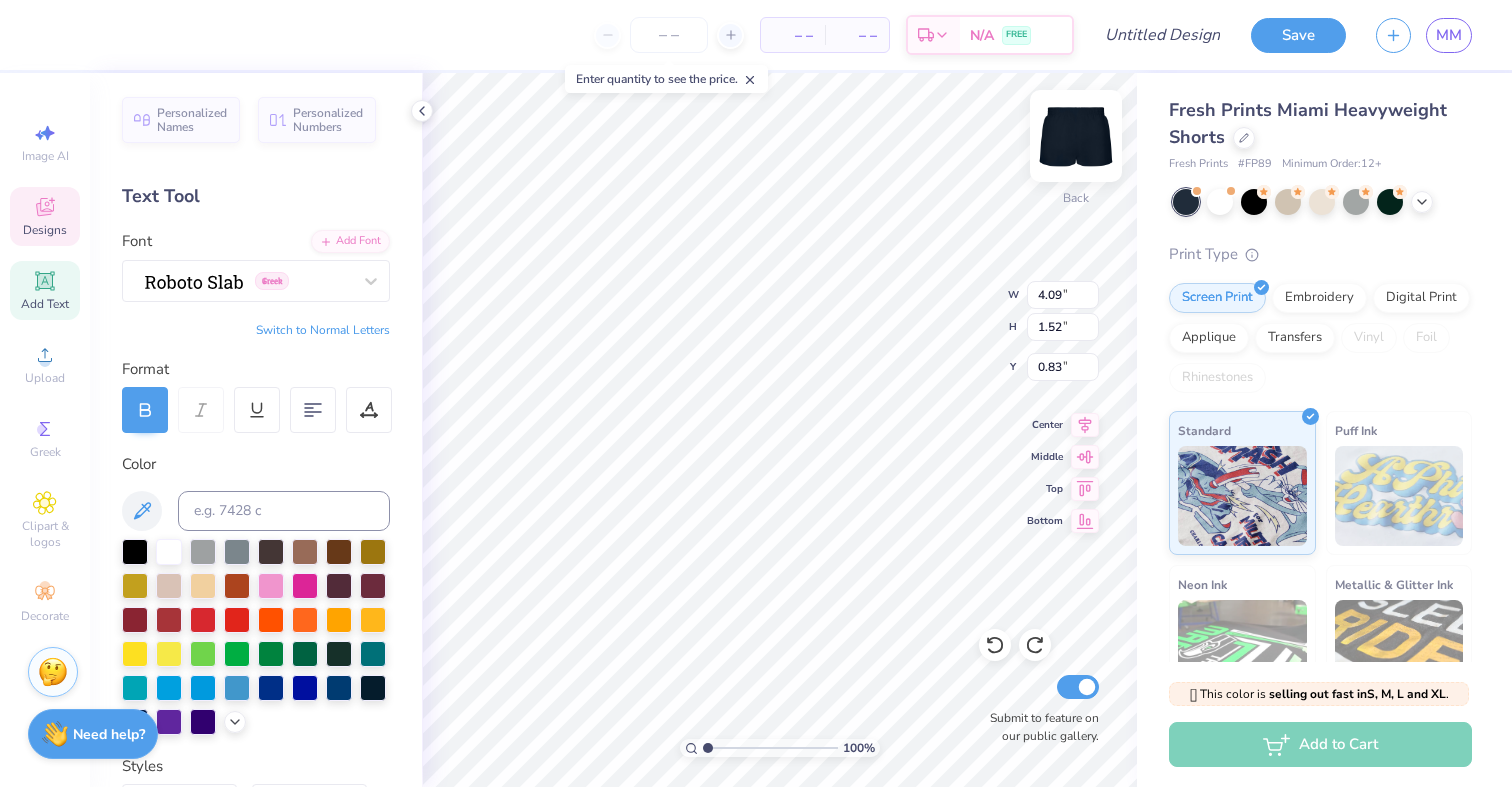 type on "2.51" 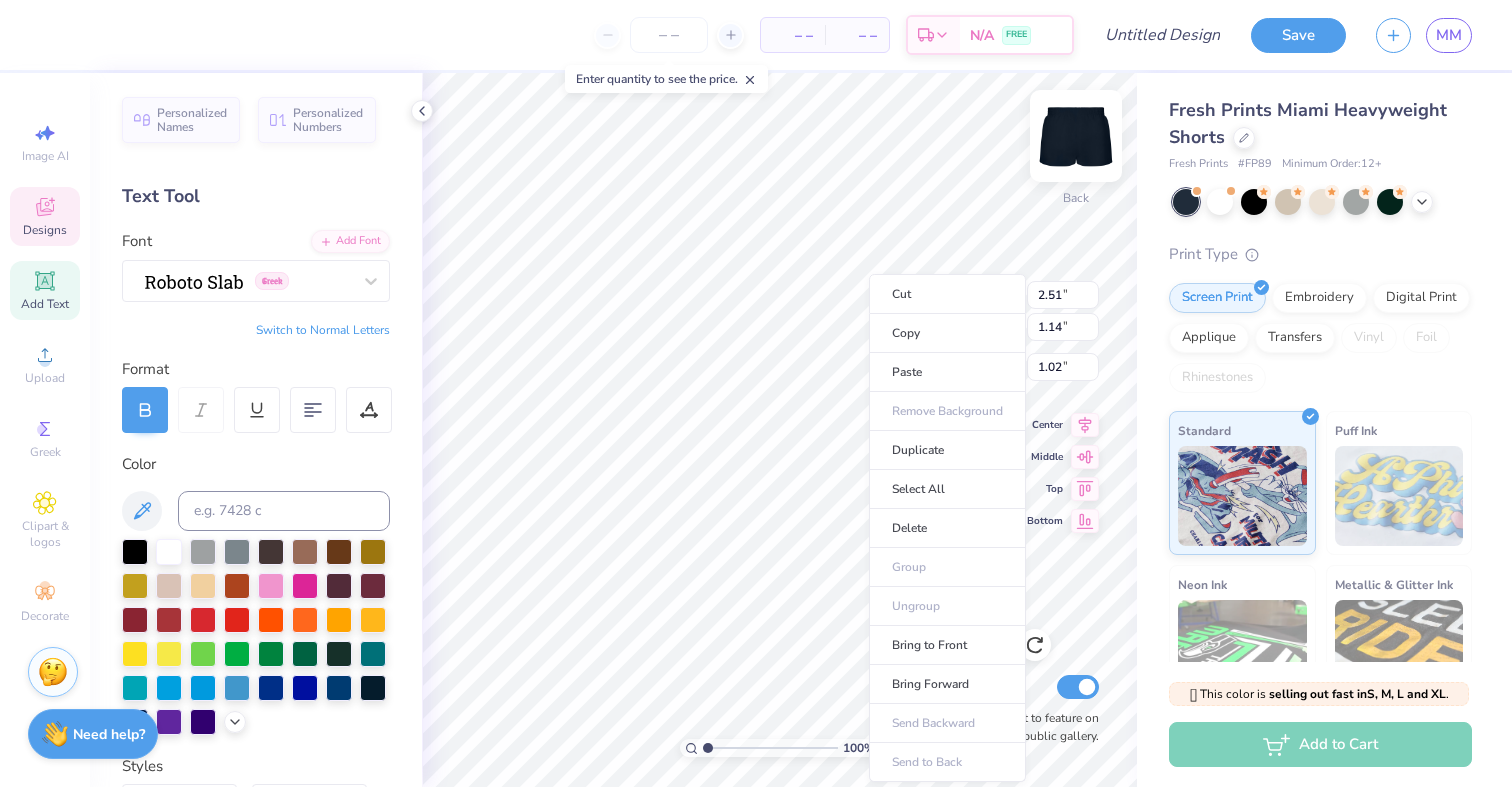 type on "4.09" 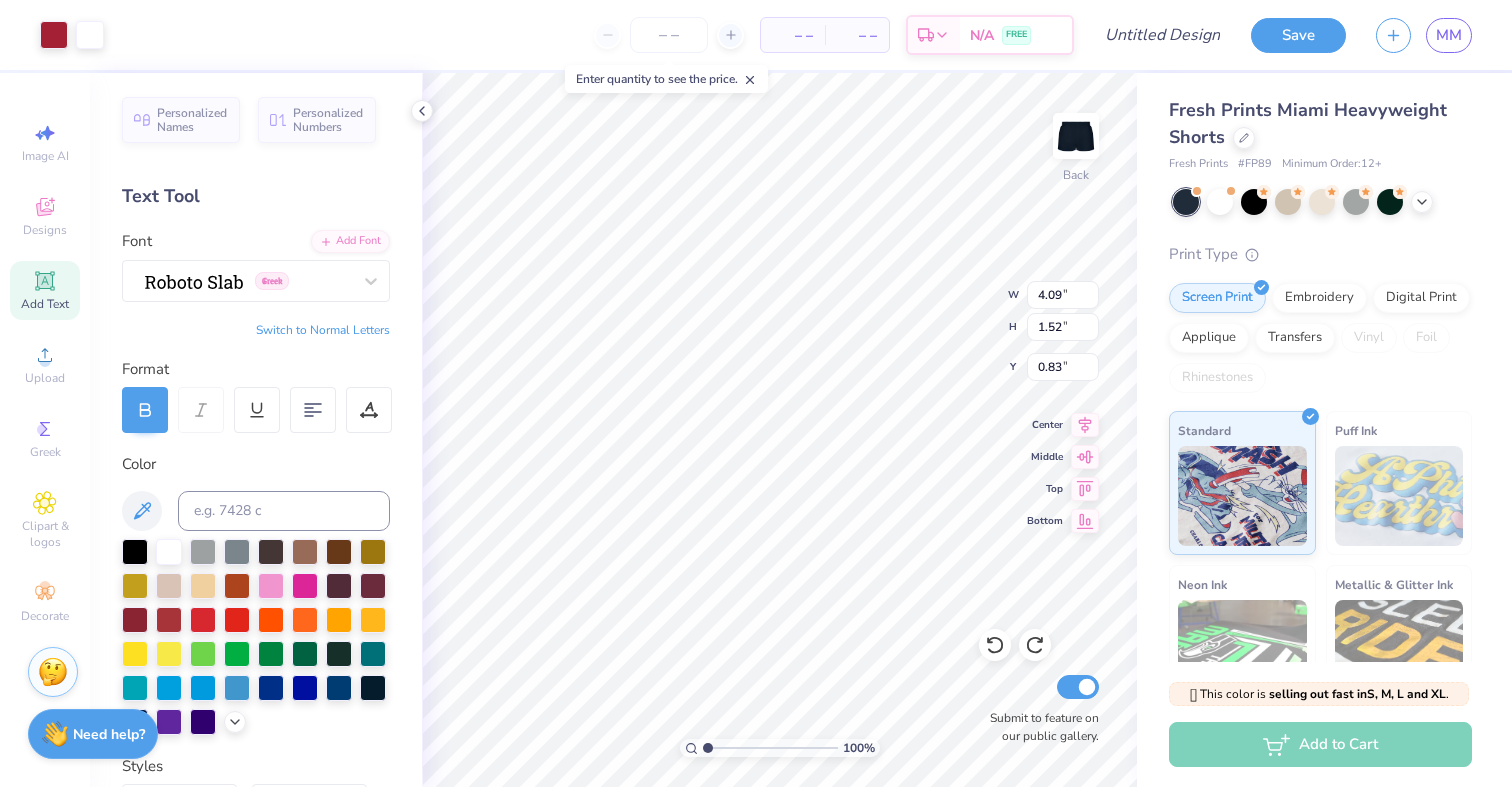 type on "1.01" 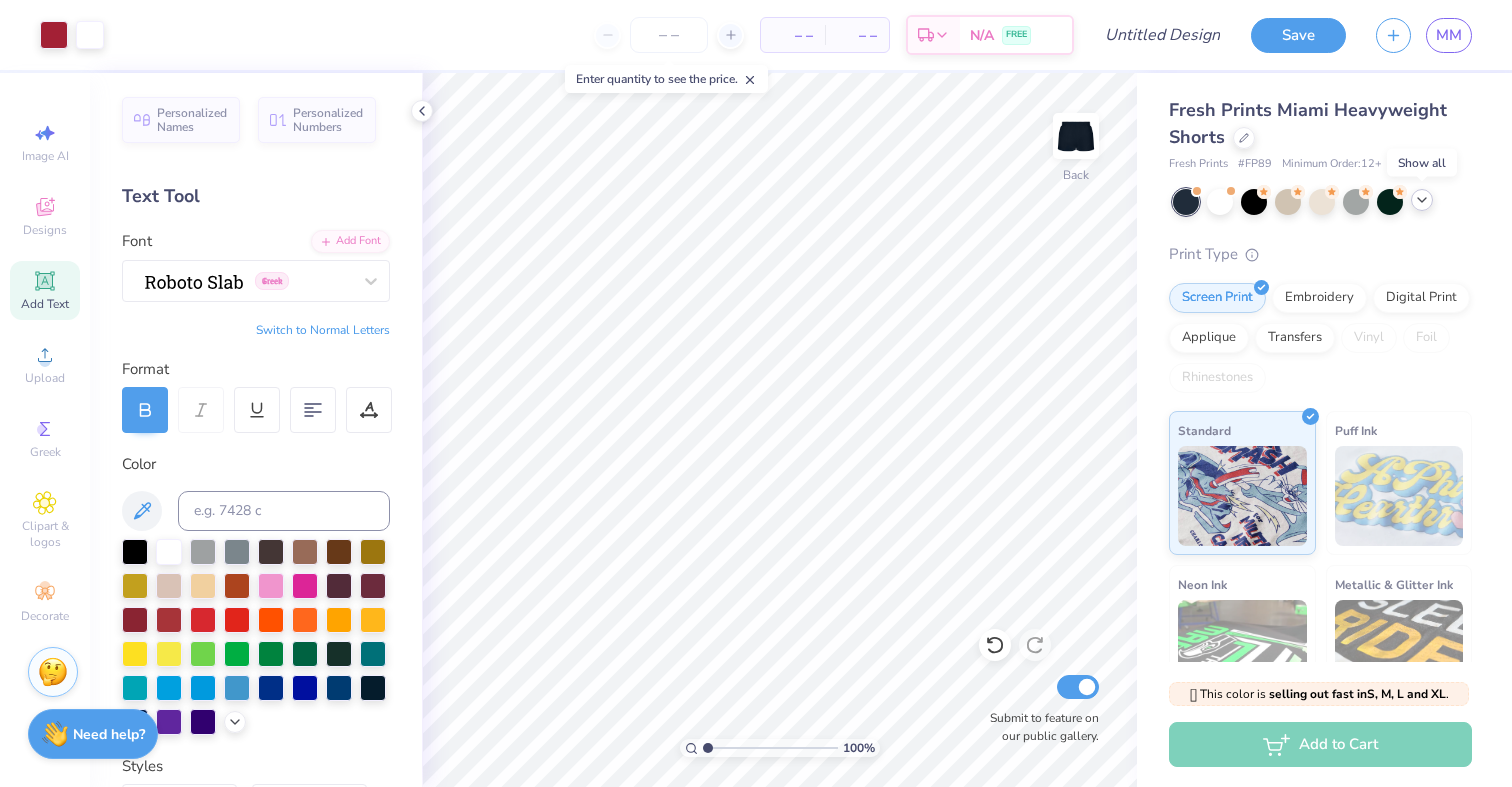 click 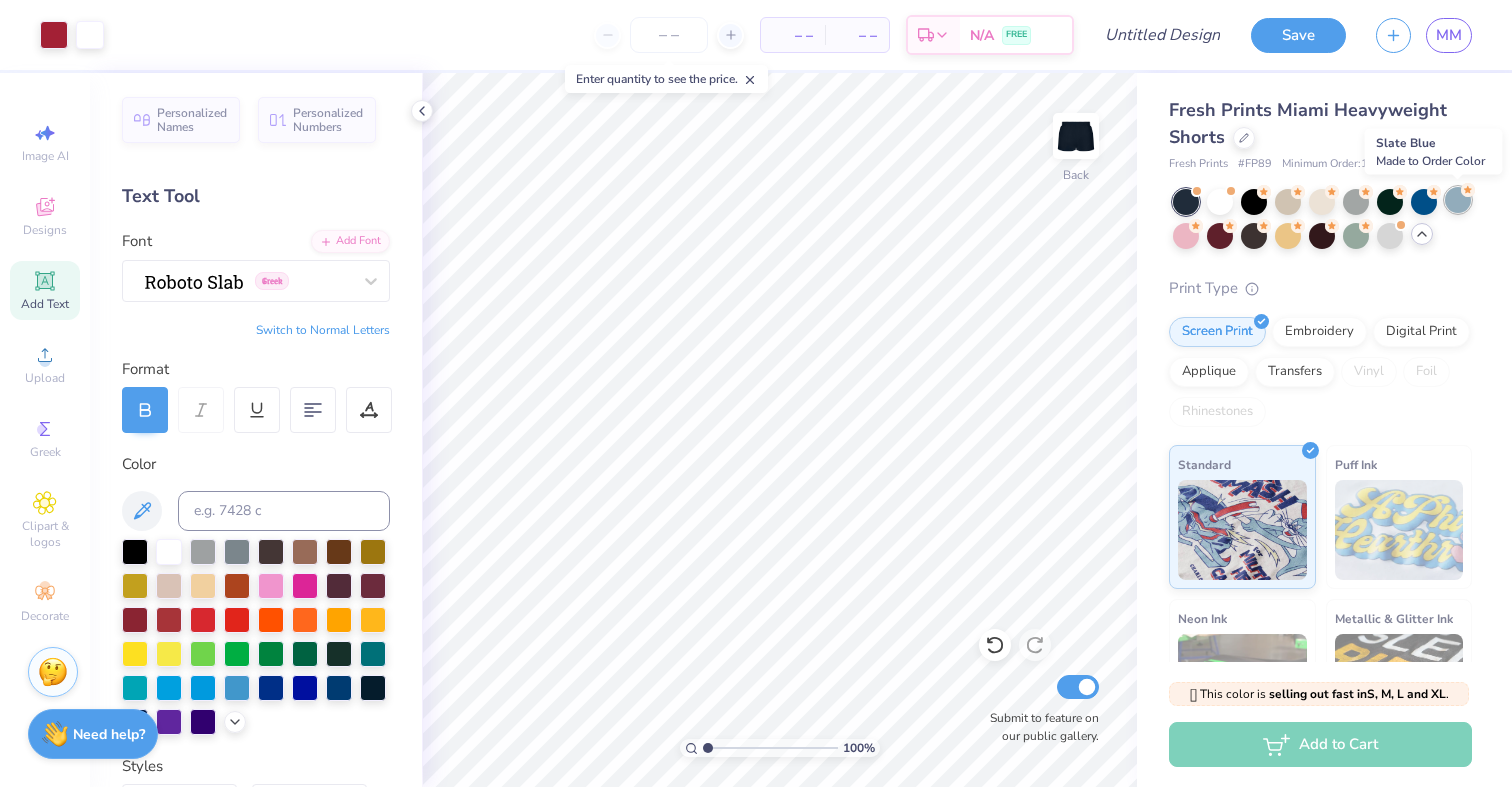 click at bounding box center [1458, 200] 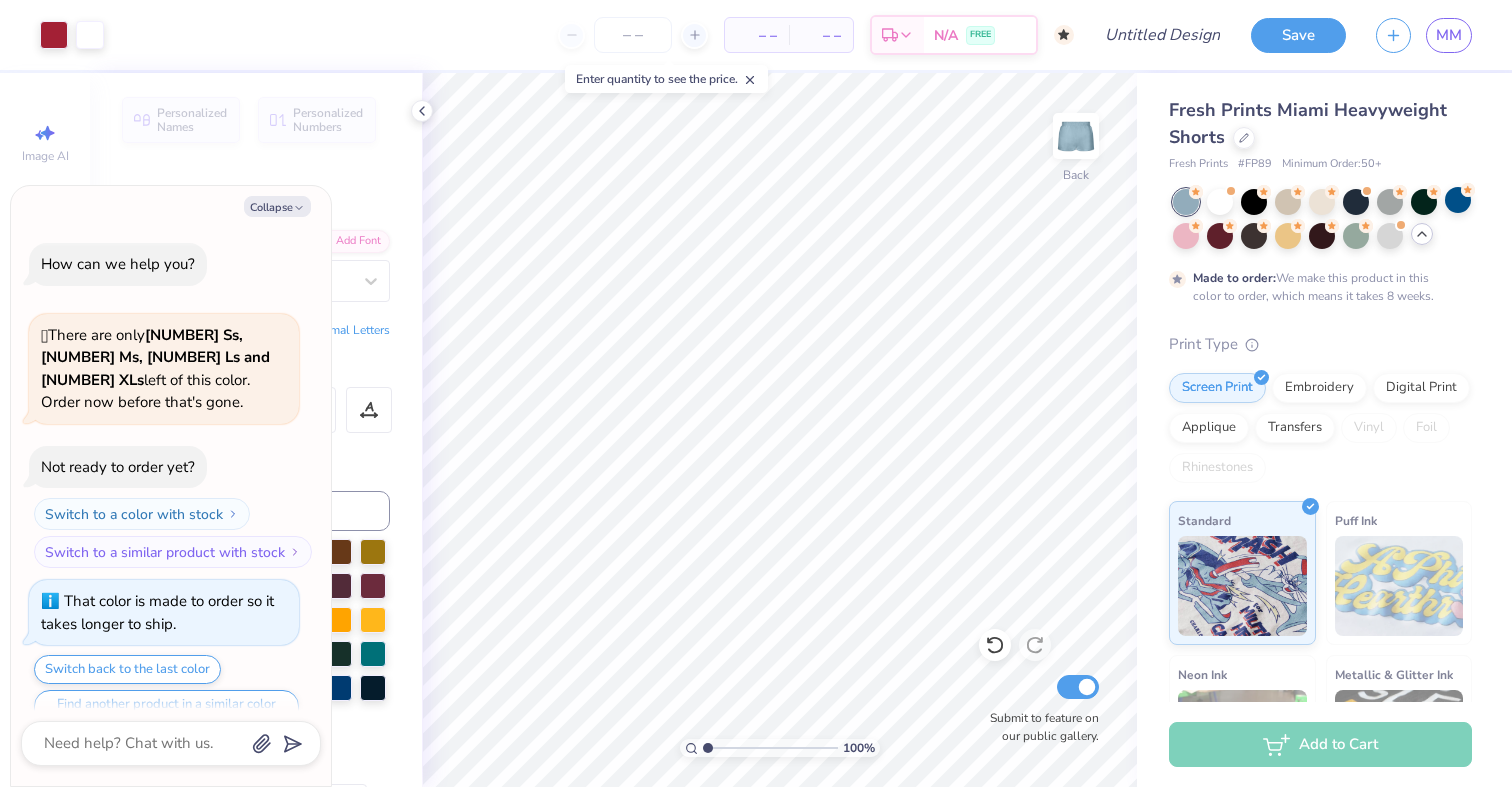 scroll, scrollTop: 16, scrollLeft: 0, axis: vertical 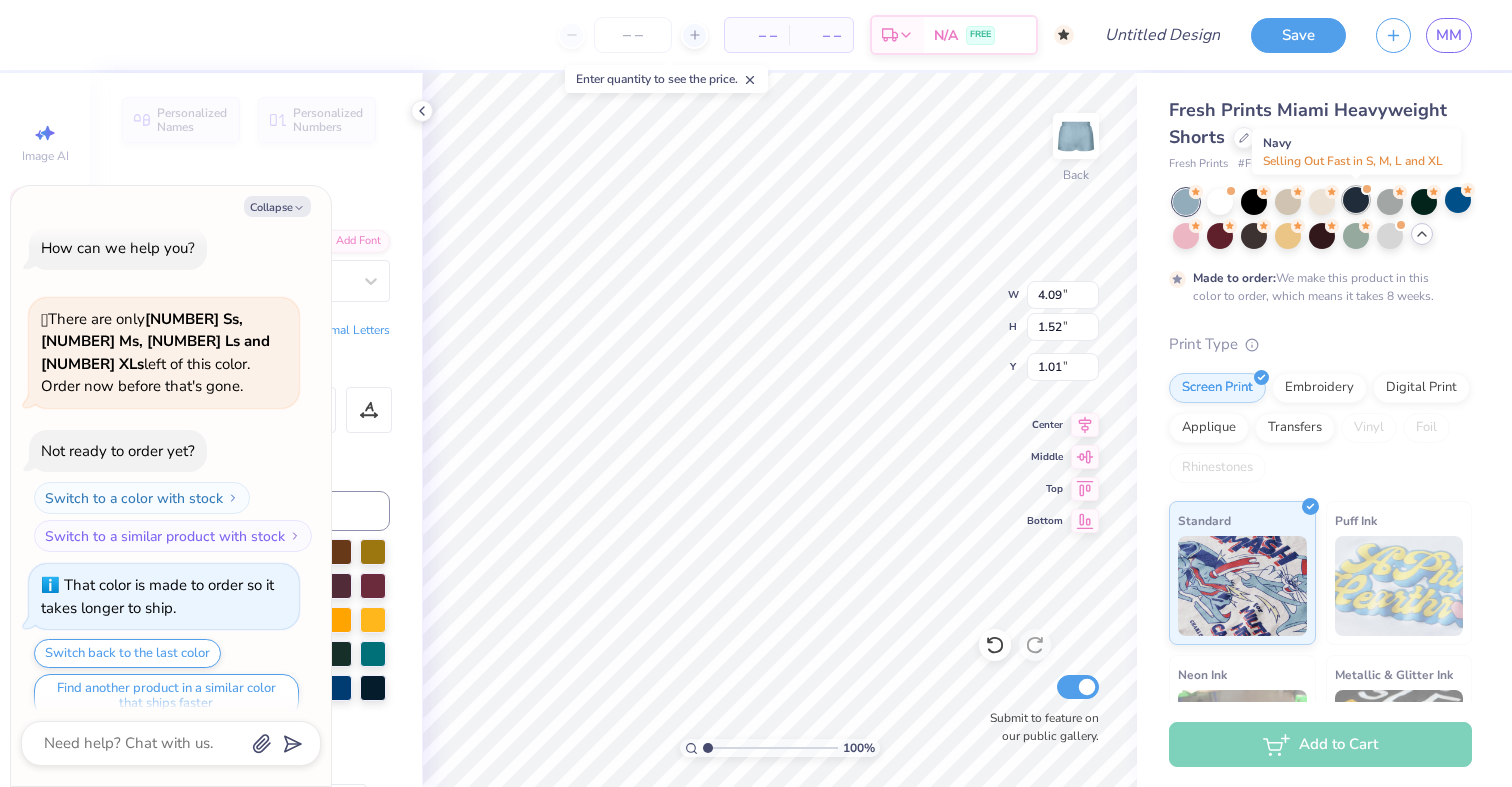 click at bounding box center (1356, 200) 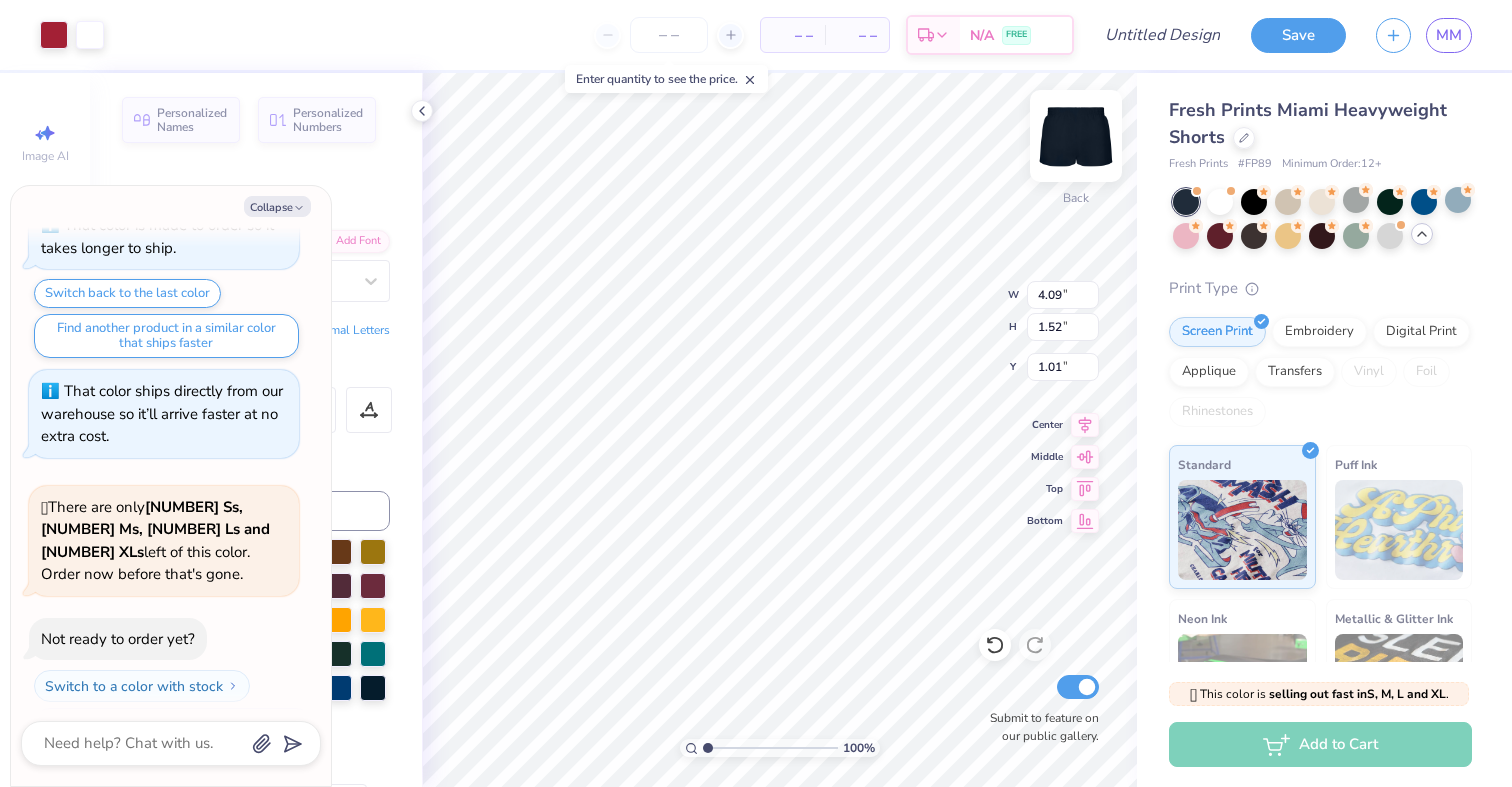 type on "x" 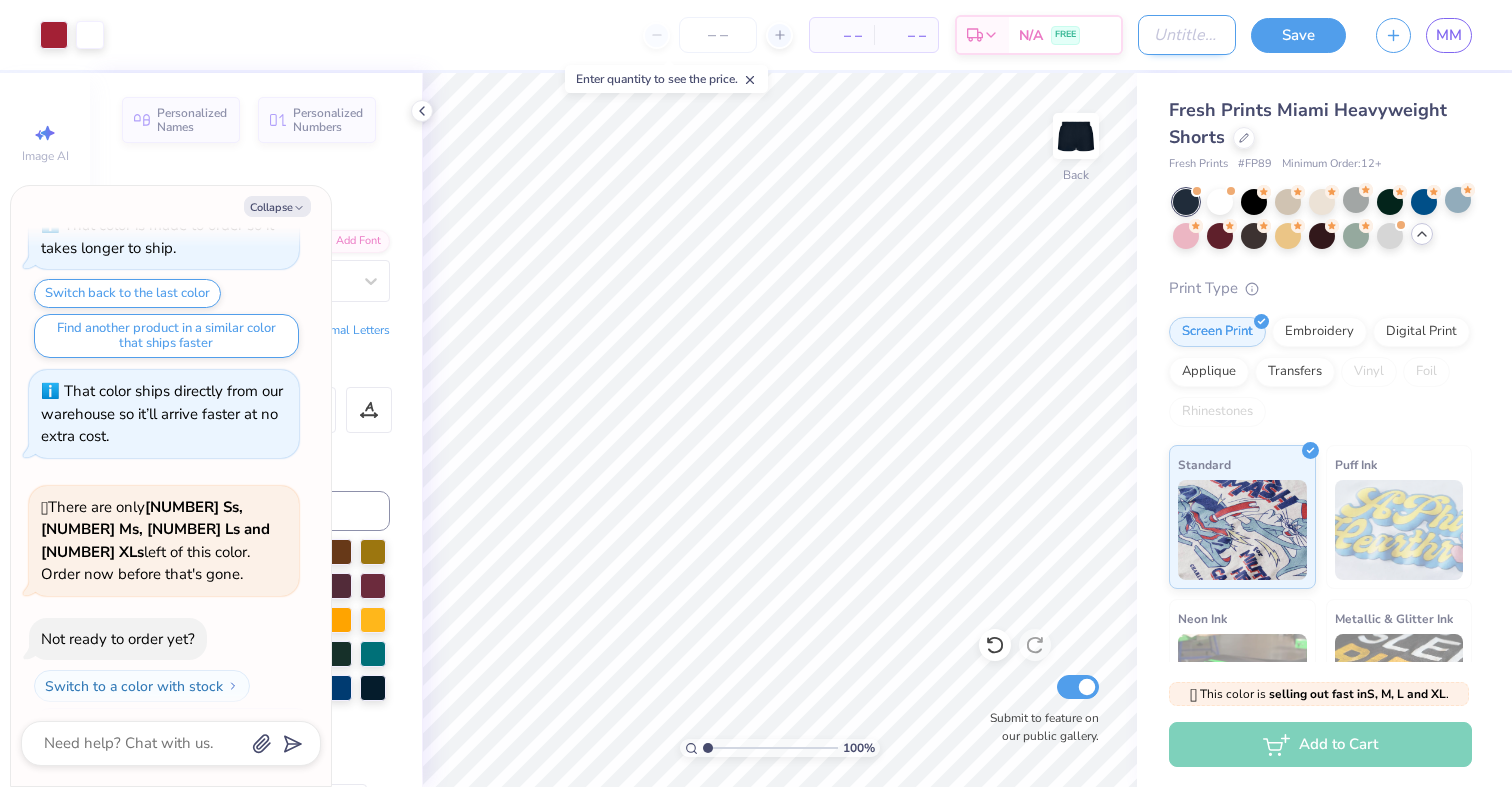 click on "Design Title" at bounding box center (1187, 35) 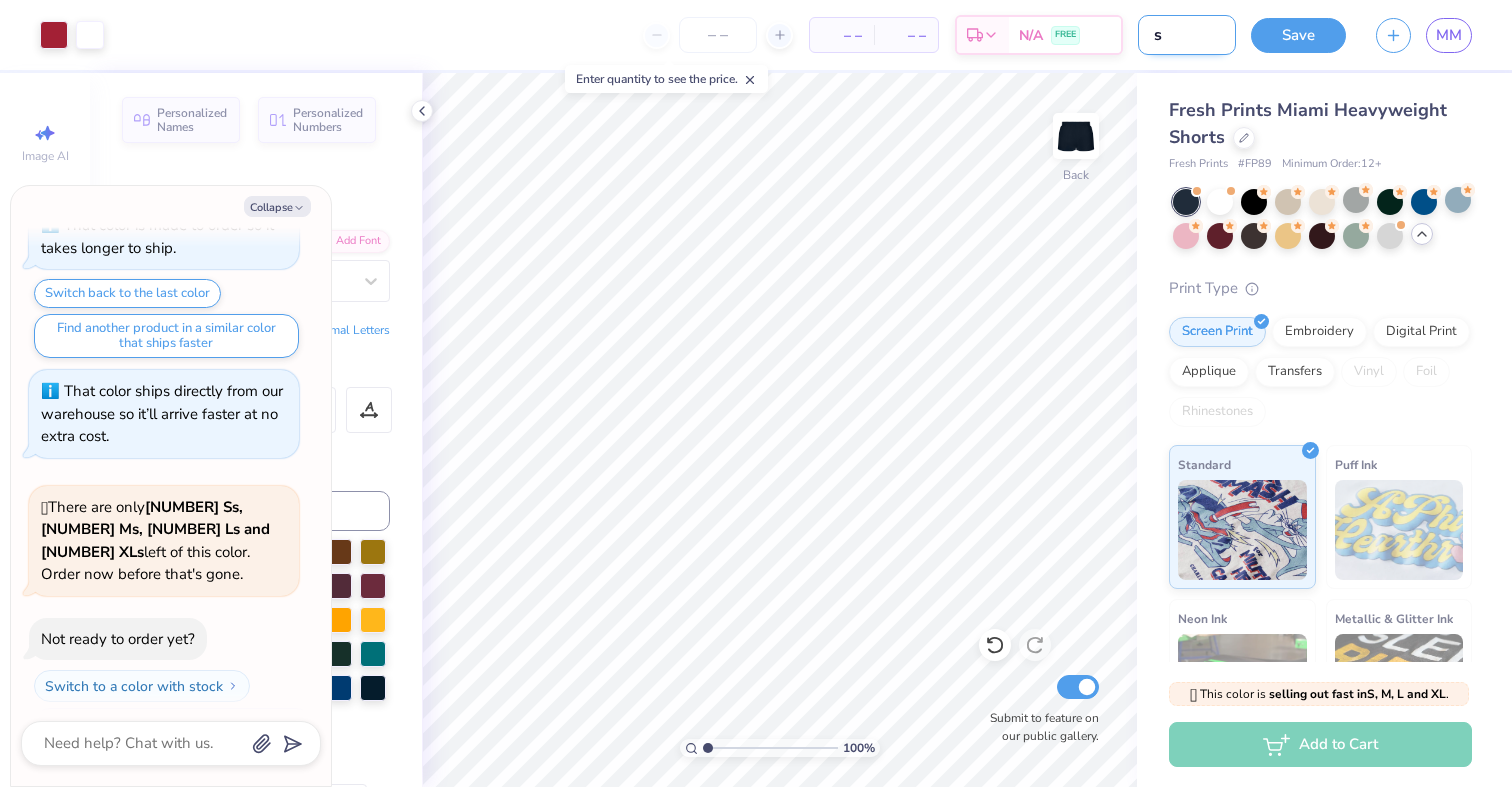 type on "sh" 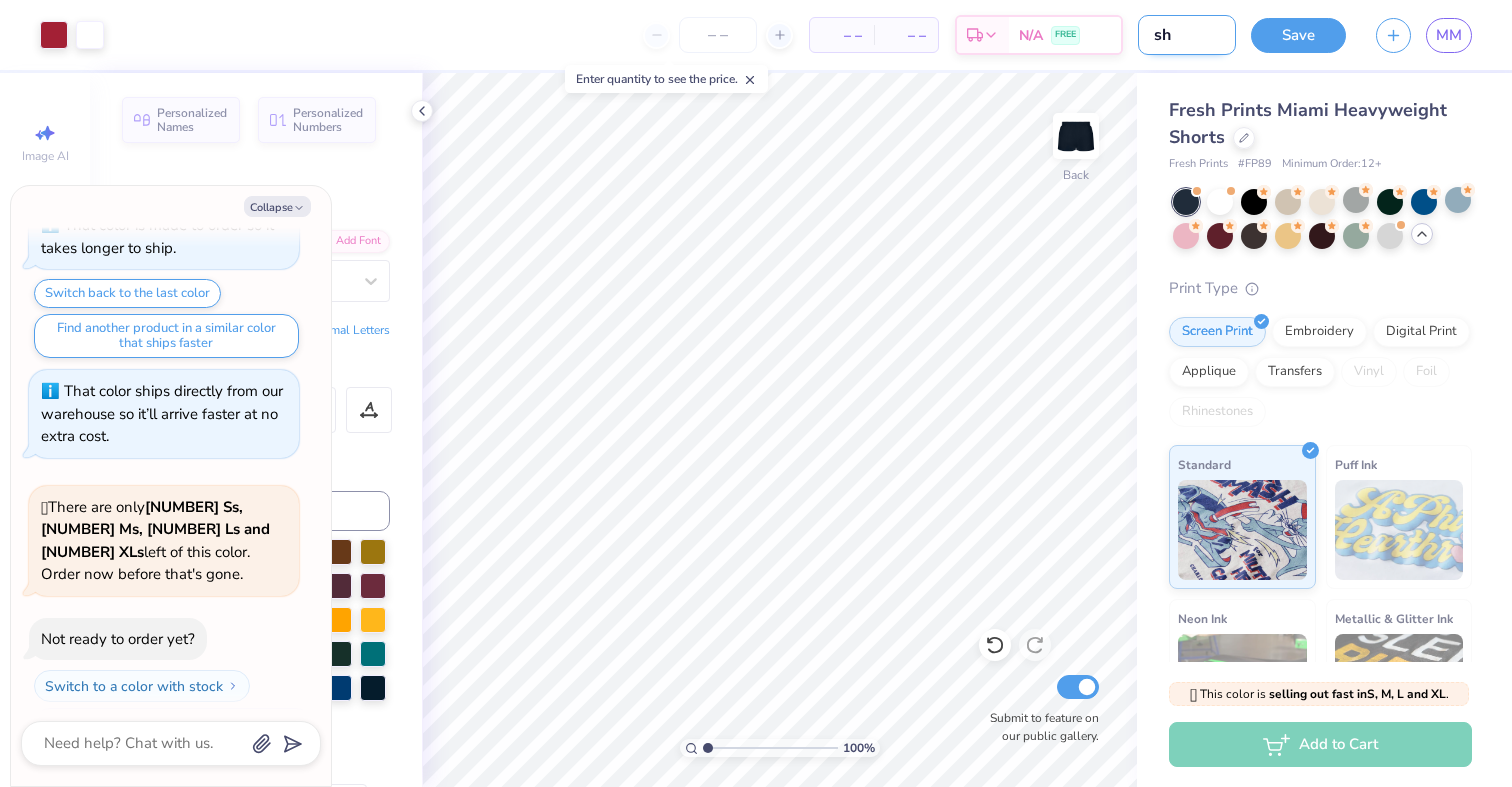 type on "x" 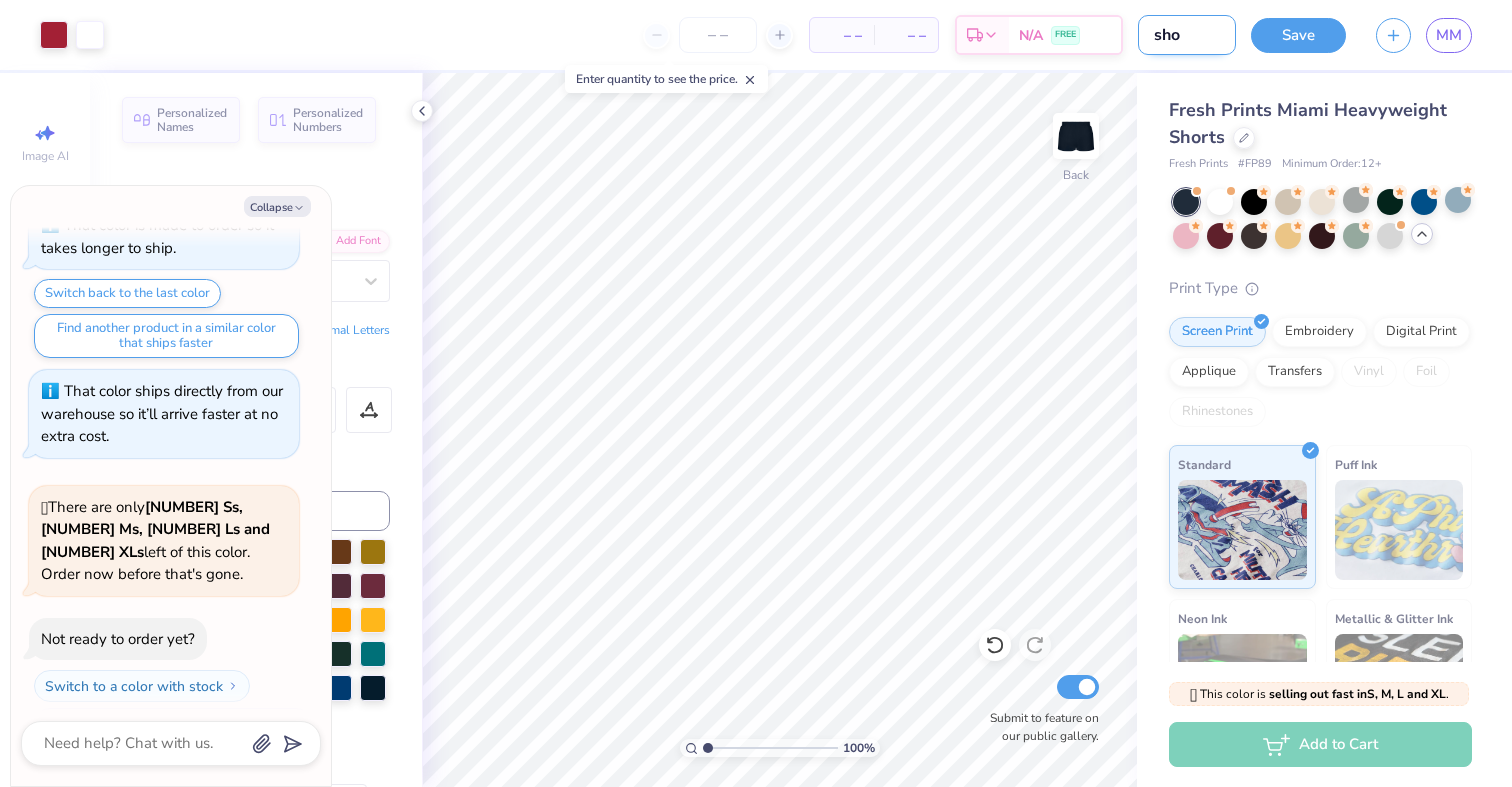 type on "shor" 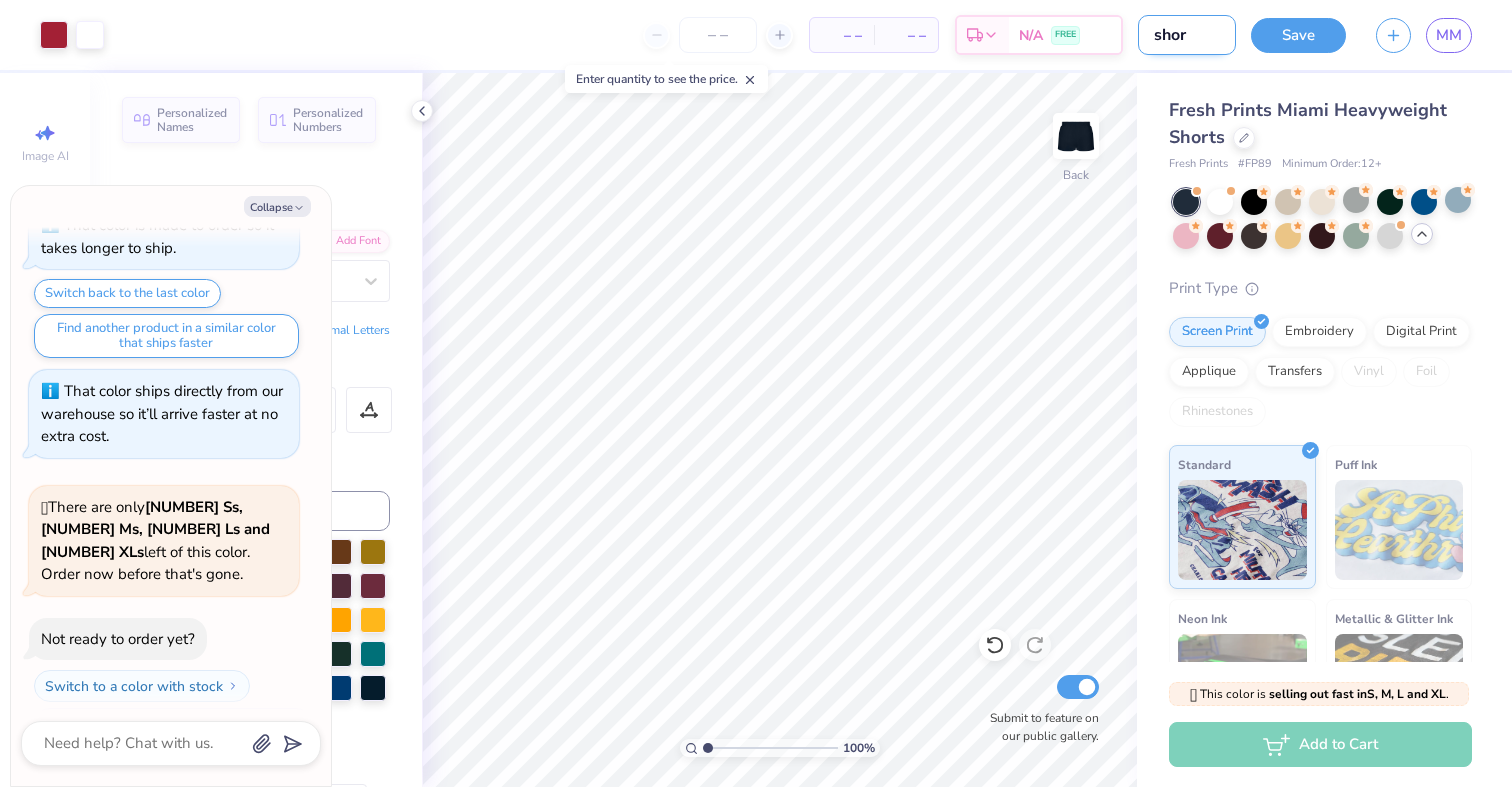 type on "short" 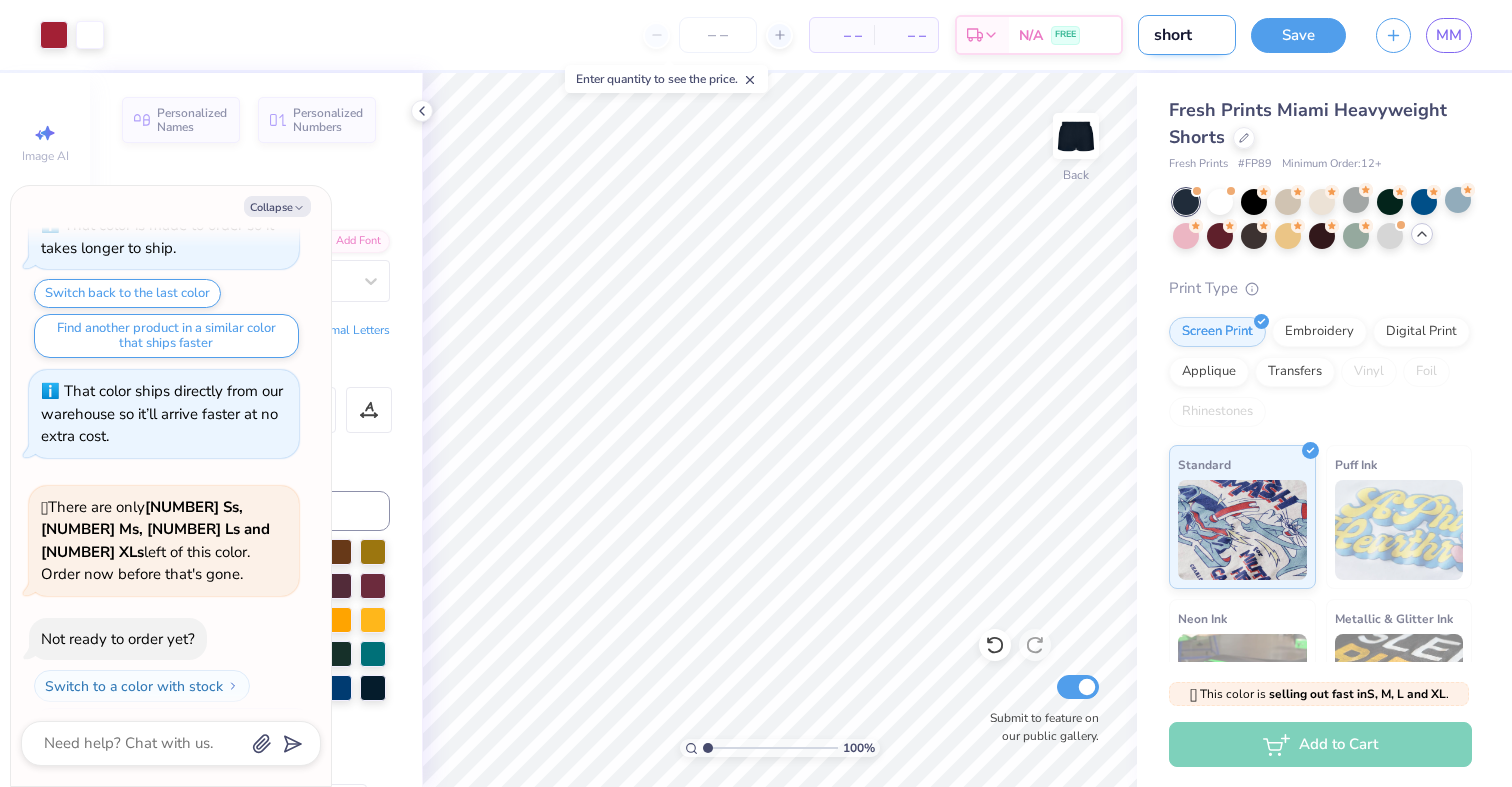 type on "shorts" 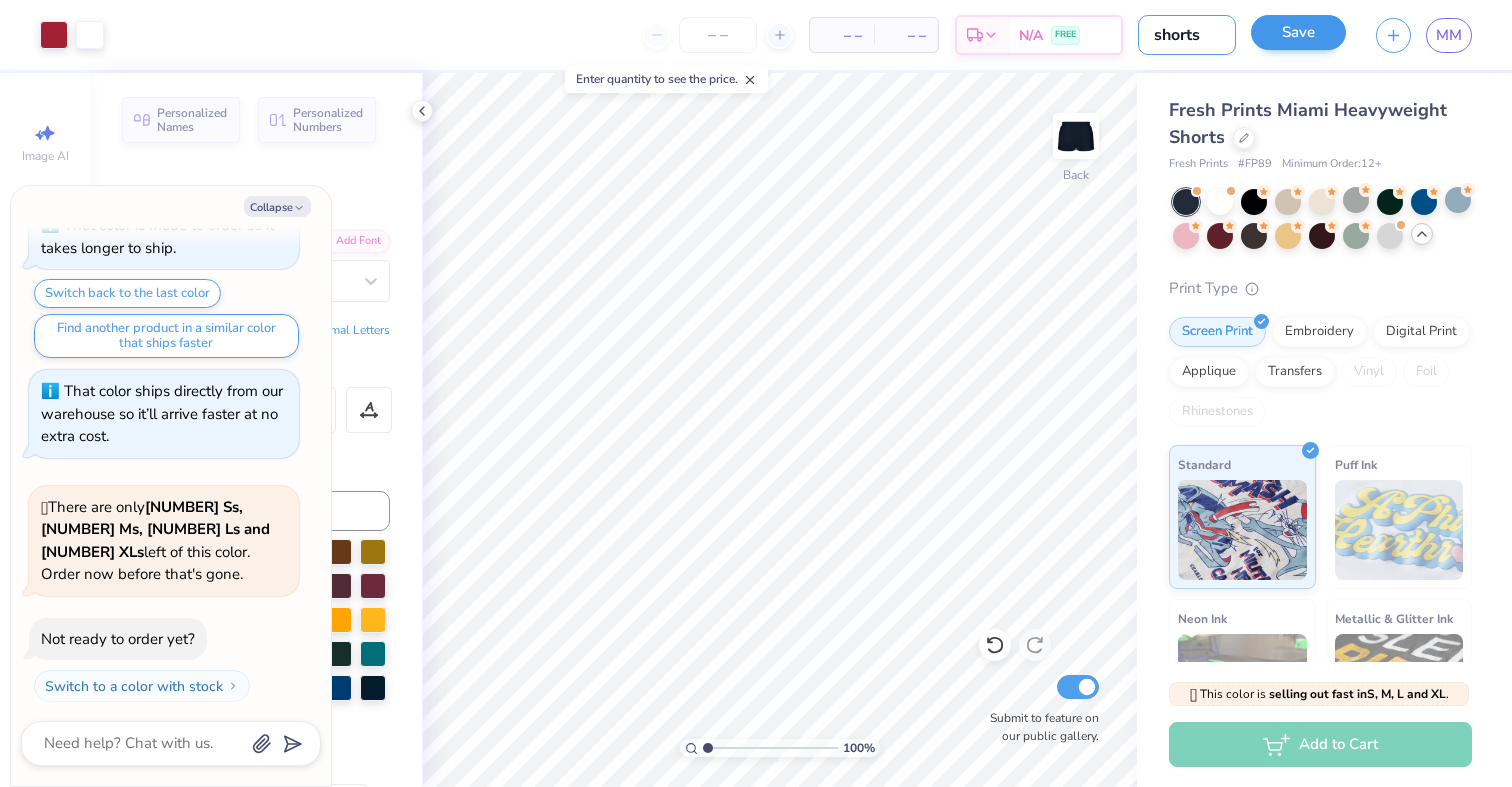 type on "shorts" 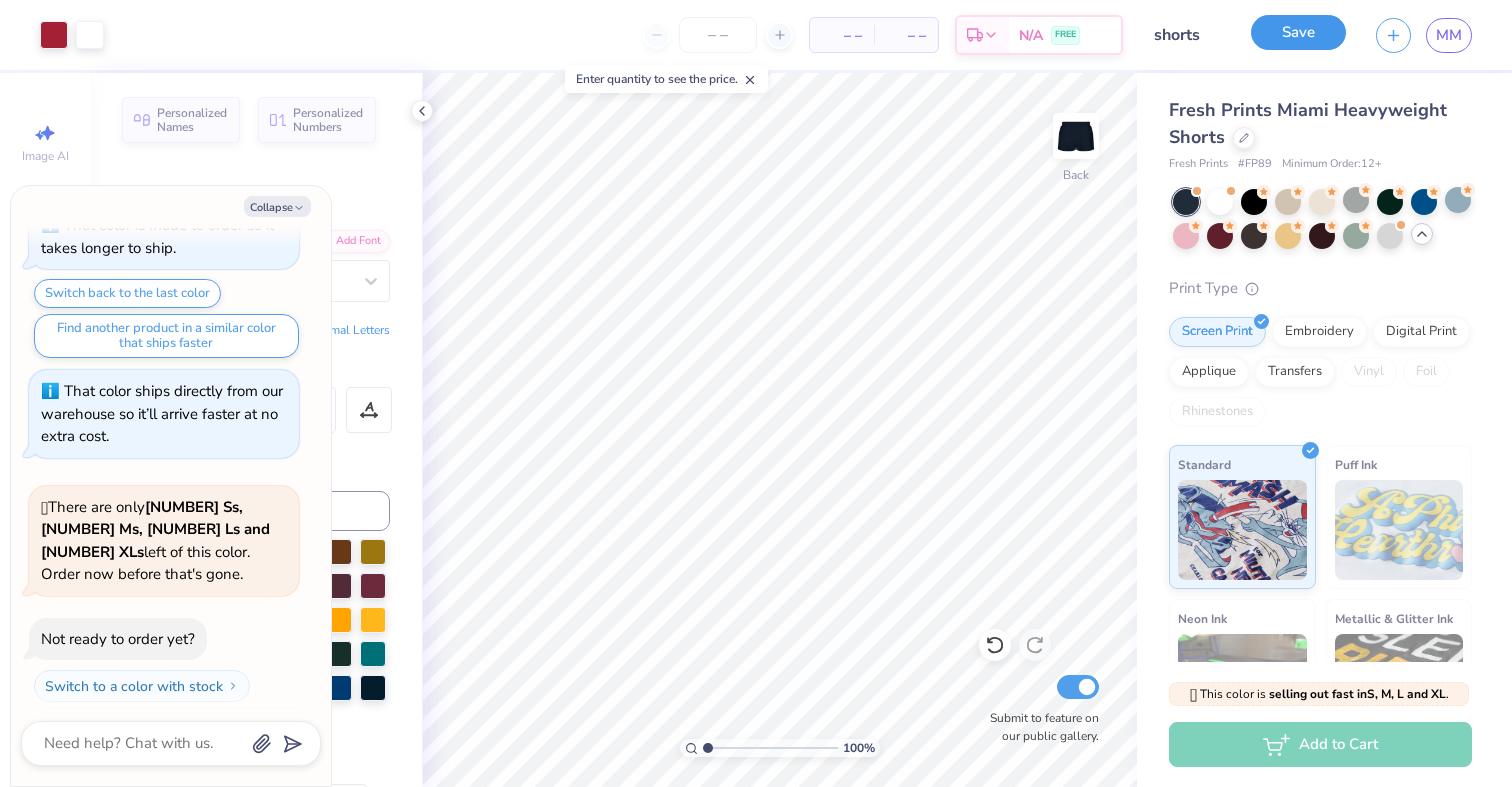 click on "Save" at bounding box center [1298, 32] 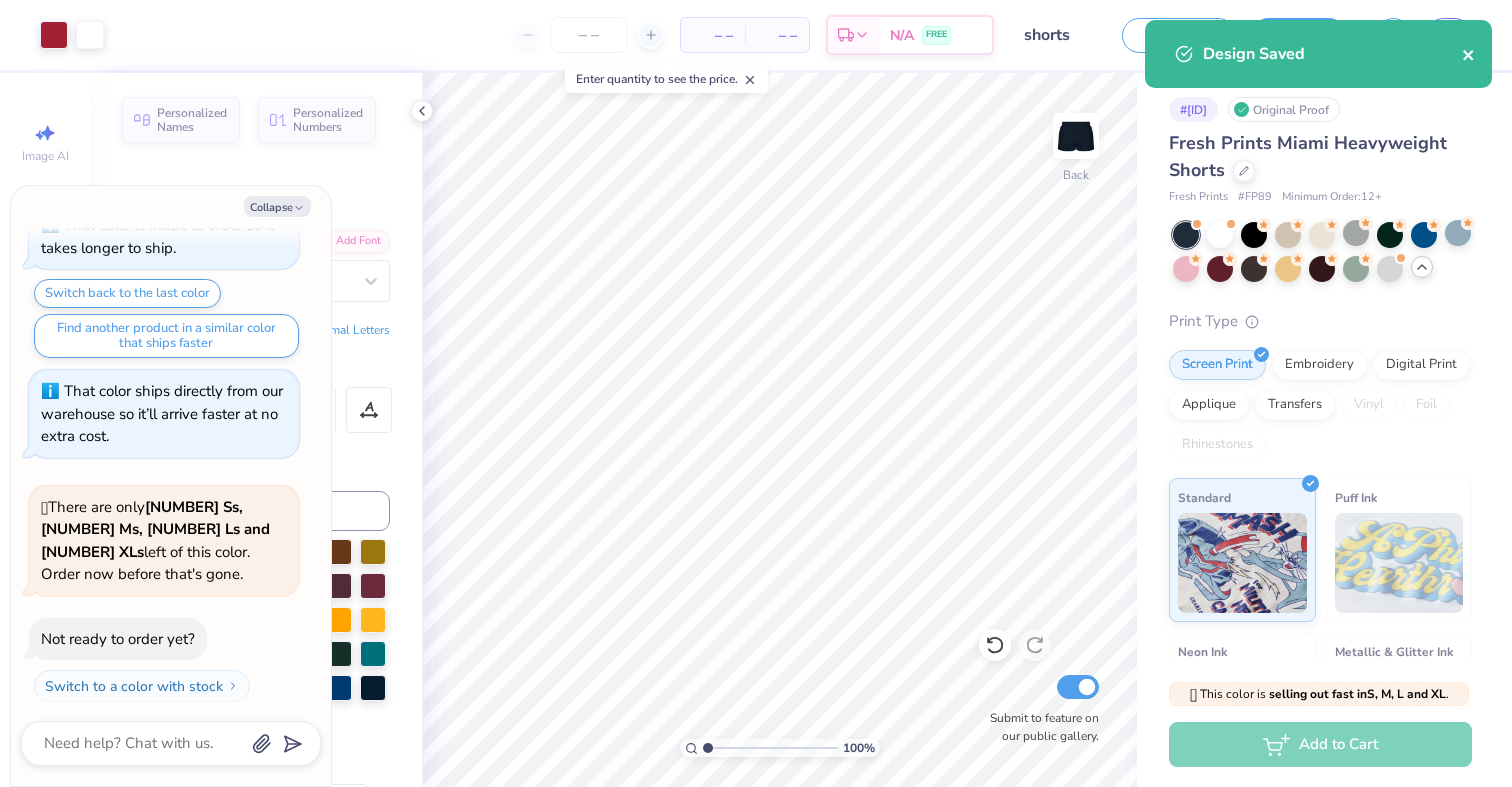 click 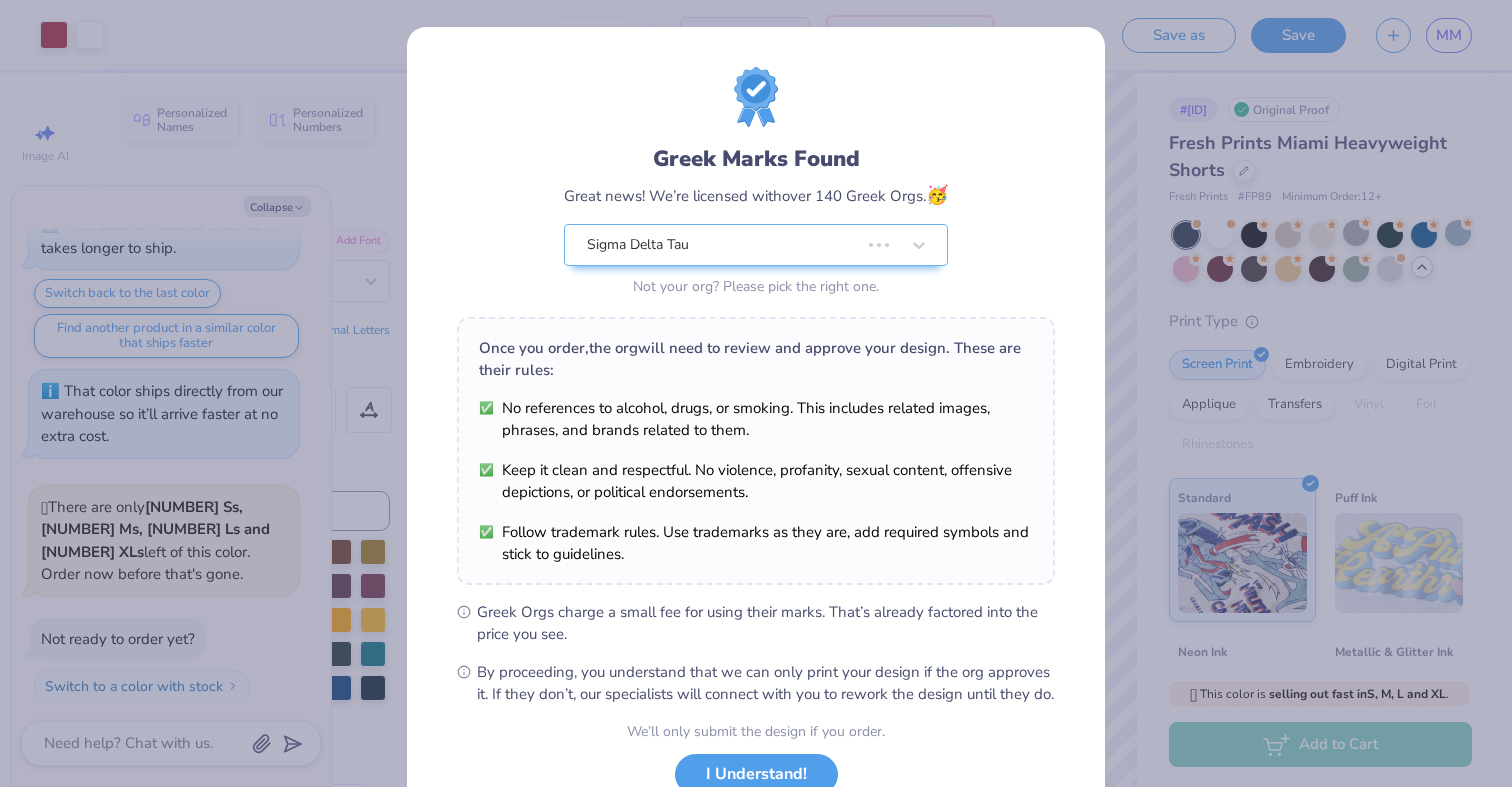 type on "x" 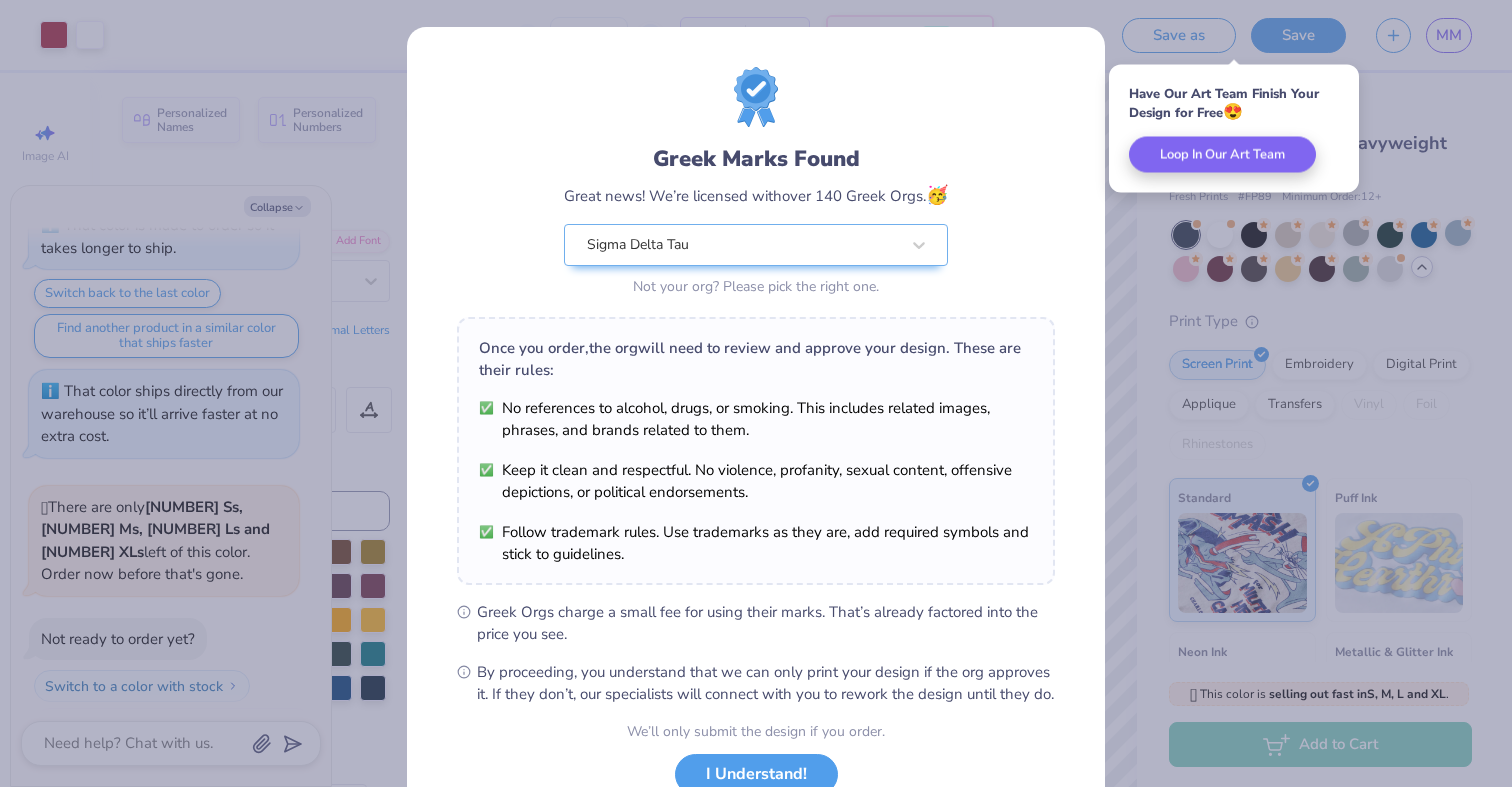 scroll, scrollTop: 149, scrollLeft: 0, axis: vertical 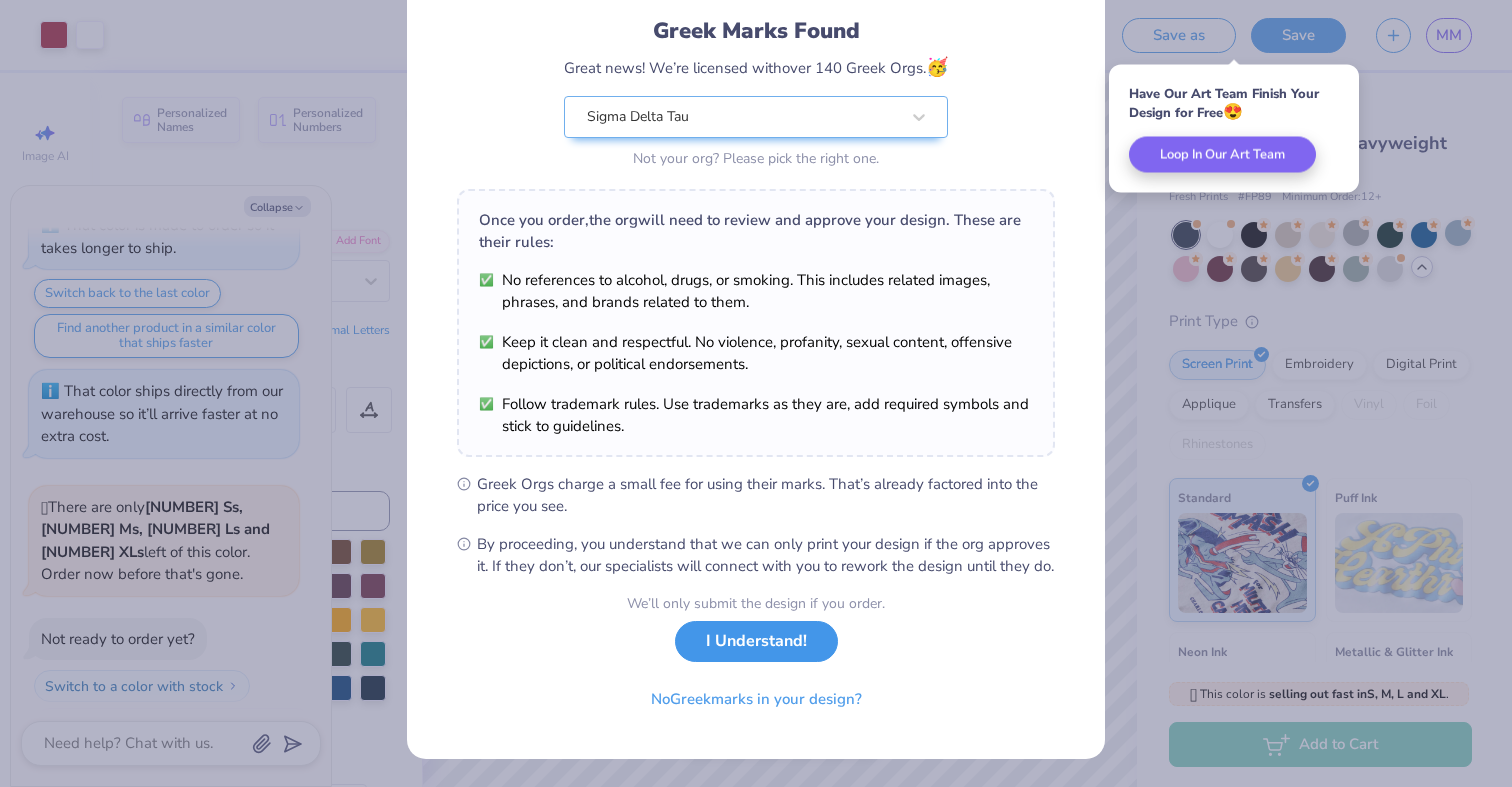click on "I Understand!" at bounding box center [756, 641] 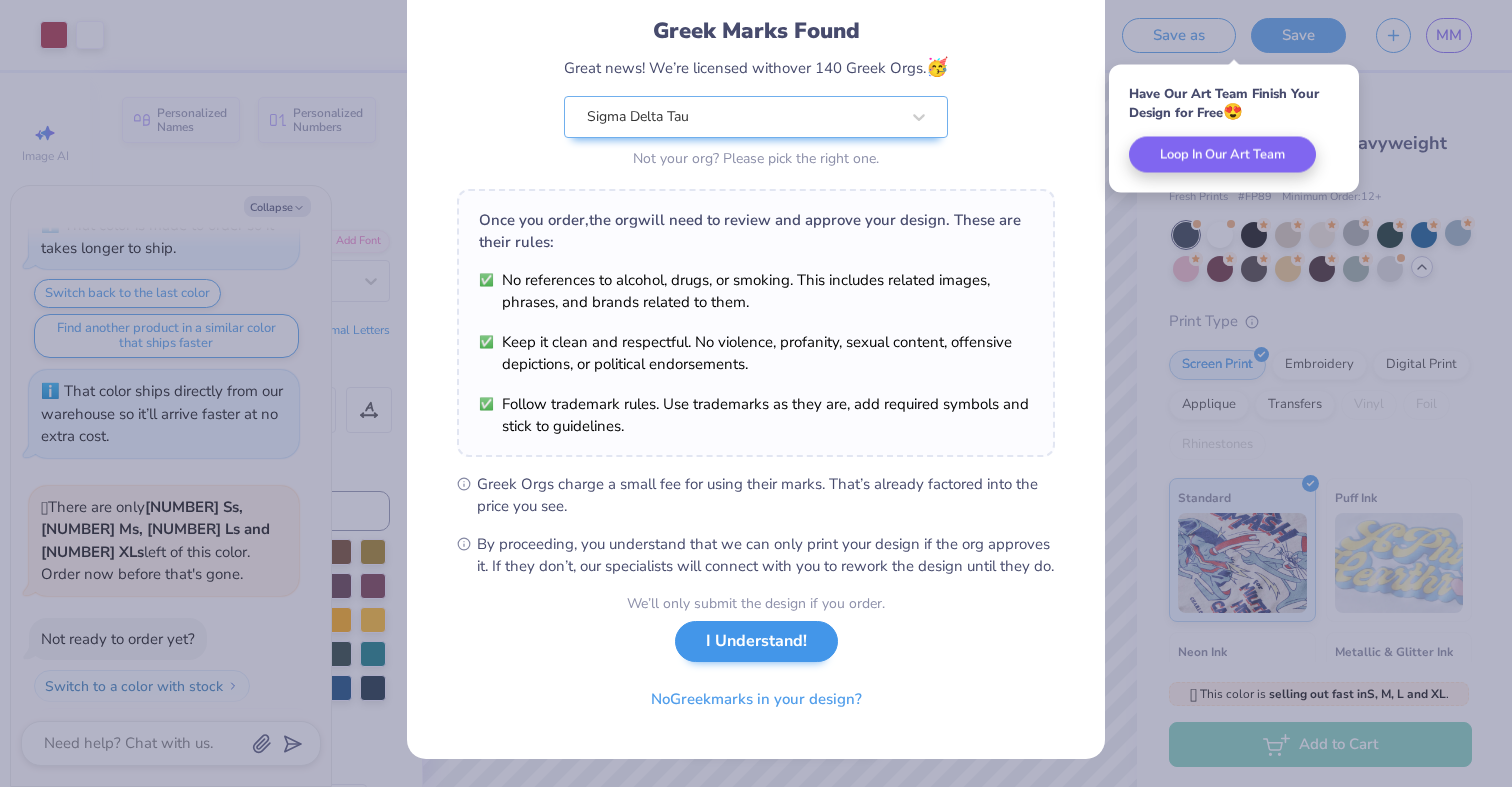 scroll, scrollTop: 0, scrollLeft: 0, axis: both 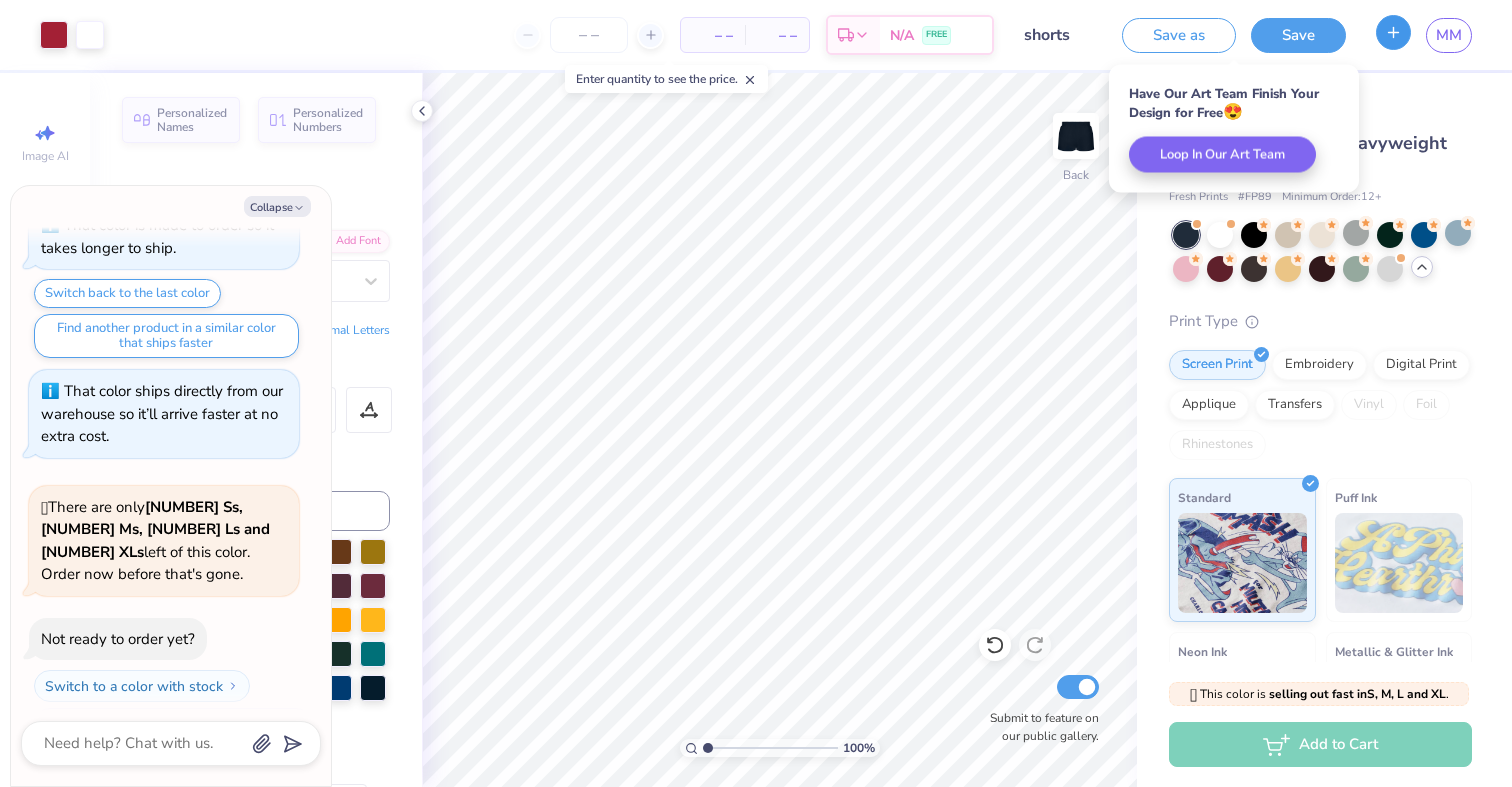 click at bounding box center [1393, 32] 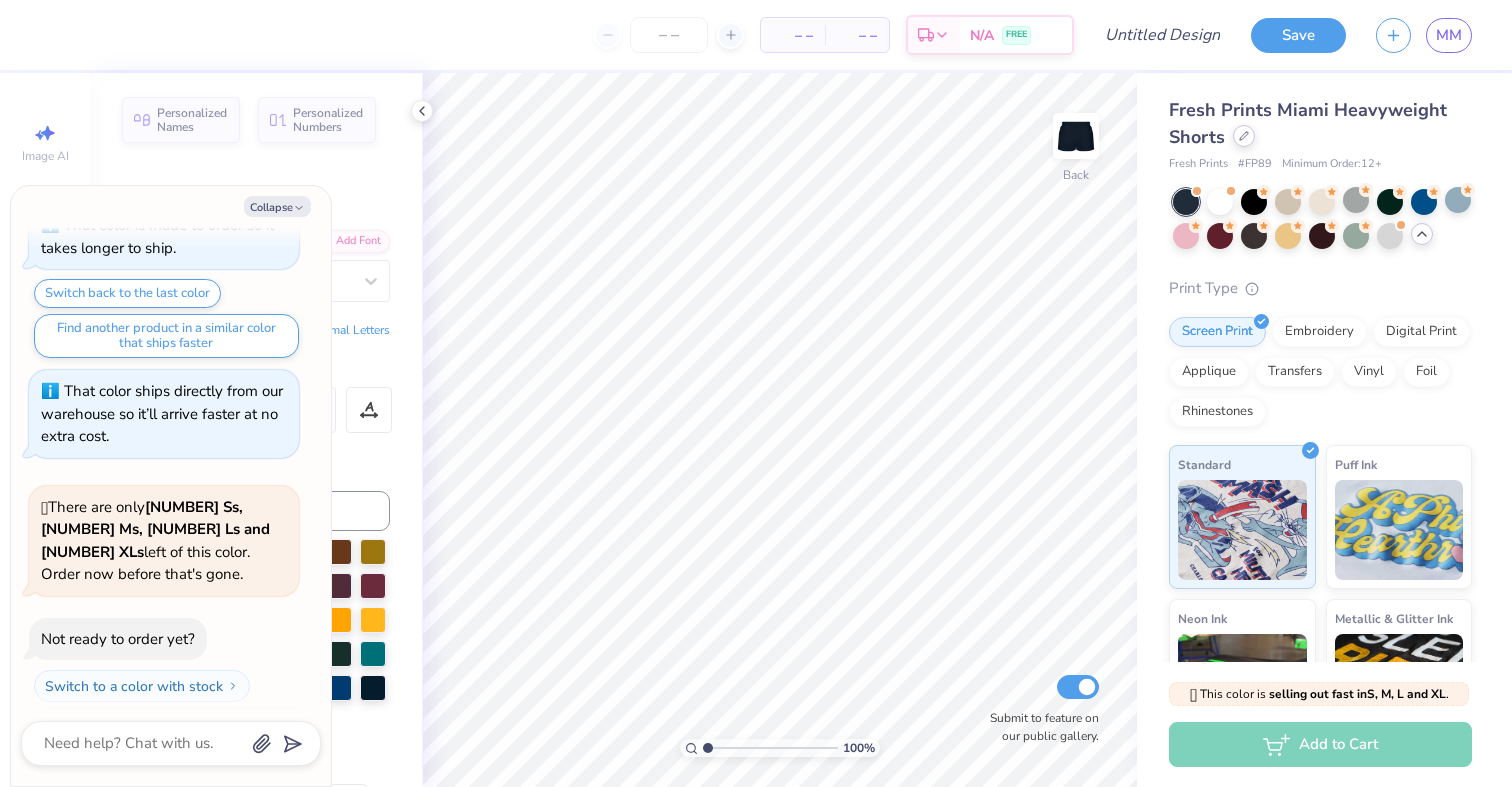 click 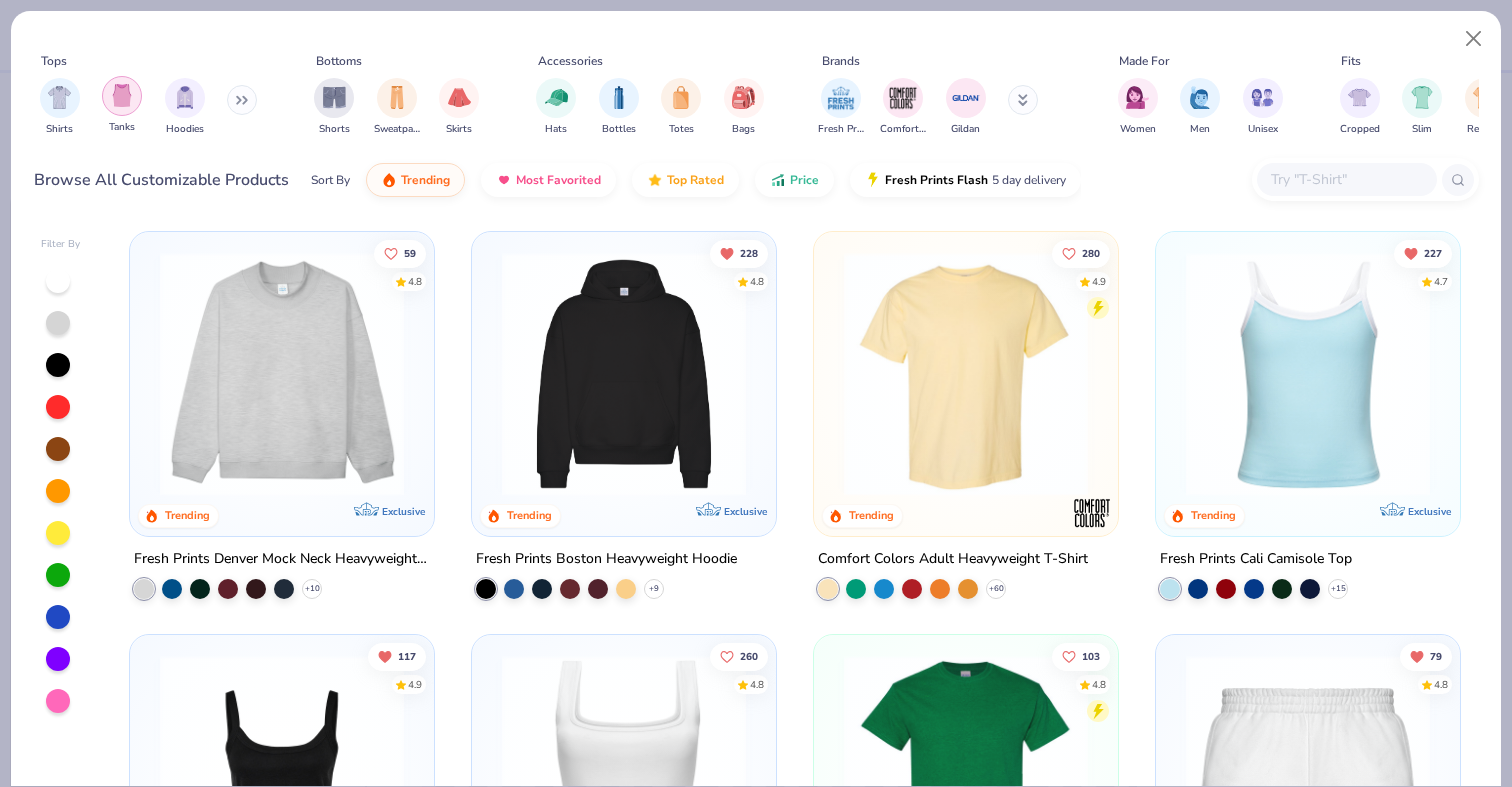 click at bounding box center (122, 96) 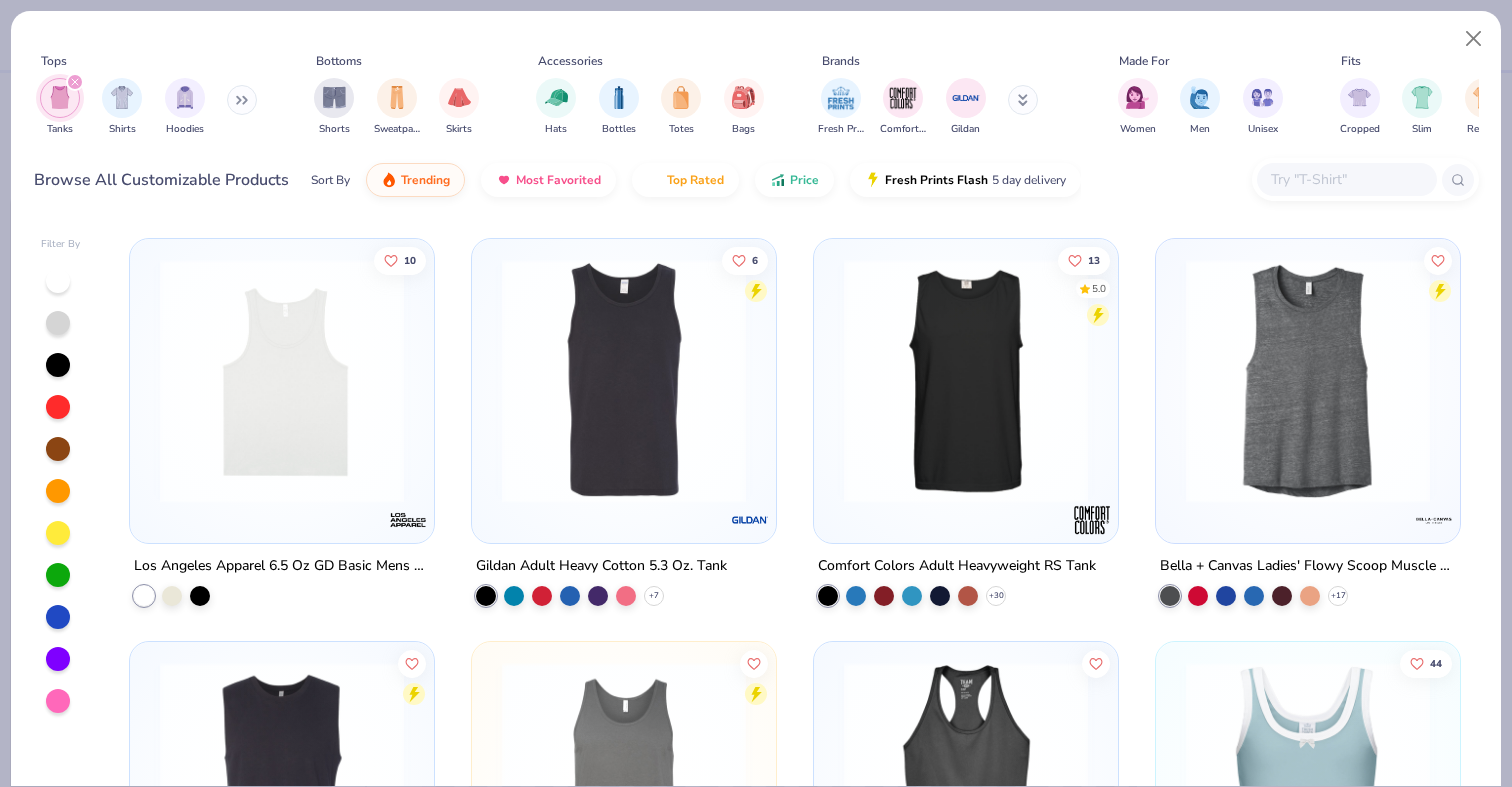 scroll, scrollTop: 2813, scrollLeft: 0, axis: vertical 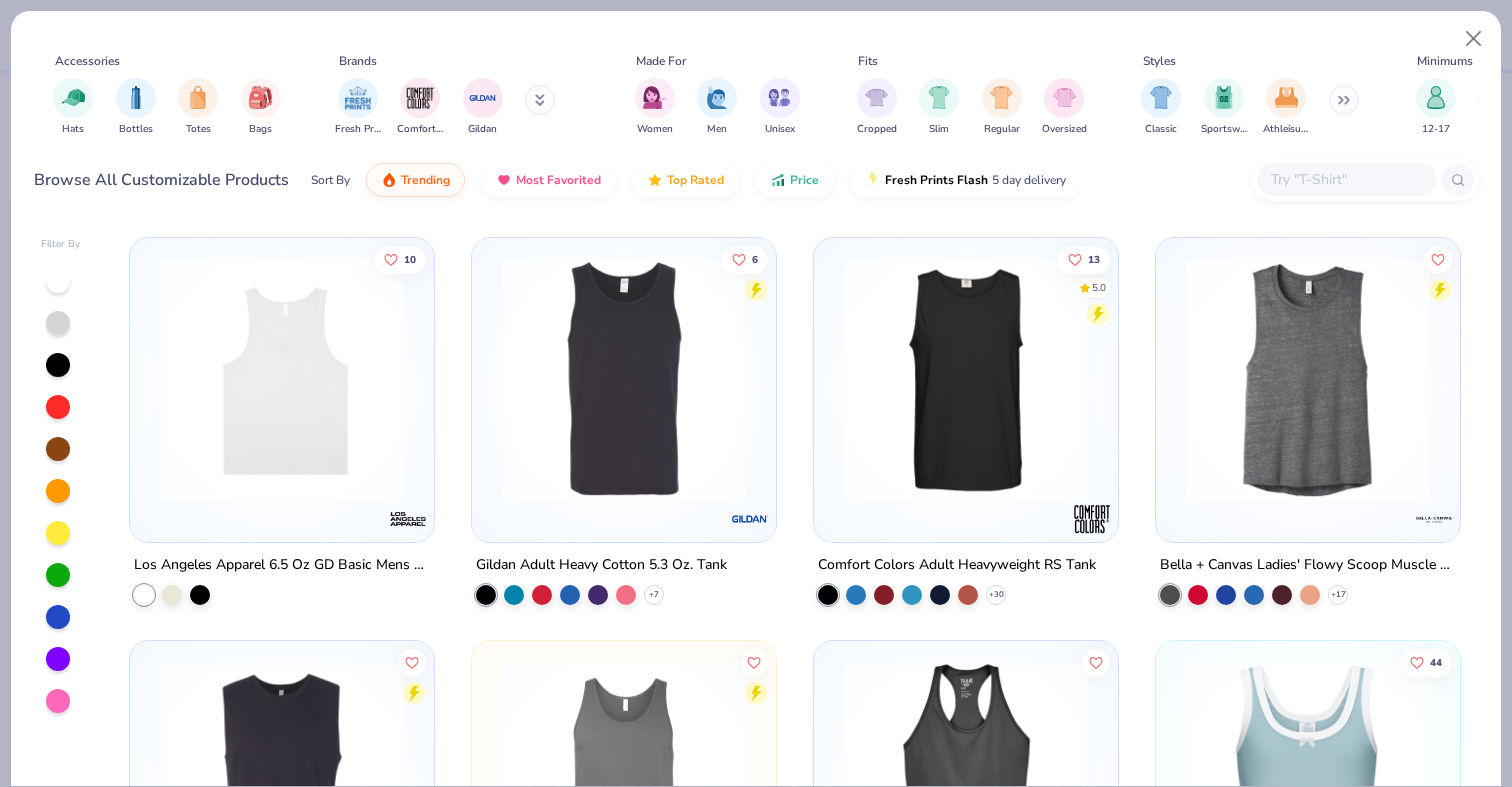 click at bounding box center [1344, 100] 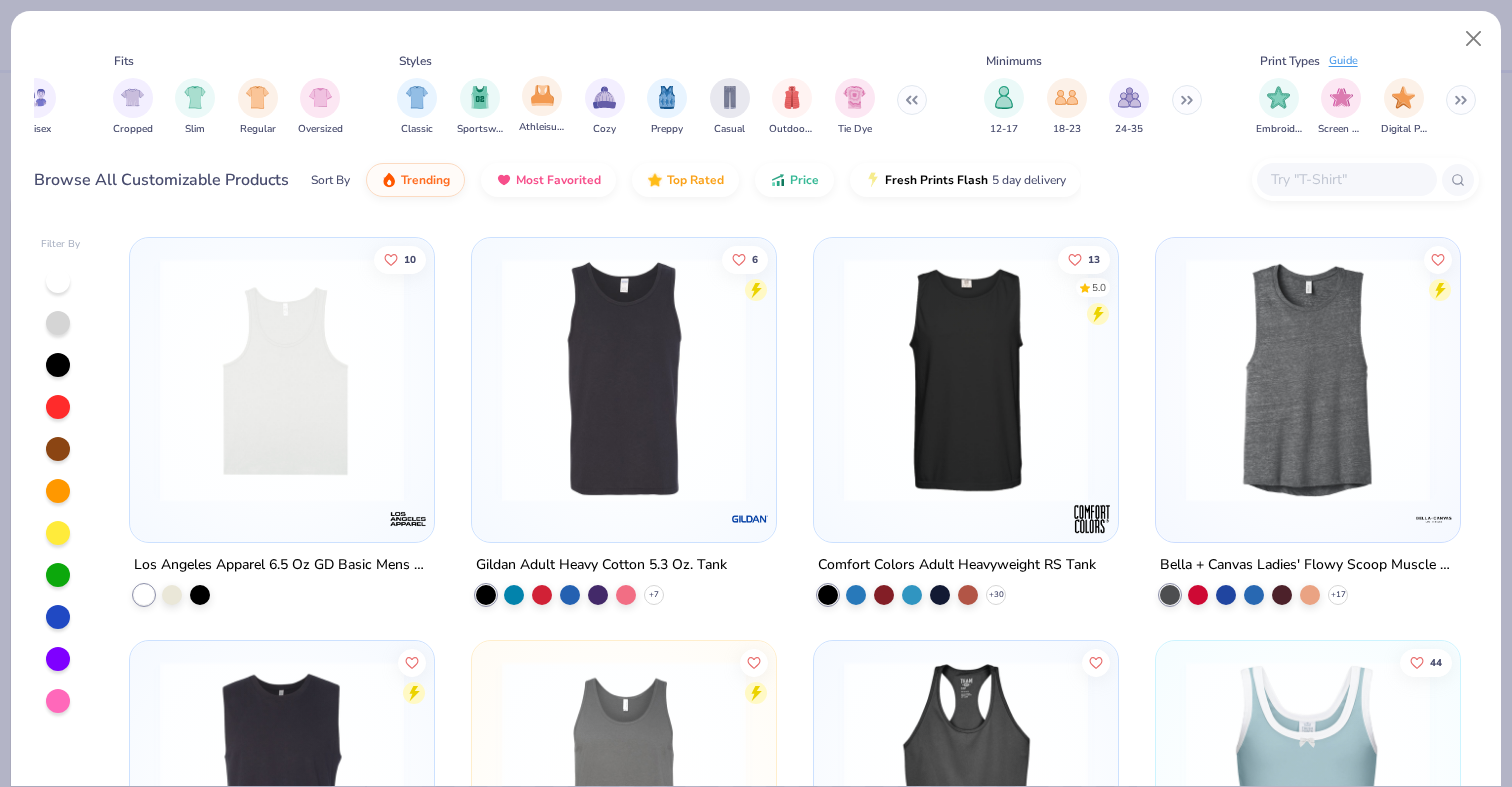scroll, scrollTop: 0, scrollLeft: 1230, axis: horizontal 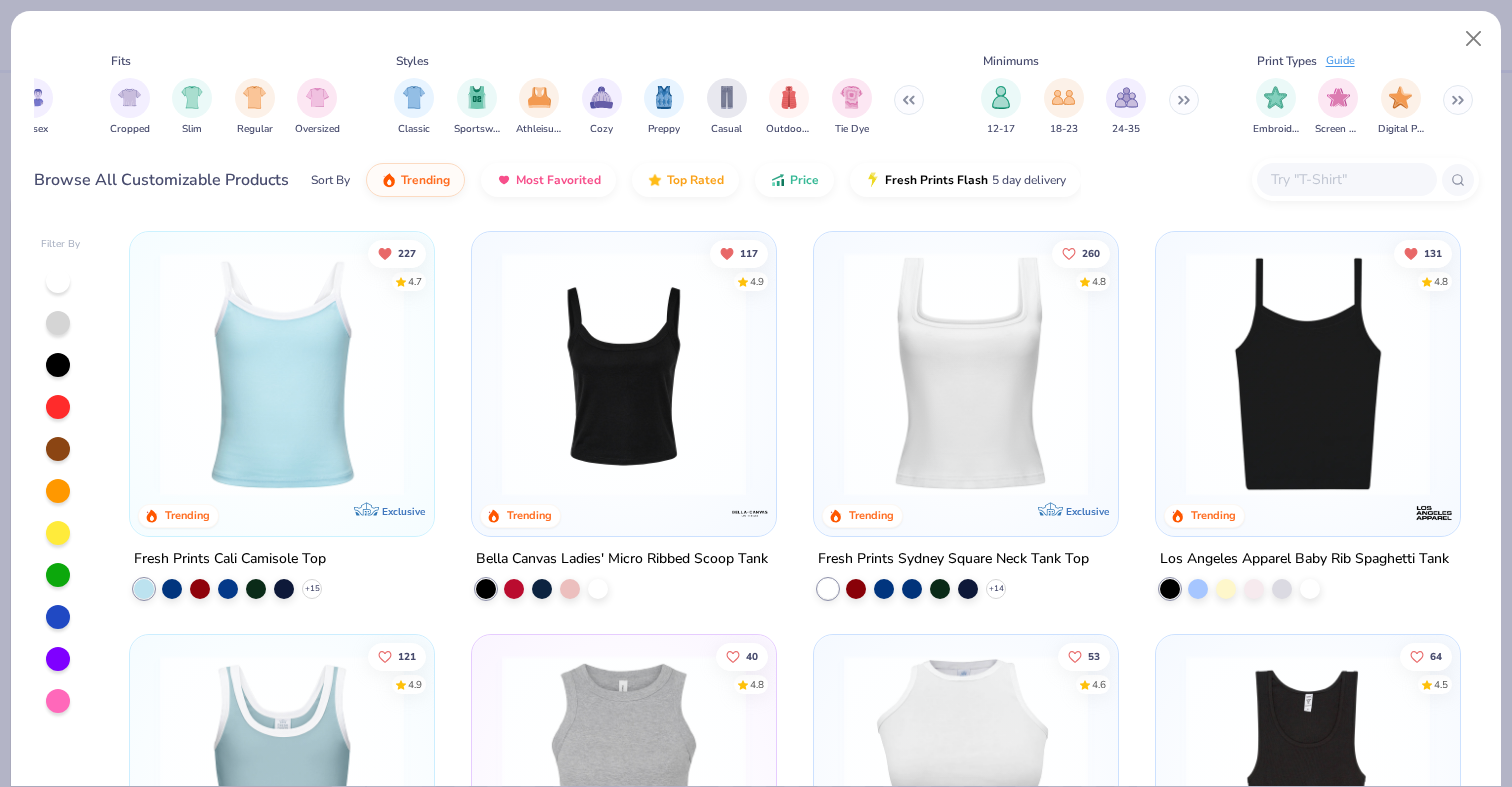 click at bounding box center [282, 374] 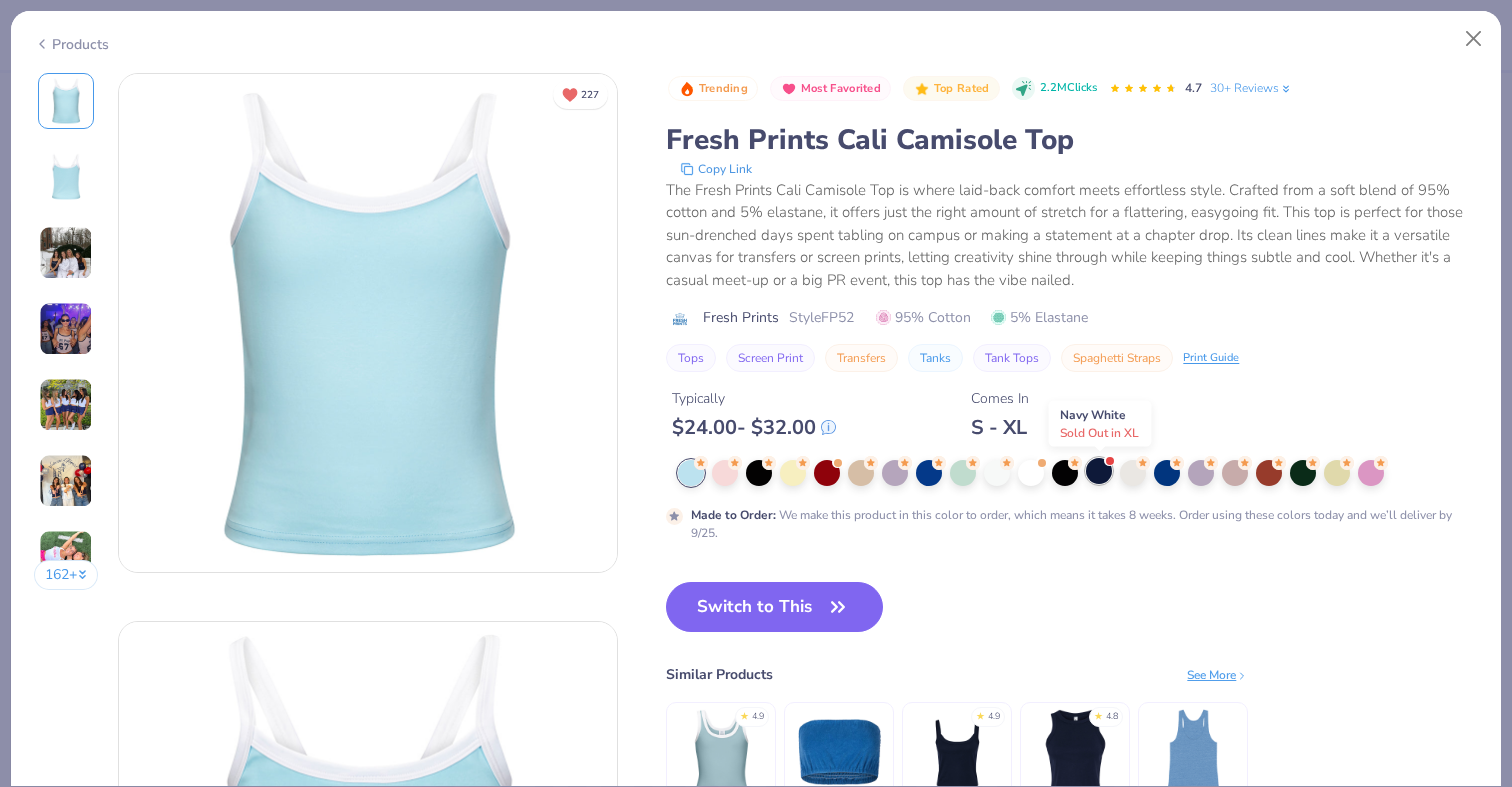 click at bounding box center [1099, 471] 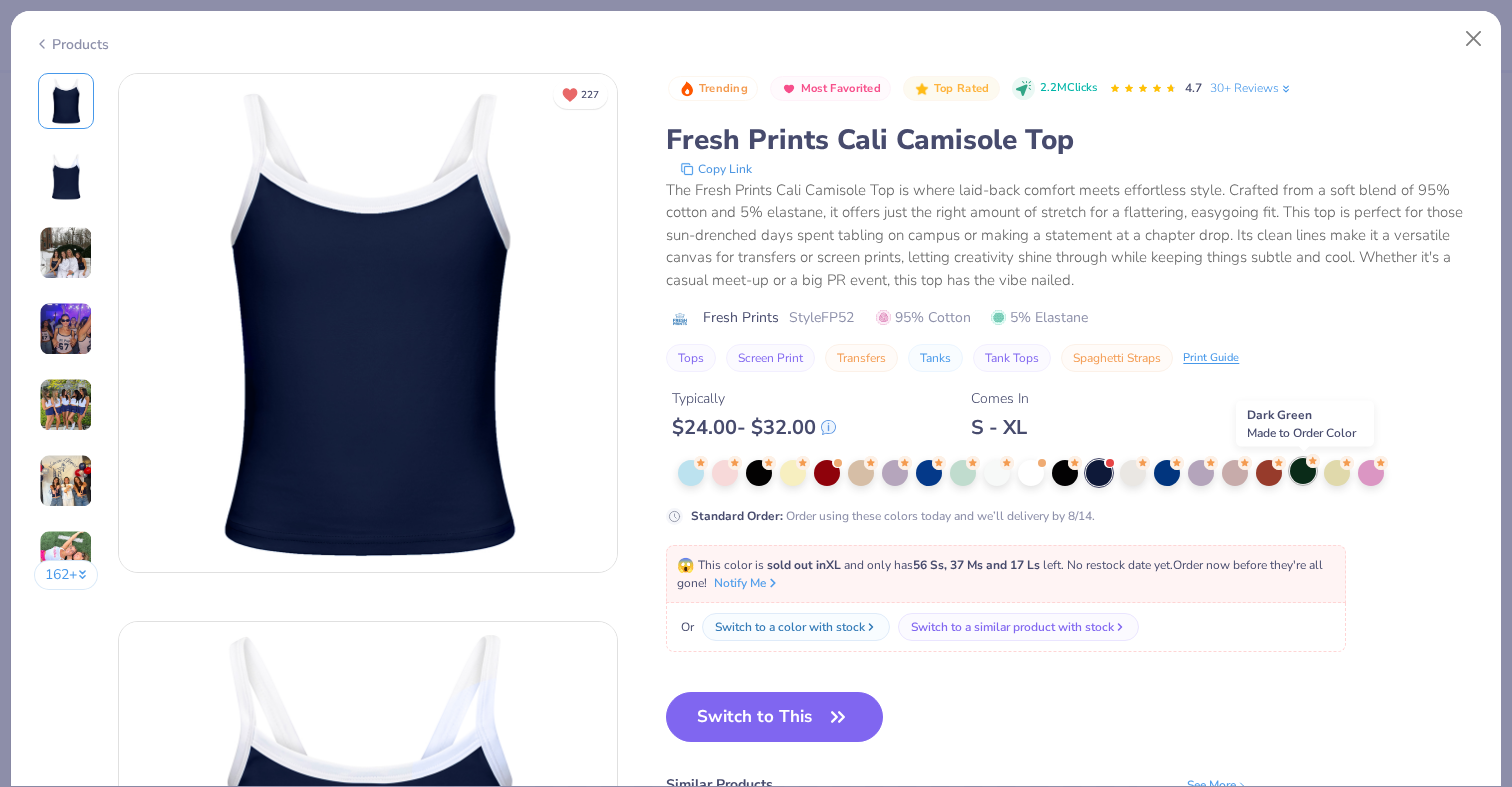 click at bounding box center [1303, 471] 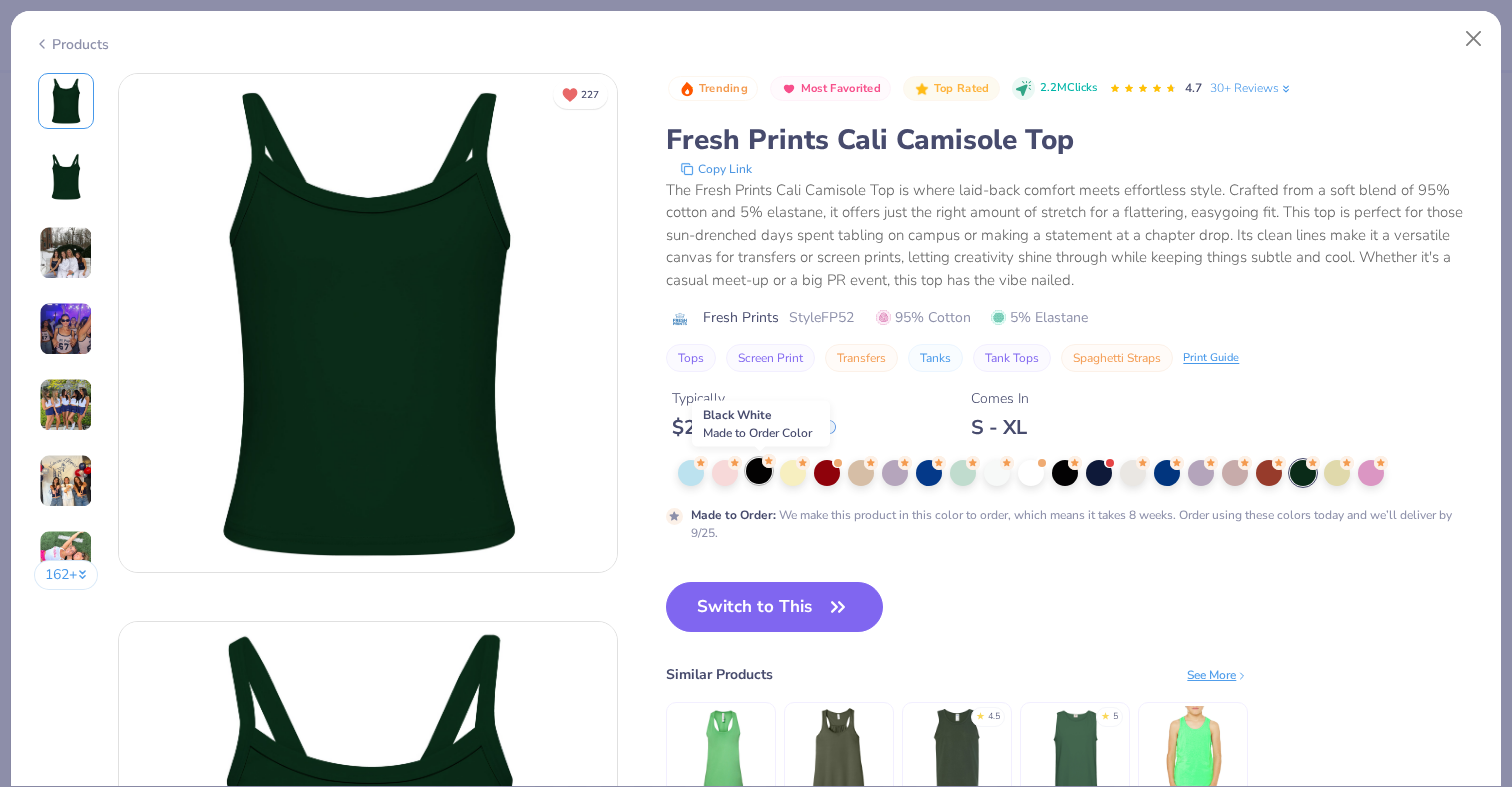 click at bounding box center [759, 471] 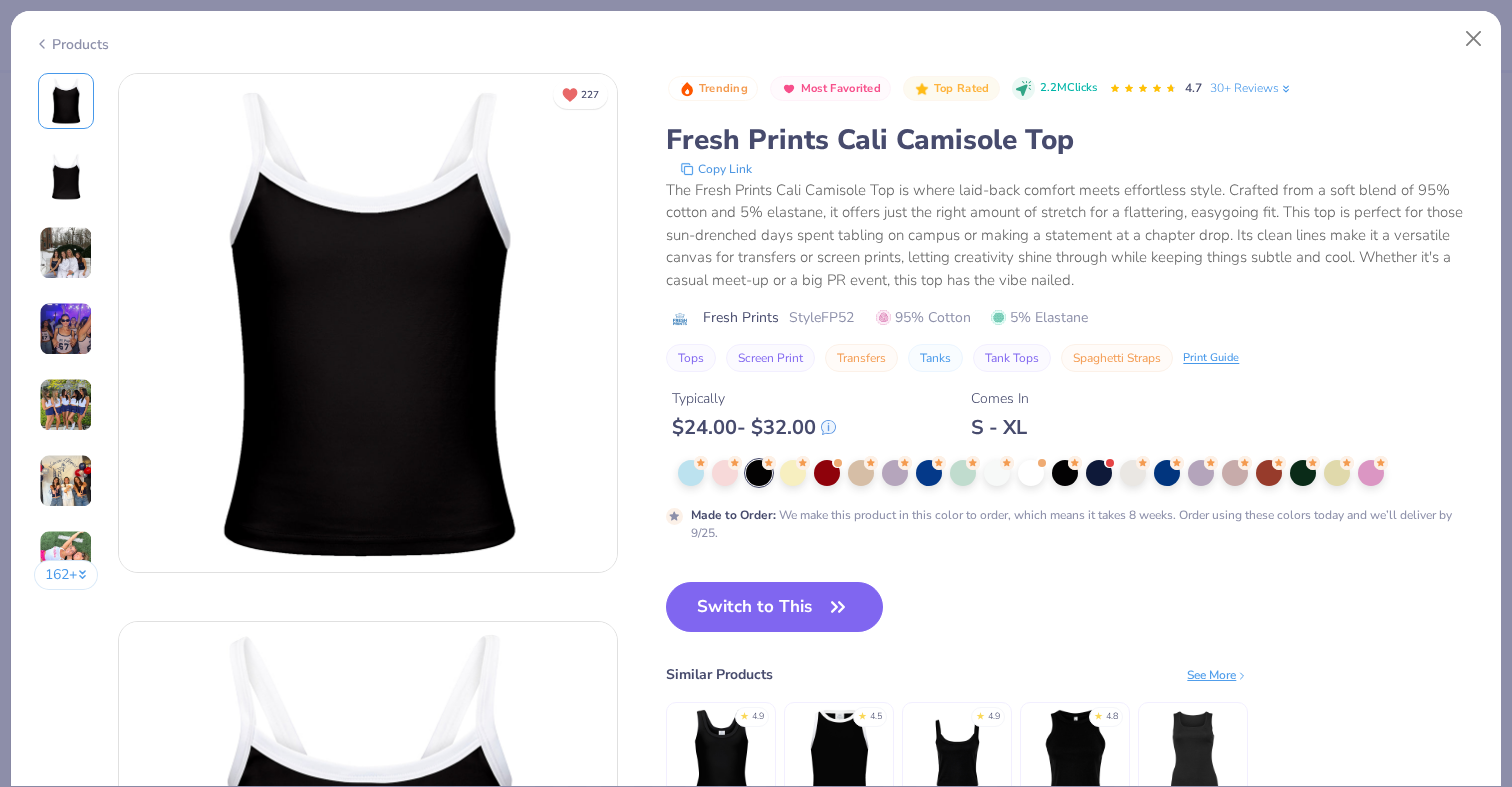 click at bounding box center [1072, 473] 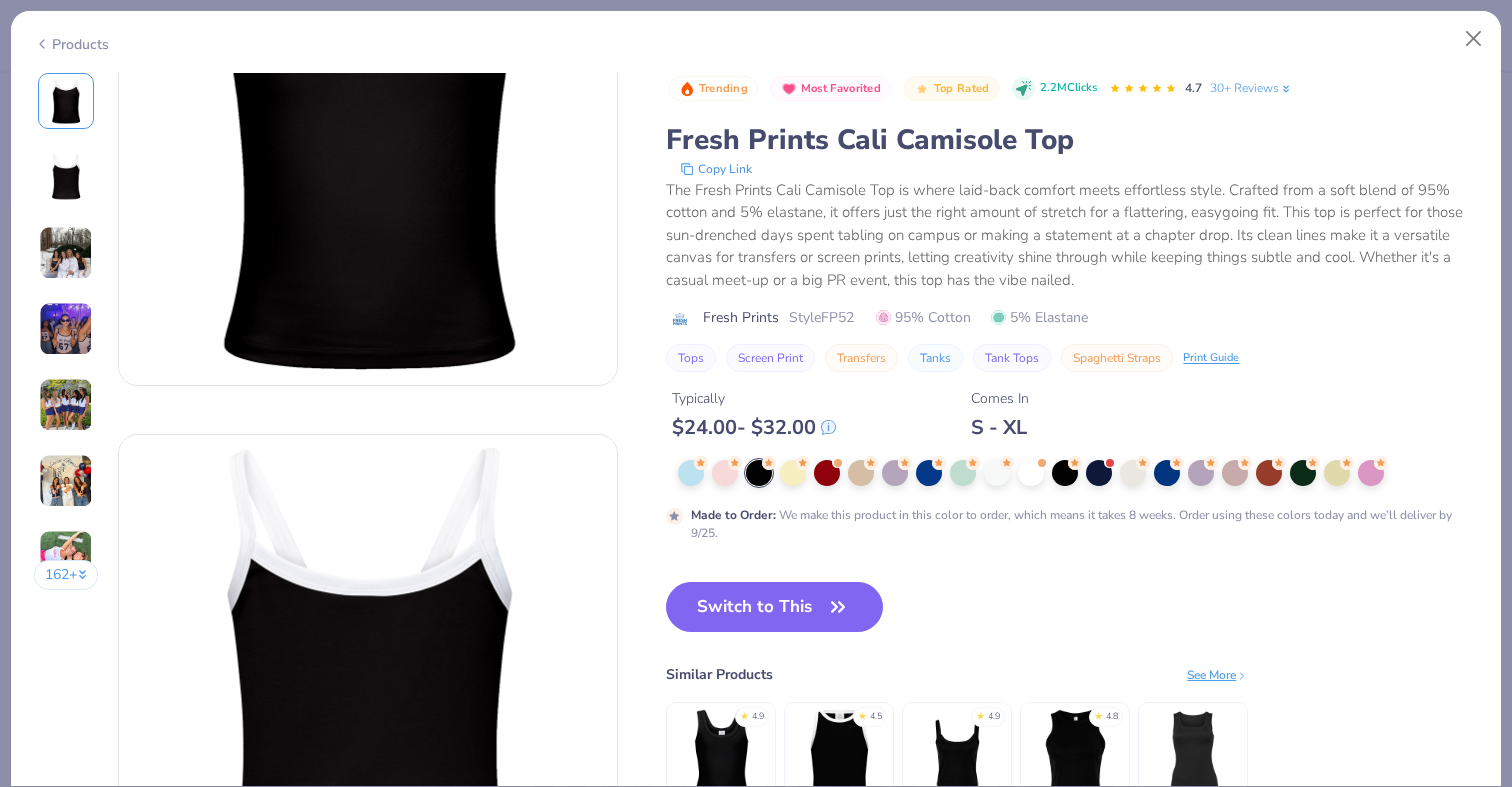scroll, scrollTop: 185, scrollLeft: 0, axis: vertical 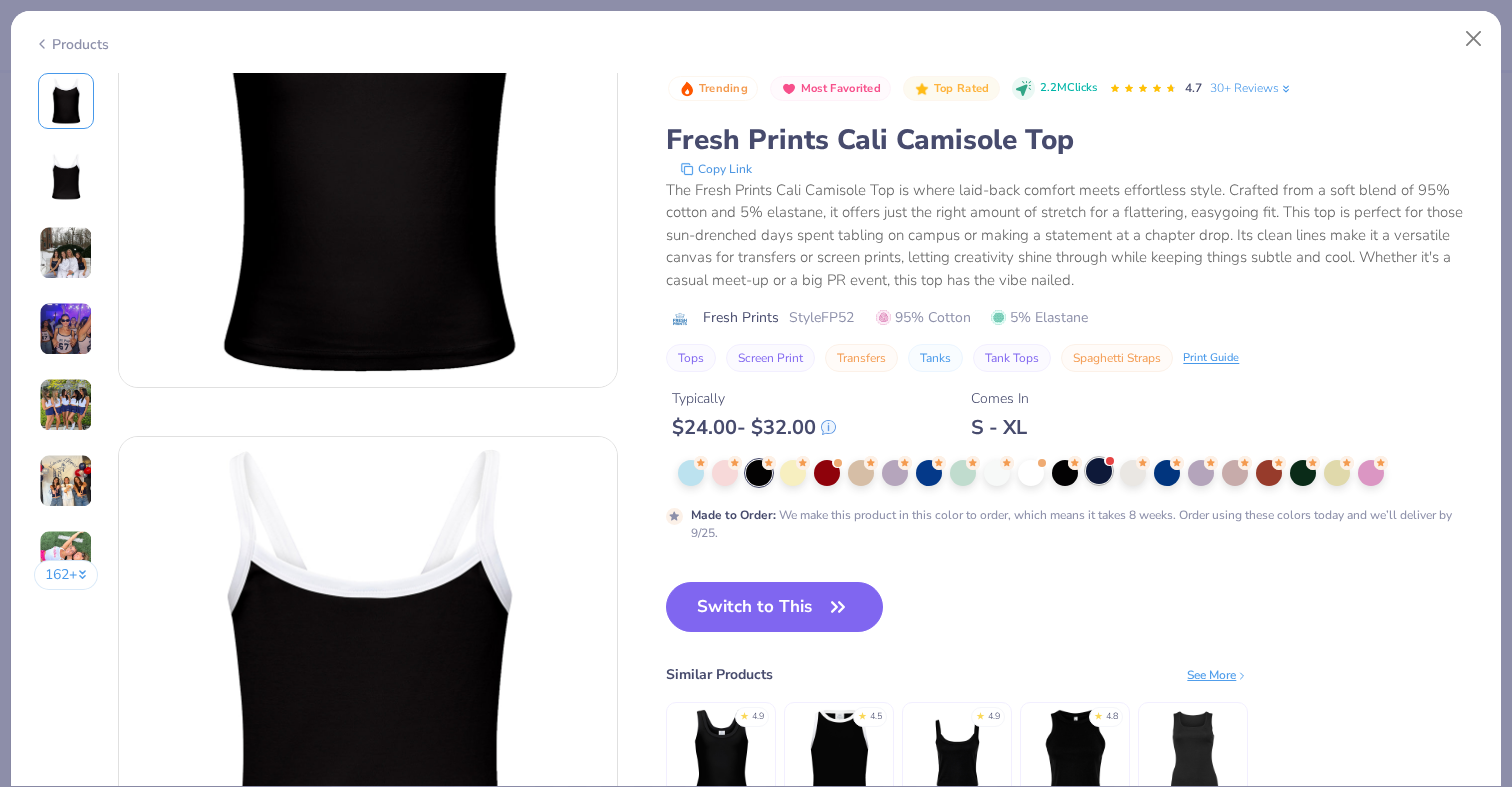 click at bounding box center [1099, 471] 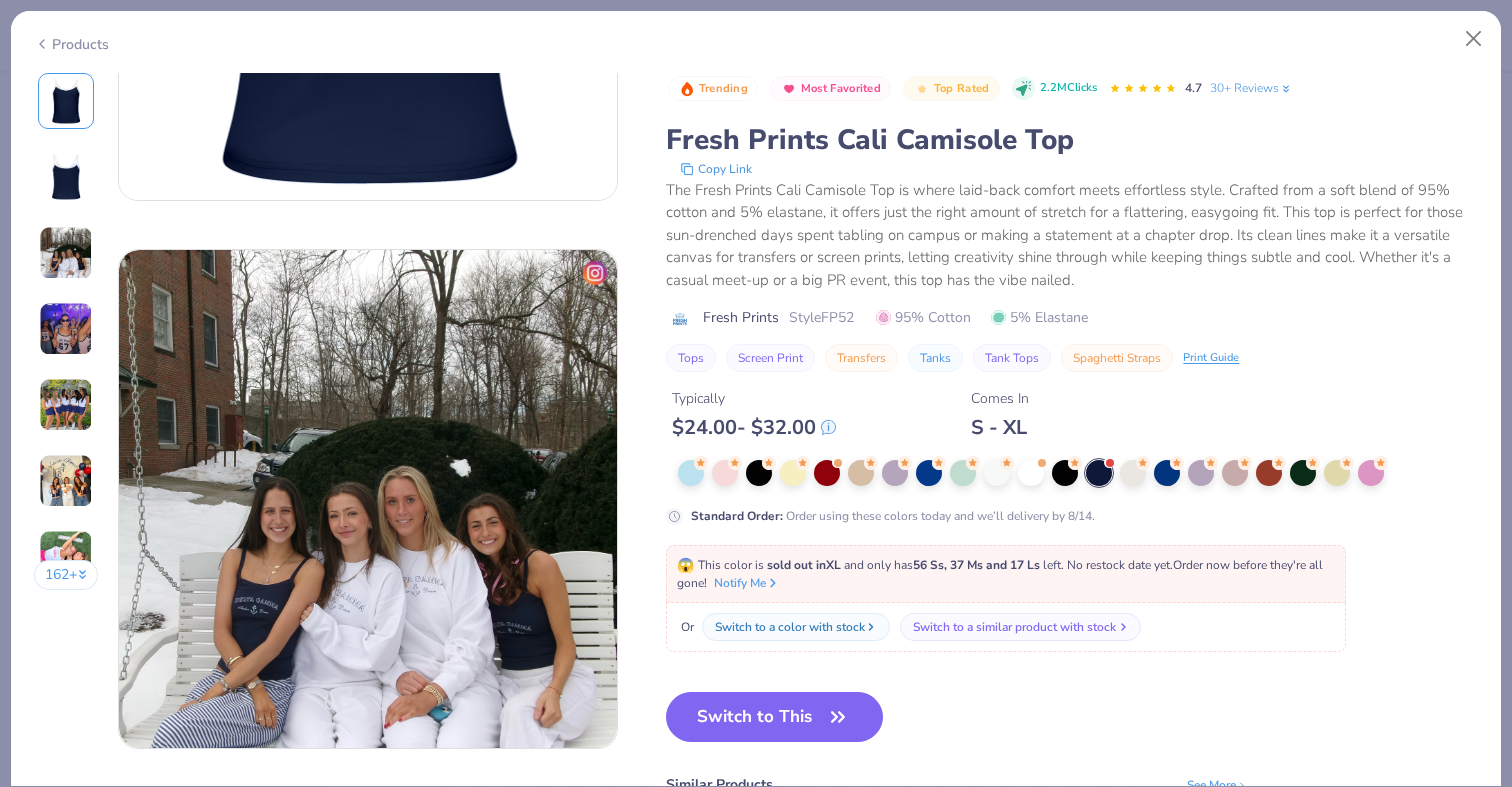 scroll, scrollTop: 935, scrollLeft: 0, axis: vertical 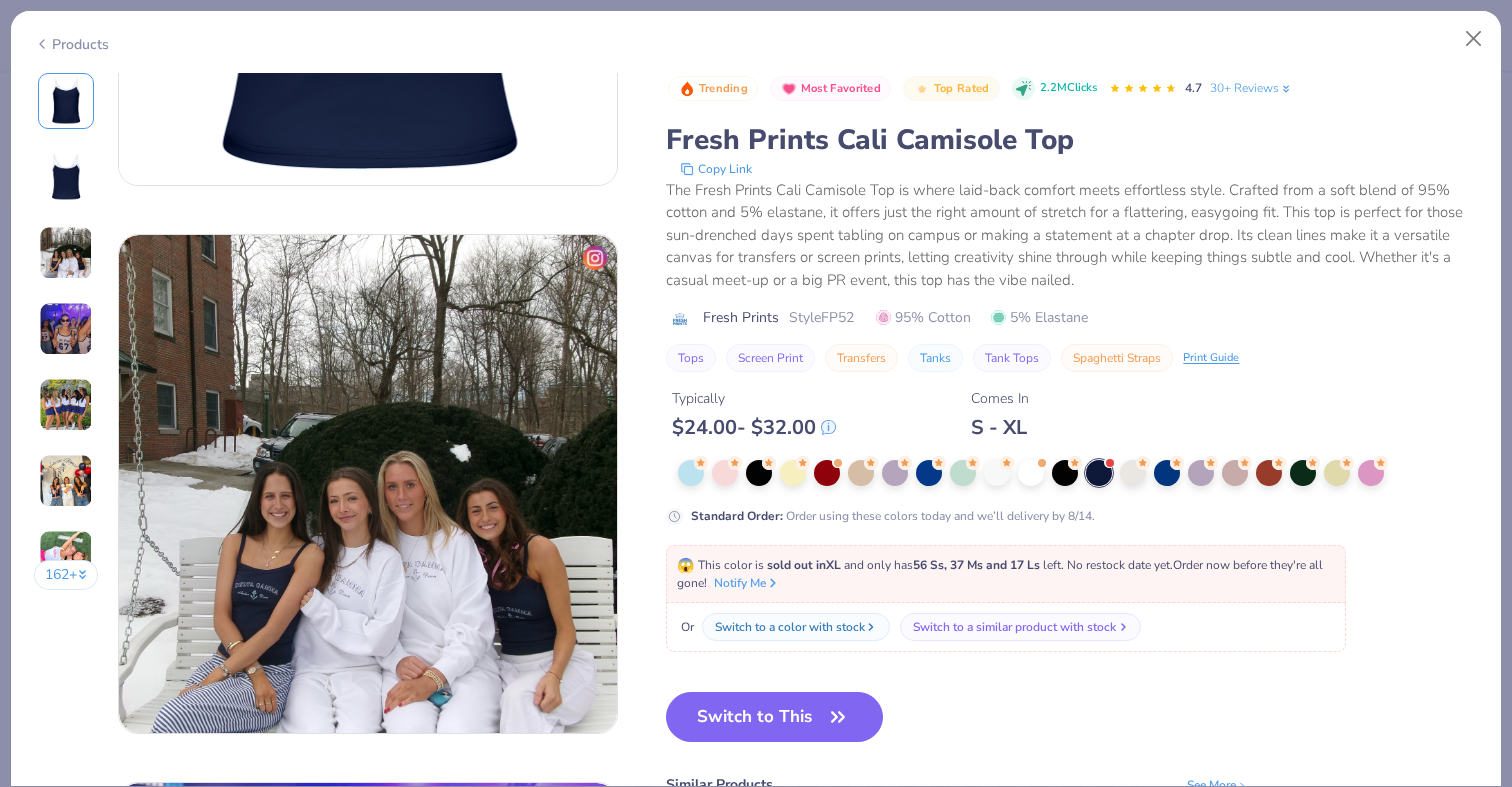 click on "Switch to a similar product with stock" at bounding box center (1014, 627) 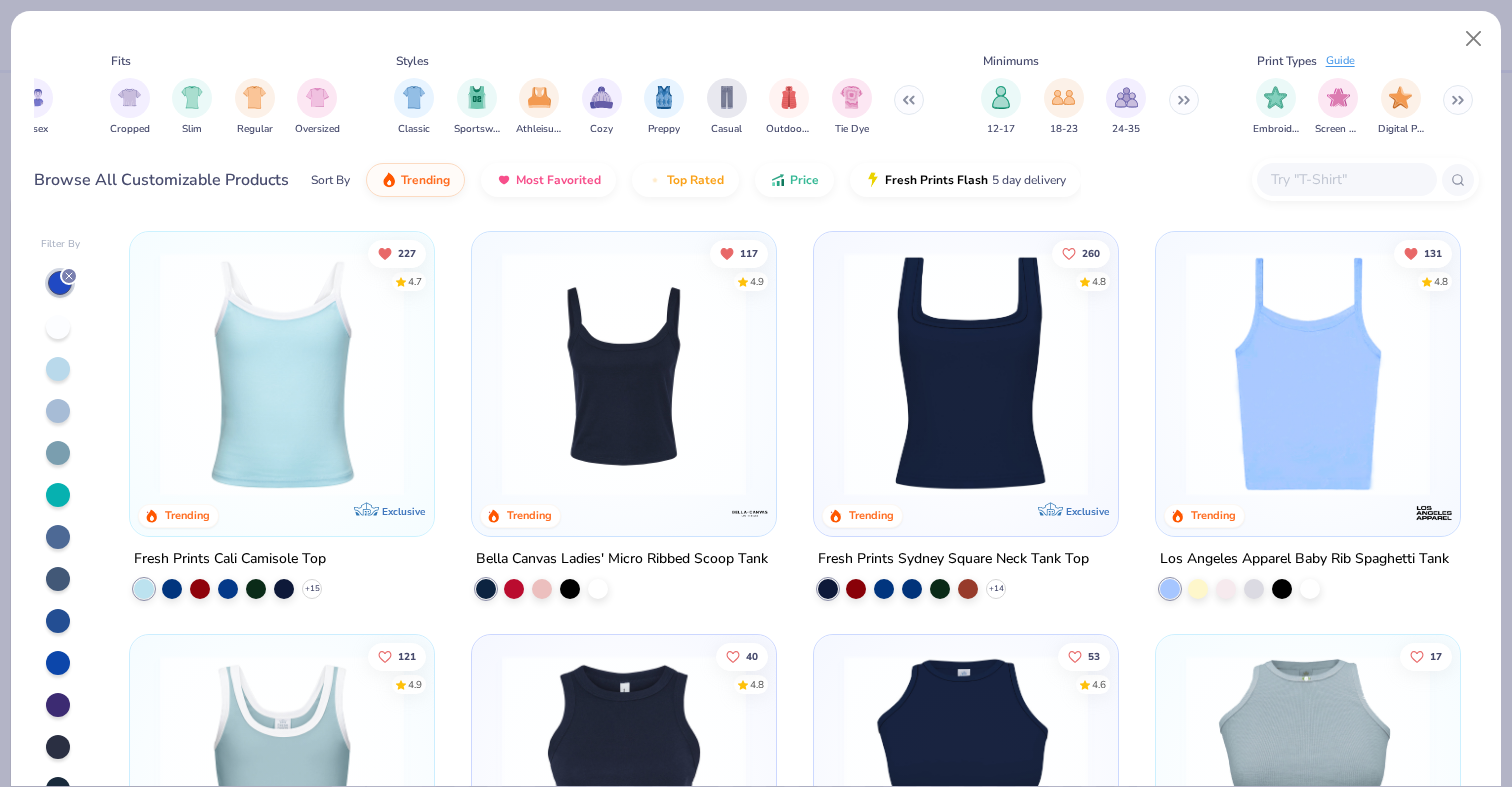 click at bounding box center [1308, 374] 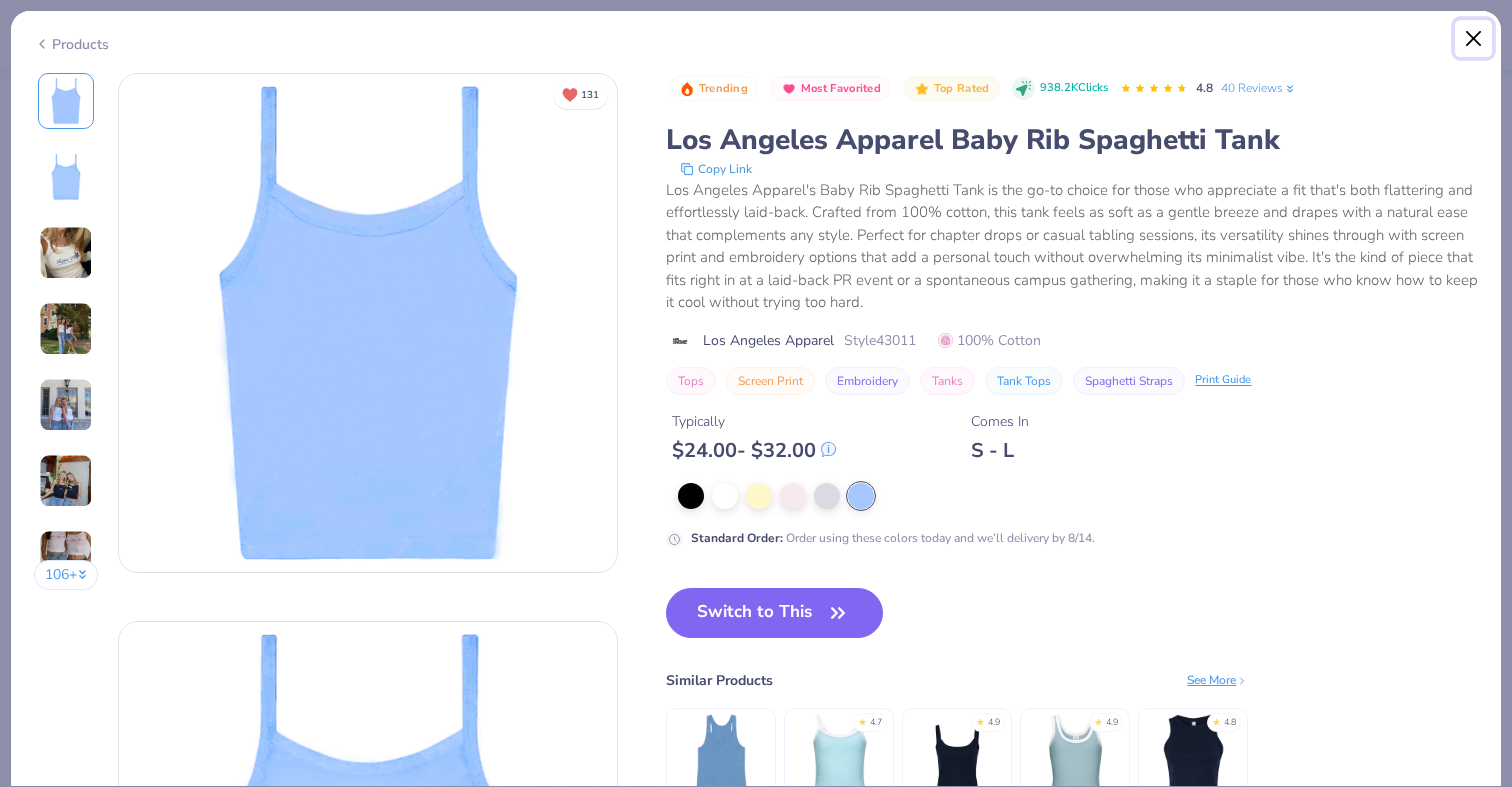 click at bounding box center (1474, 39) 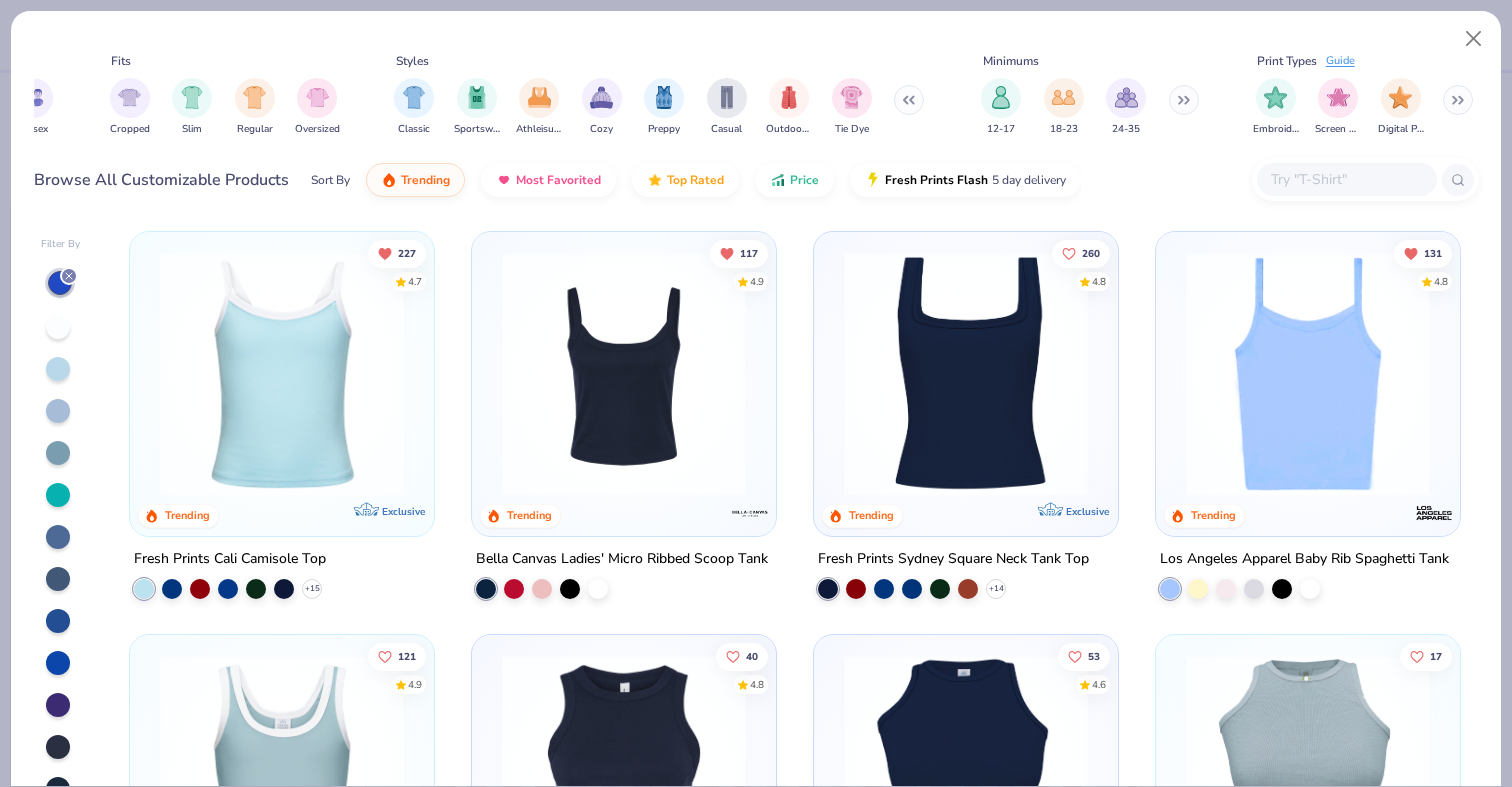 click at bounding box center (624, 374) 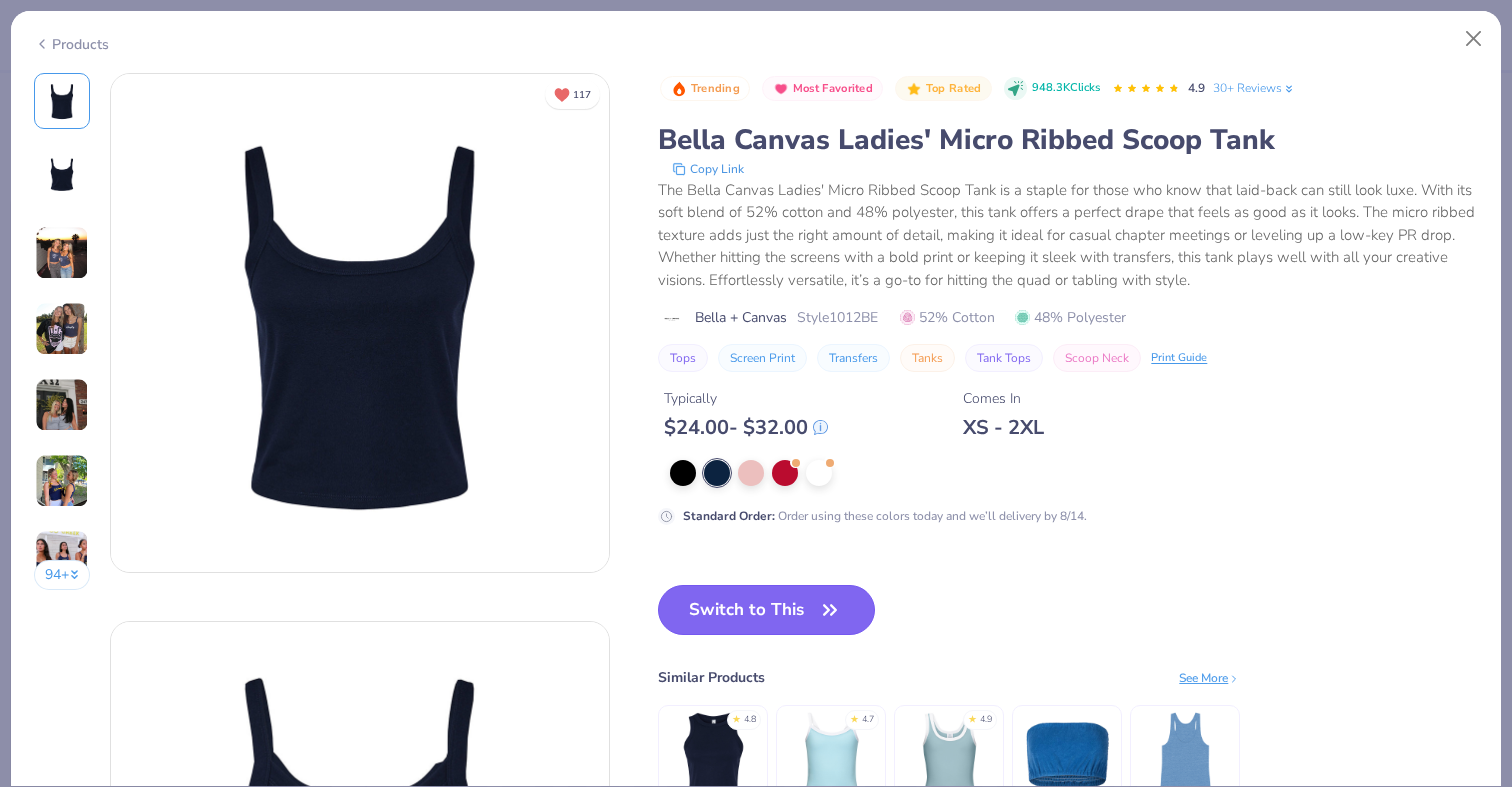 click on "Switch to This" at bounding box center (766, 610) 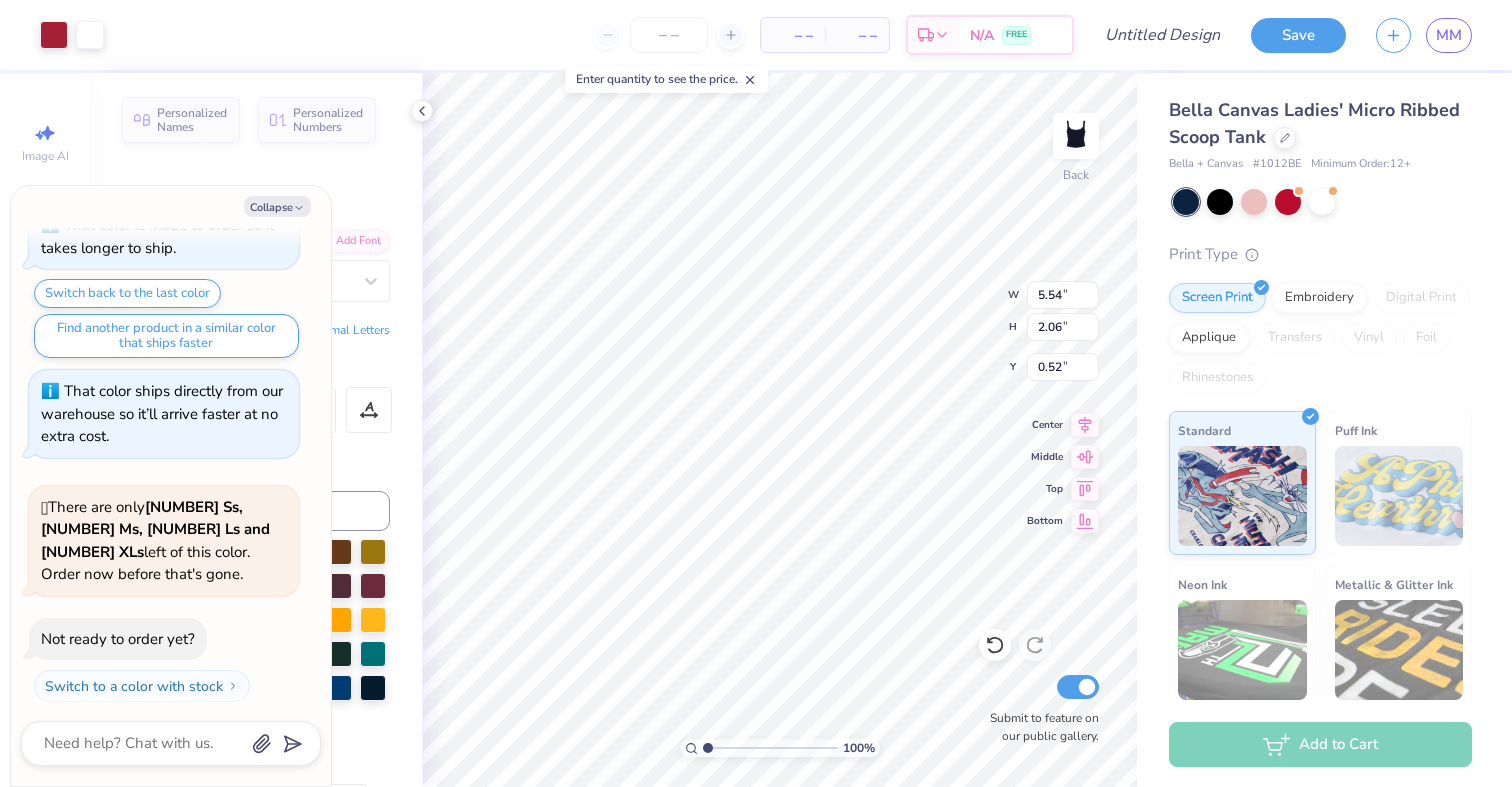 type on "x" 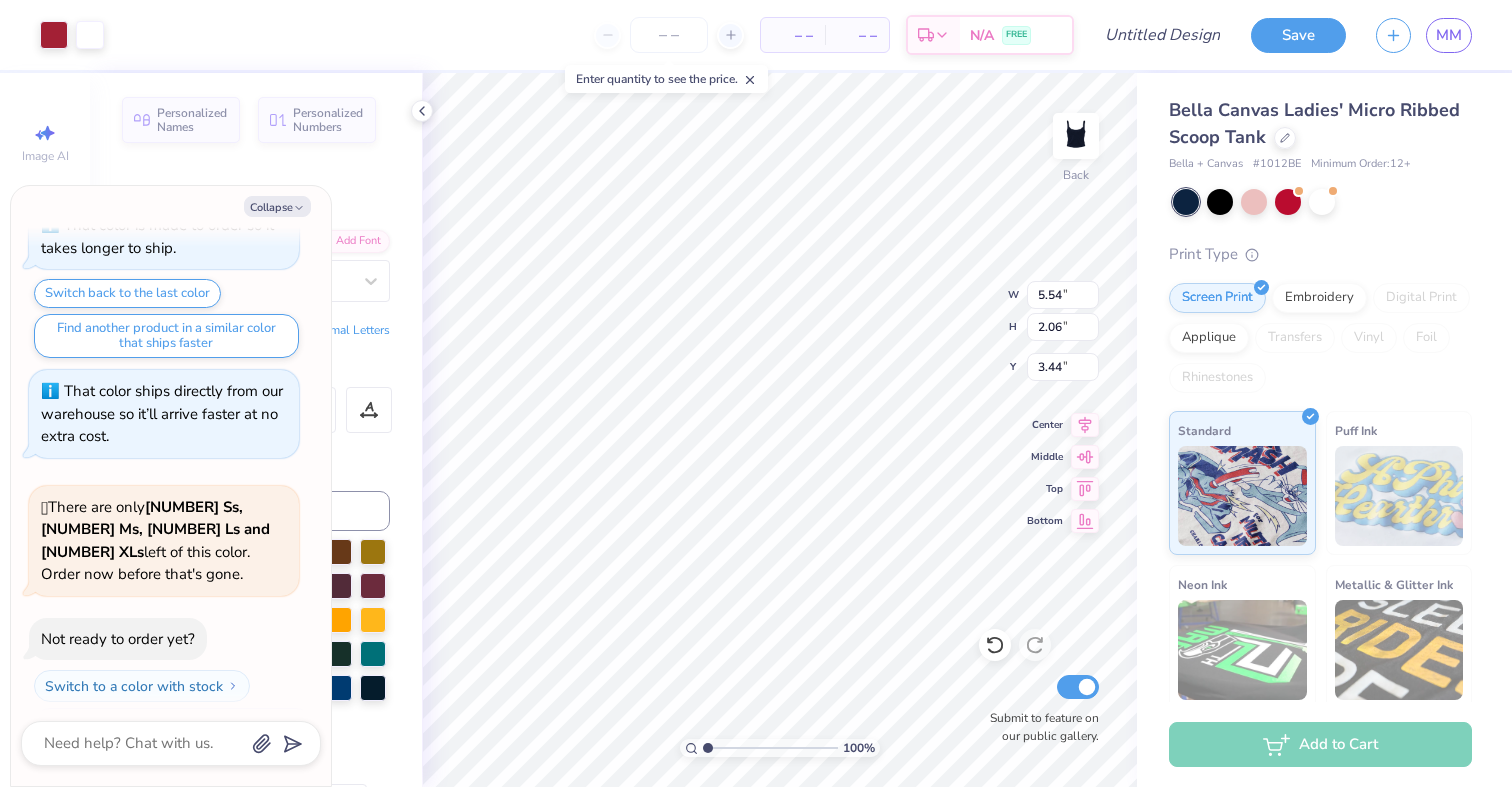 type on "x" 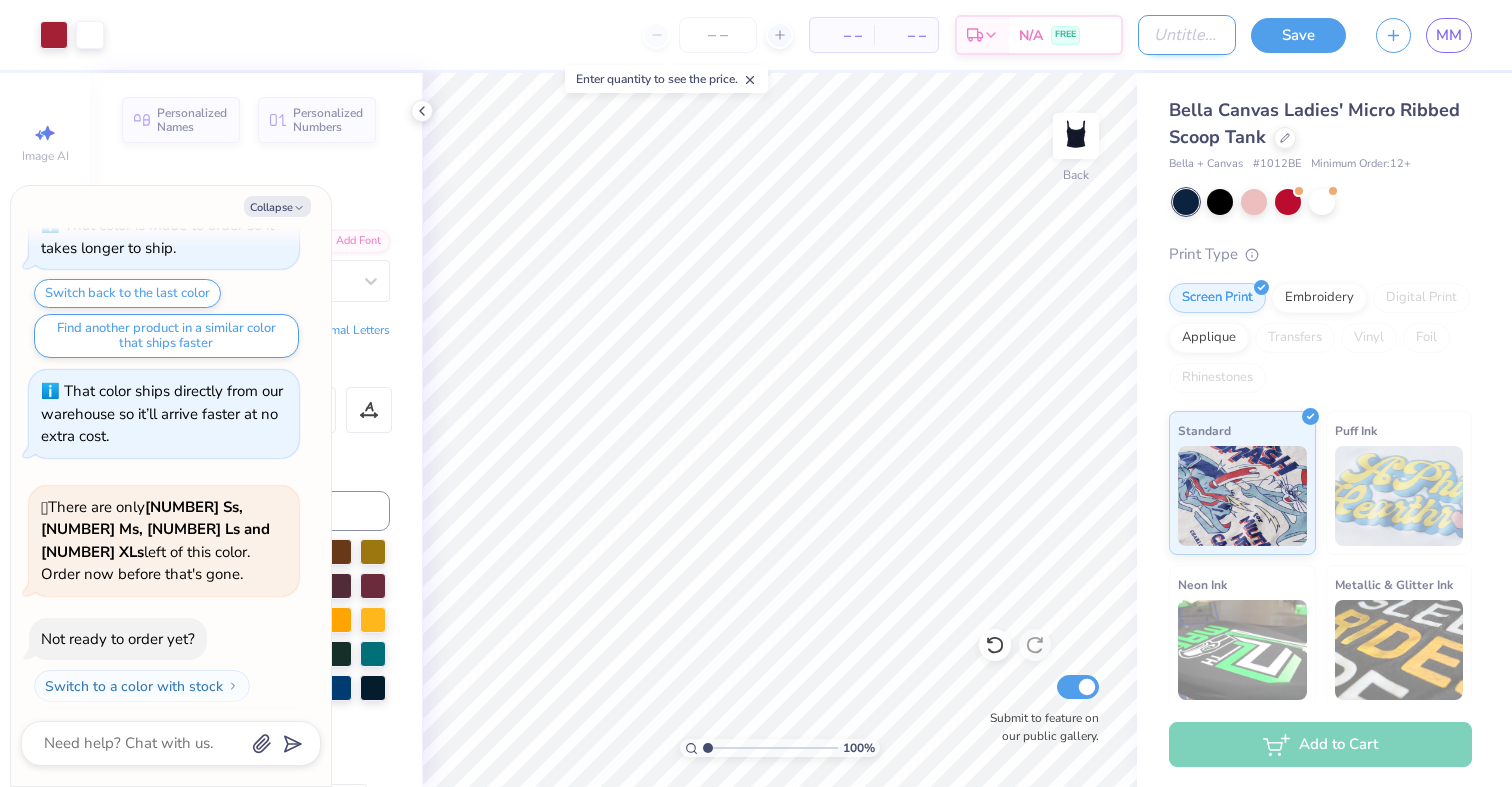 click on "Design Title" at bounding box center [1187, 35] 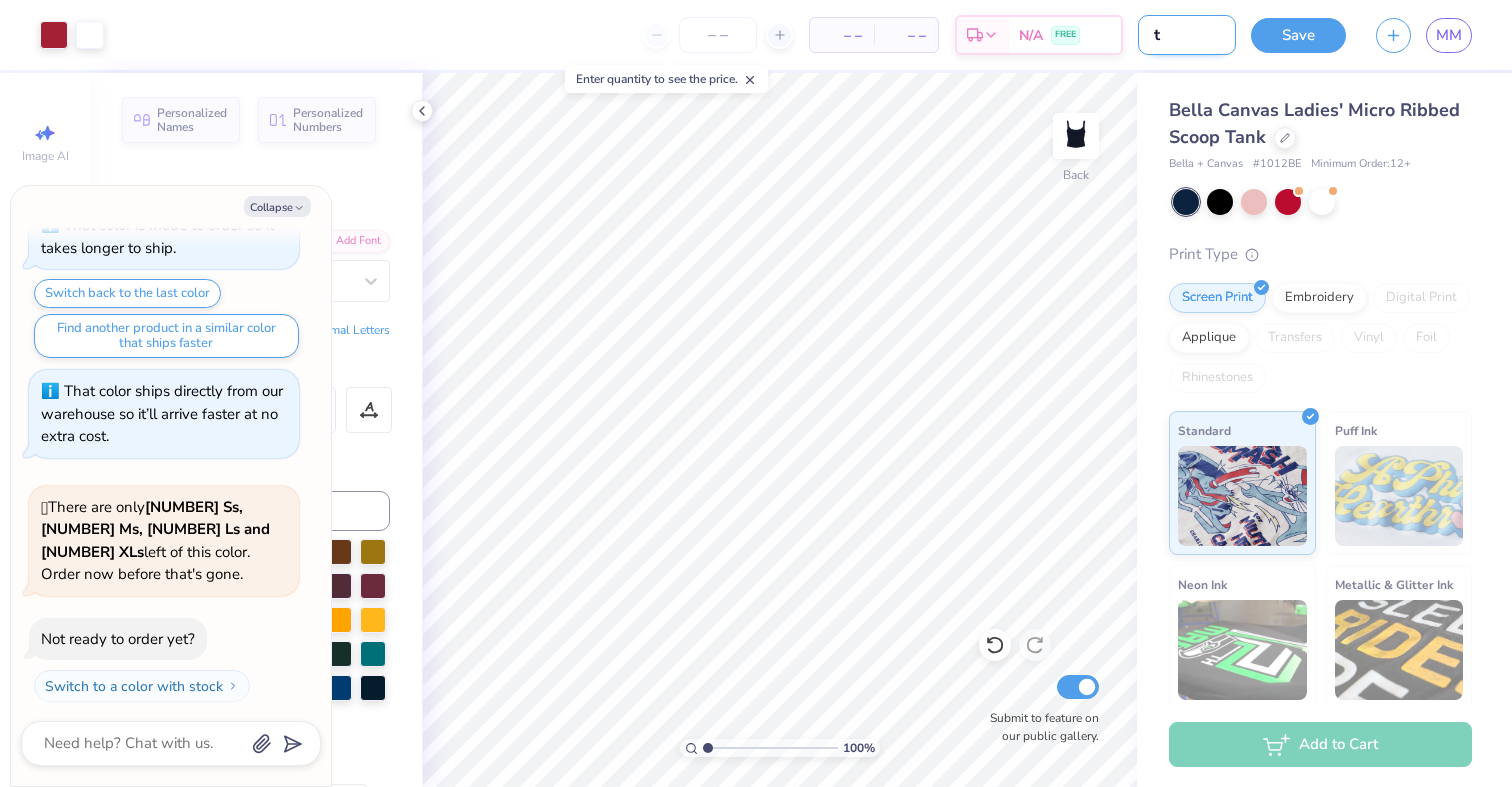 type on "ta" 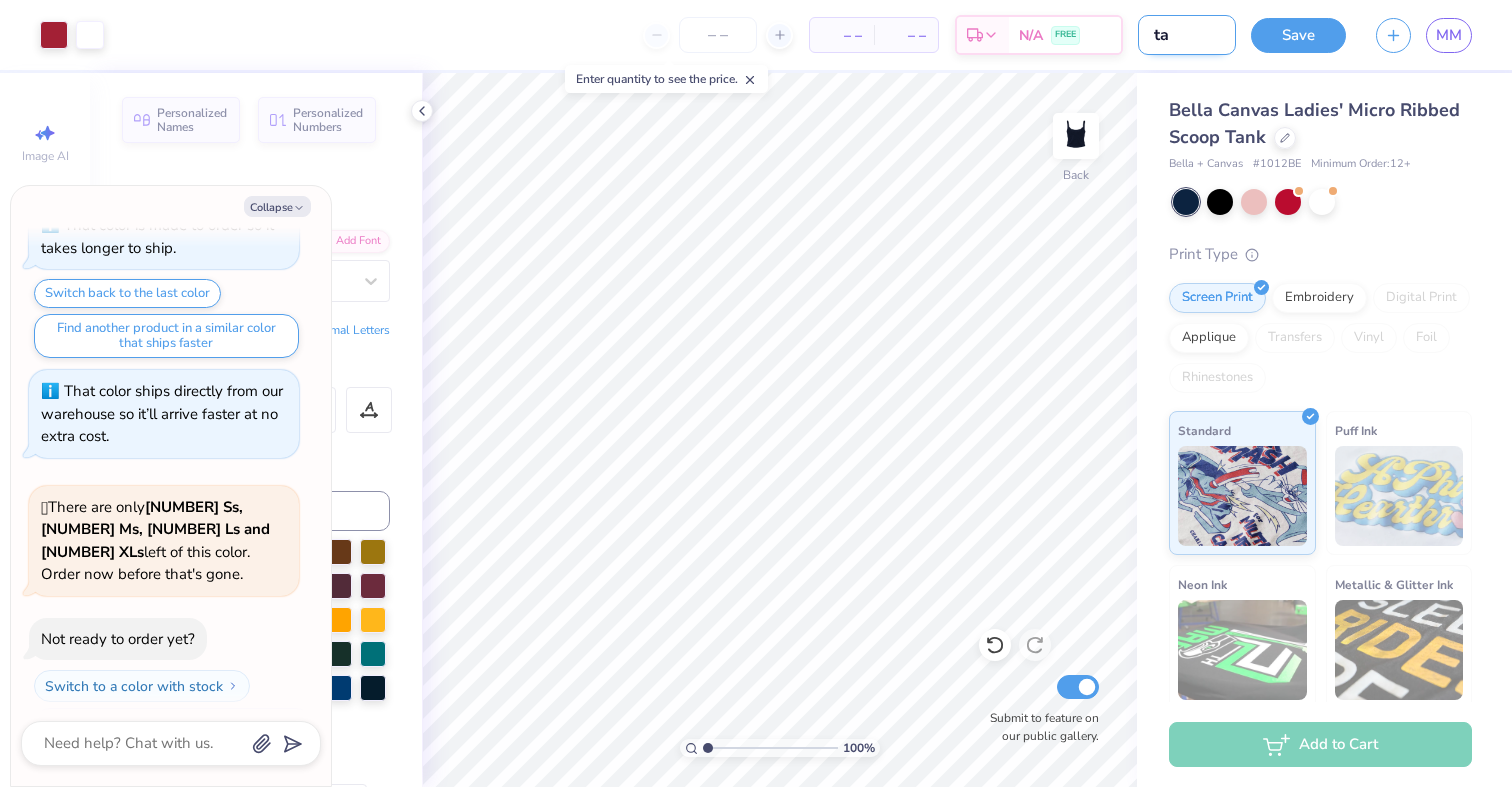 type on "tan" 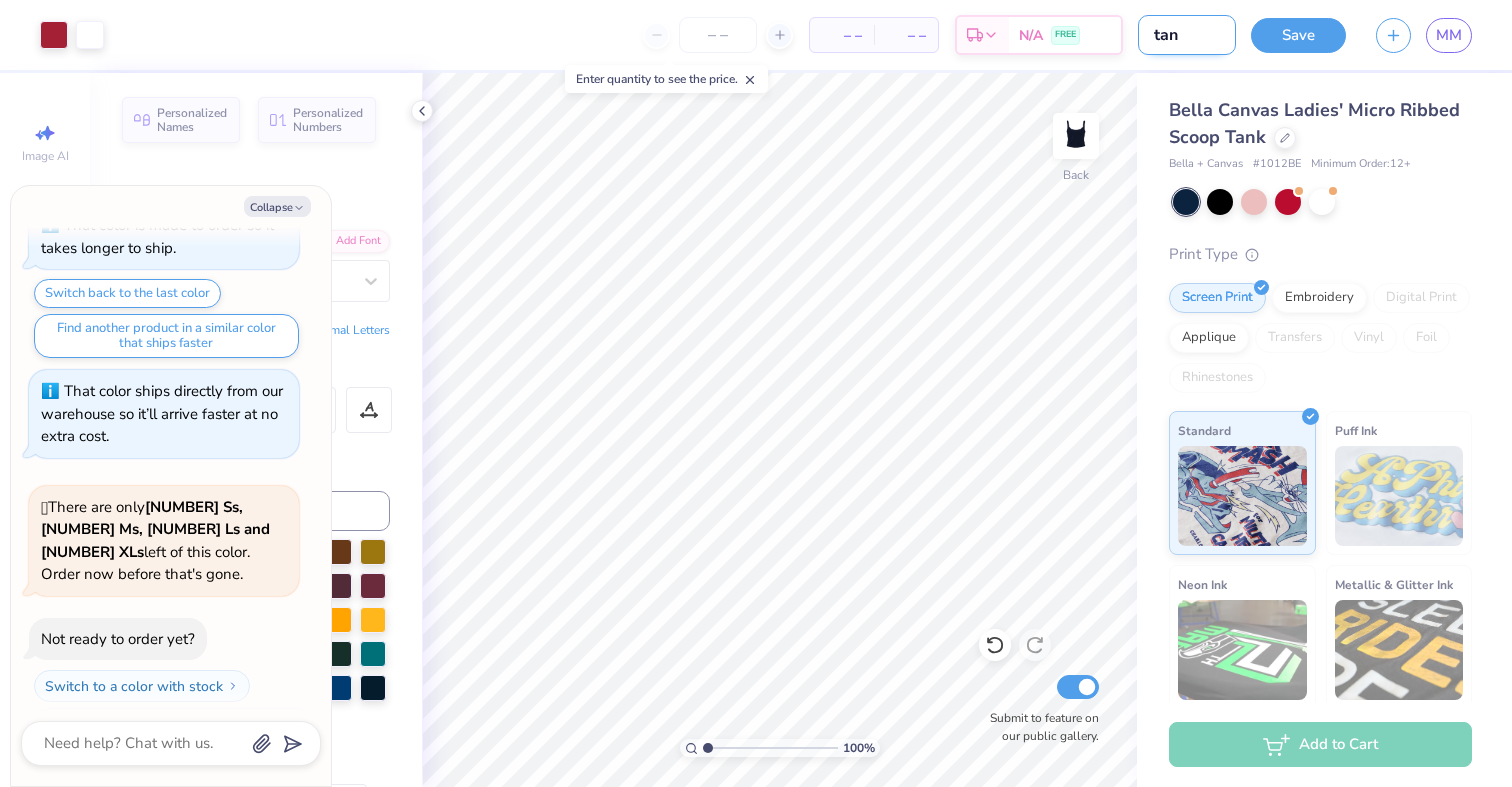 type on "tank" 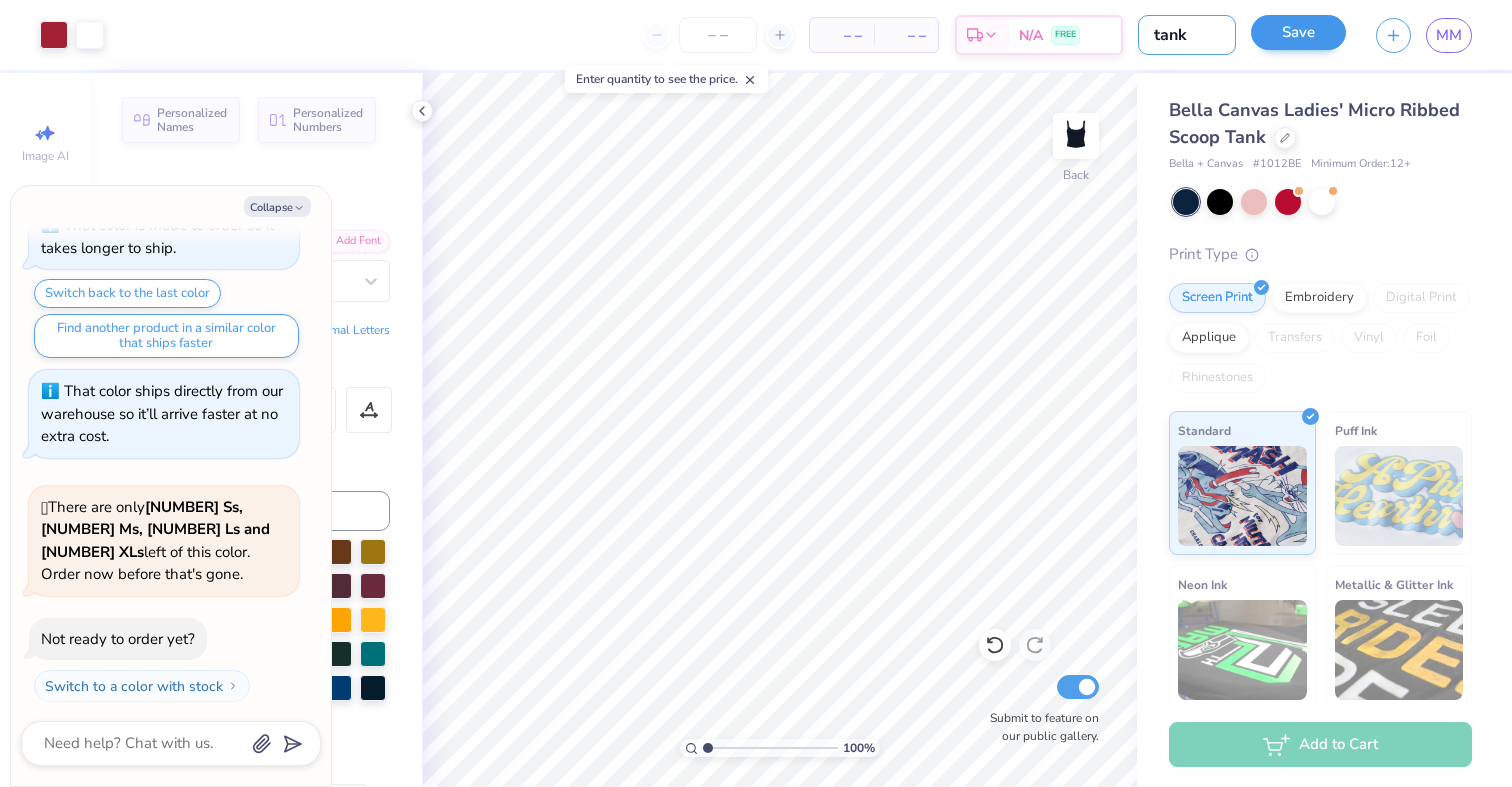 type on "tank" 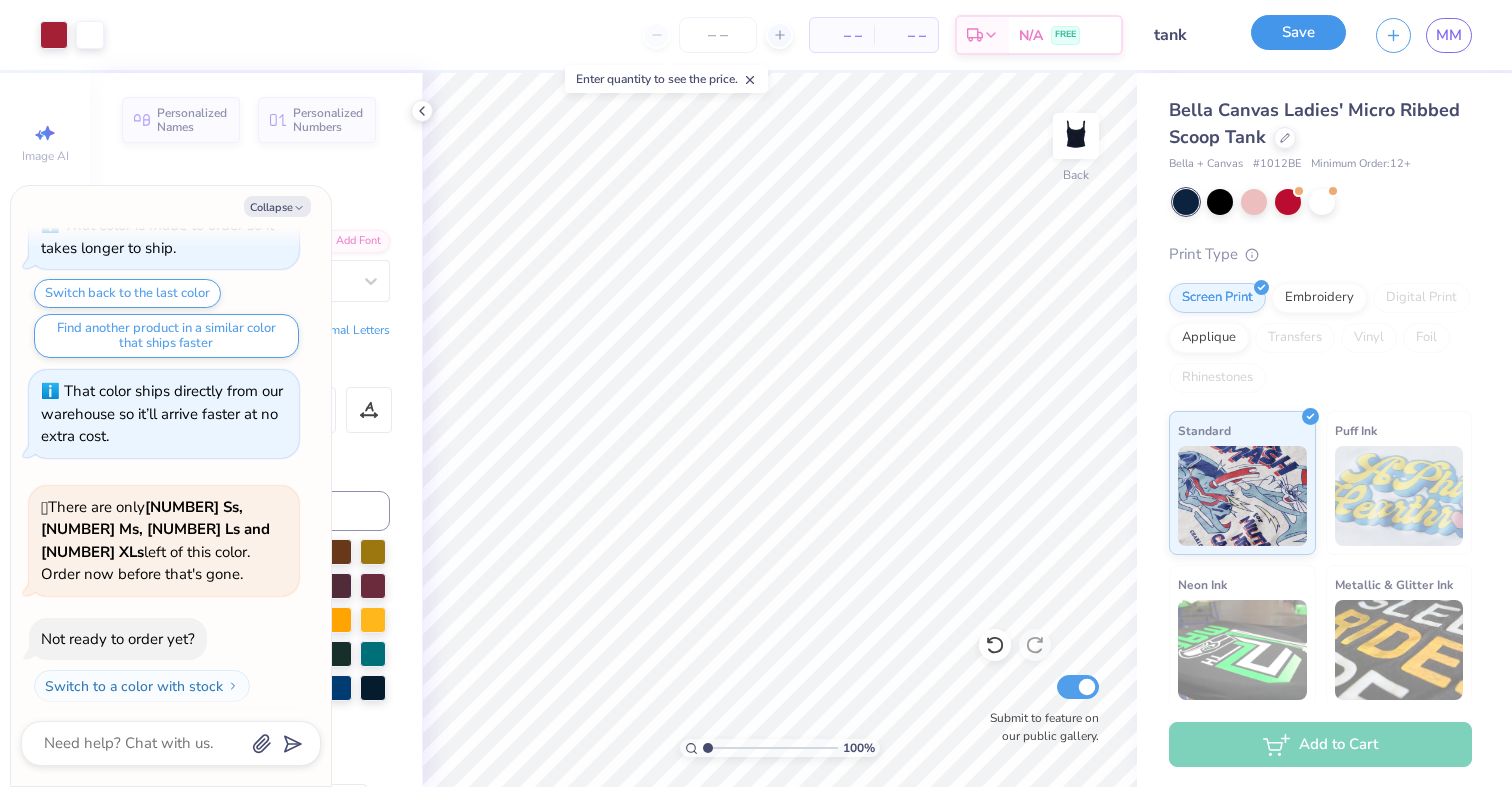 click on "Save" at bounding box center [1298, 32] 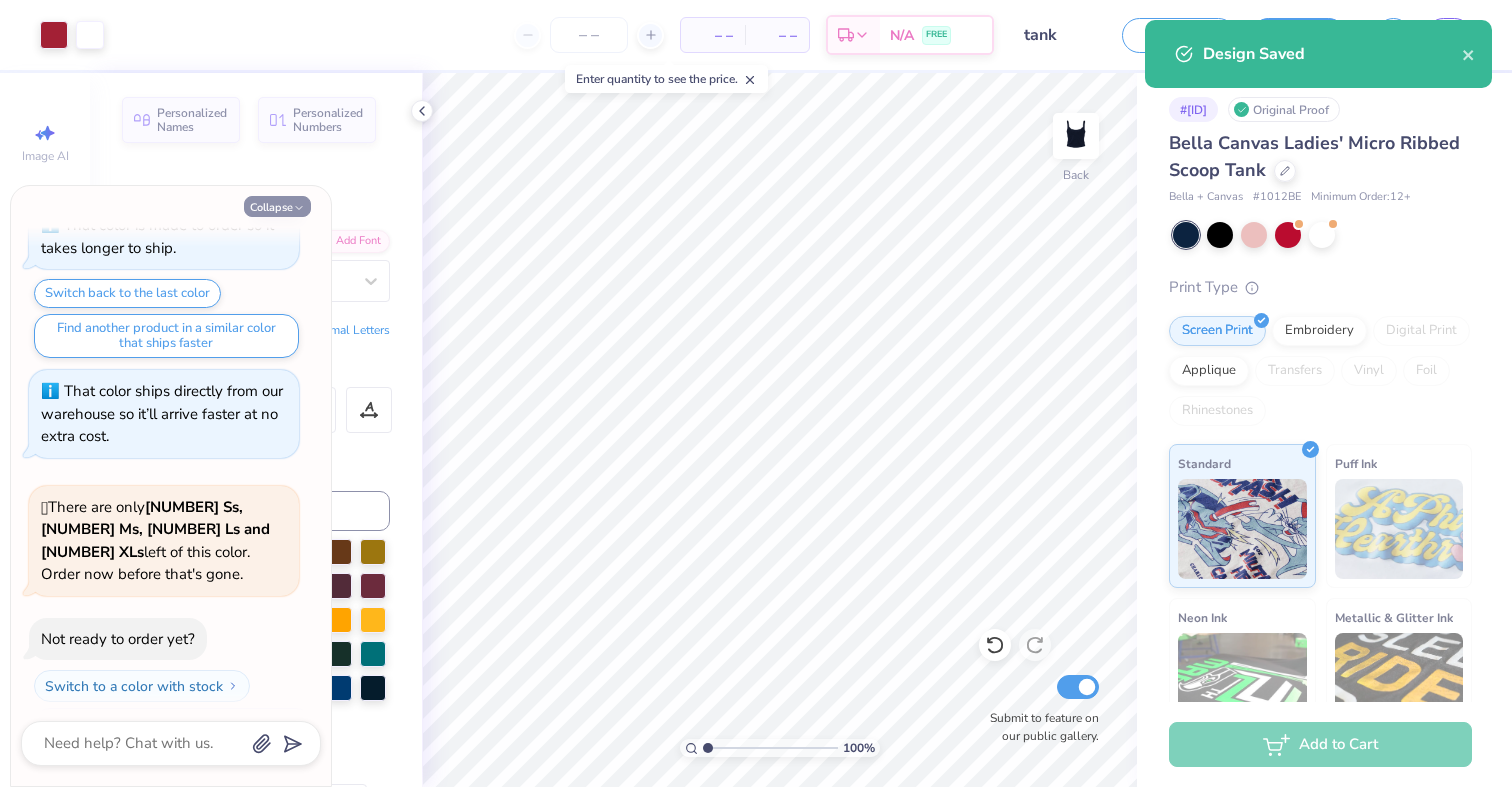 click on "Collapse" at bounding box center [277, 206] 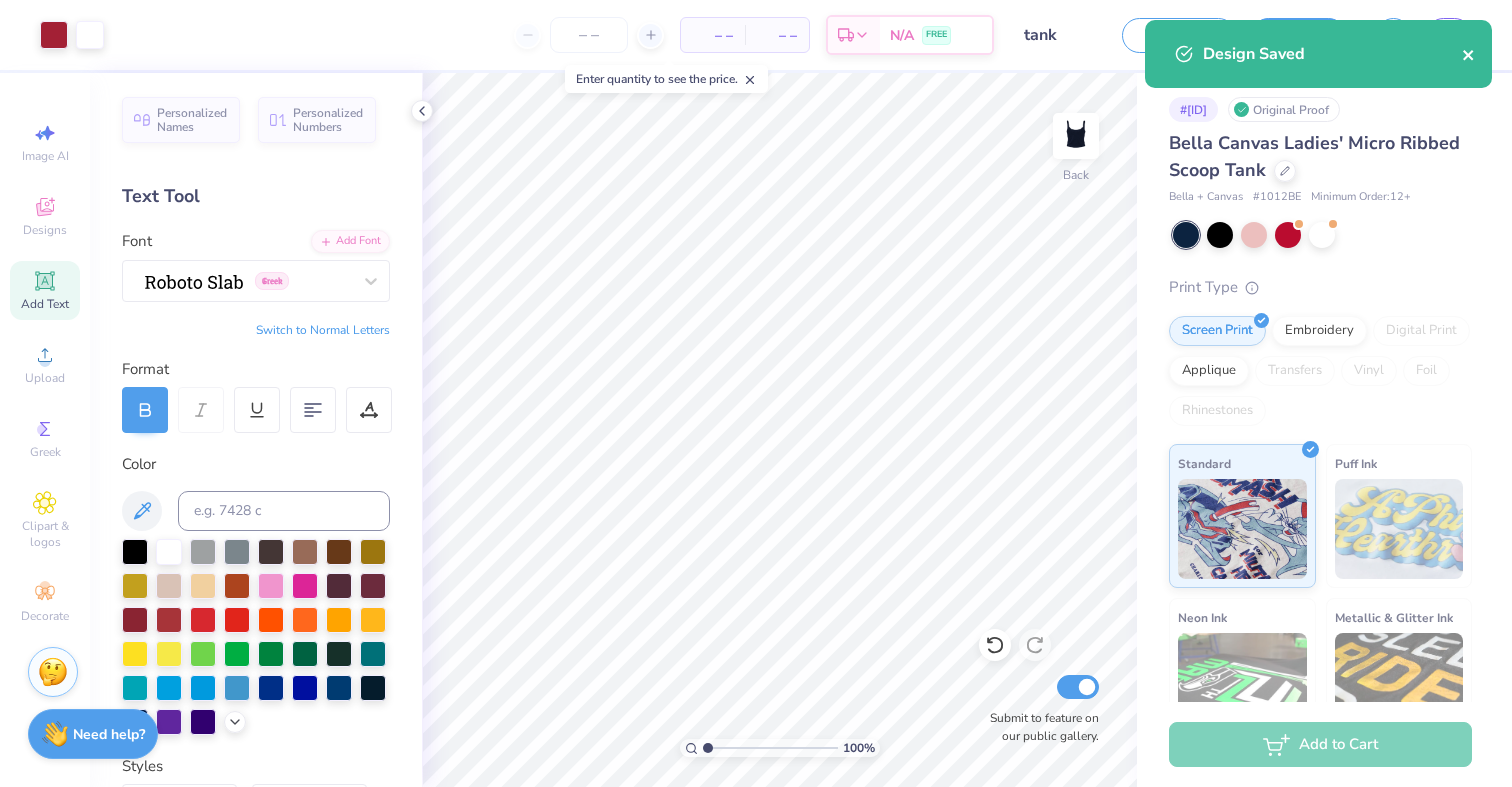 click 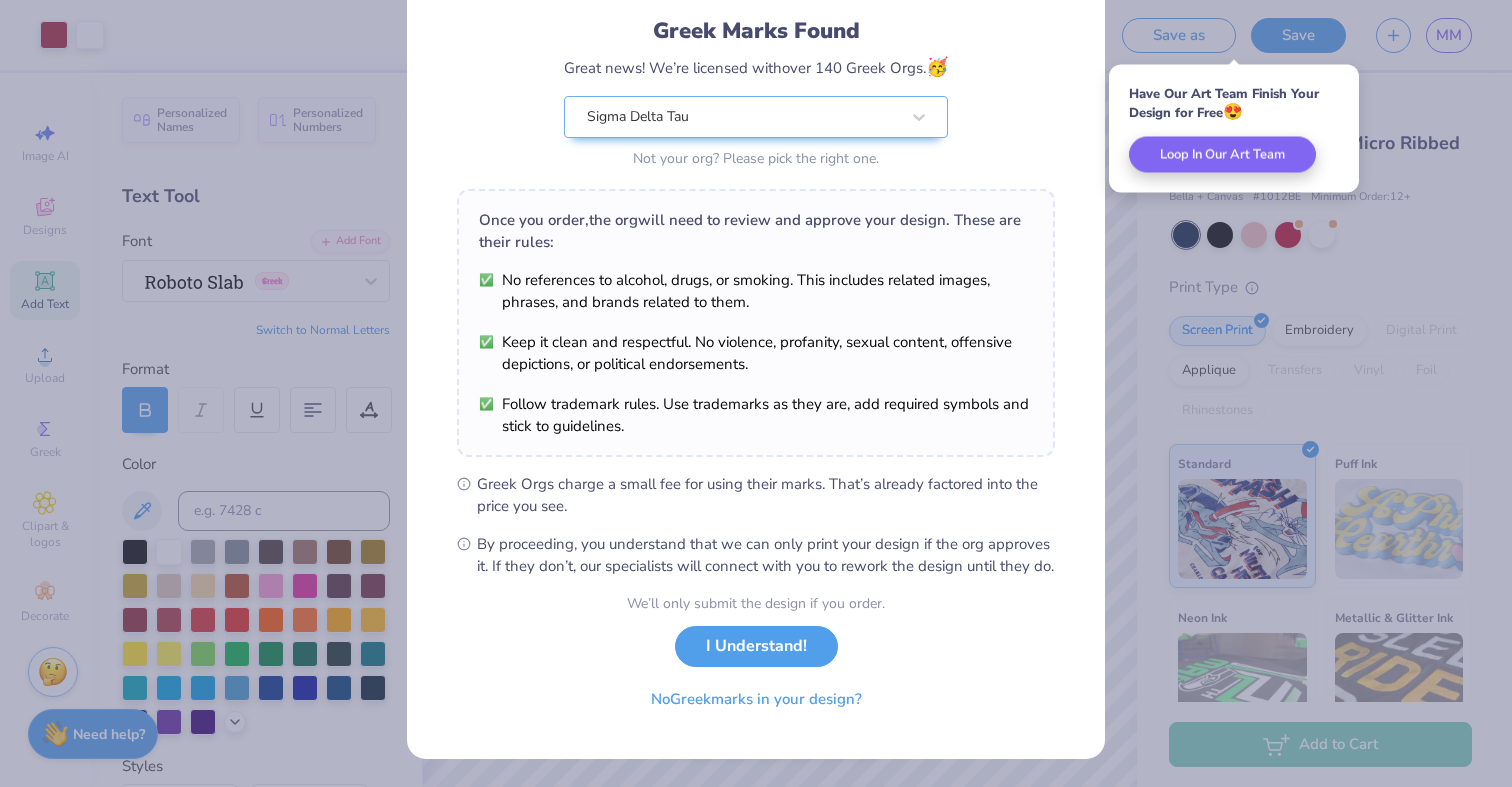 scroll, scrollTop: 149, scrollLeft: 0, axis: vertical 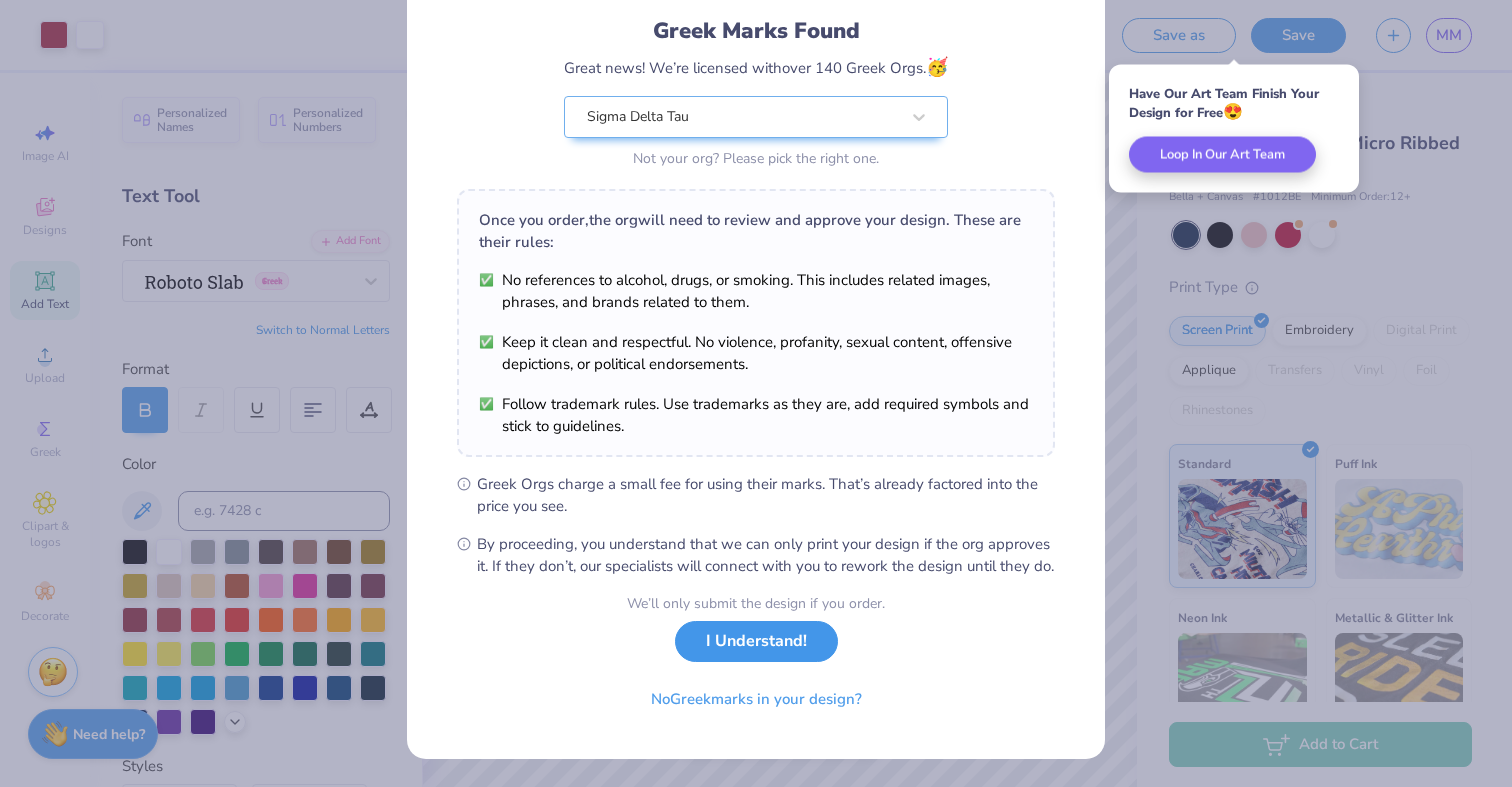 click on "I Understand!" at bounding box center (756, 641) 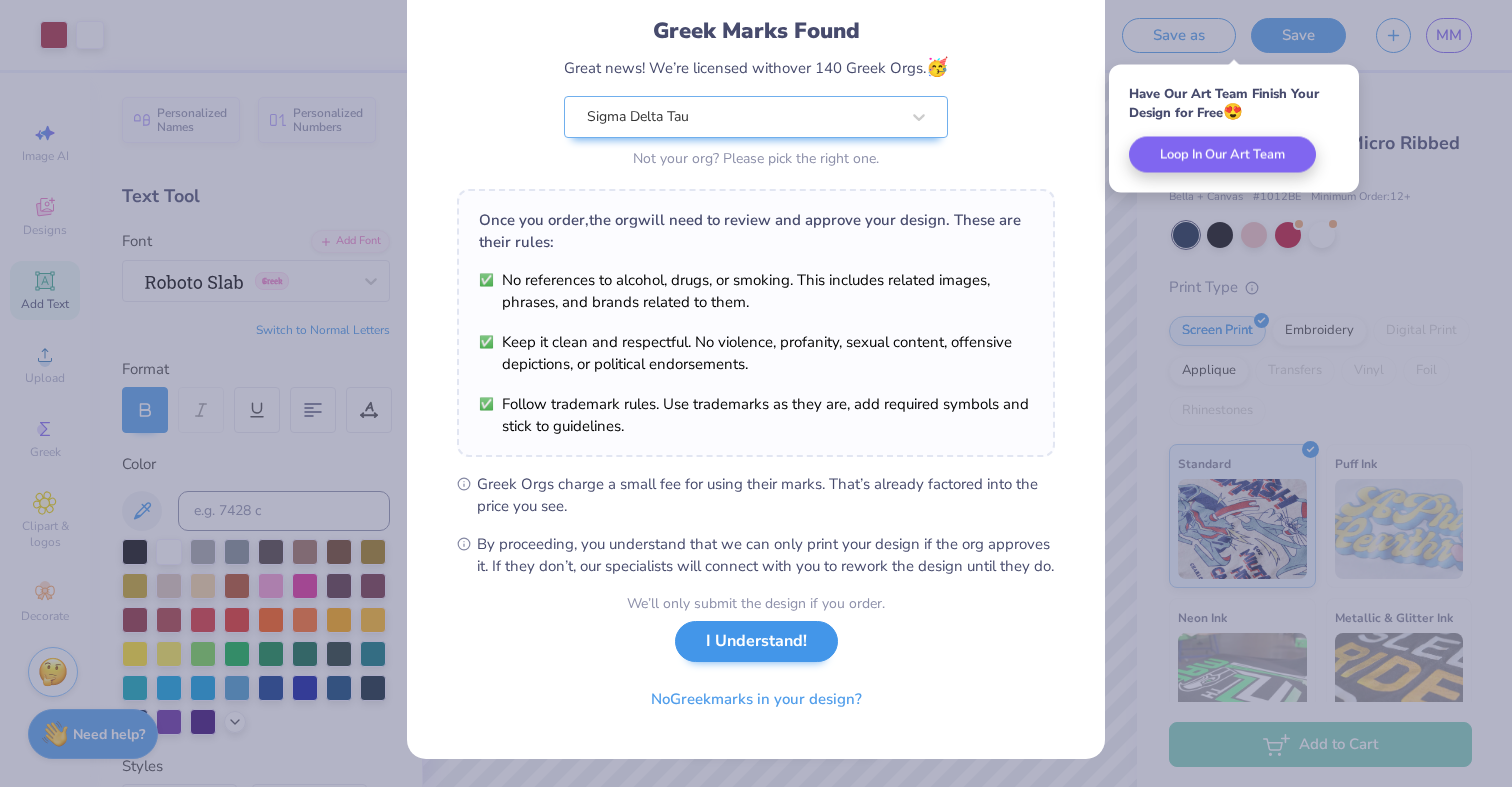 scroll, scrollTop: 0, scrollLeft: 0, axis: both 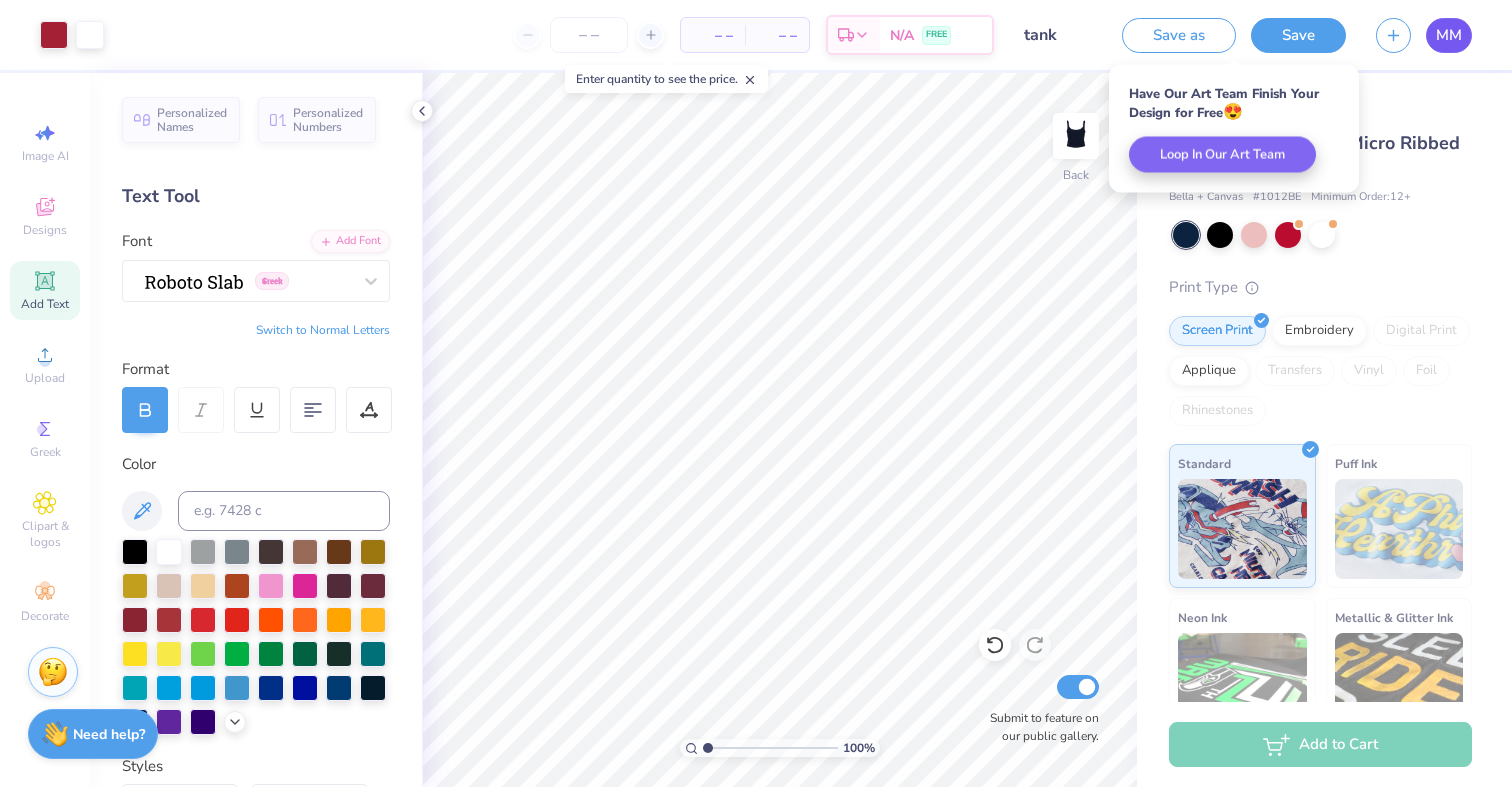 click on "MM" at bounding box center (1449, 35) 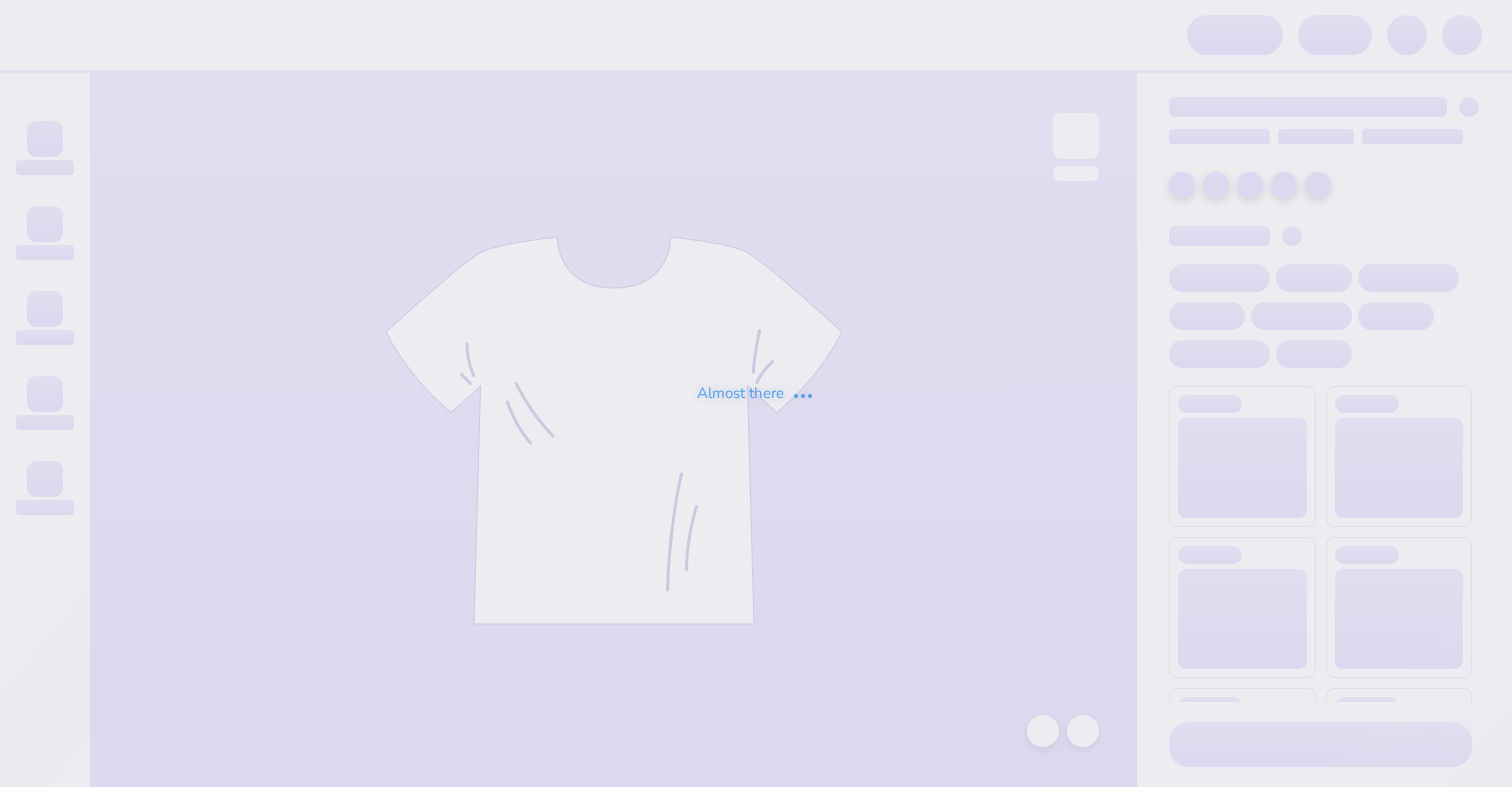 scroll, scrollTop: 0, scrollLeft: 0, axis: both 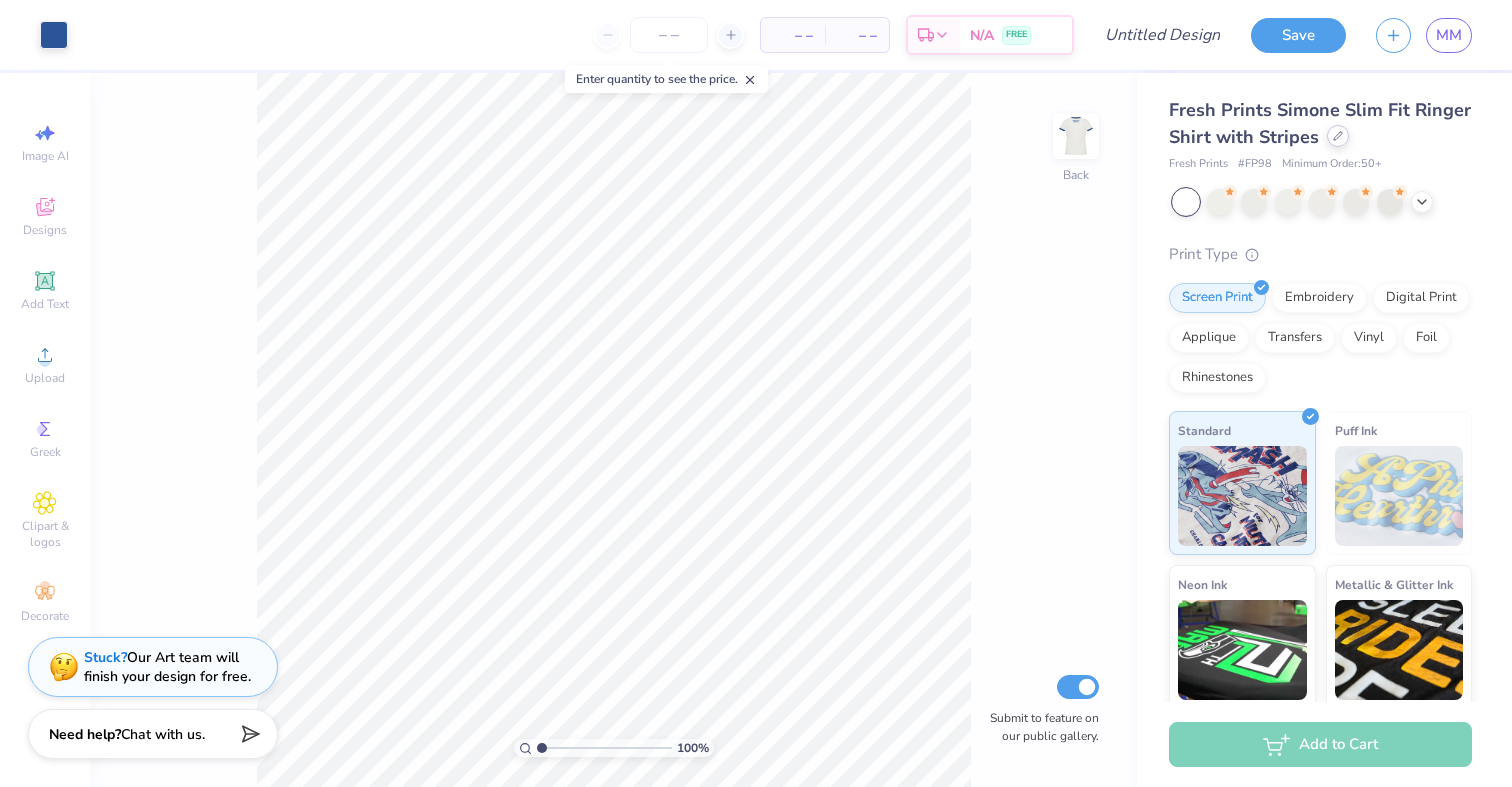 click 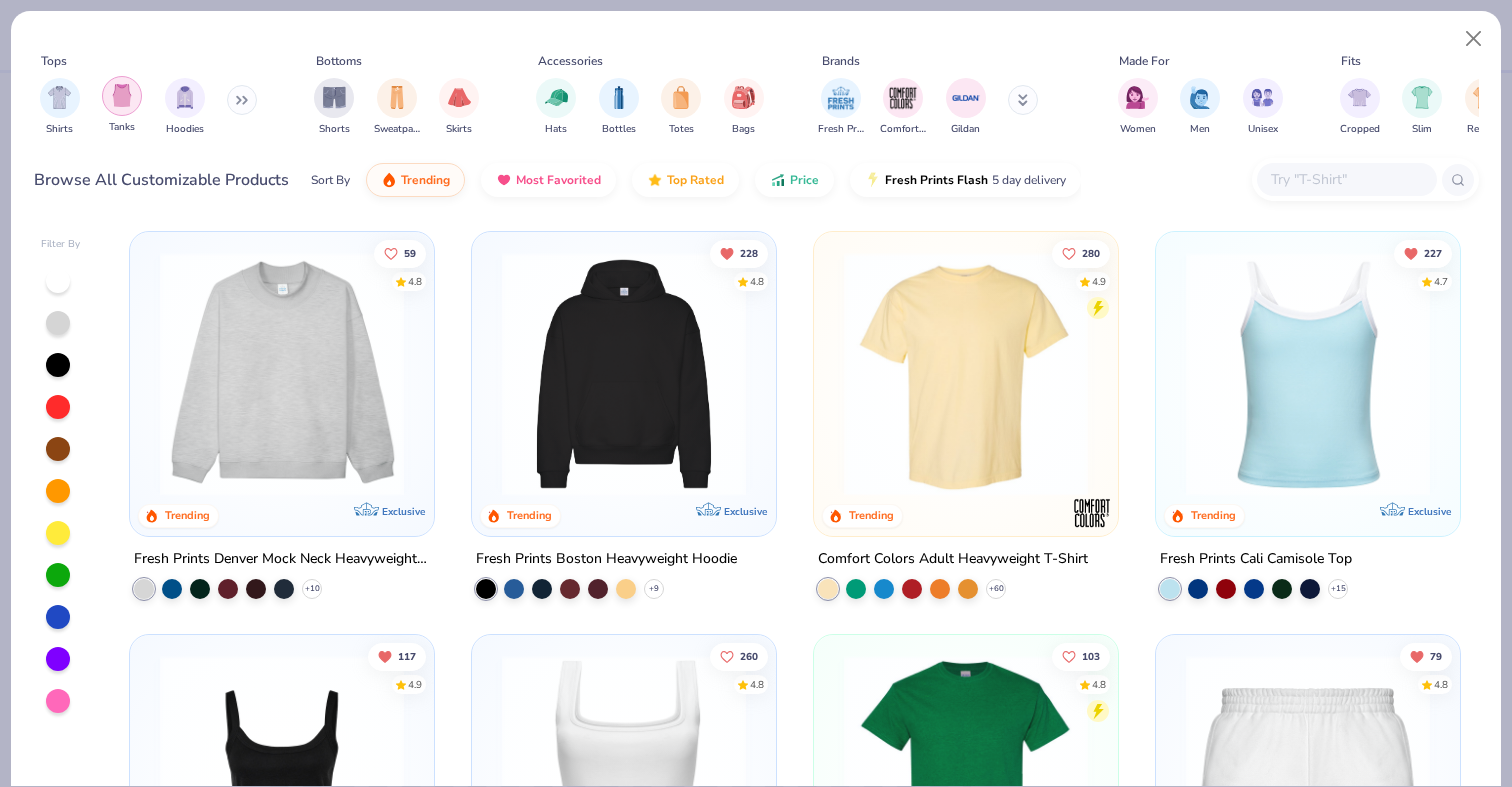 click at bounding box center (122, 95) 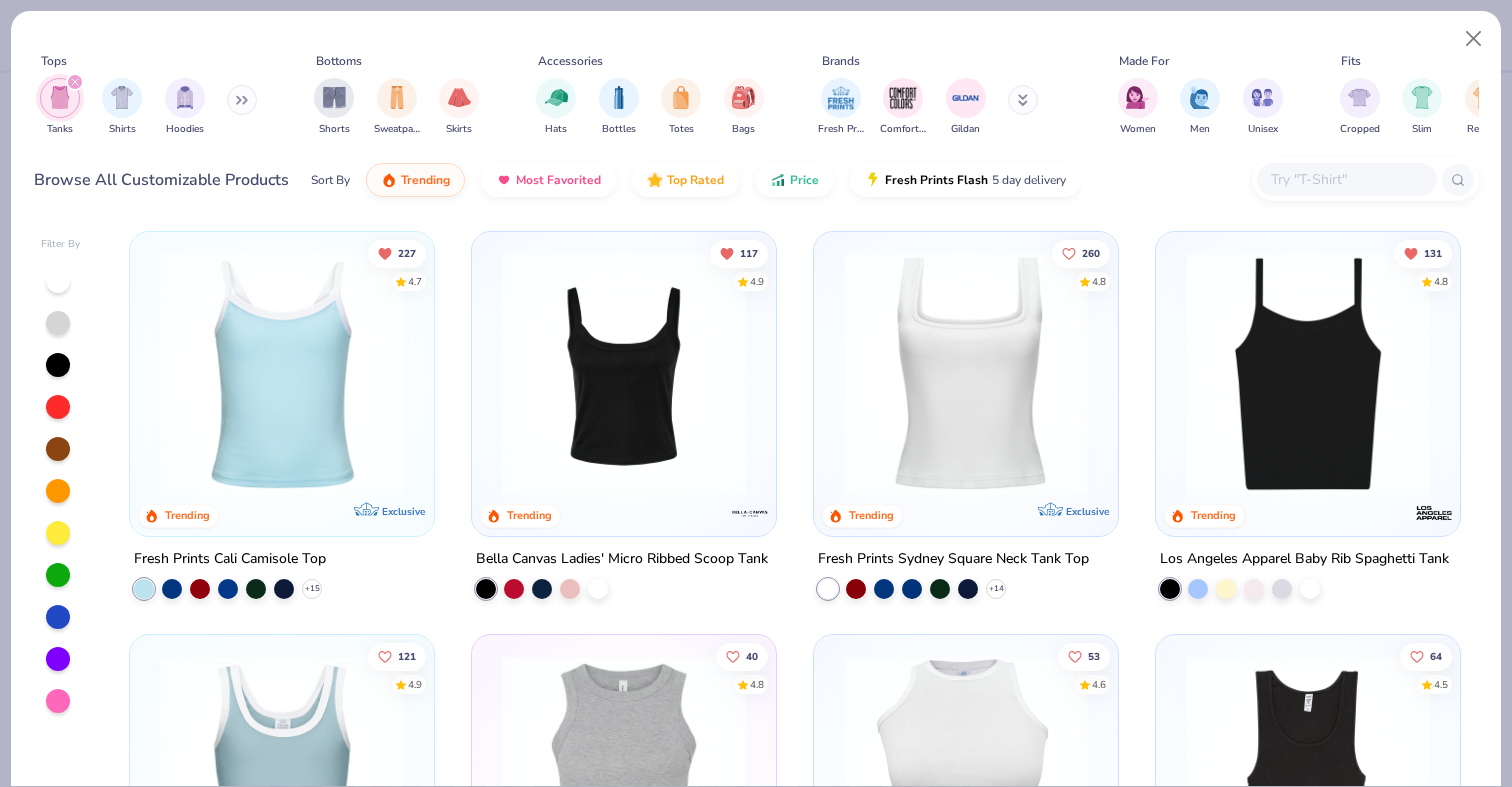 click at bounding box center (1308, 374) 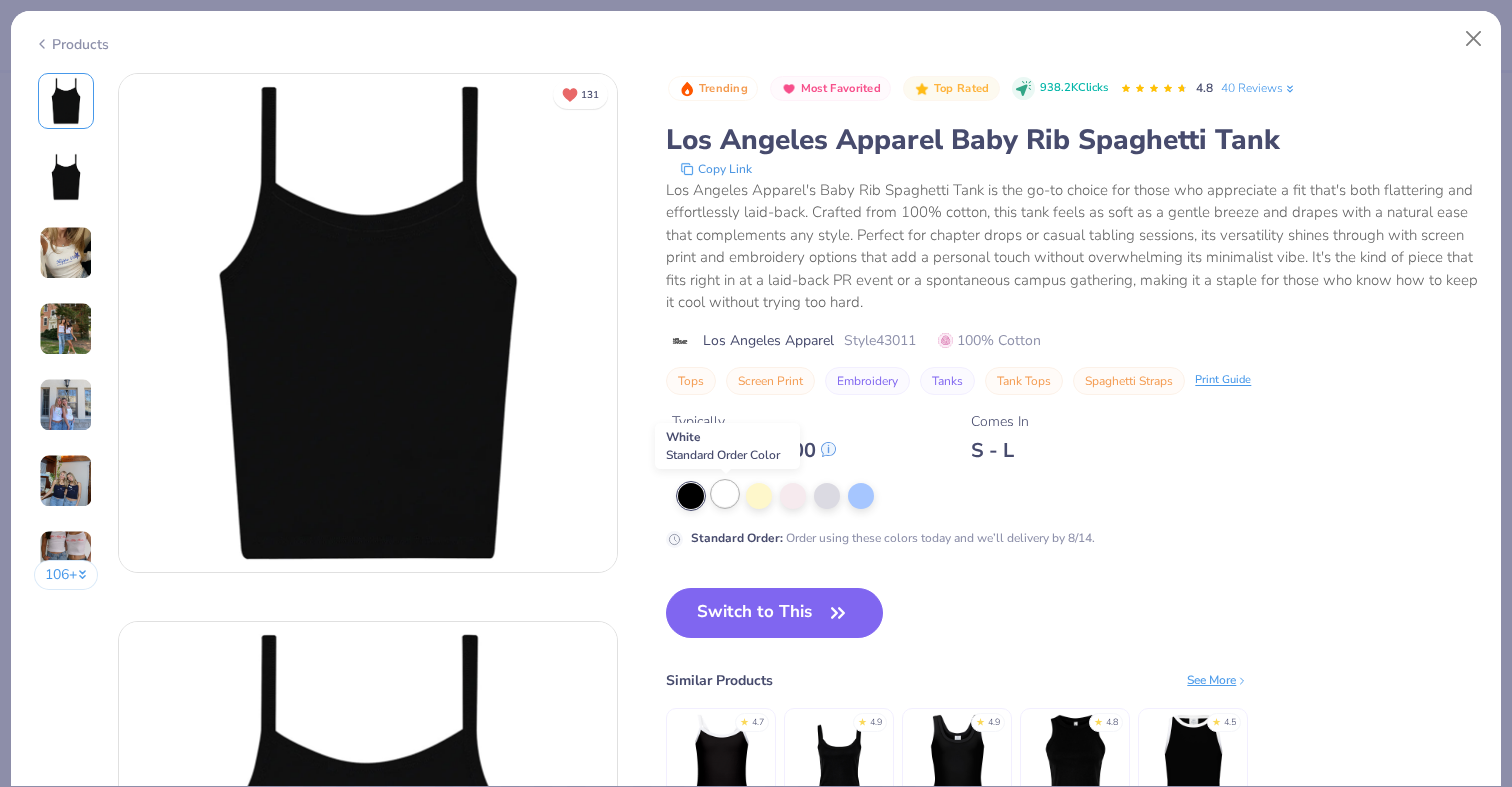 click at bounding box center [725, 494] 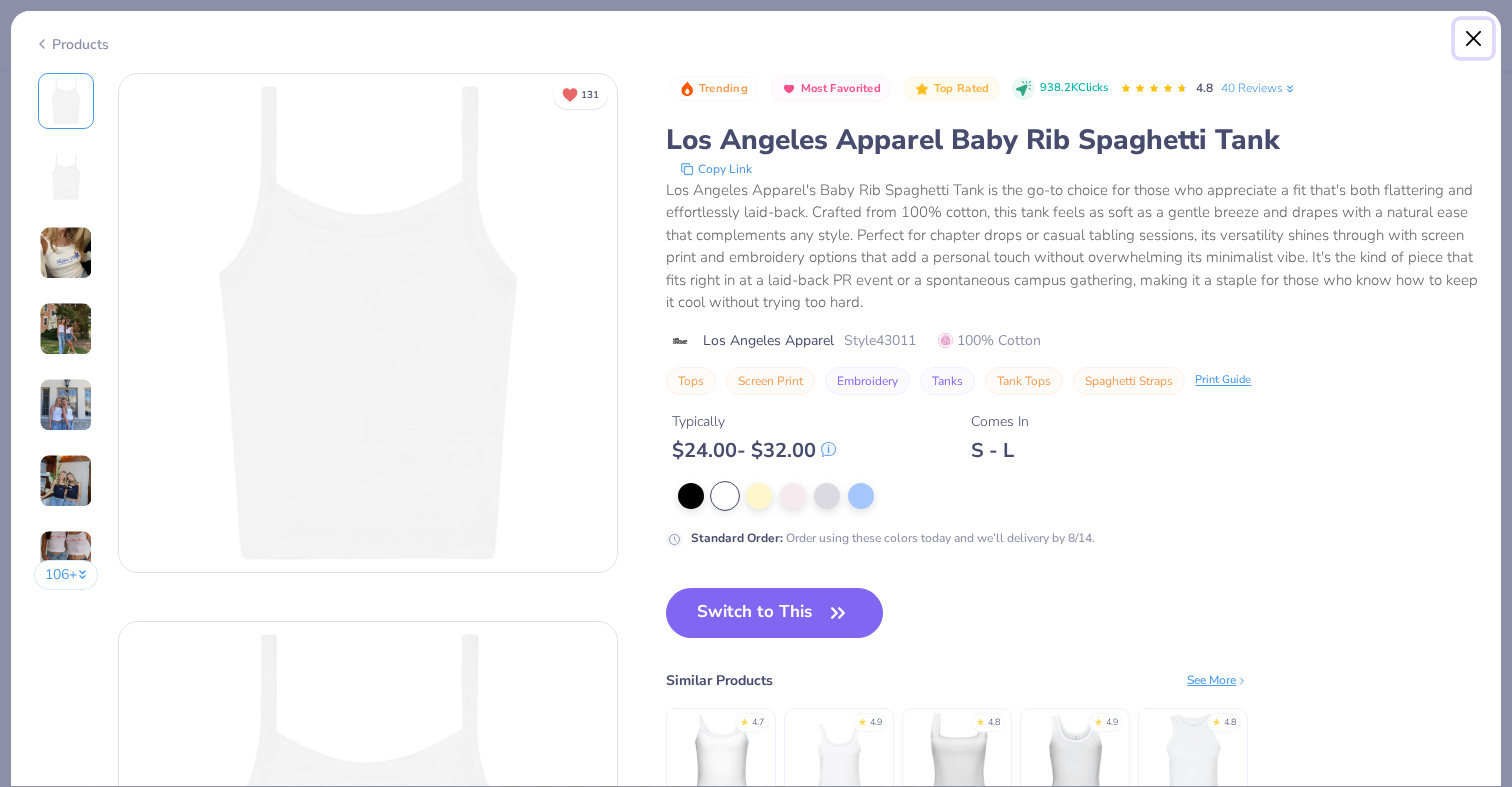 click at bounding box center [1474, 39] 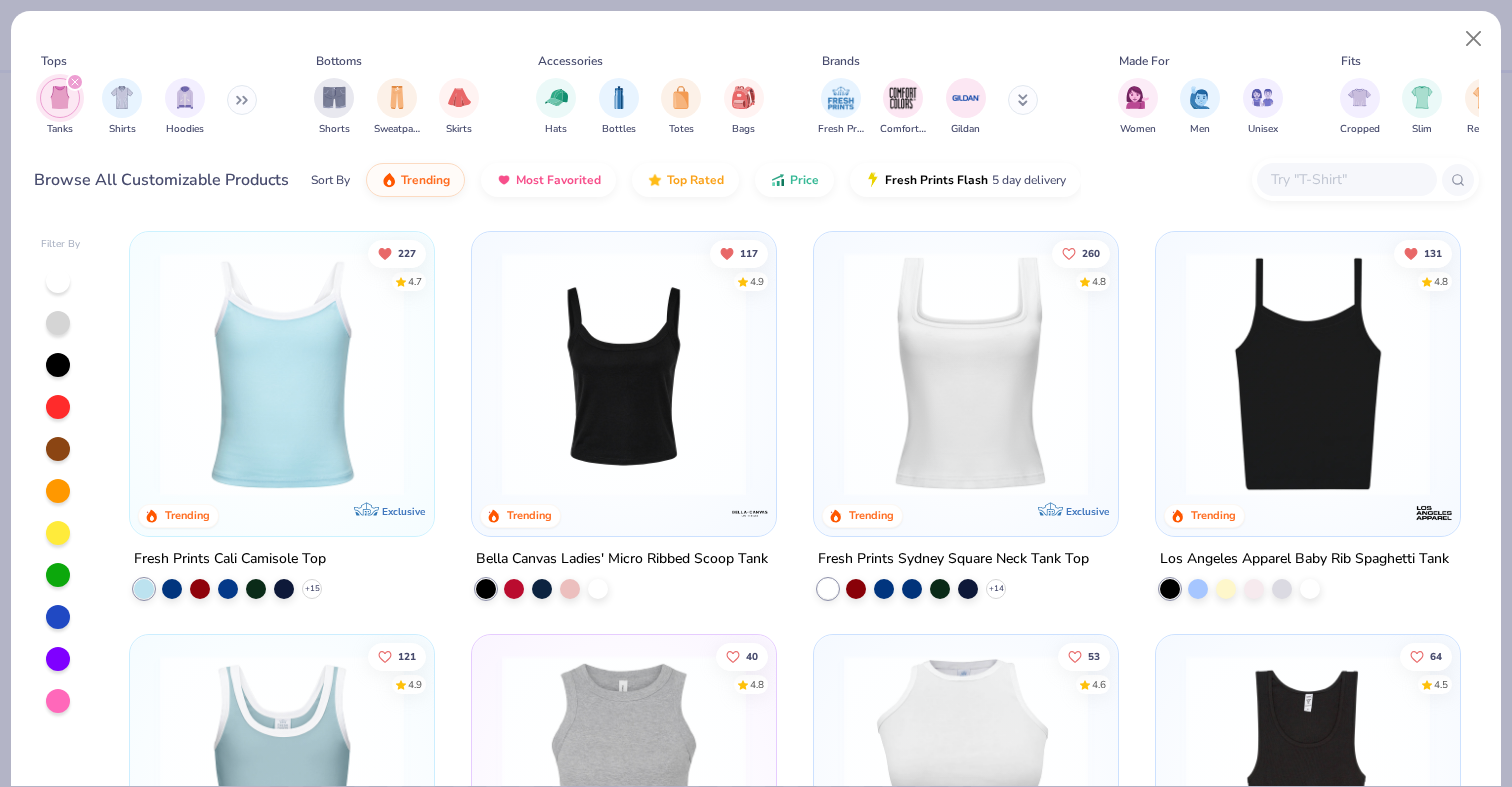 click at bounding box center (282, 374) 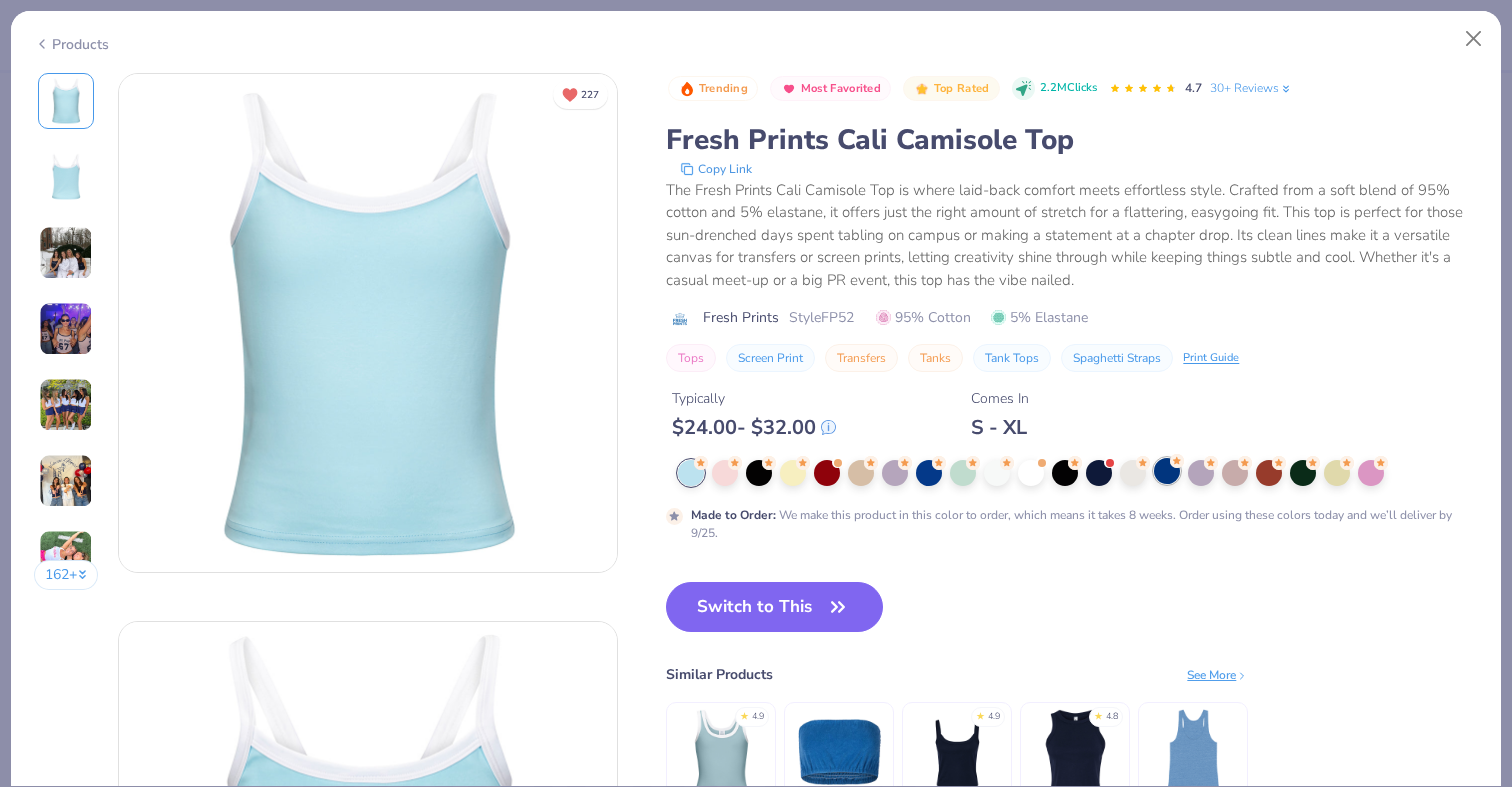 click at bounding box center [1167, 471] 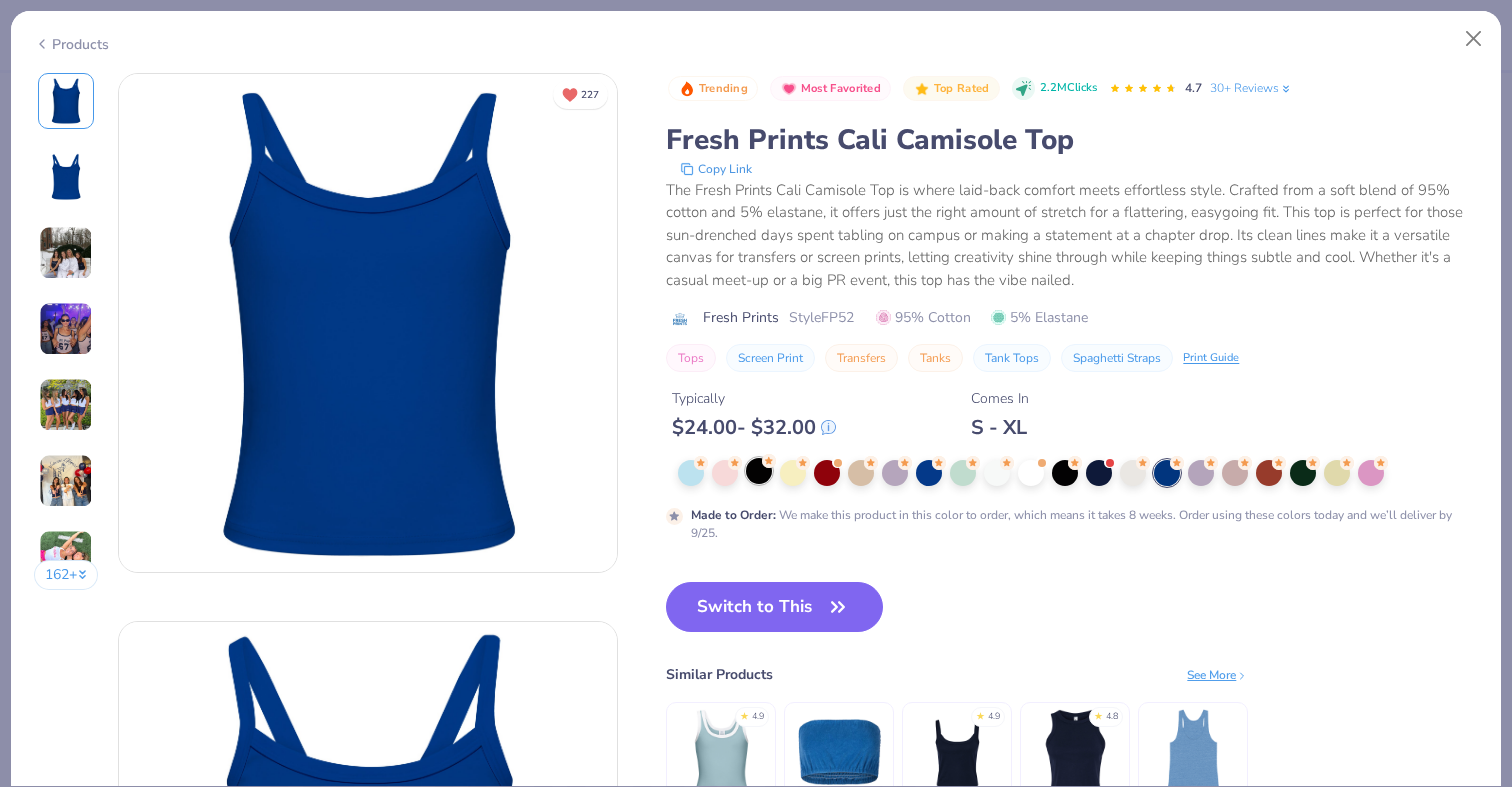 click at bounding box center [759, 471] 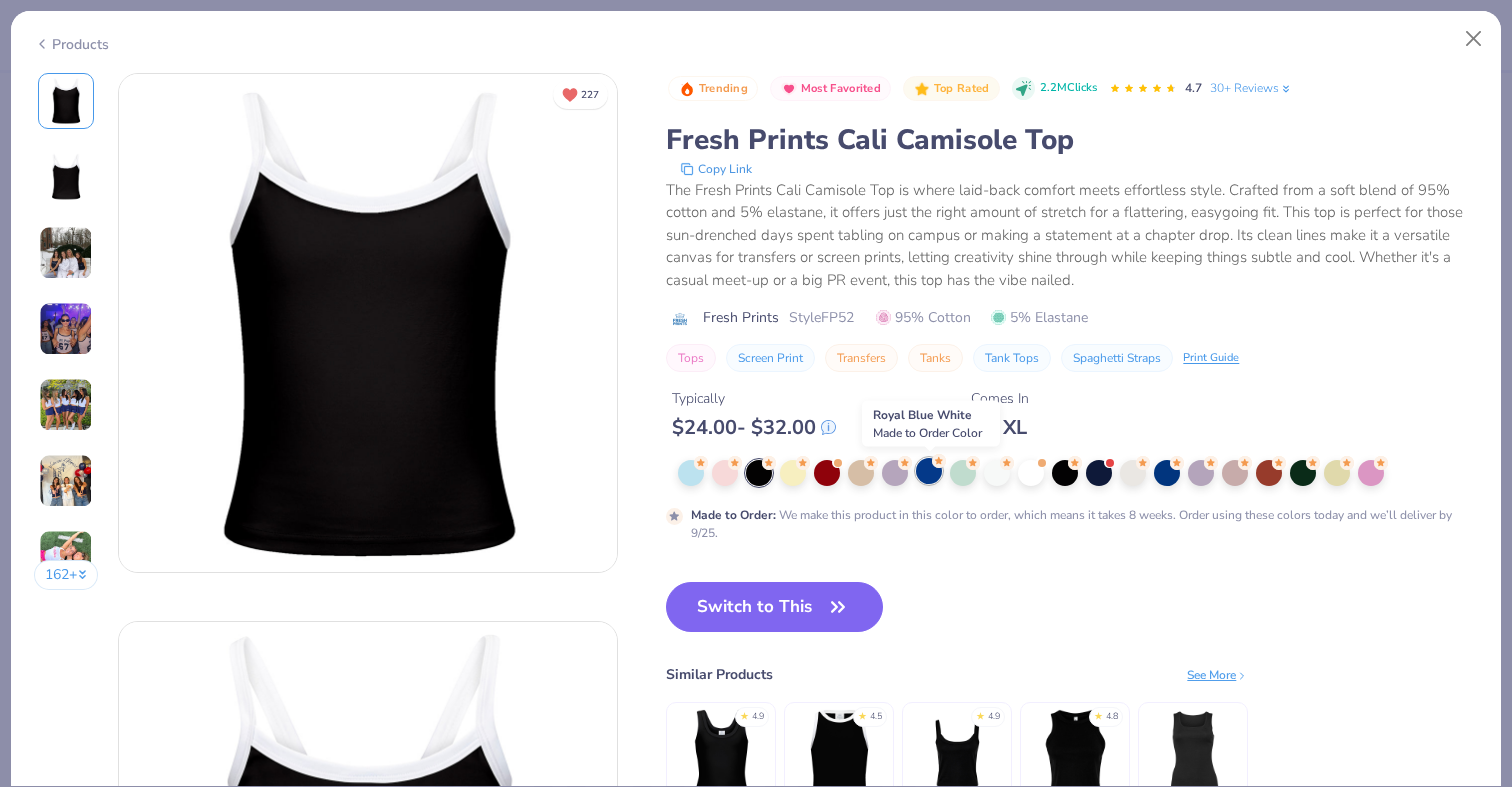 click at bounding box center (929, 471) 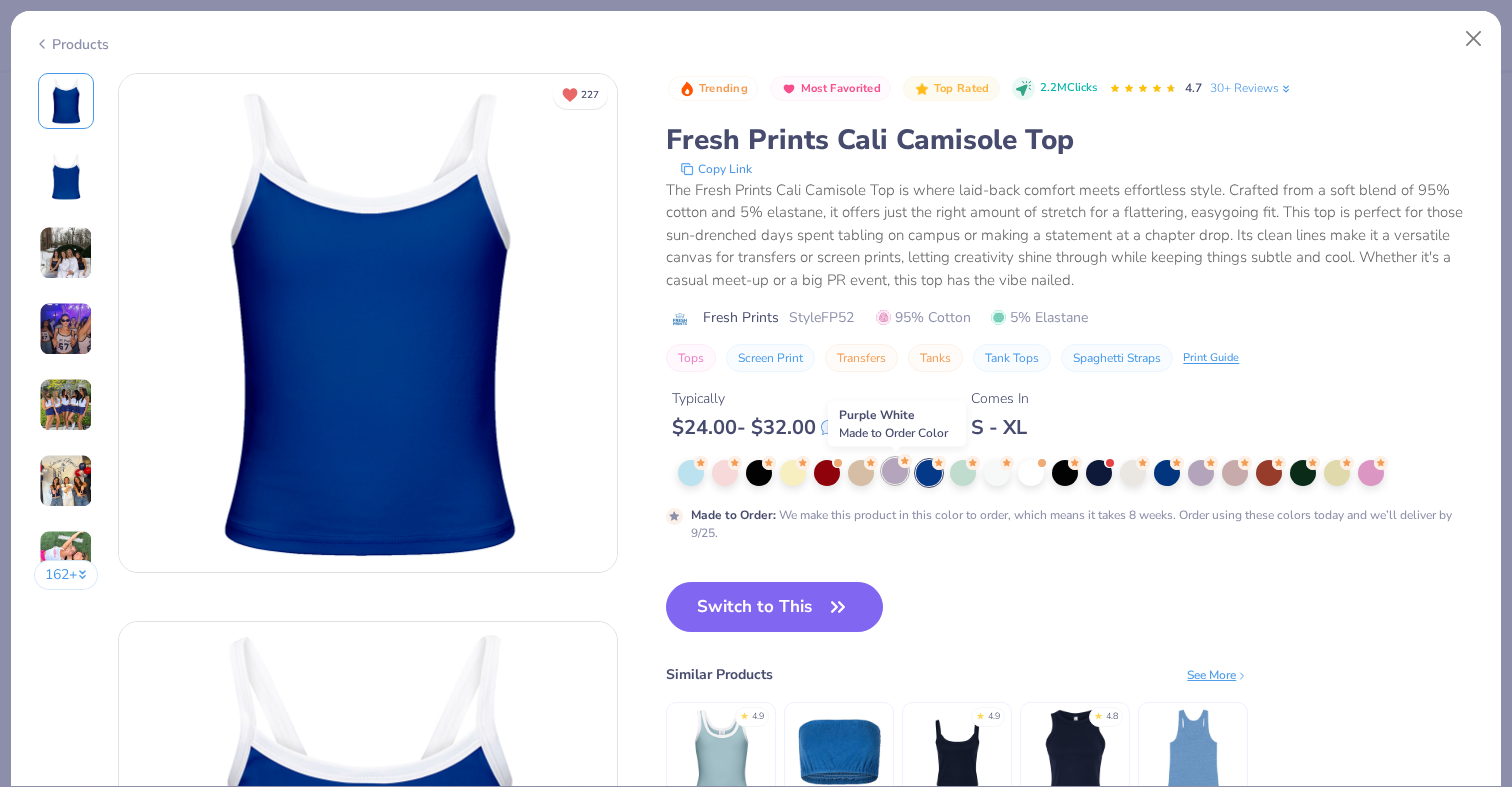 click at bounding box center (895, 471) 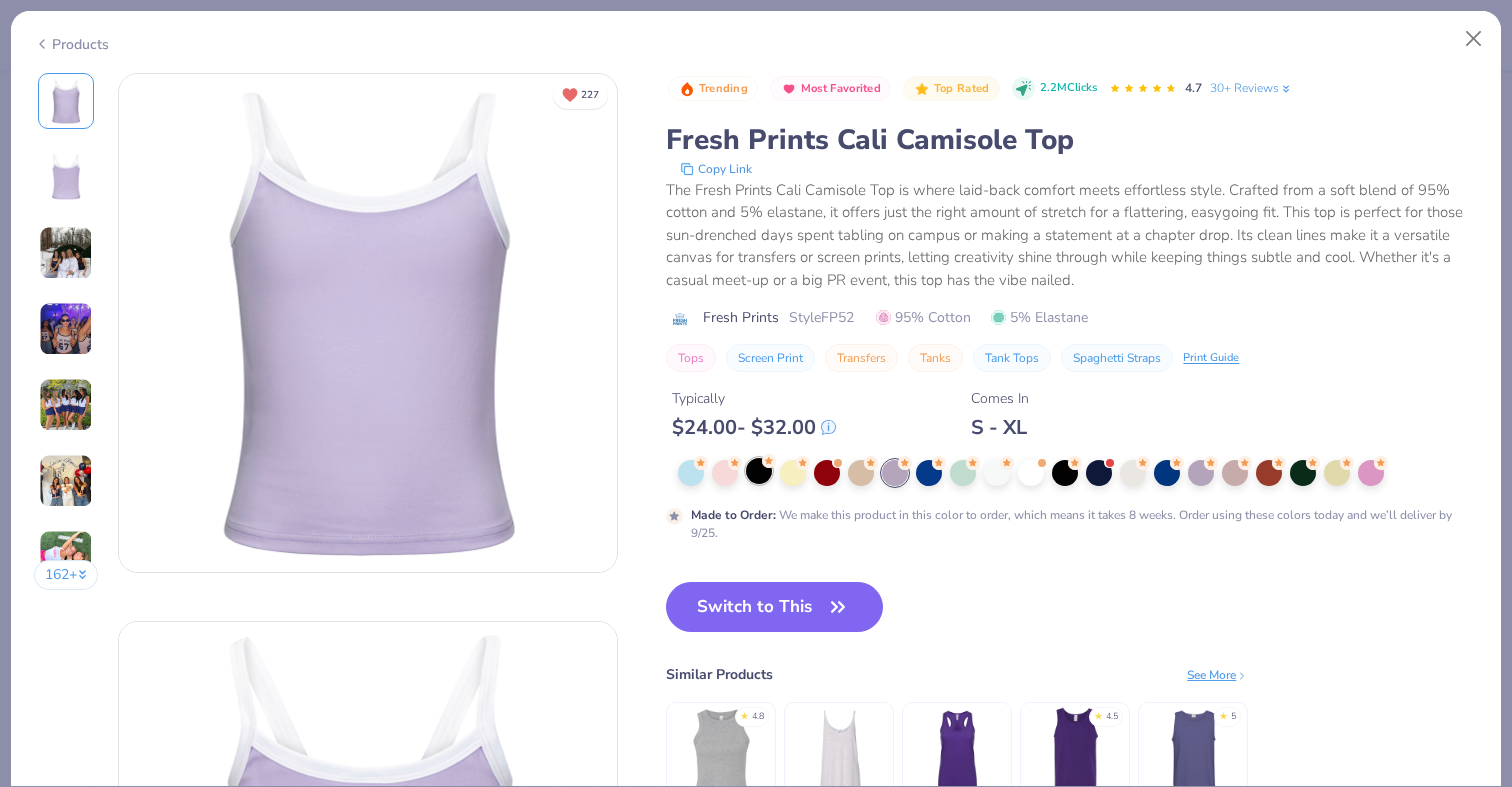 click at bounding box center (759, 471) 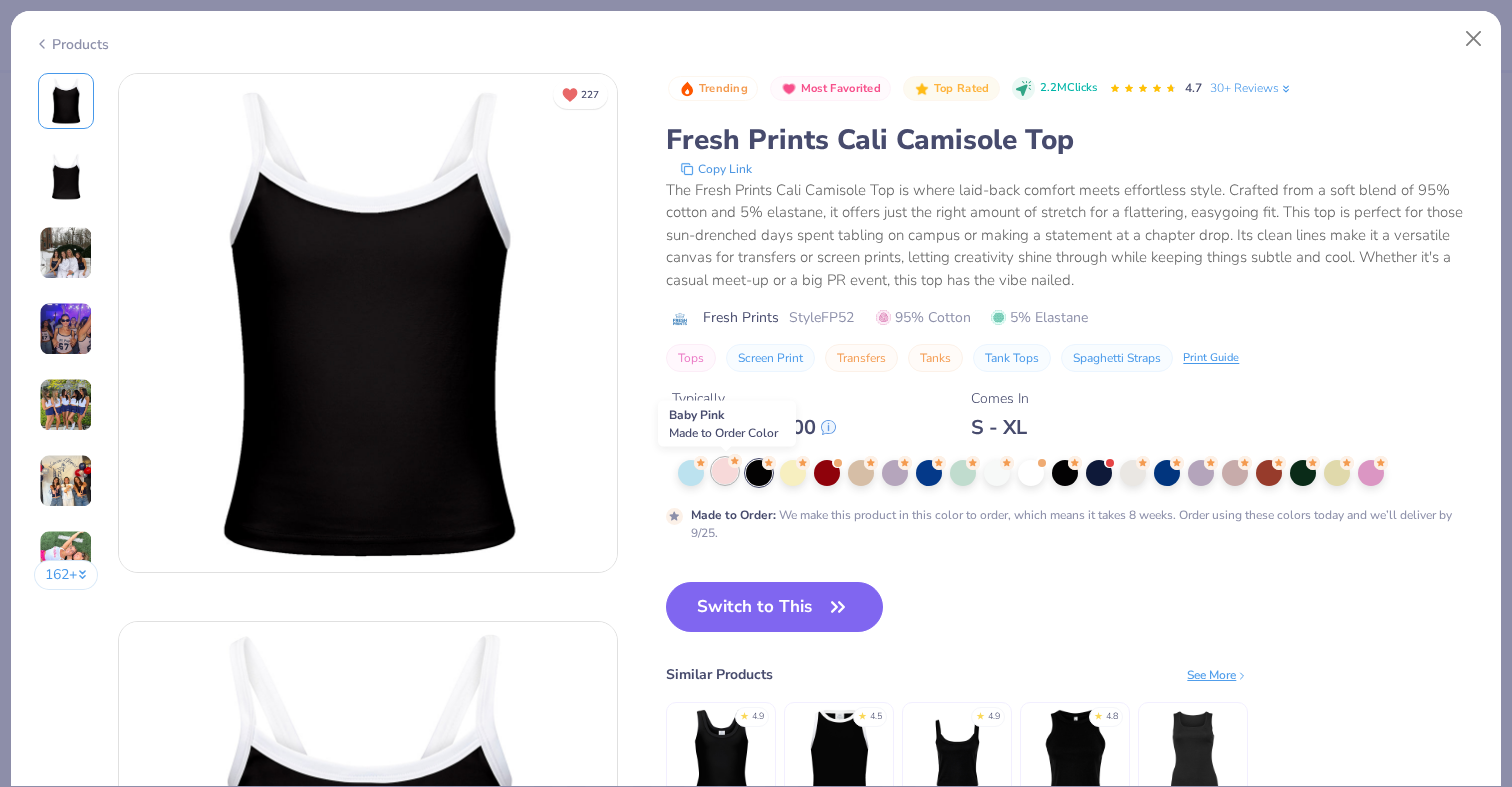click at bounding box center (725, 471) 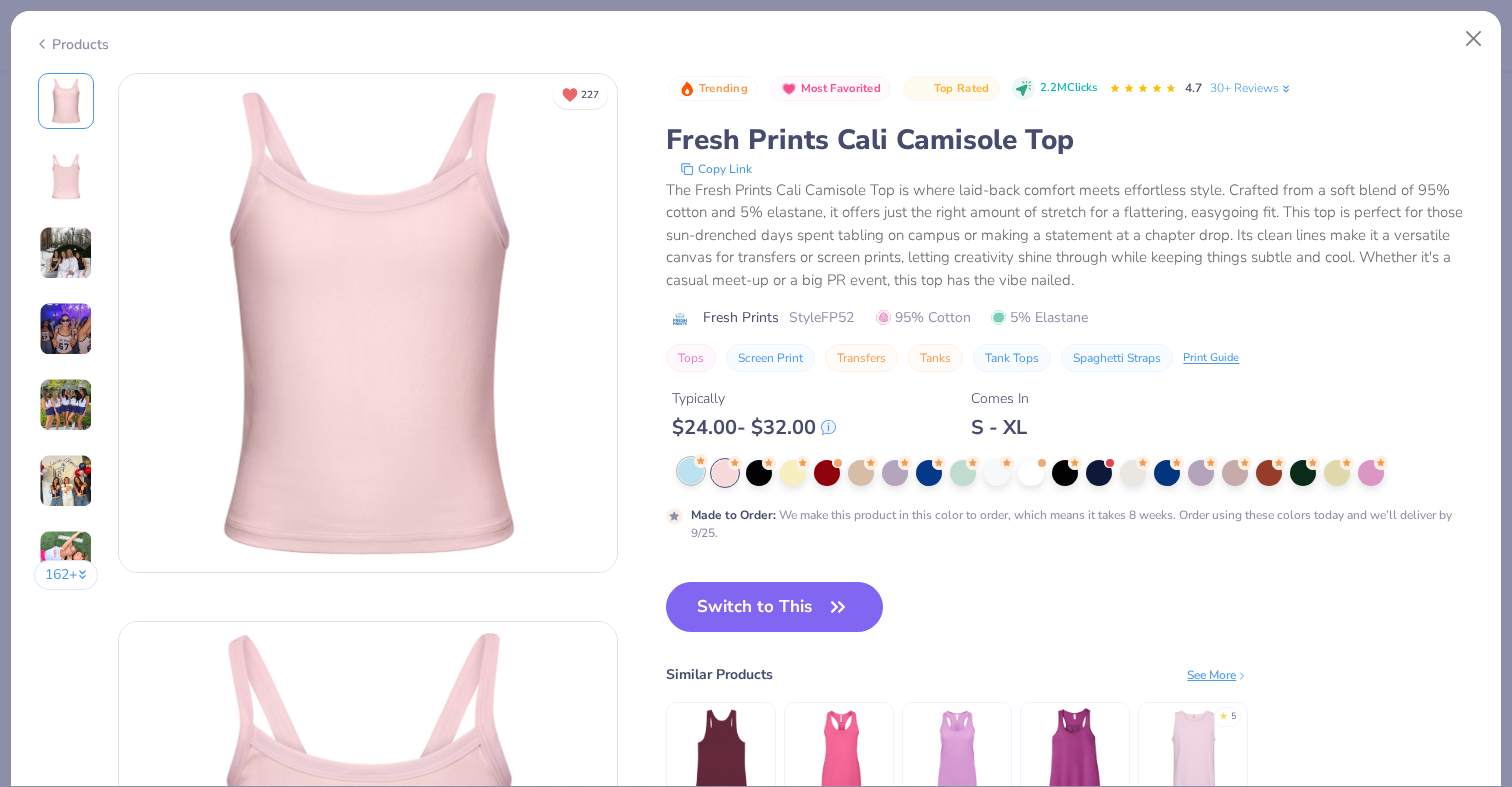 click at bounding box center [691, 471] 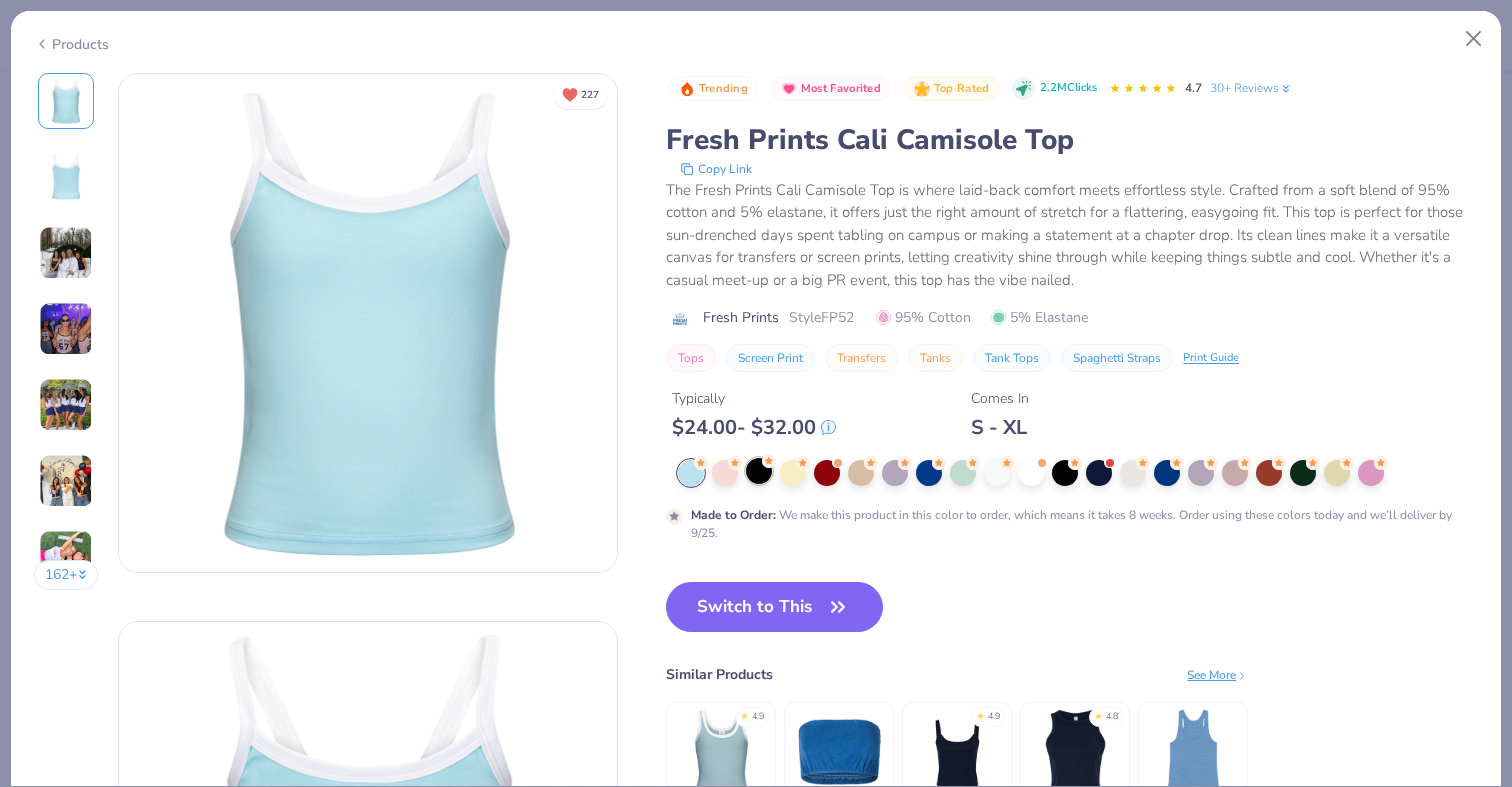 click at bounding box center (759, 471) 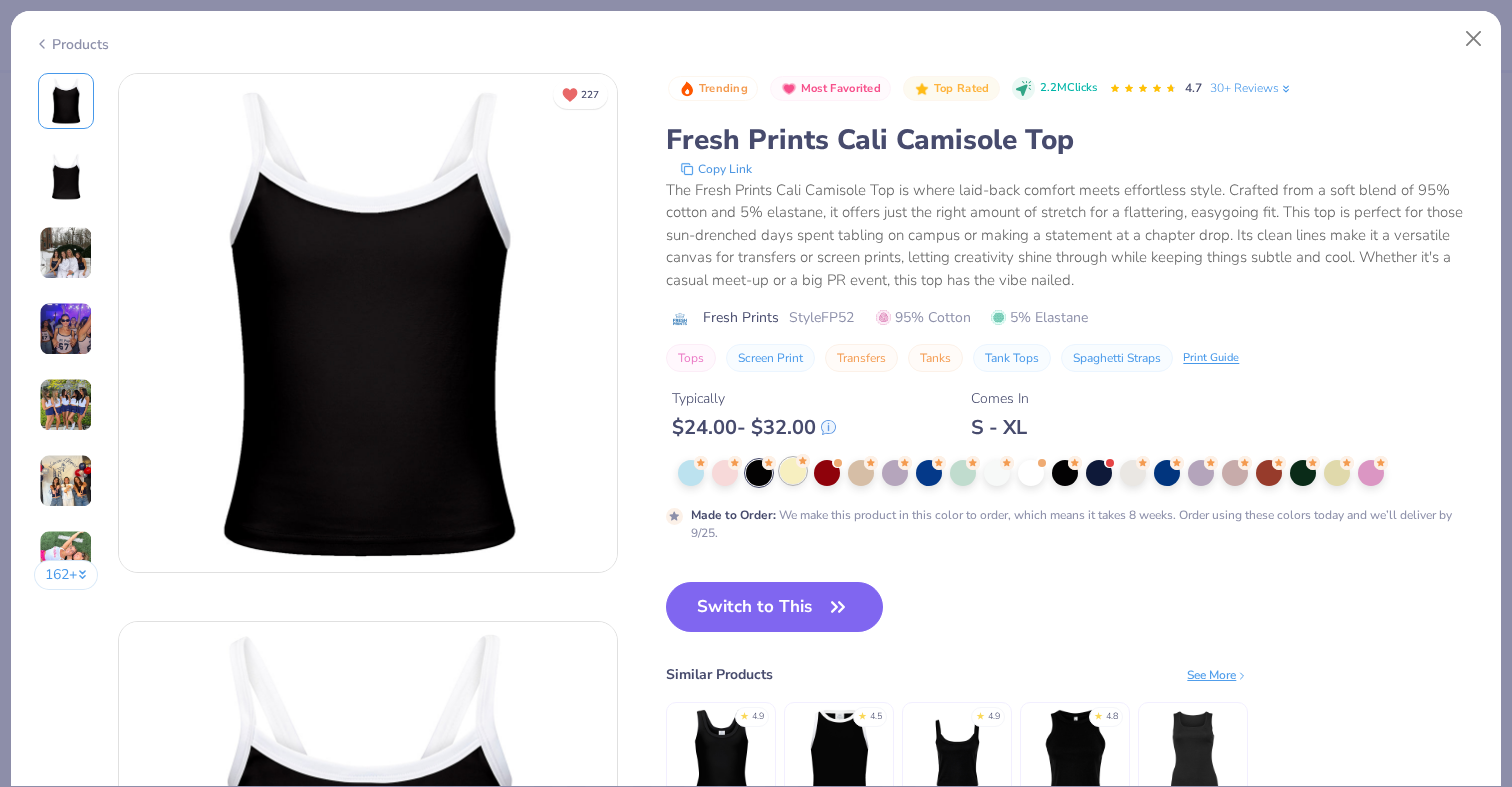 click at bounding box center [793, 471] 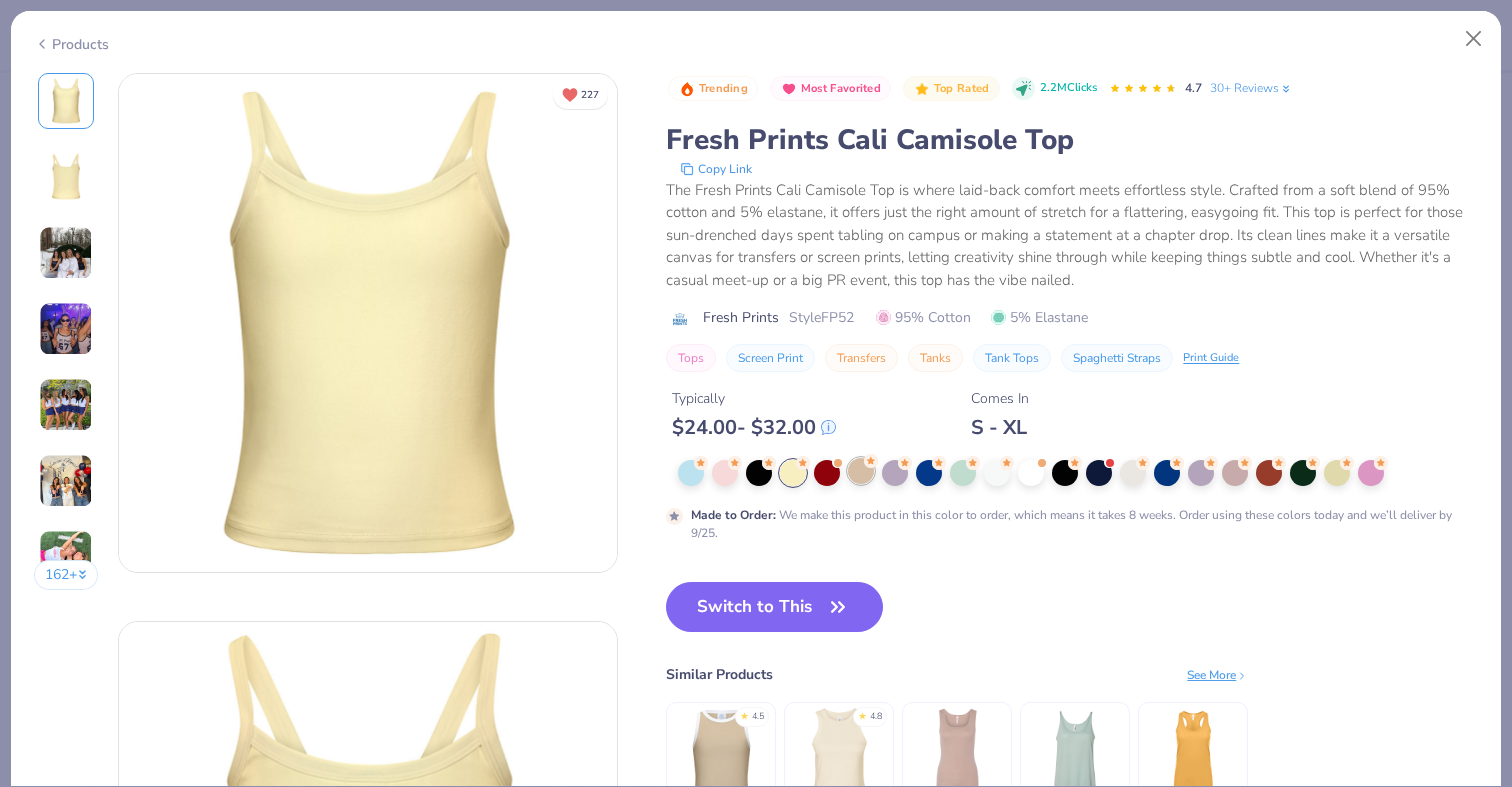 click at bounding box center (861, 471) 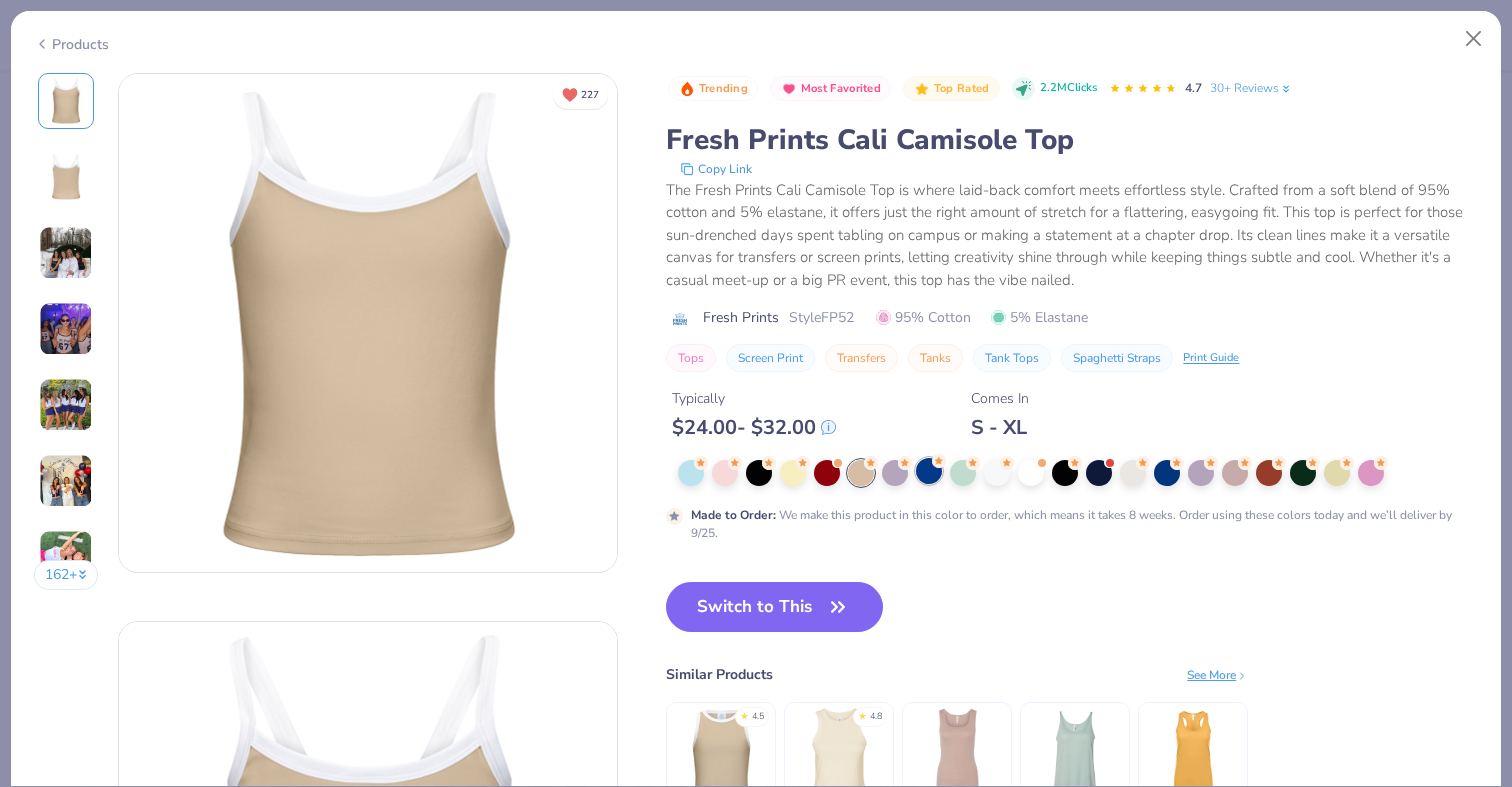 click at bounding box center [929, 471] 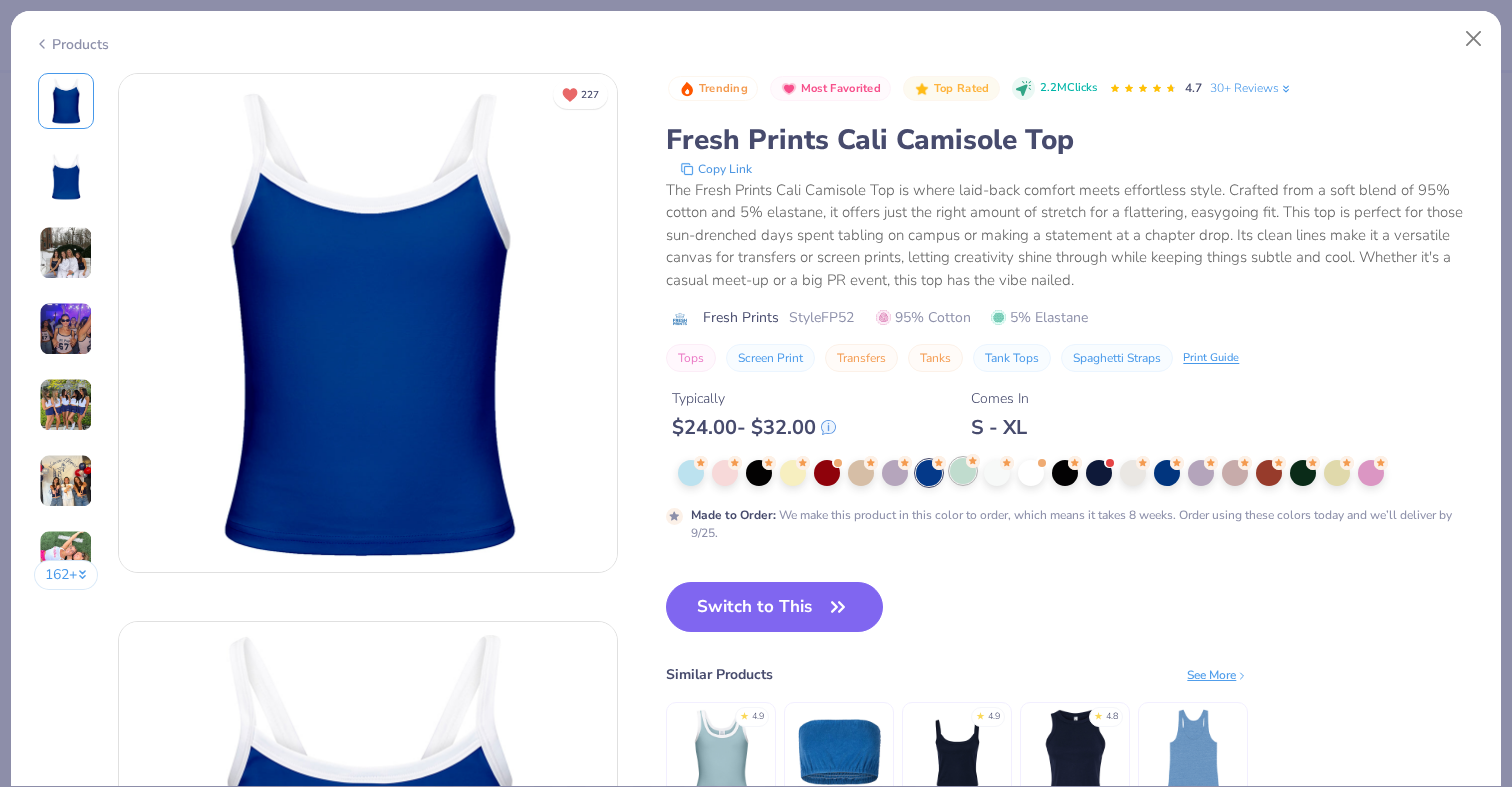 click at bounding box center (963, 471) 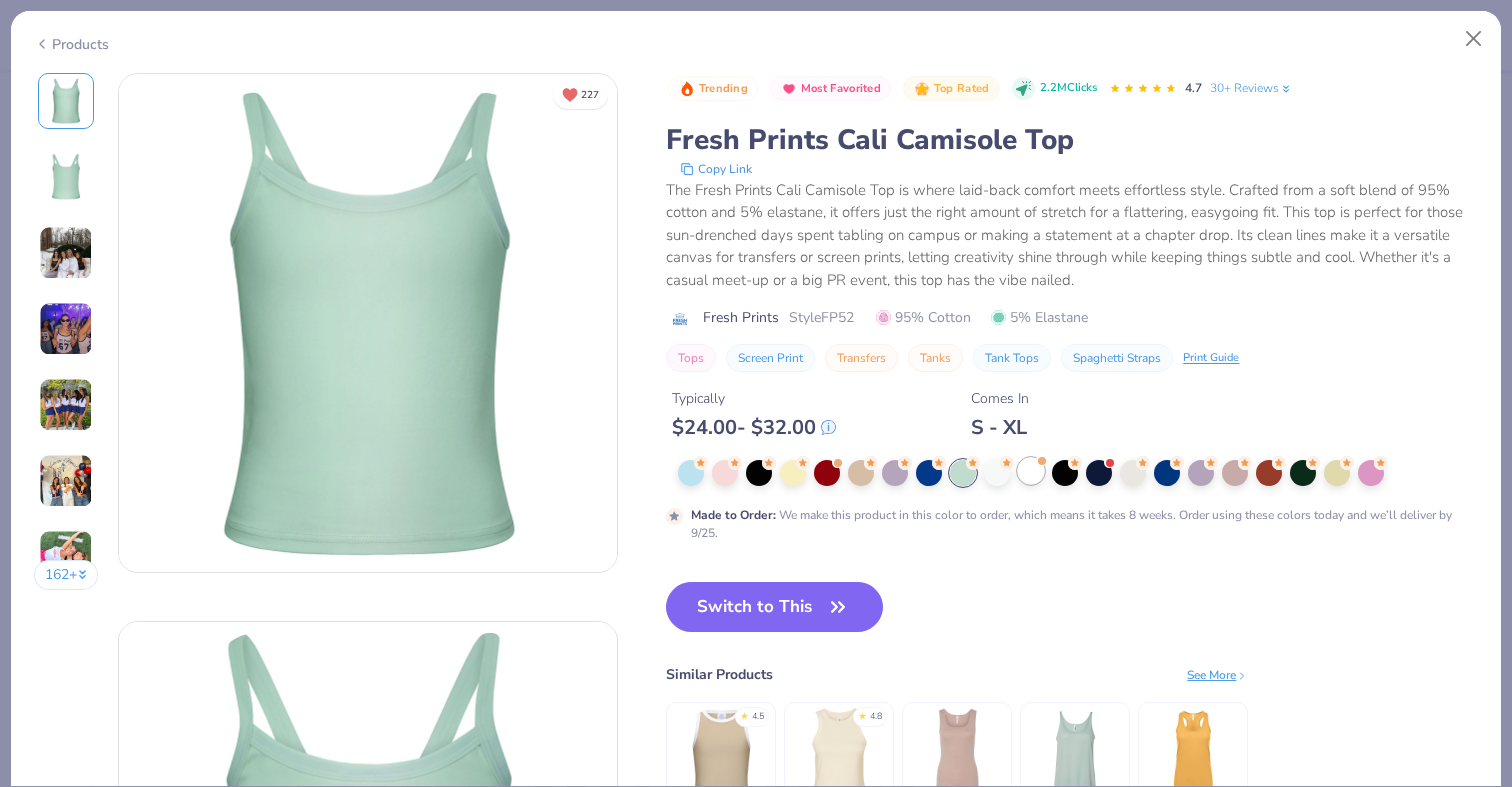 click at bounding box center [1031, 471] 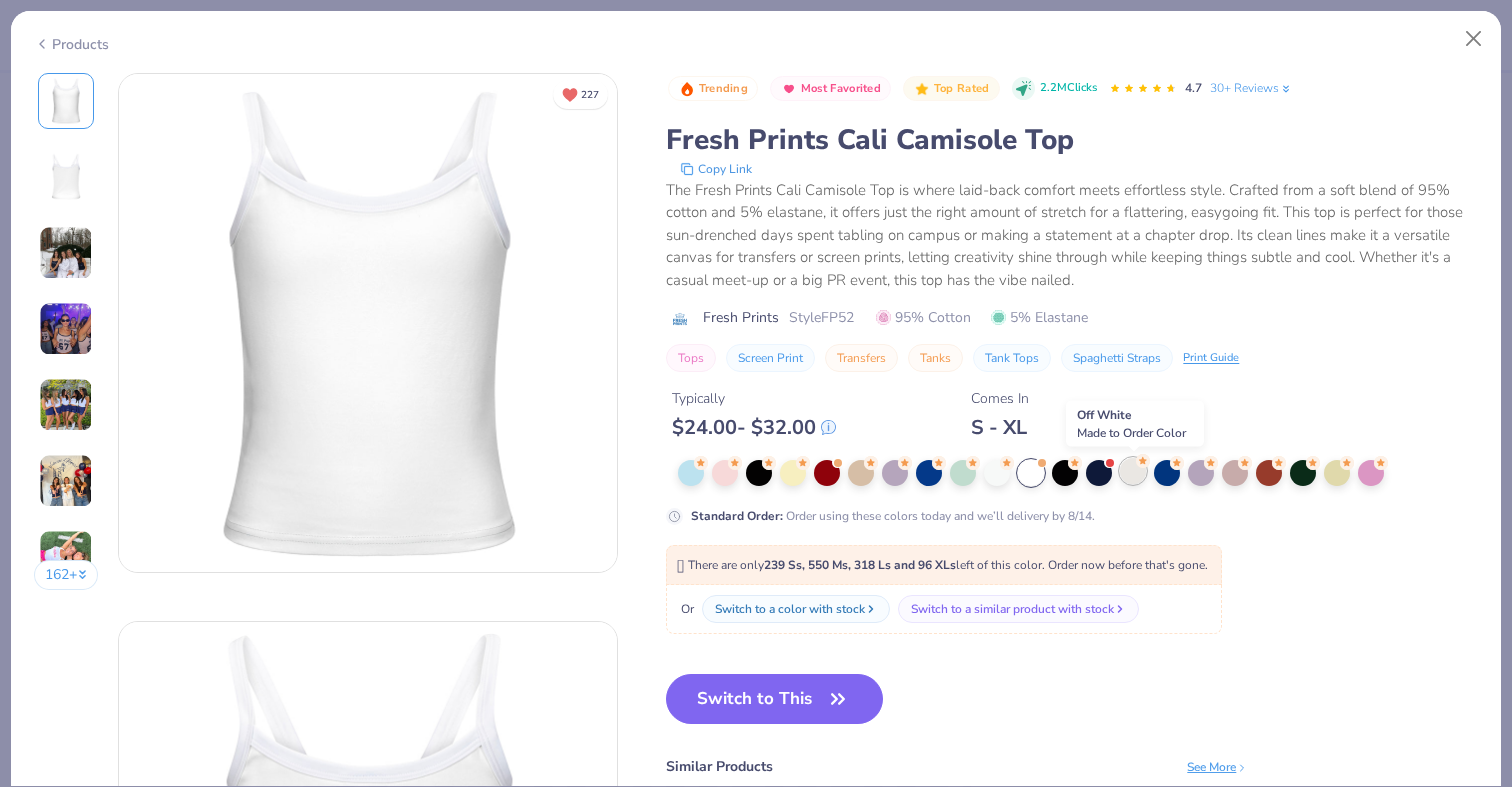 click 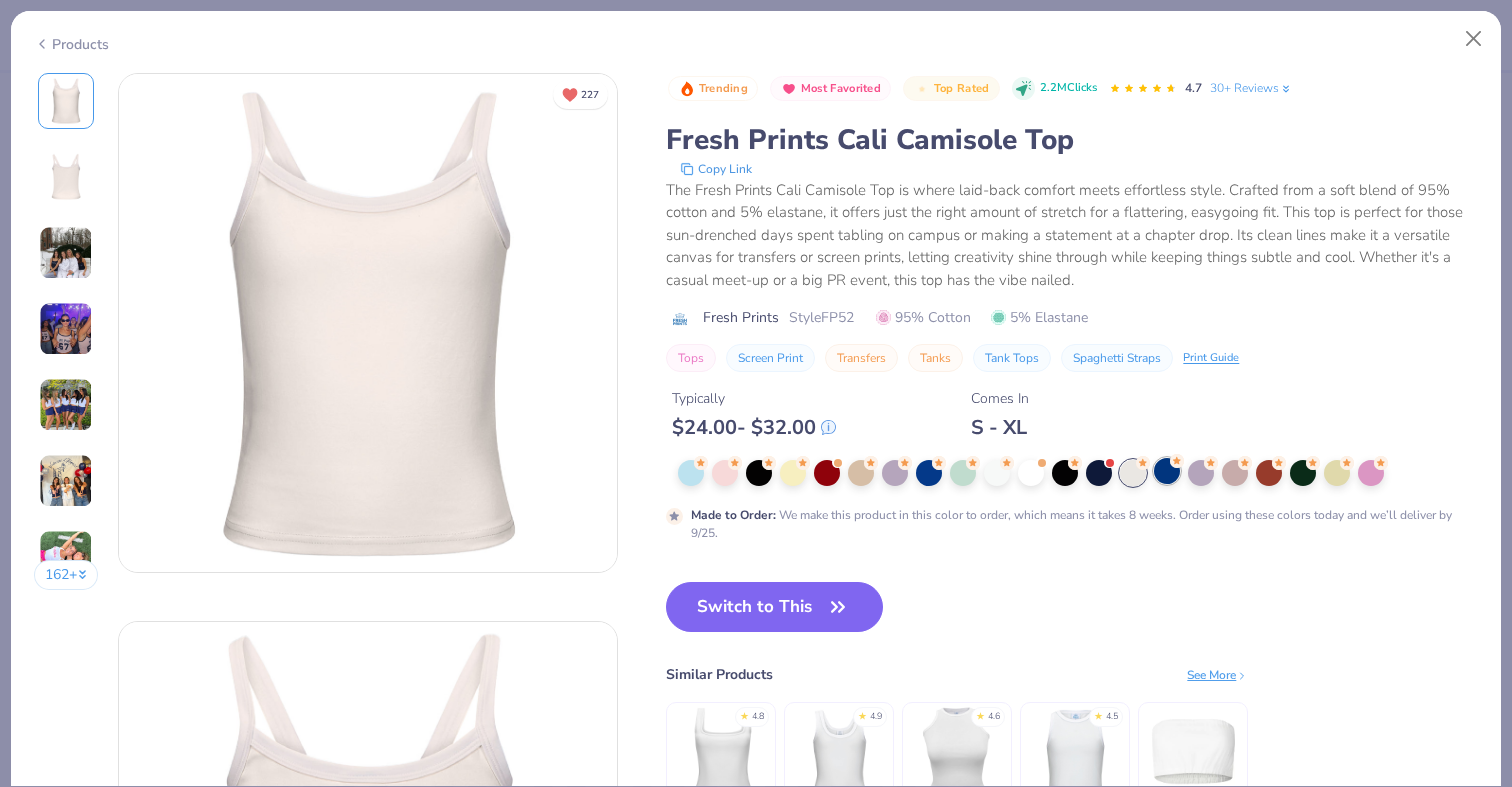 click at bounding box center (1167, 471) 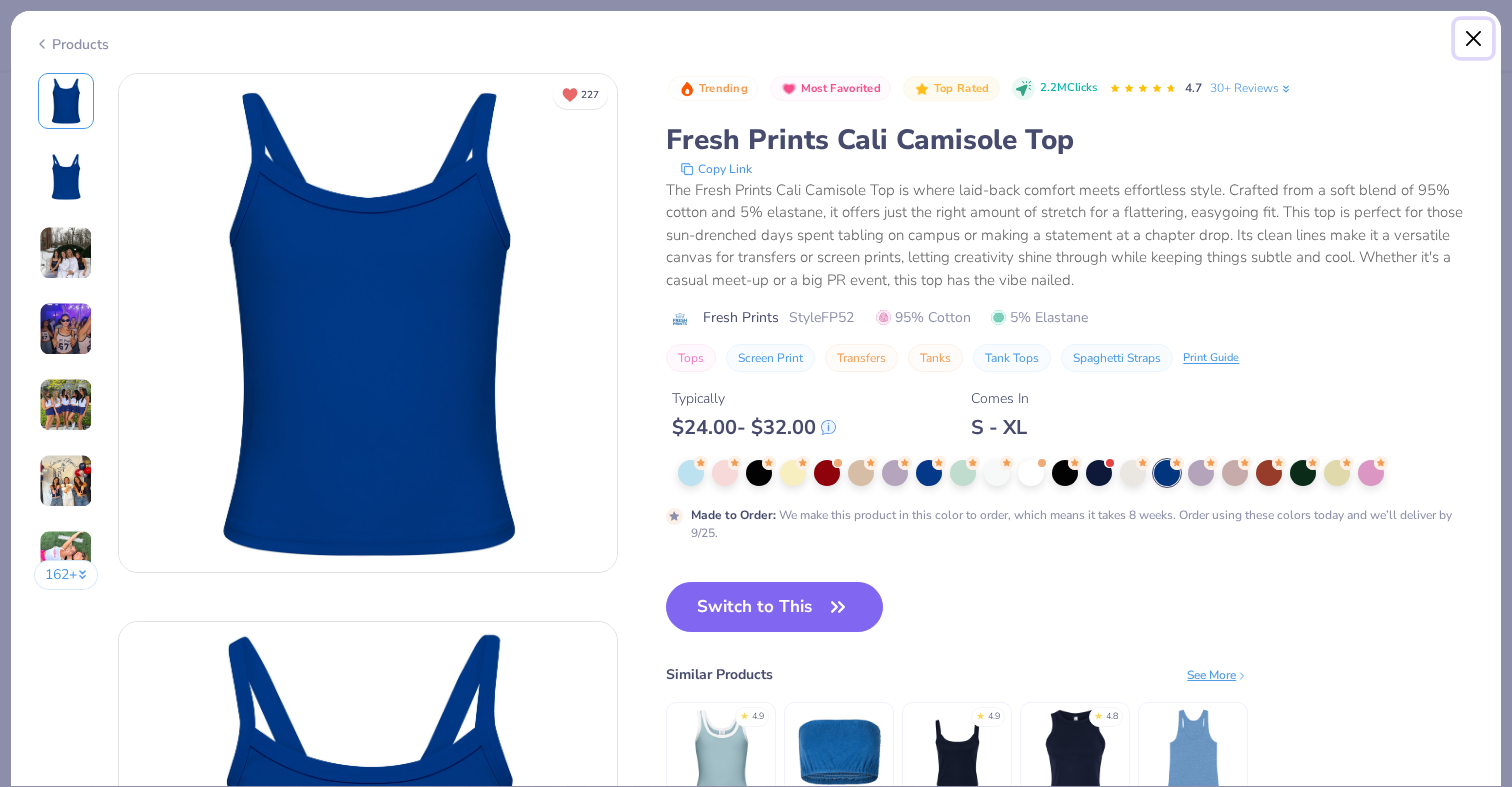 click at bounding box center [1474, 39] 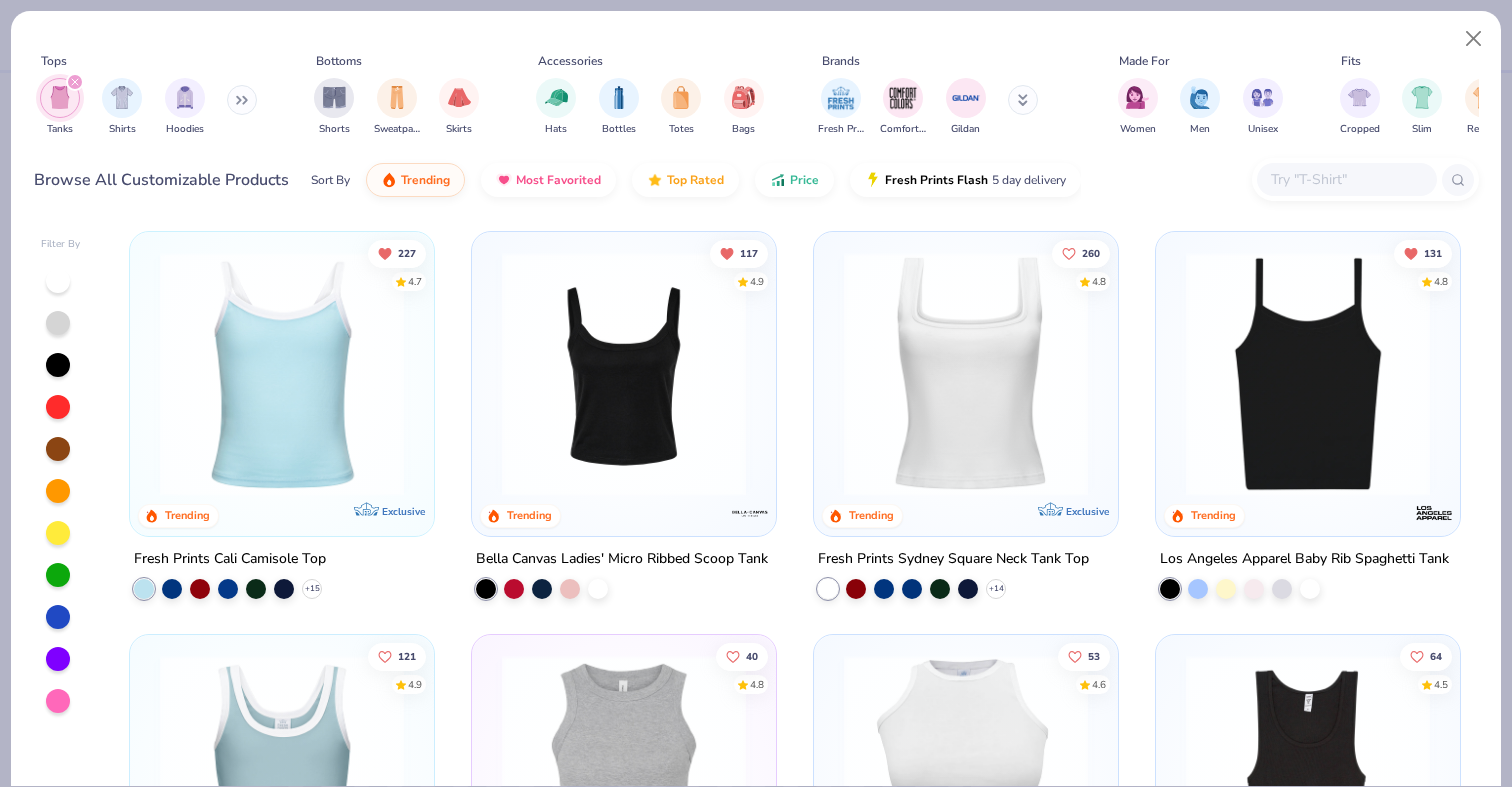 click at bounding box center (1308, 374) 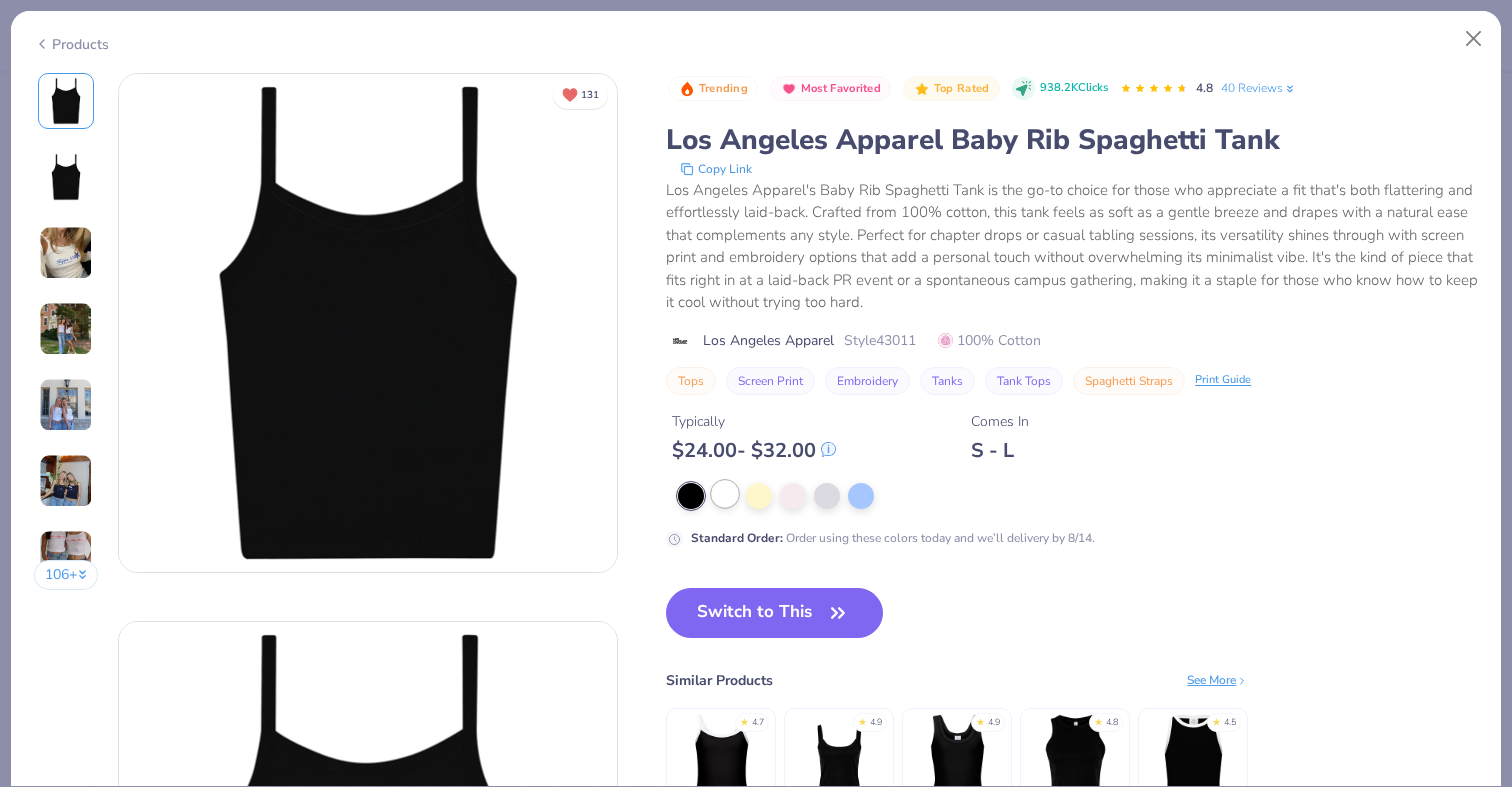 click at bounding box center (725, 494) 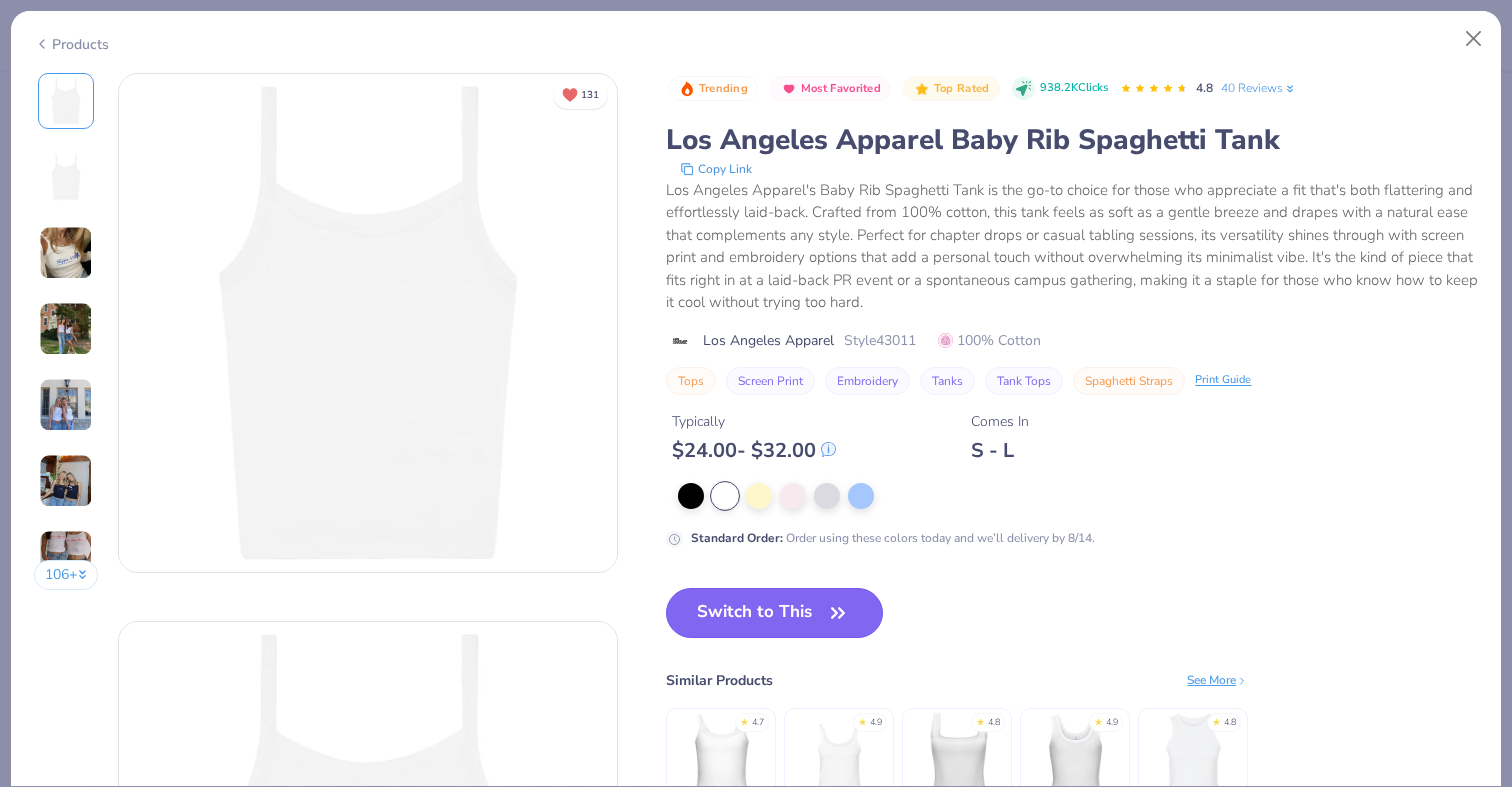click on "Switch to This" at bounding box center [774, 613] 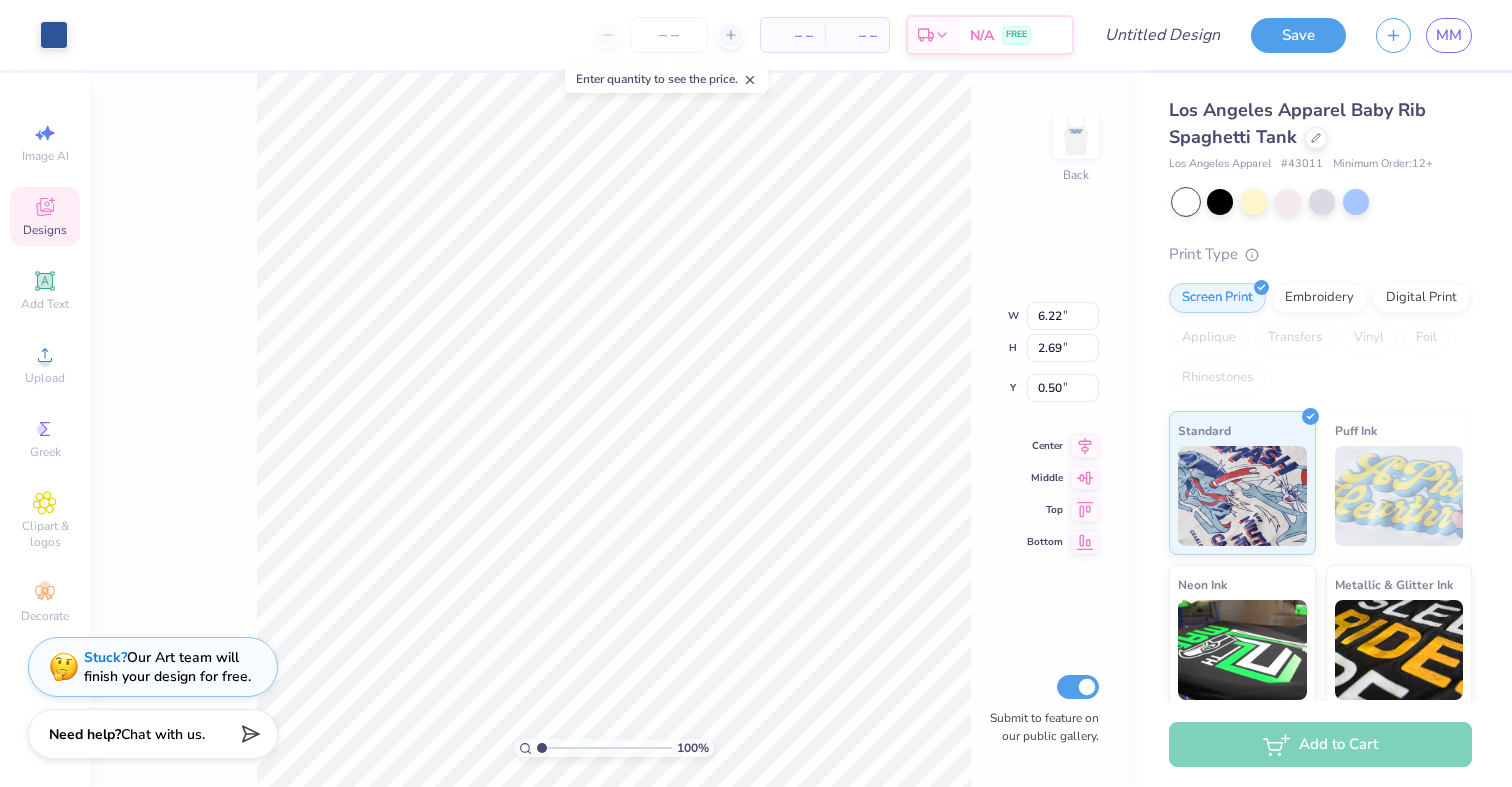type on "2.22" 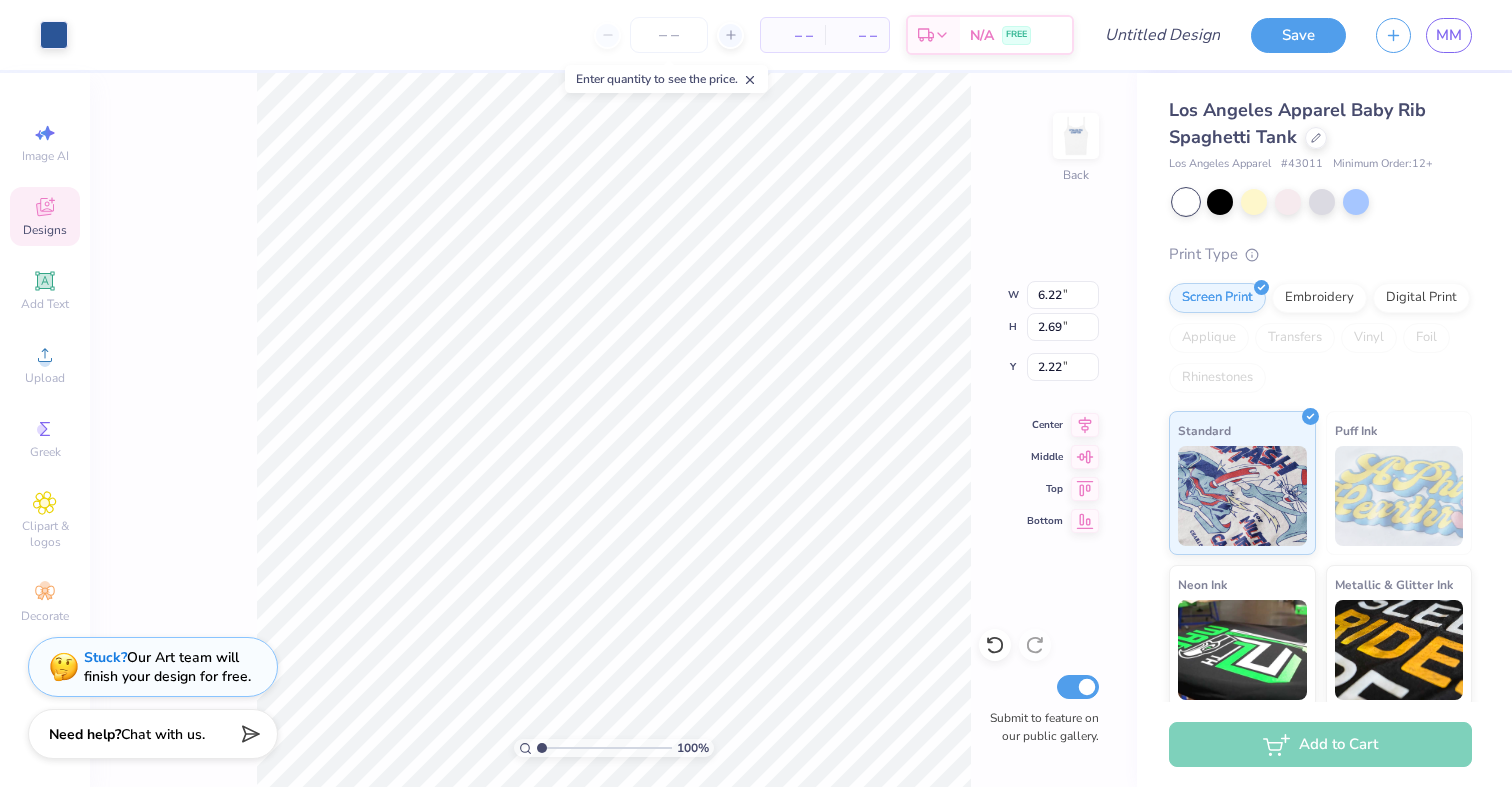 type on "5.44" 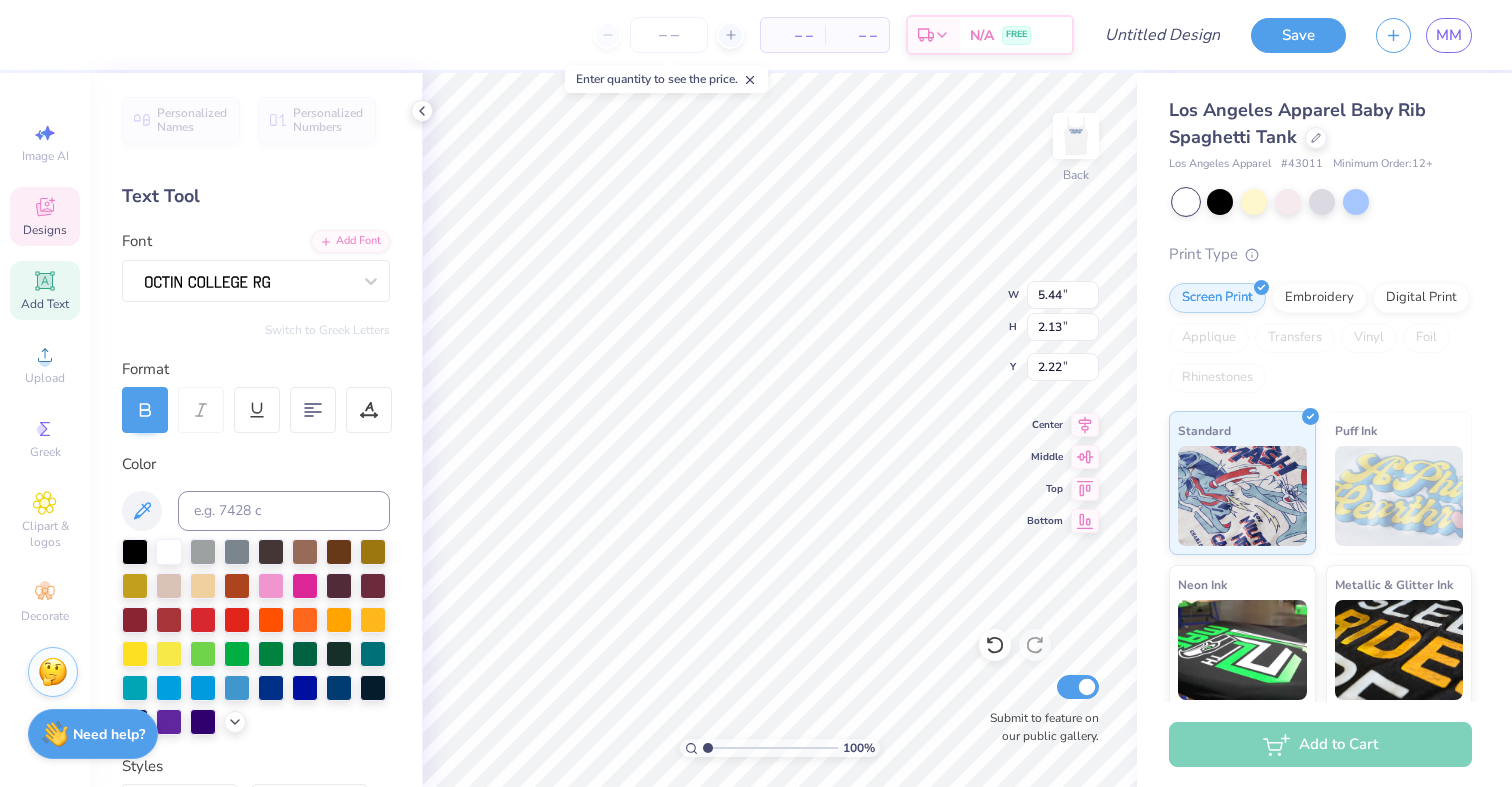 scroll, scrollTop: 0, scrollLeft: 0, axis: both 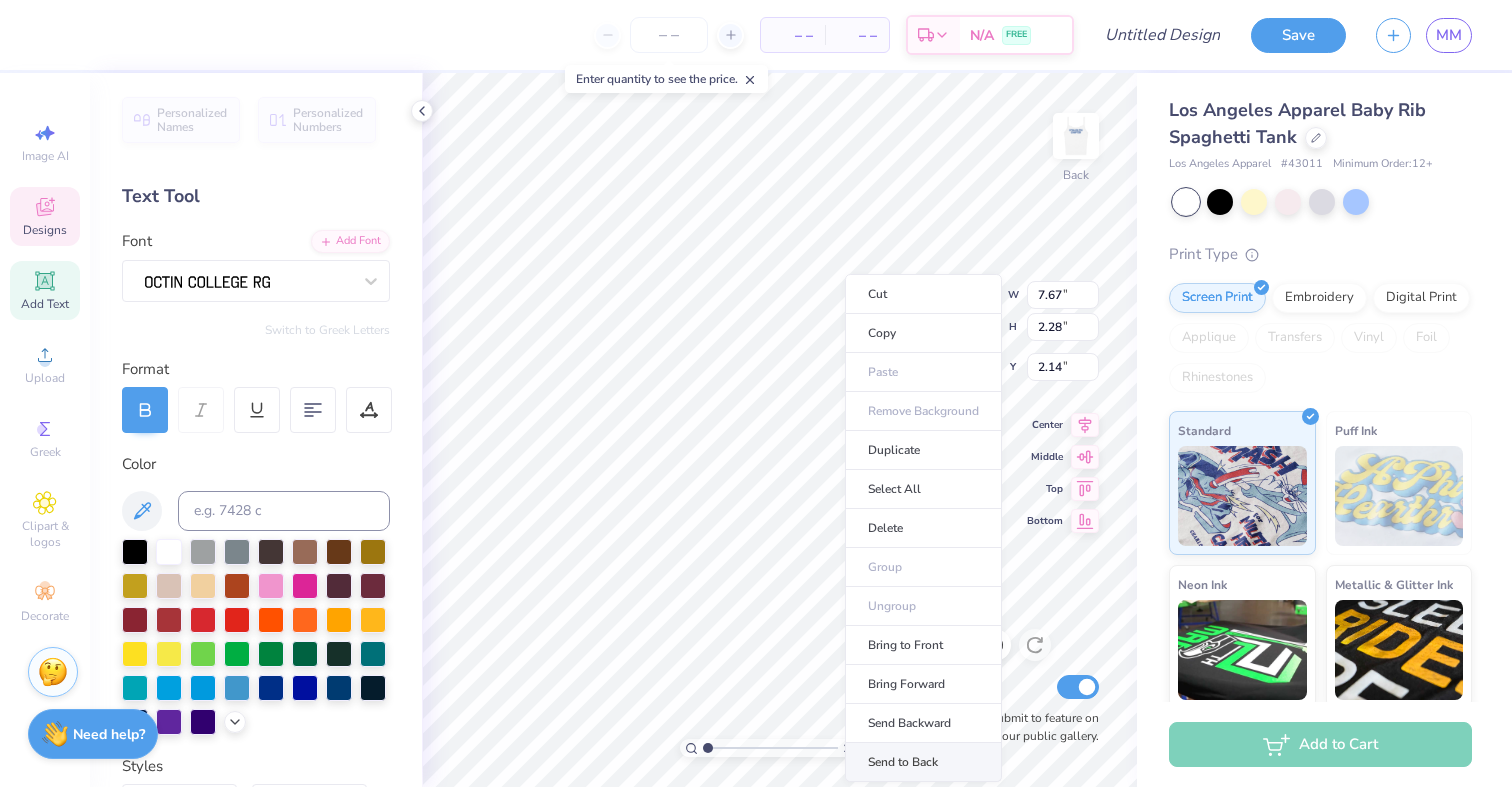 click on "Send to Back" at bounding box center [923, 762] 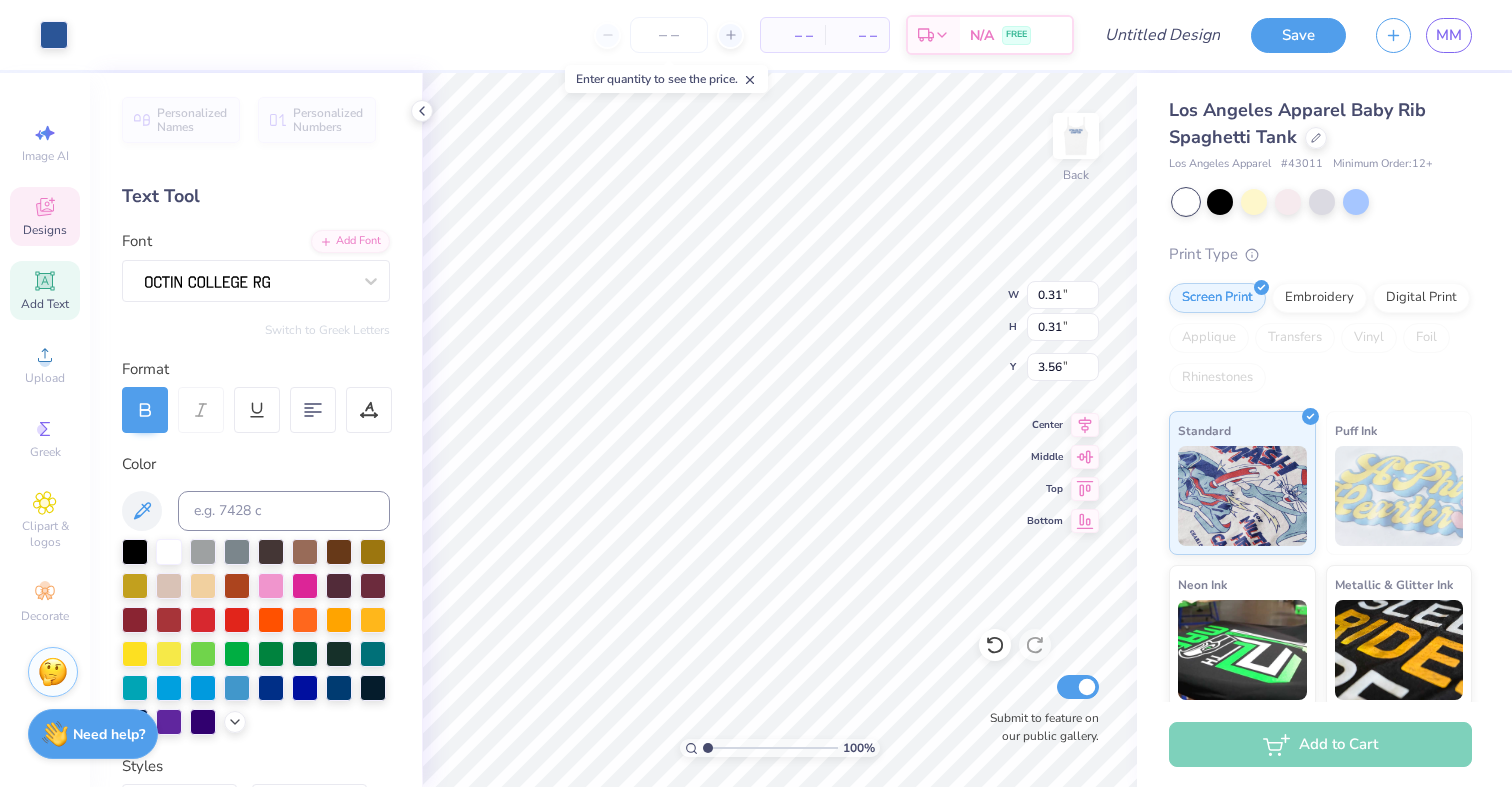 type on "6.22" 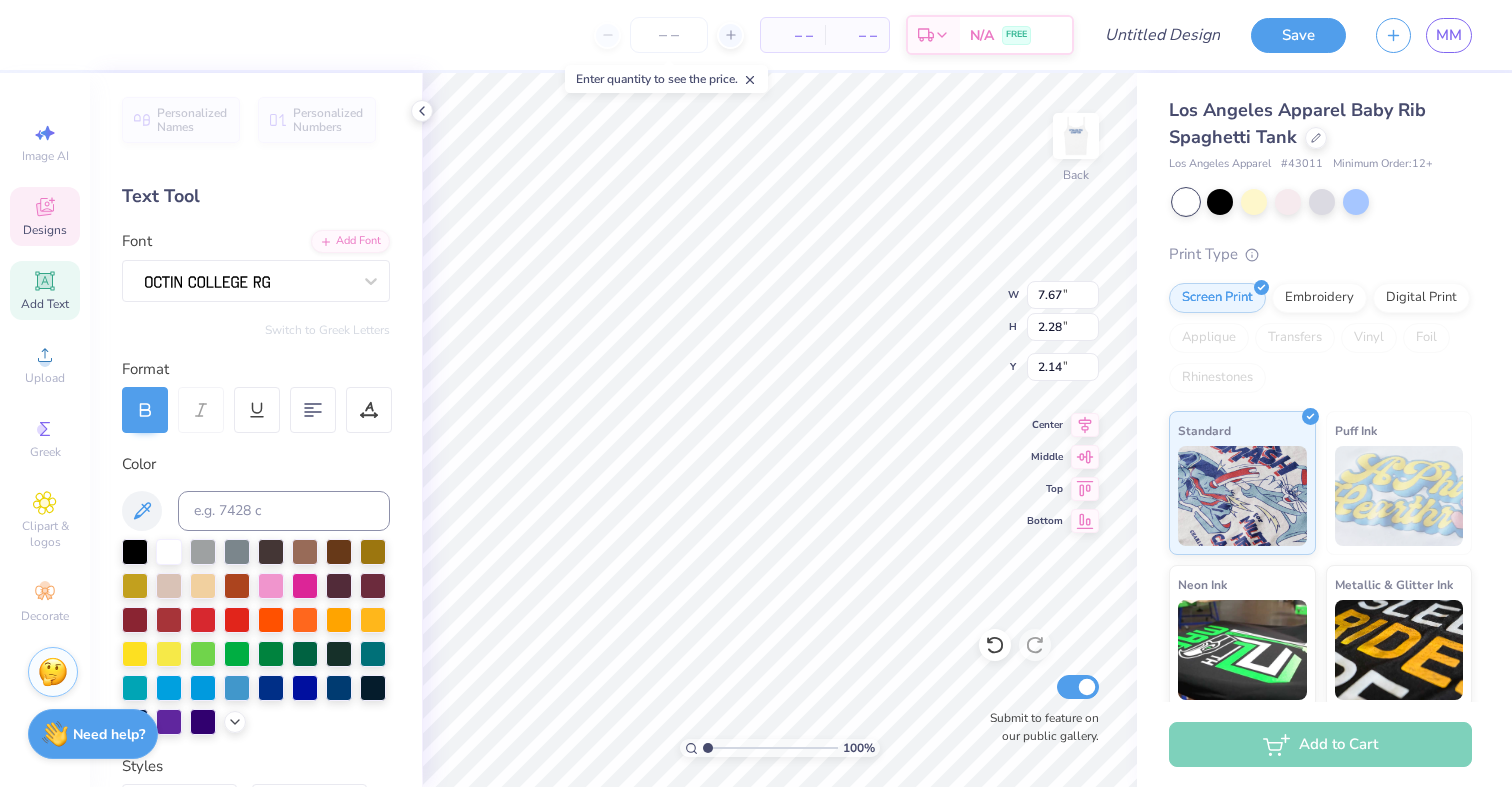 type on "2.24" 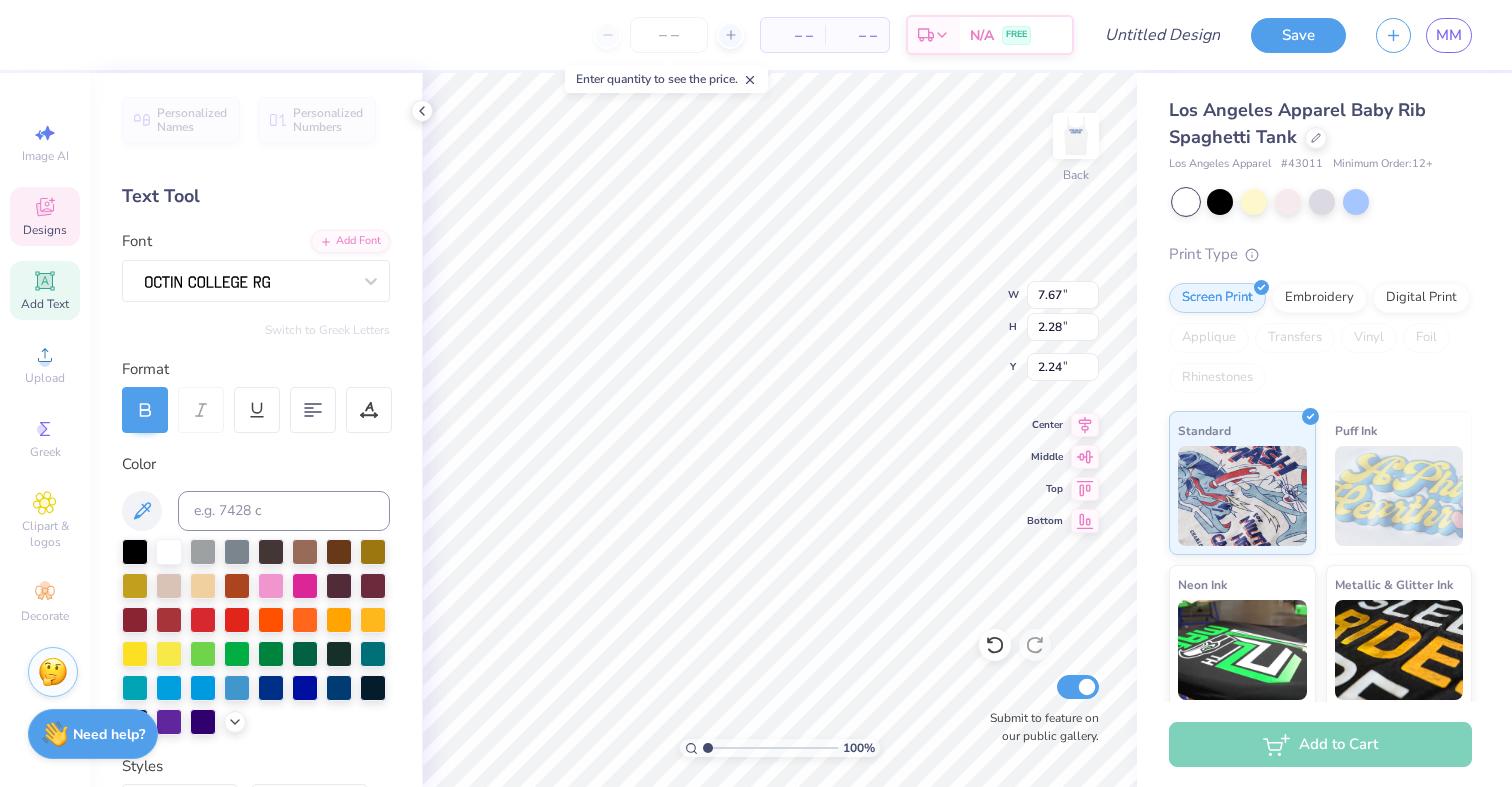 type on "0.31" 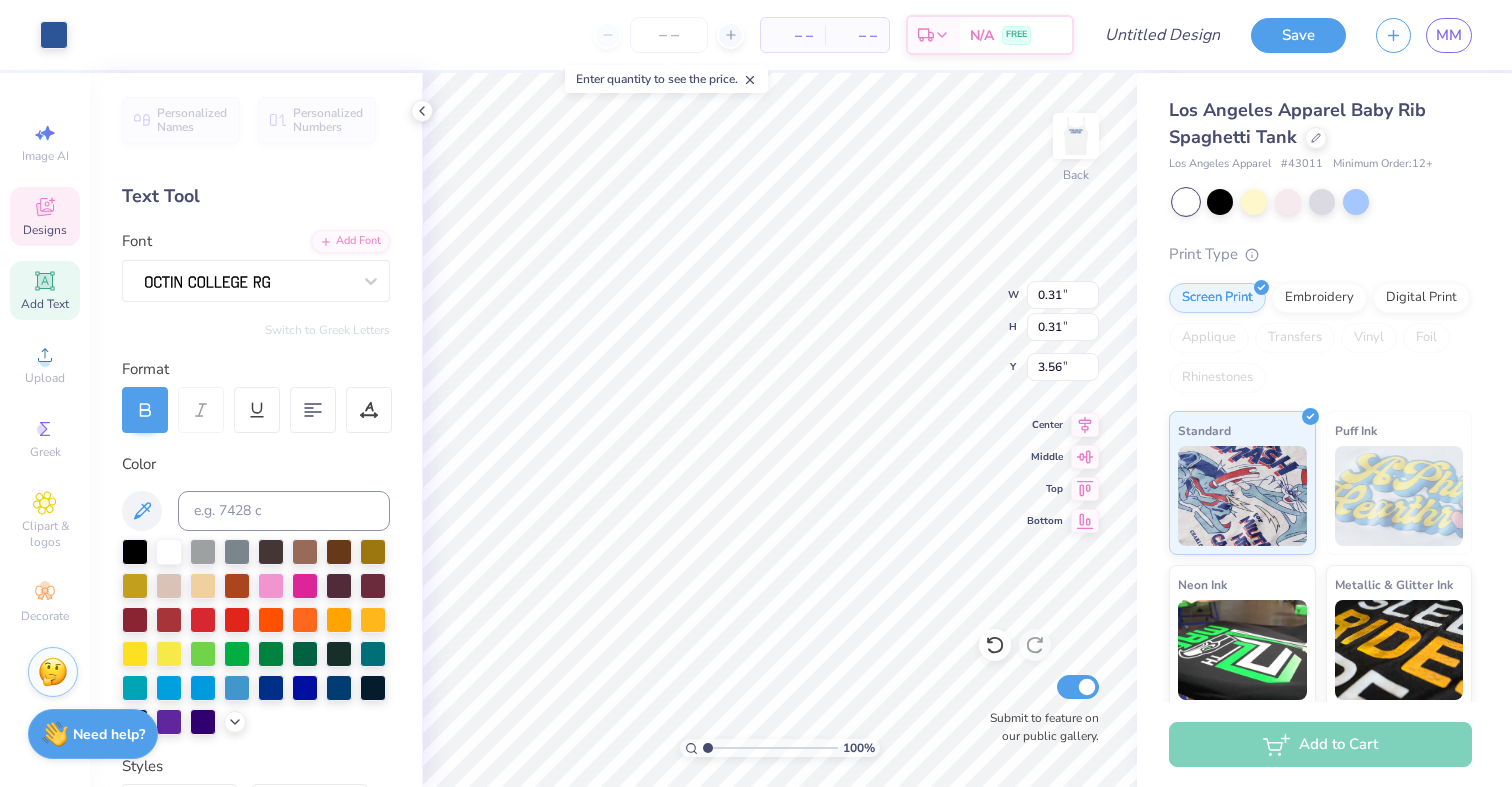 type on "8.30" 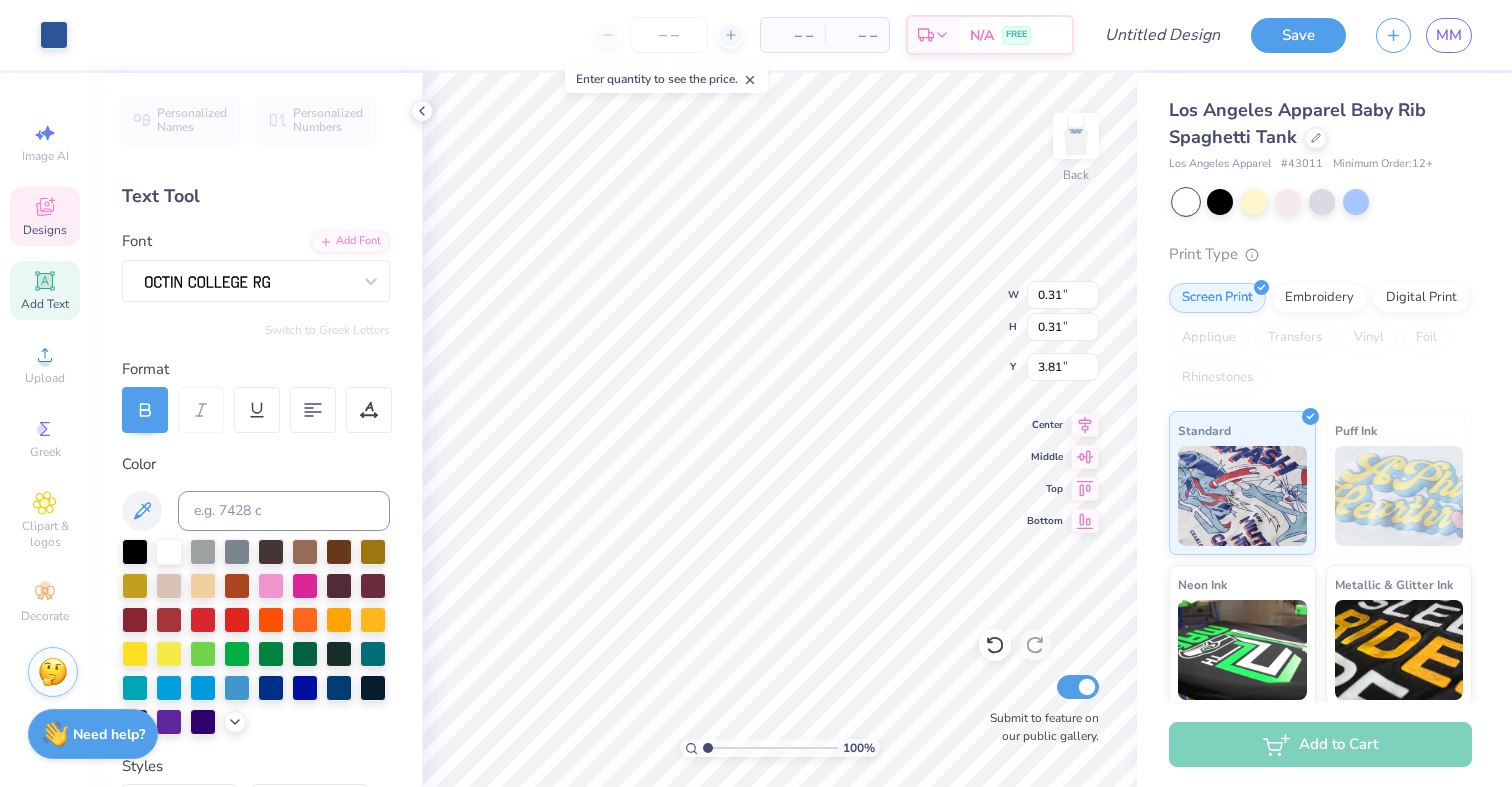 type on "3.56" 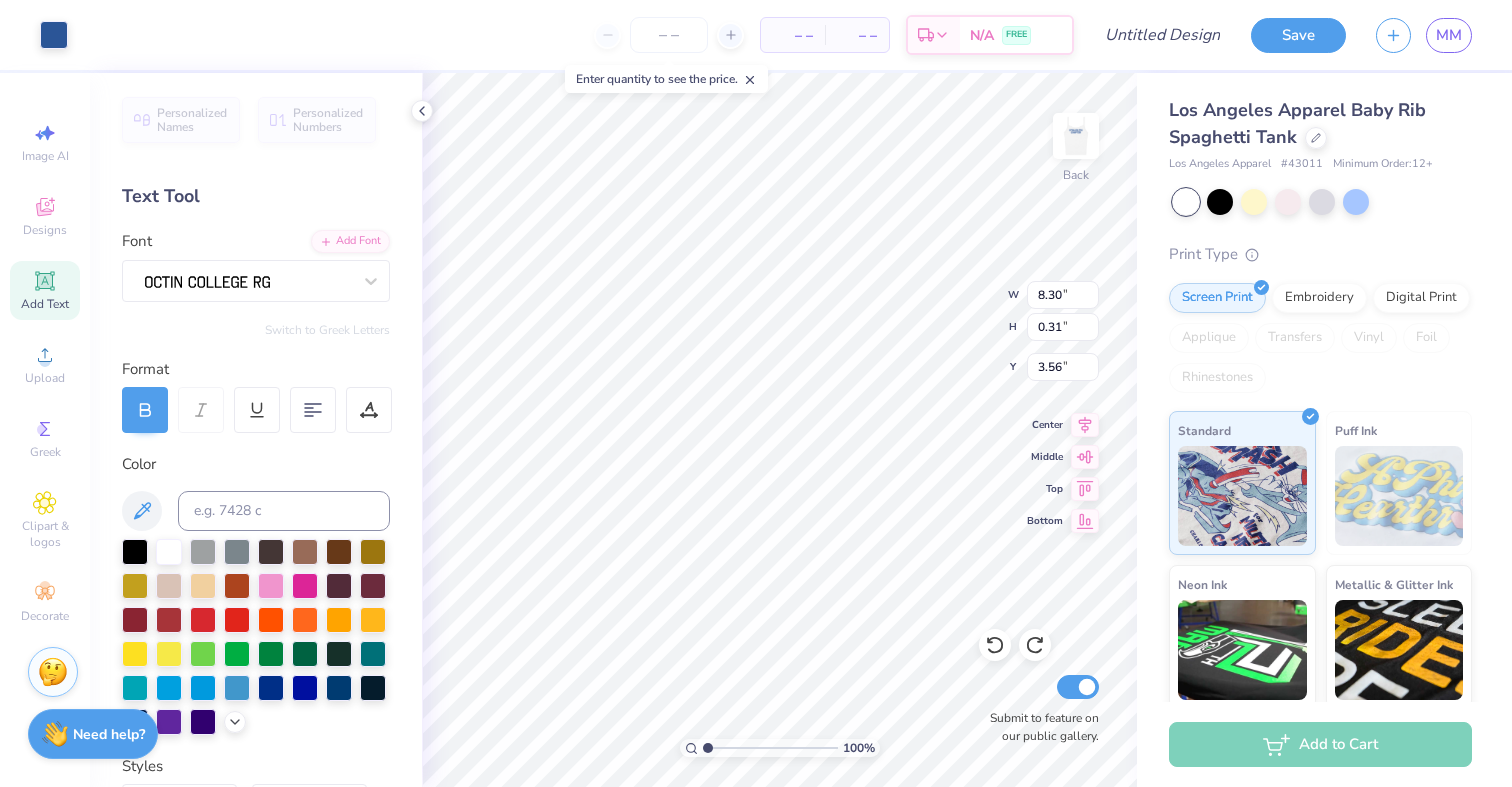 type on "8.04" 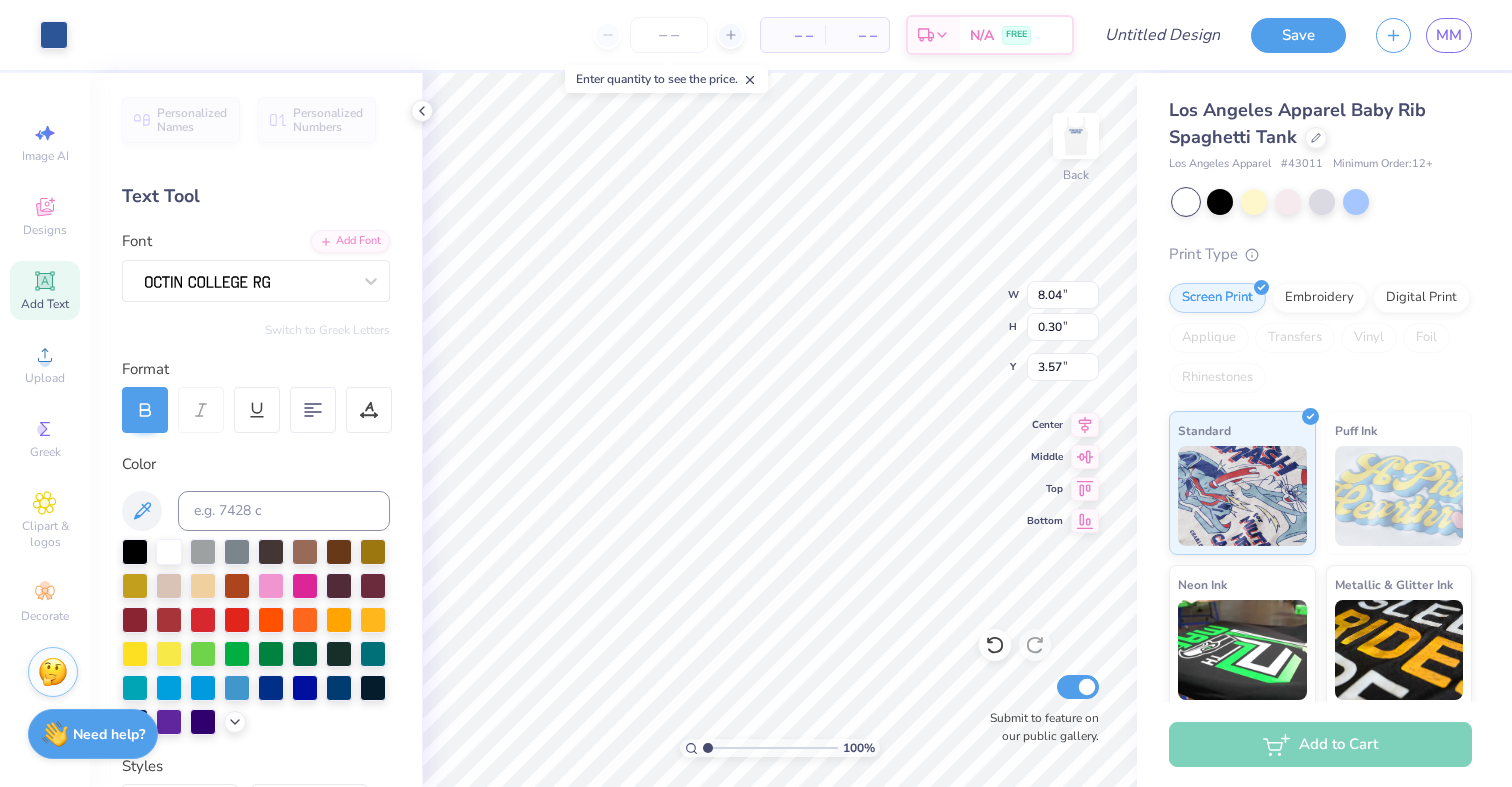 type on "8.30" 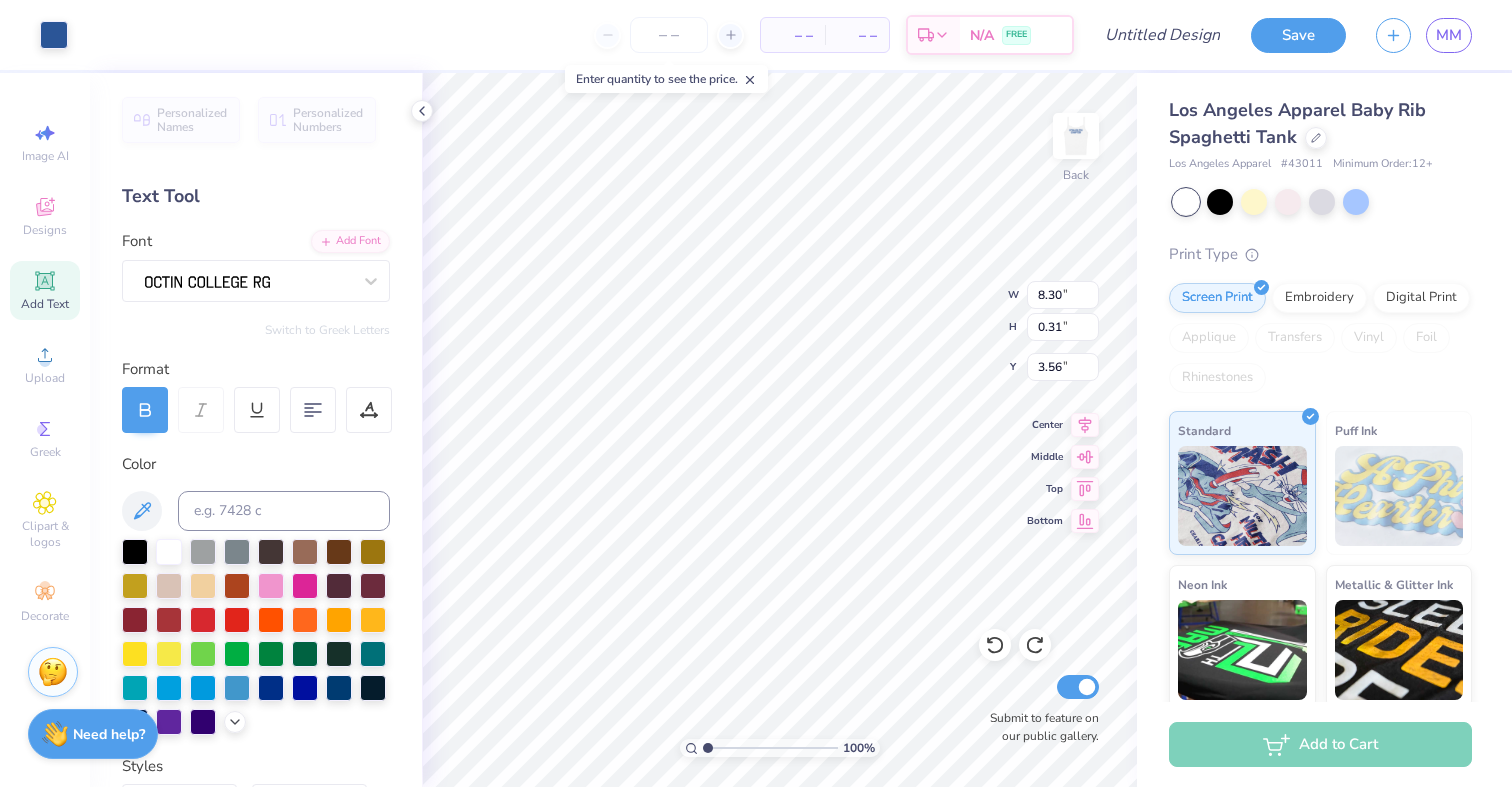 type on "3.63" 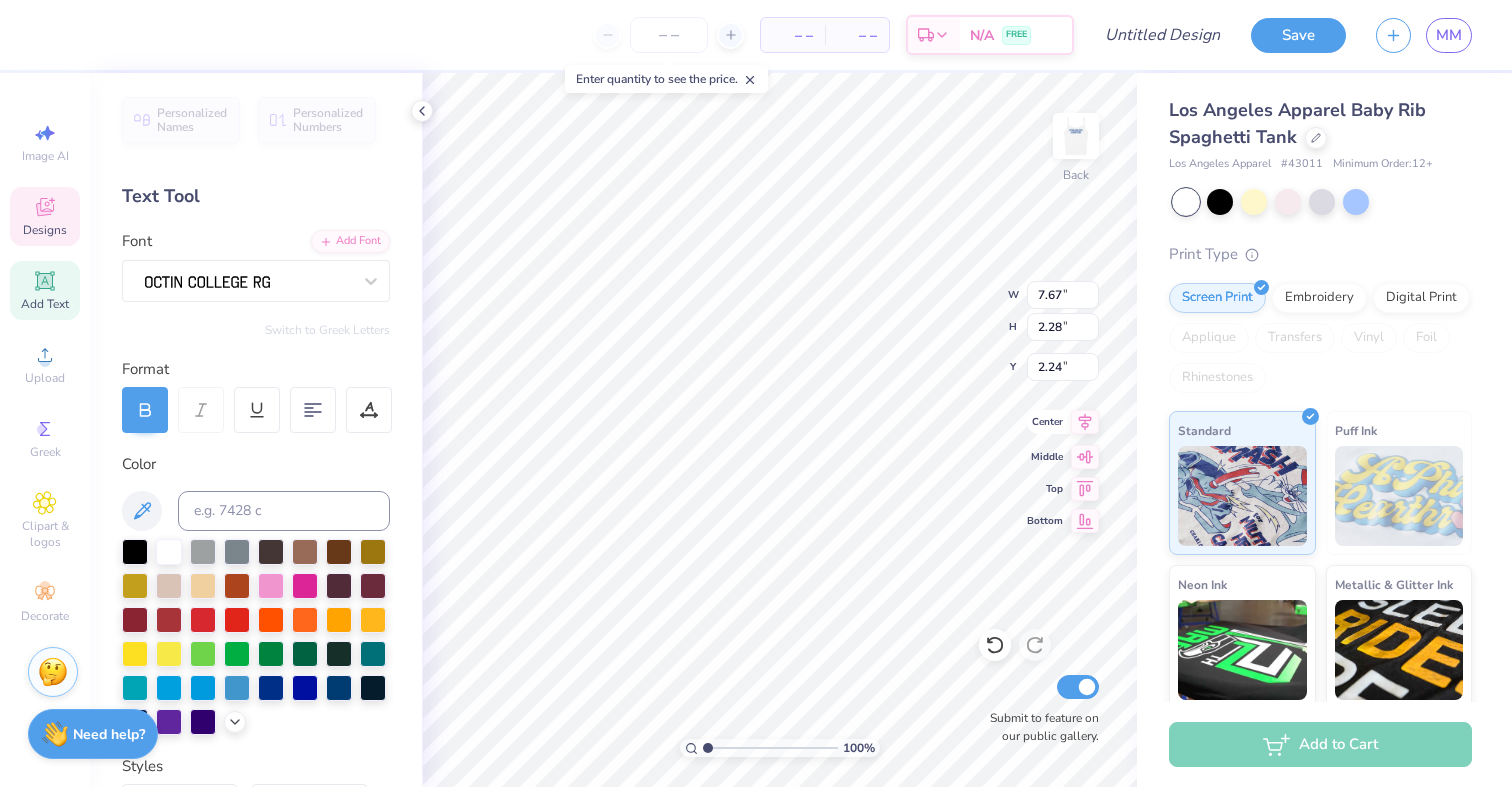 click 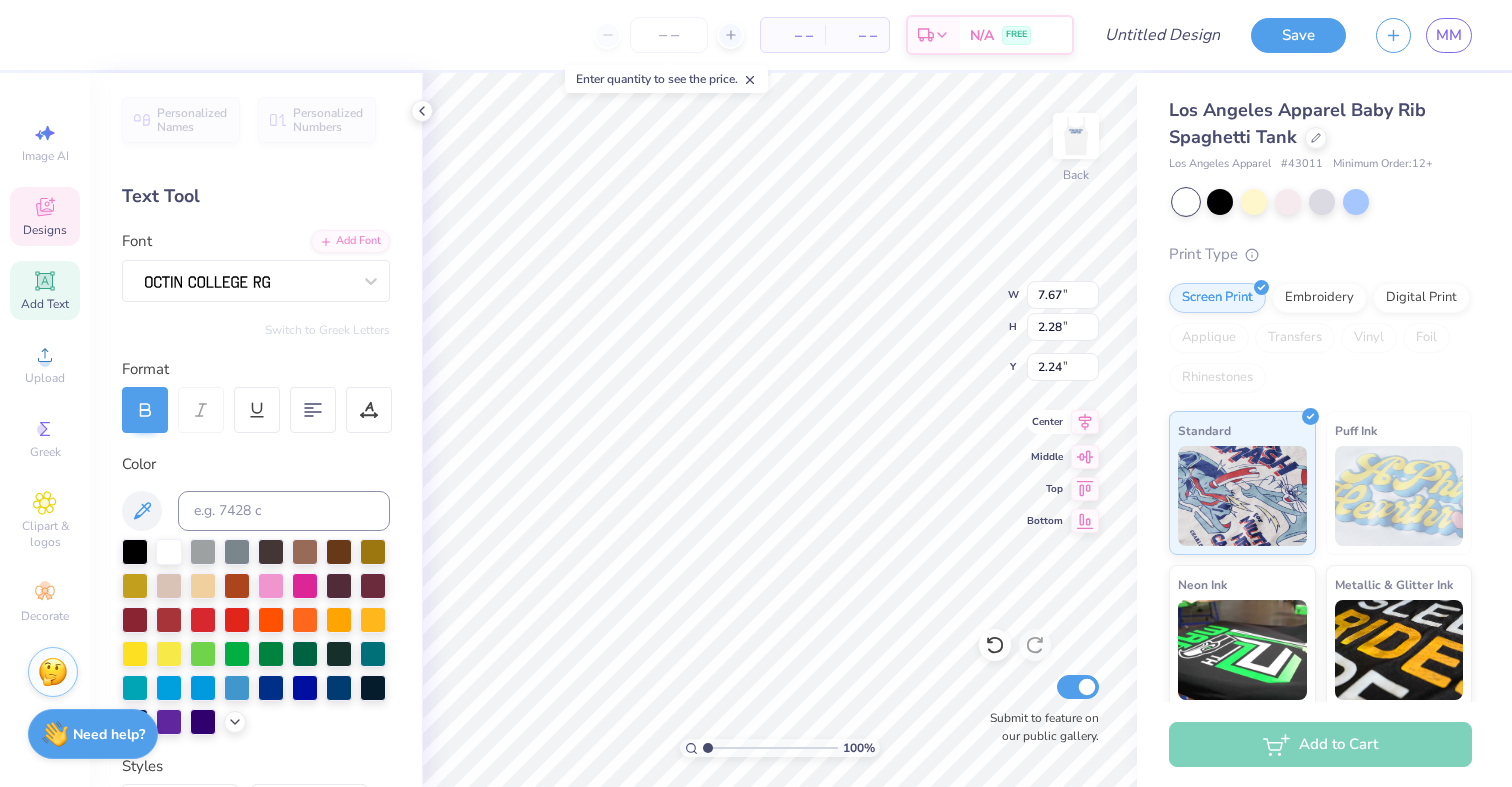 type on "0.31" 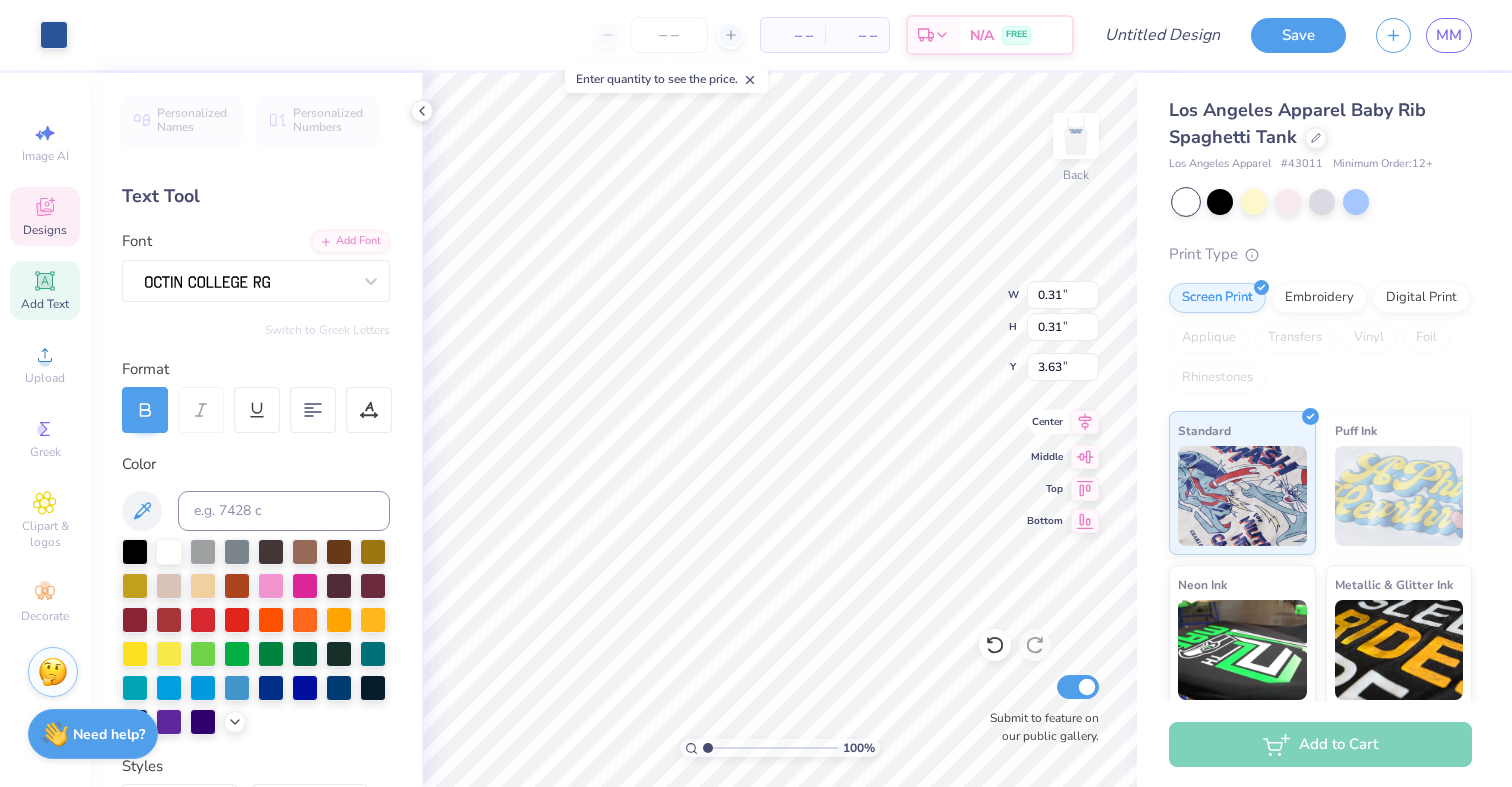 type on "8.30" 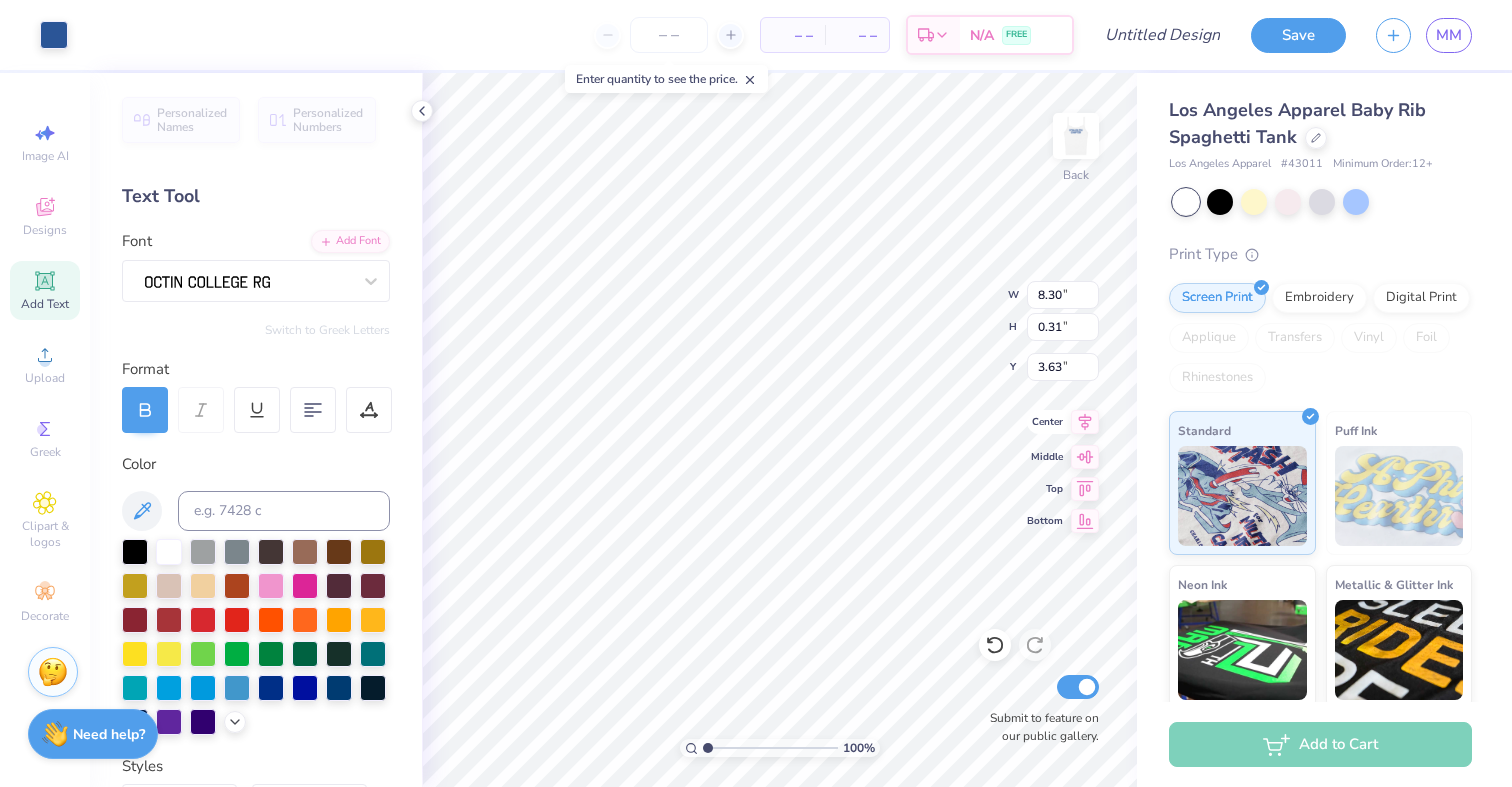 click 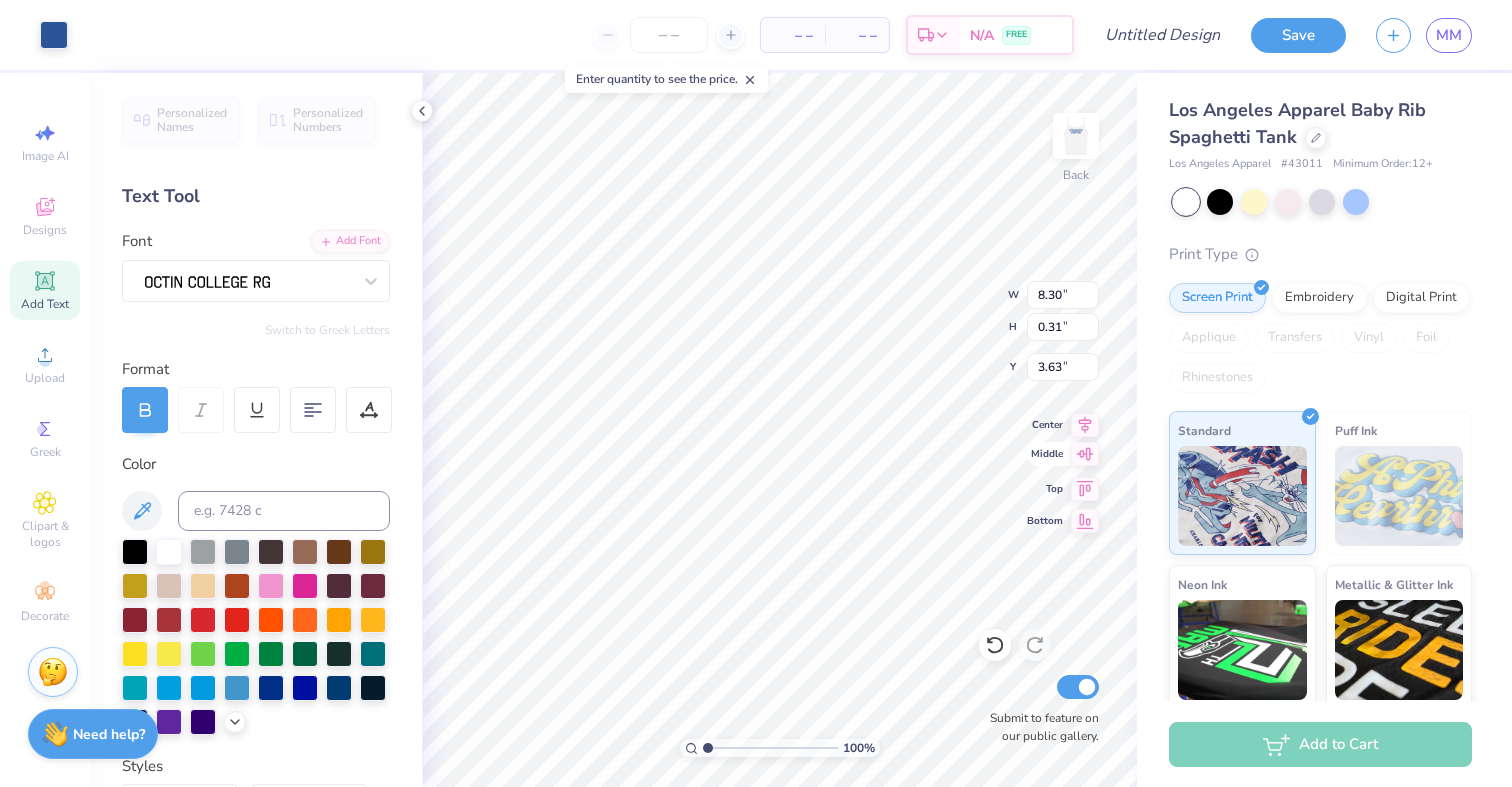 type on "3.65" 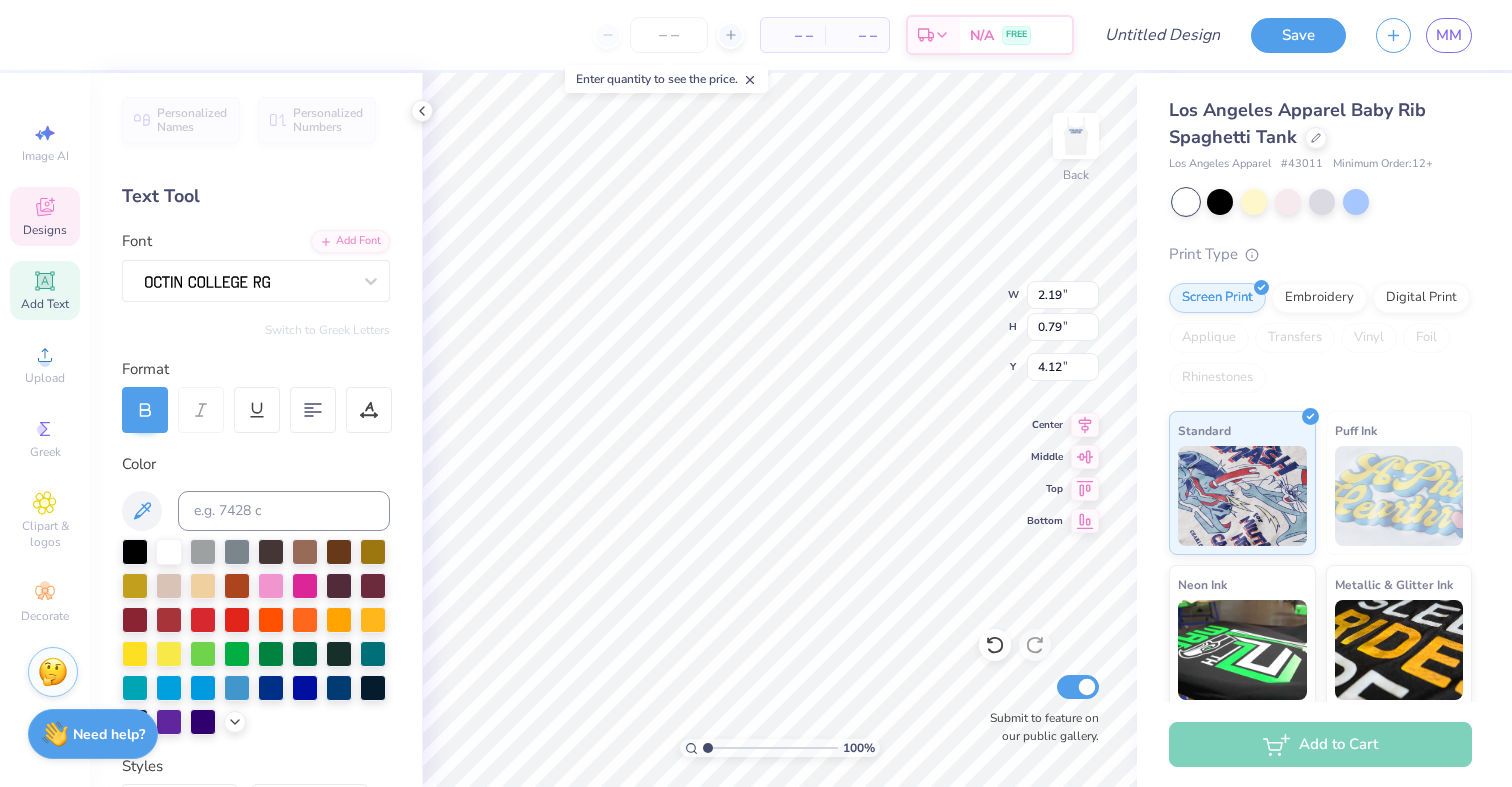 type on "1917" 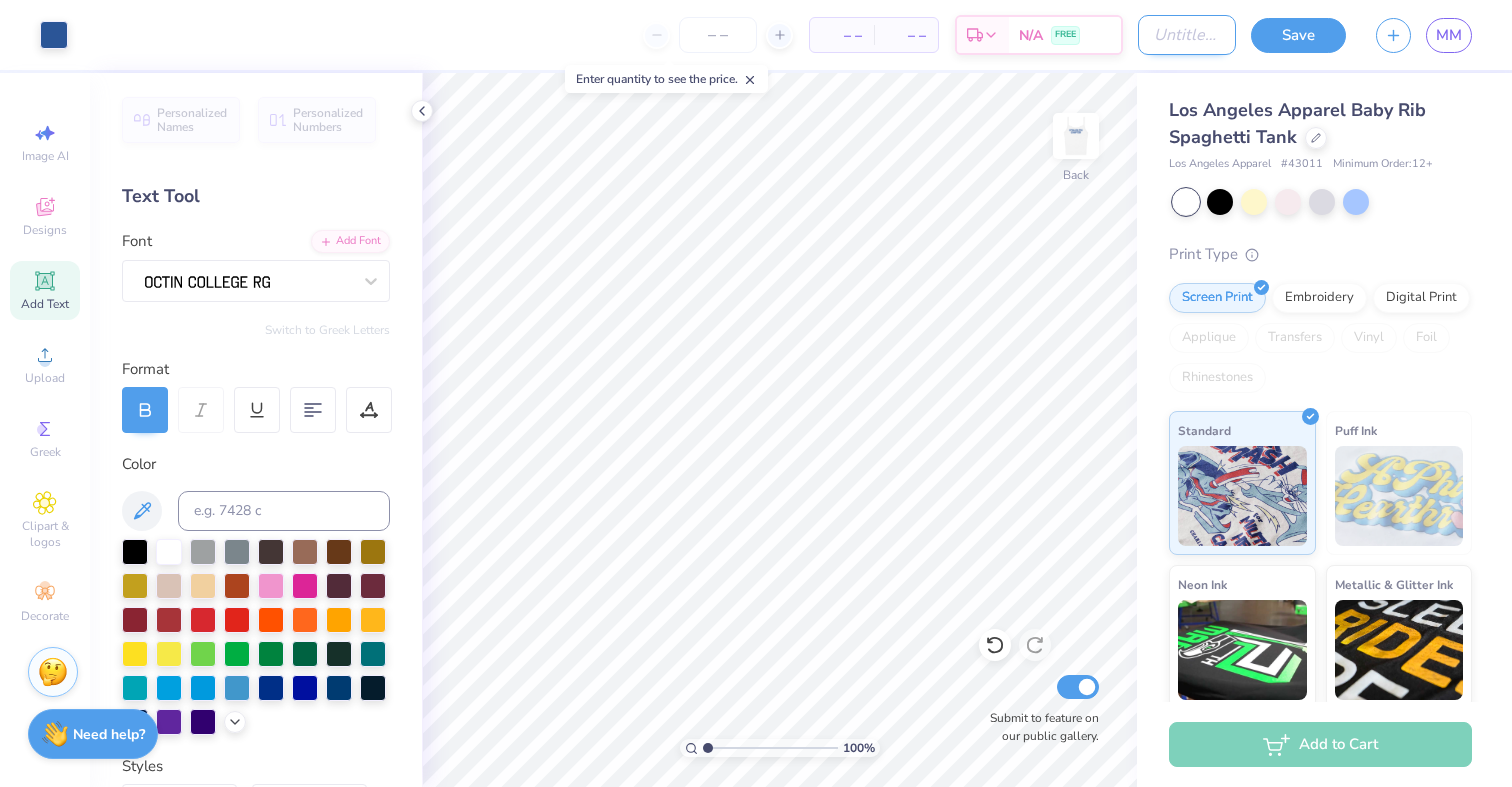 click on "Design Title" at bounding box center [1187, 35] 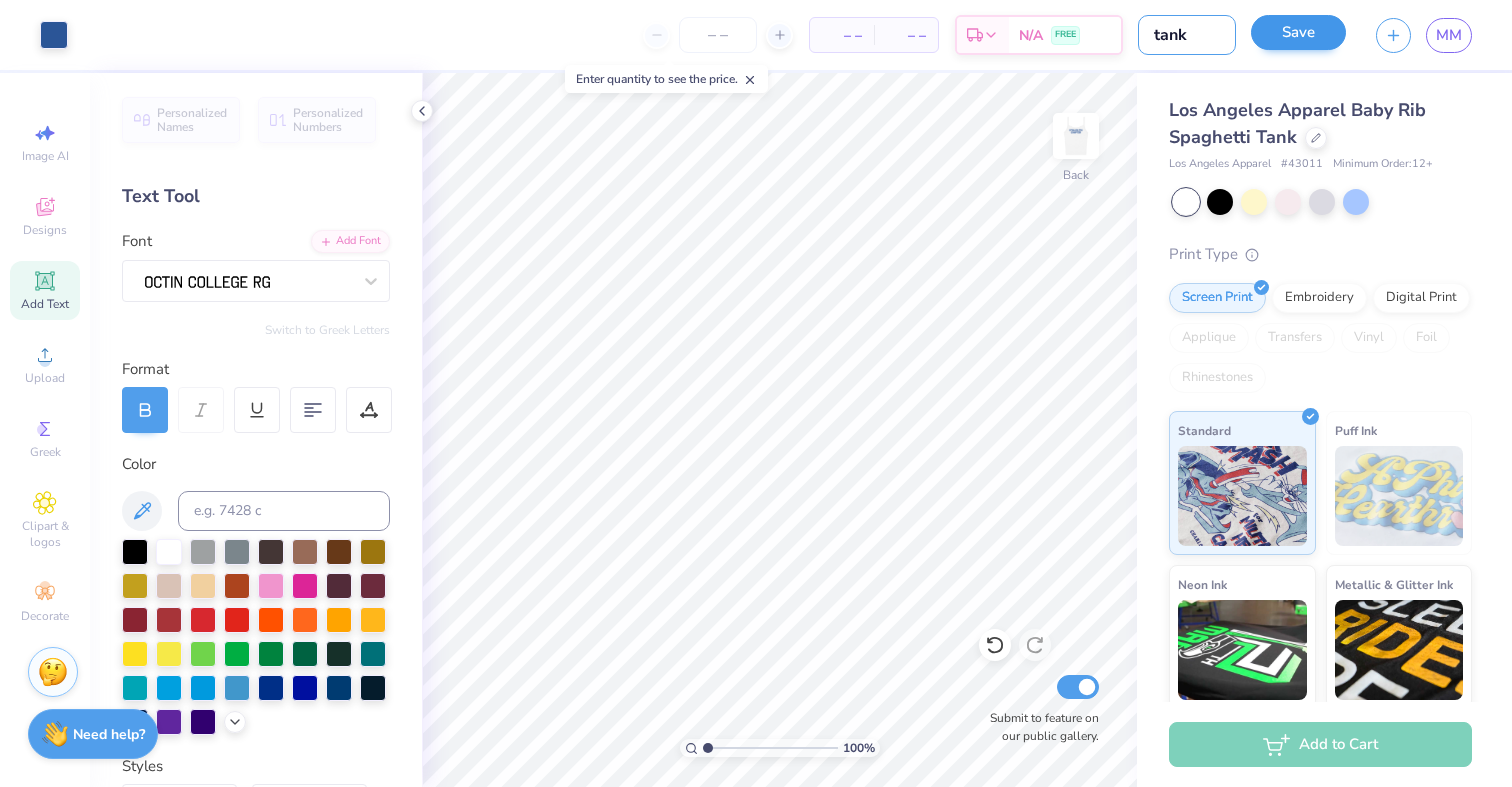type on "tank" 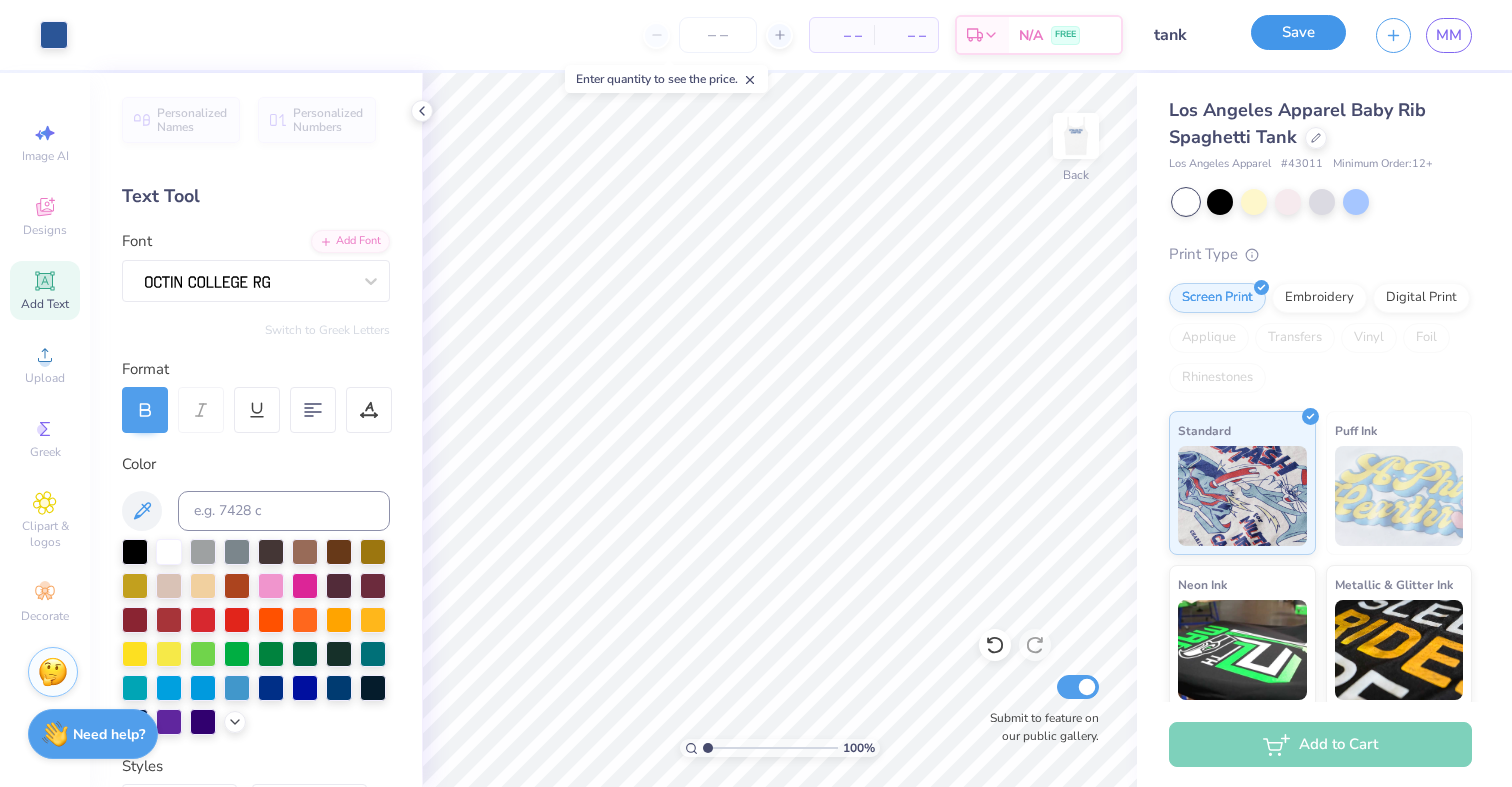 click on "Save" at bounding box center [1298, 32] 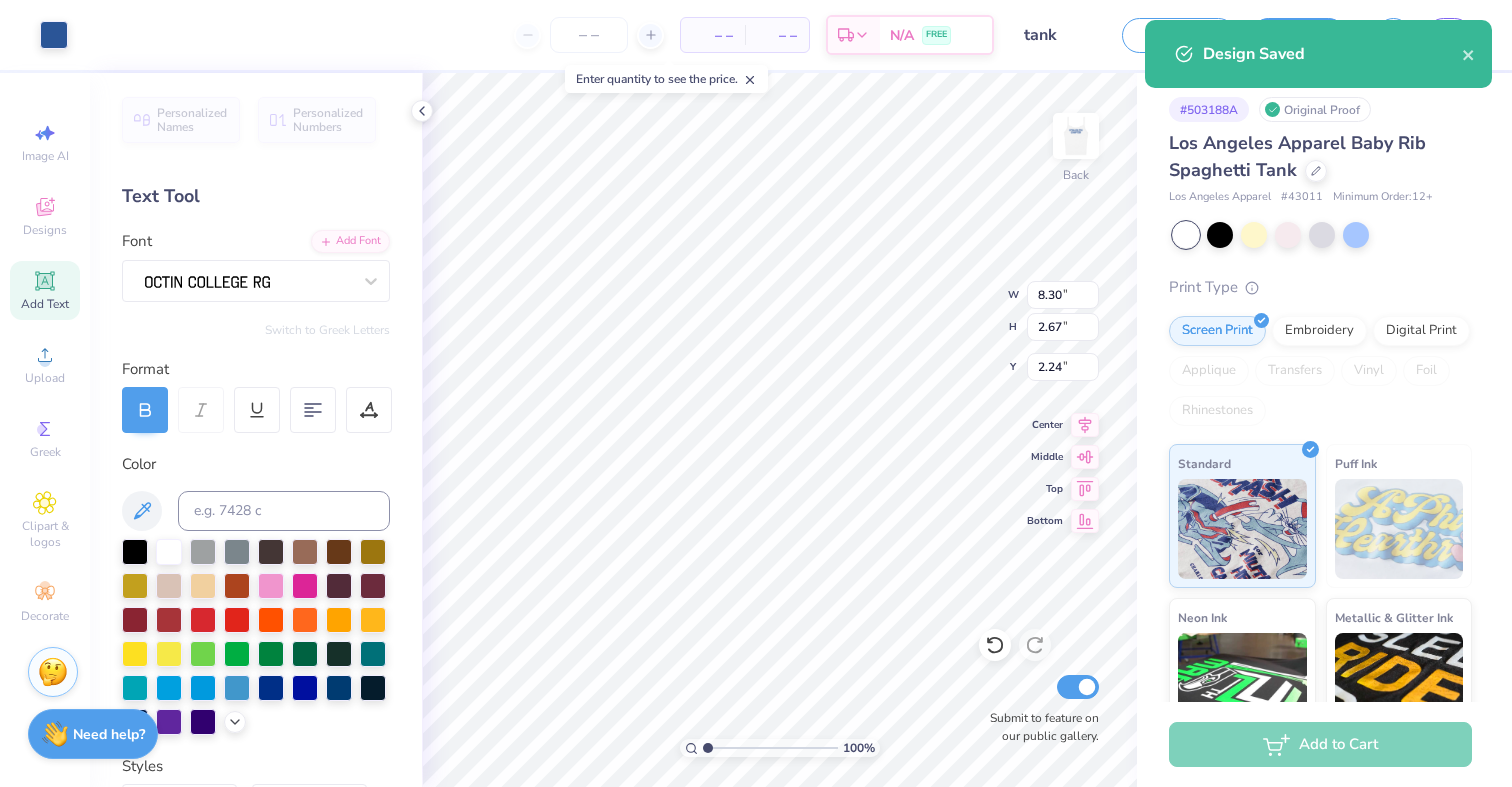 click on "Design Saved" at bounding box center (1318, 54) 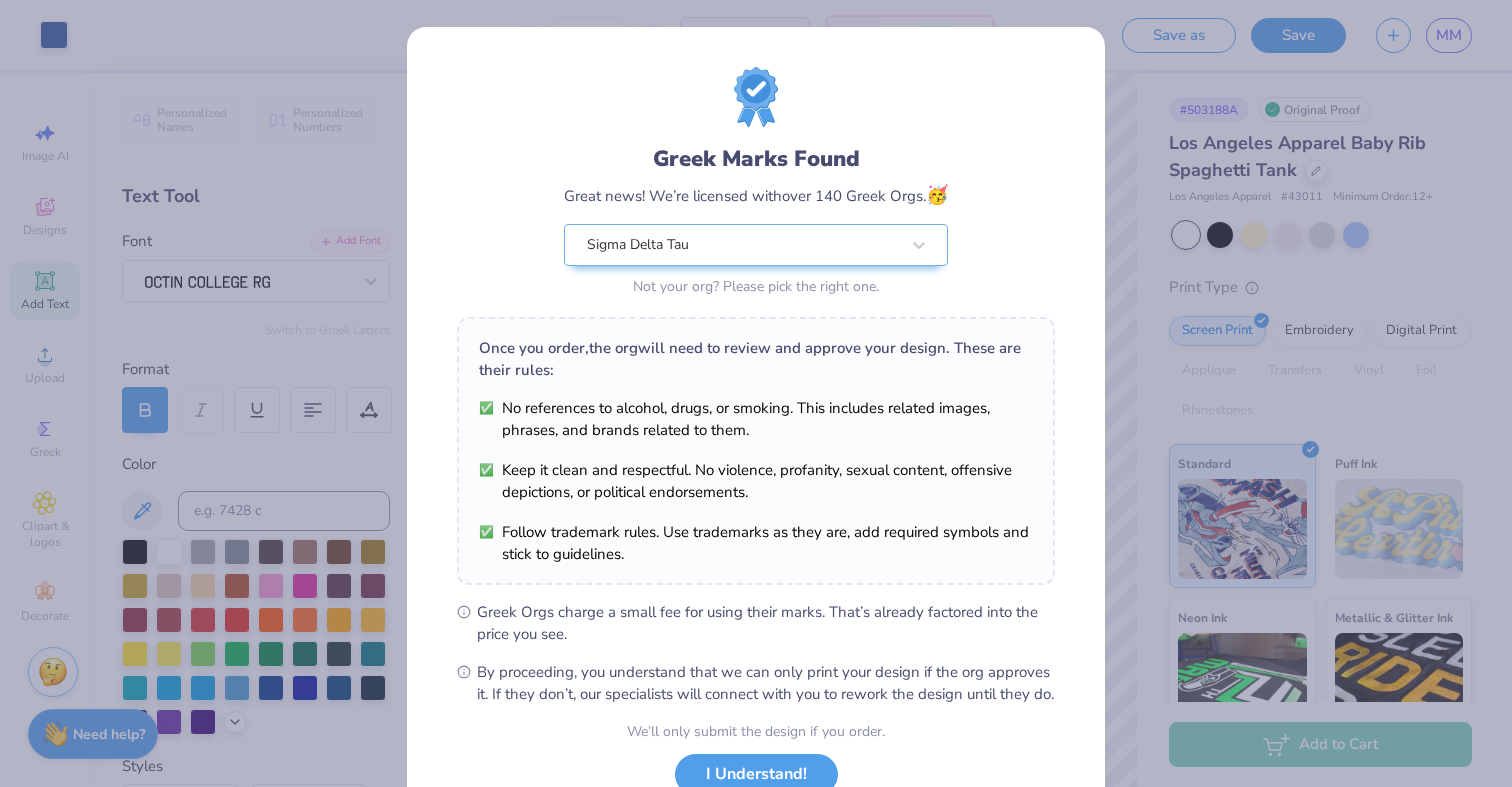 scroll, scrollTop: 149, scrollLeft: 0, axis: vertical 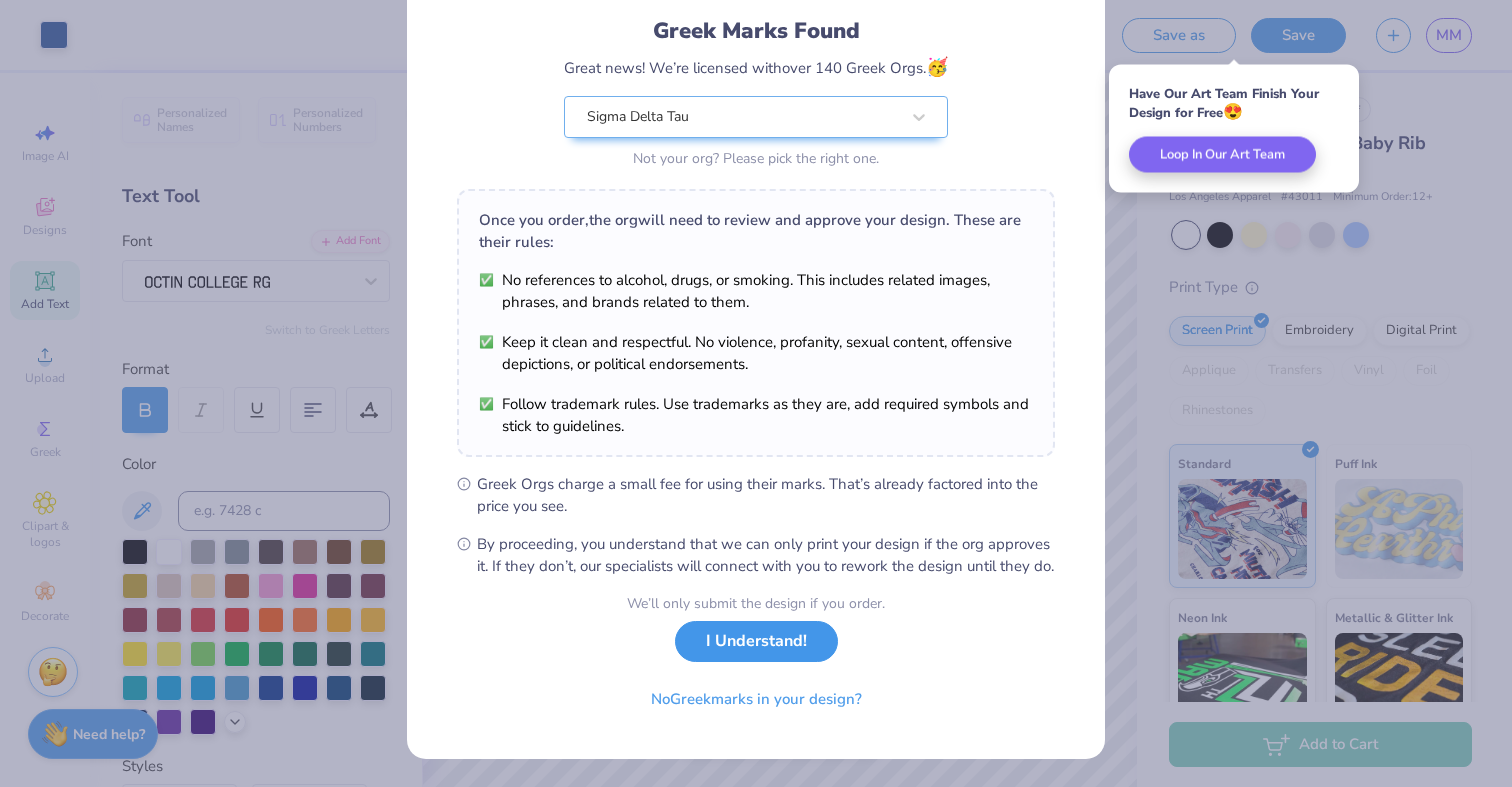 click on "I Understand!" at bounding box center [756, 641] 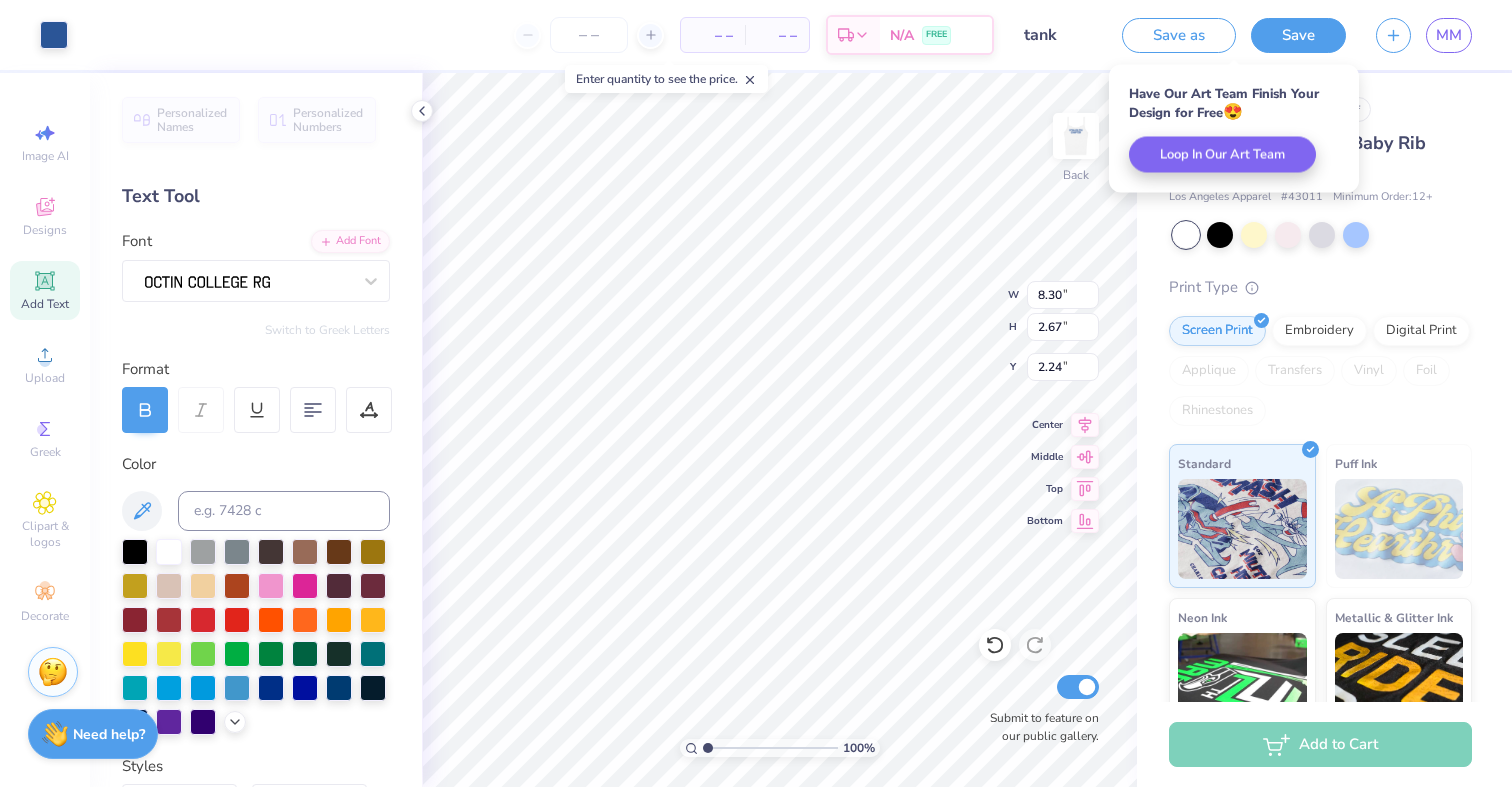 scroll, scrollTop: 0, scrollLeft: 0, axis: both 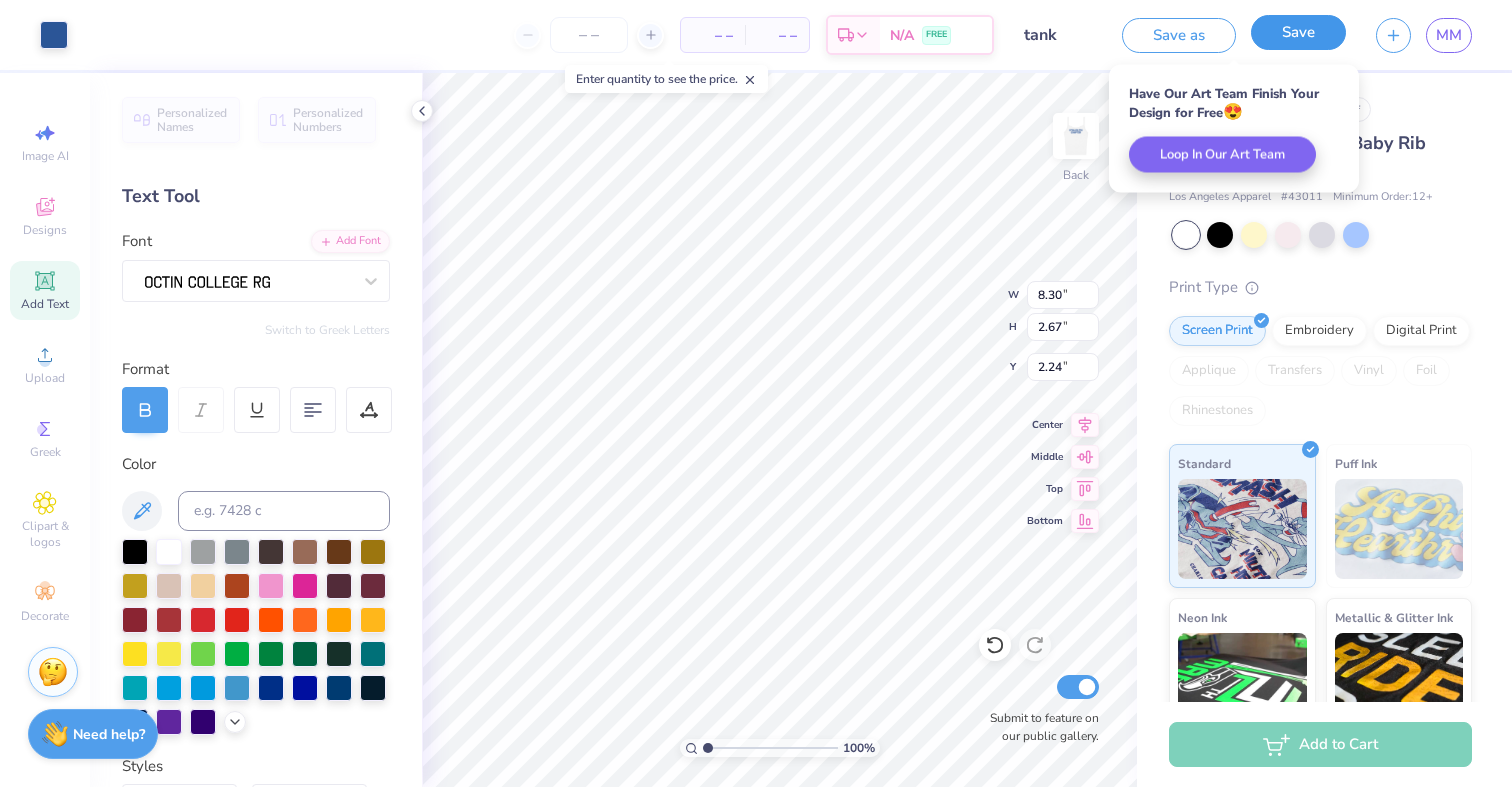 click on "Save" at bounding box center [1298, 32] 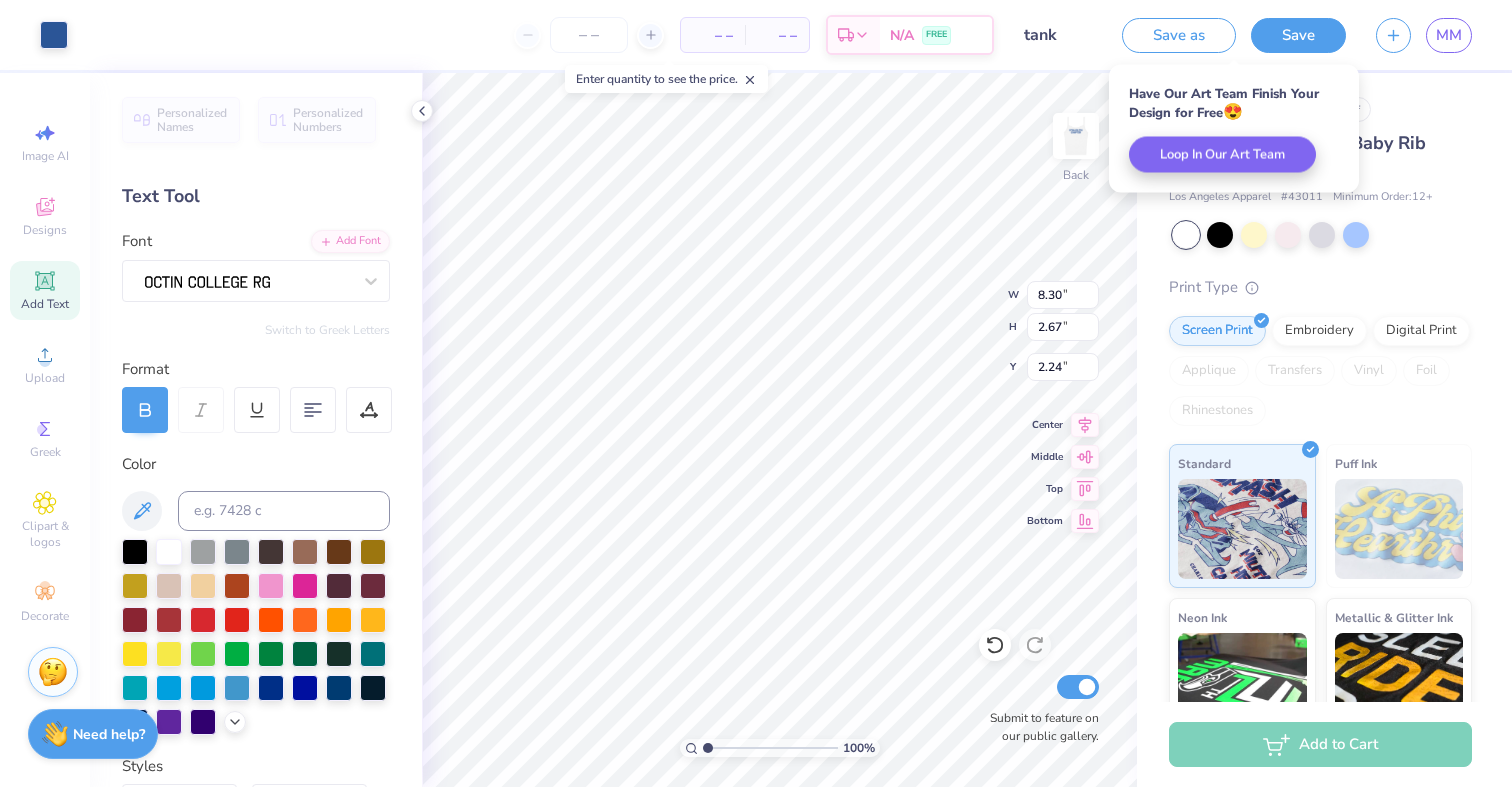 click on "Los Angeles Apparel Baby Rib Spaghetti Tank" at bounding box center (1320, 157) 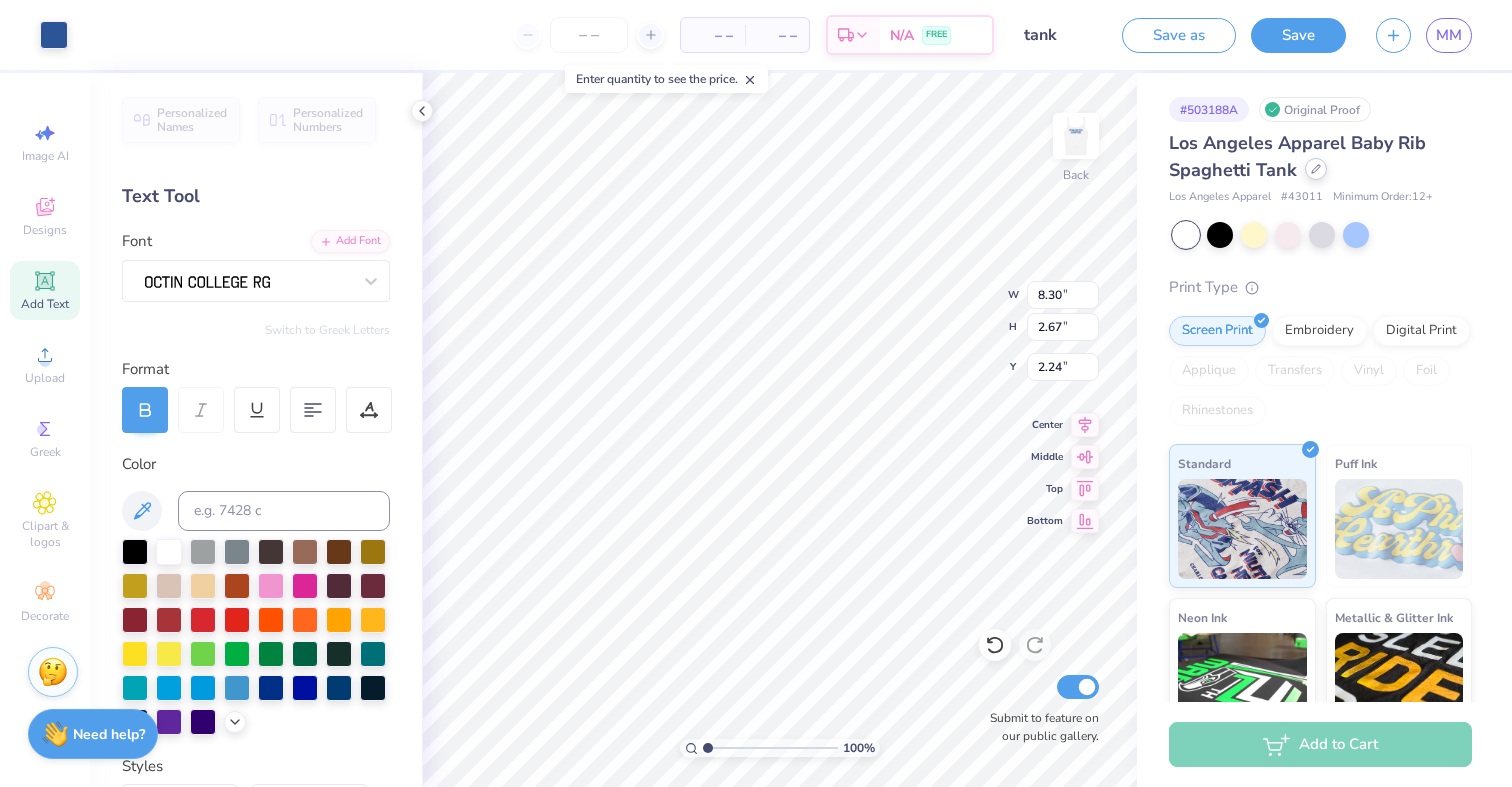 click at bounding box center (1316, 169) 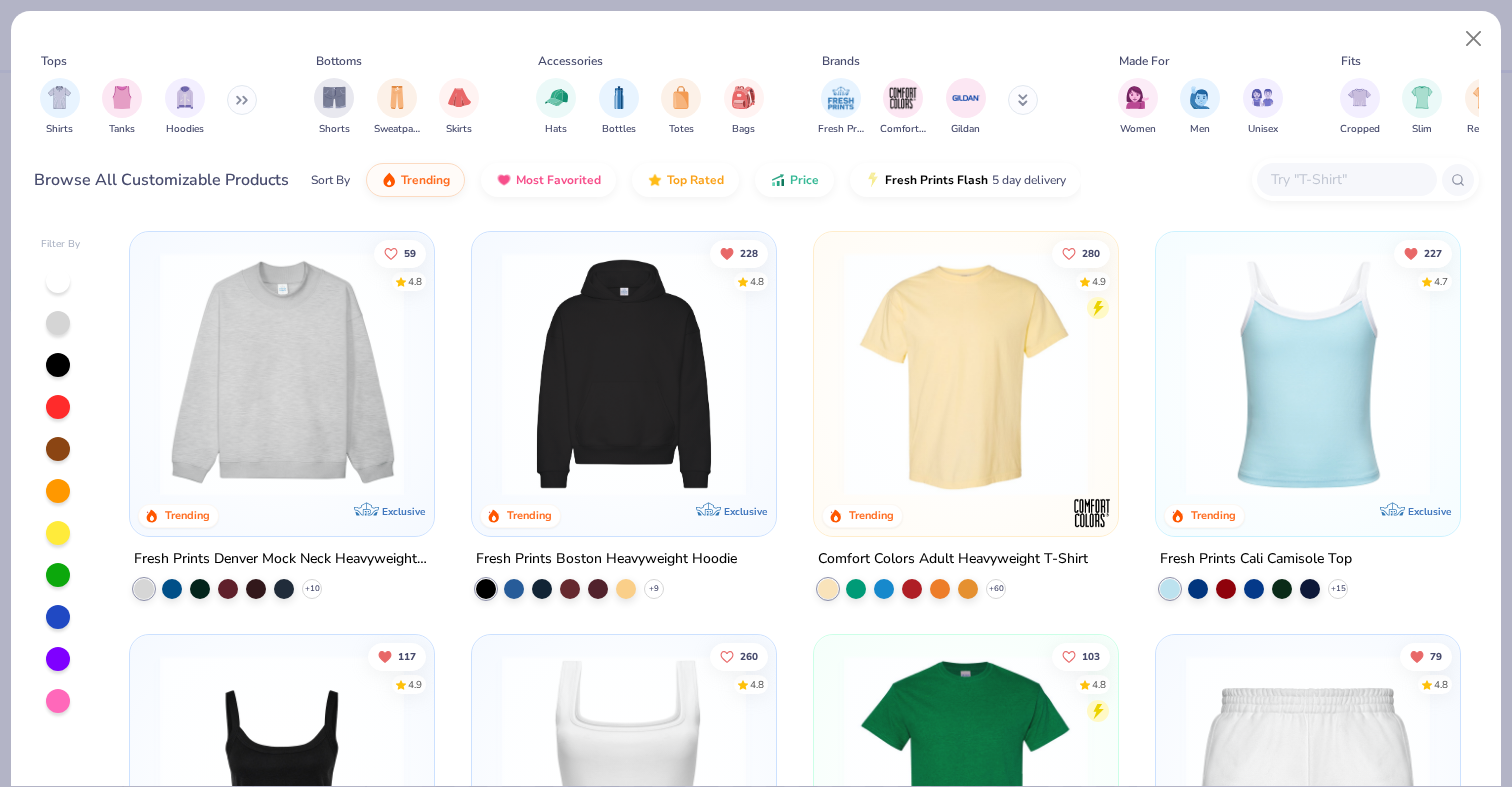 click on "Shirts Tanks Hoodies" at bounding box center (149, 107) 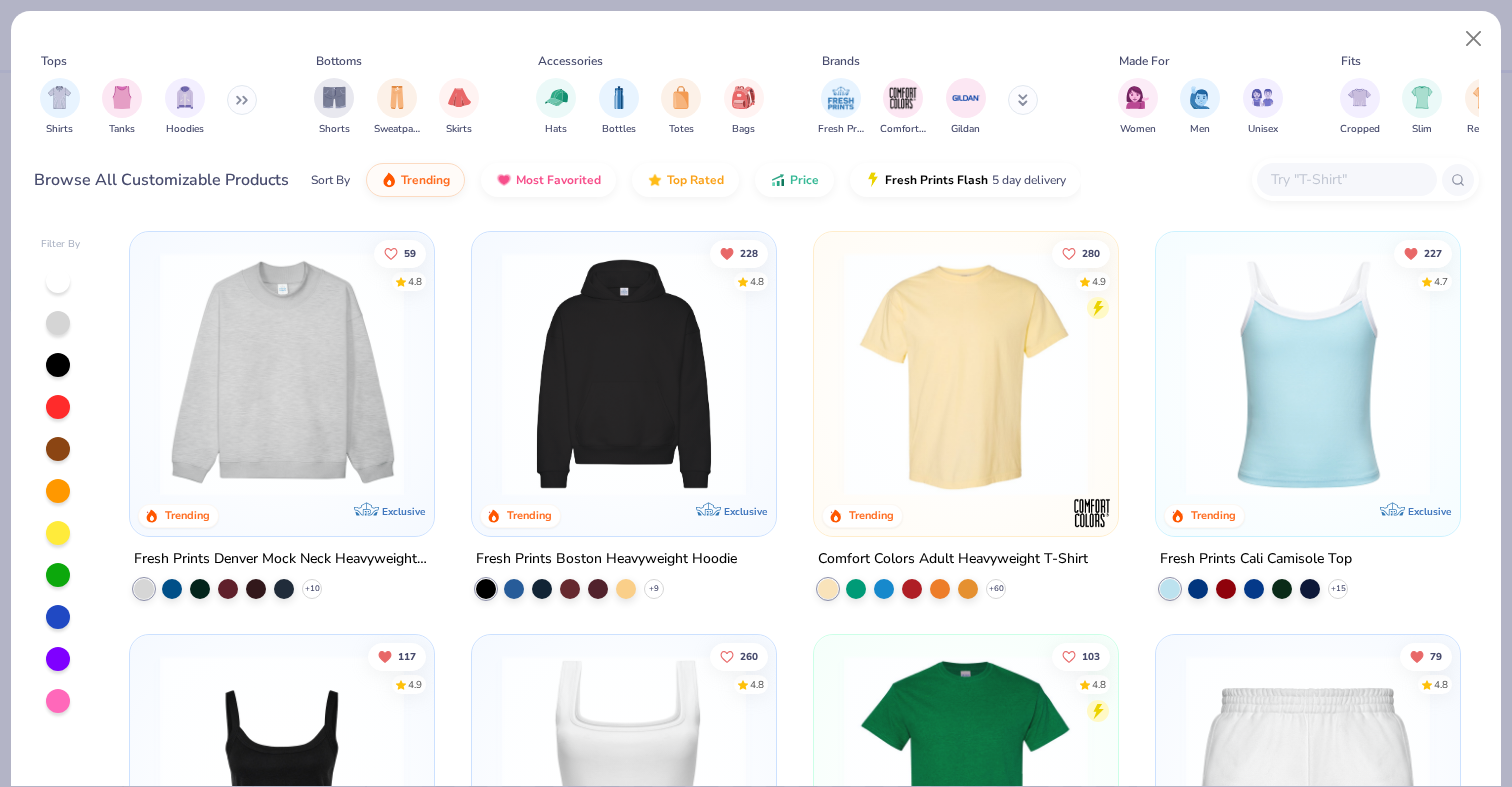click 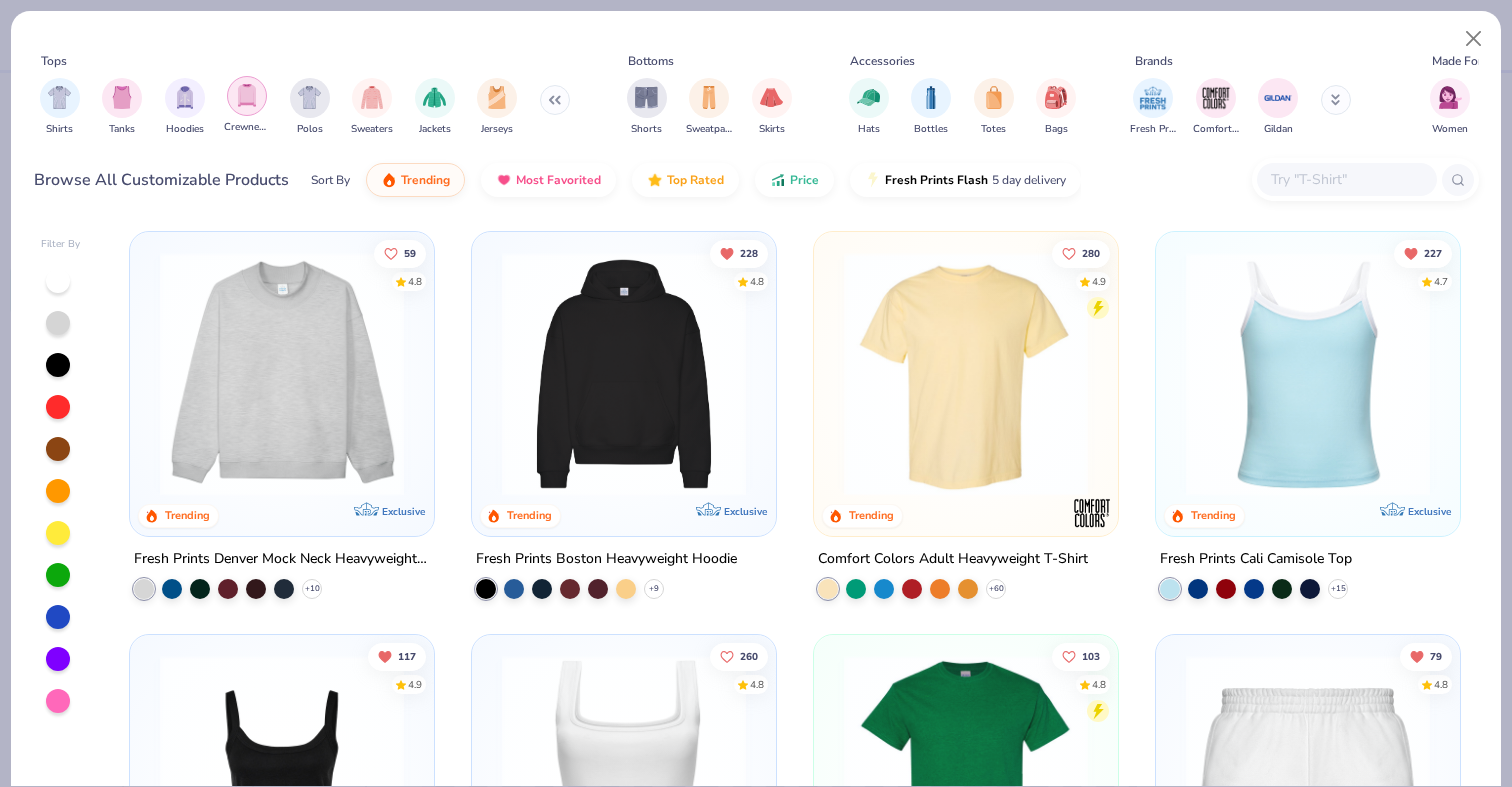 click at bounding box center [247, 95] 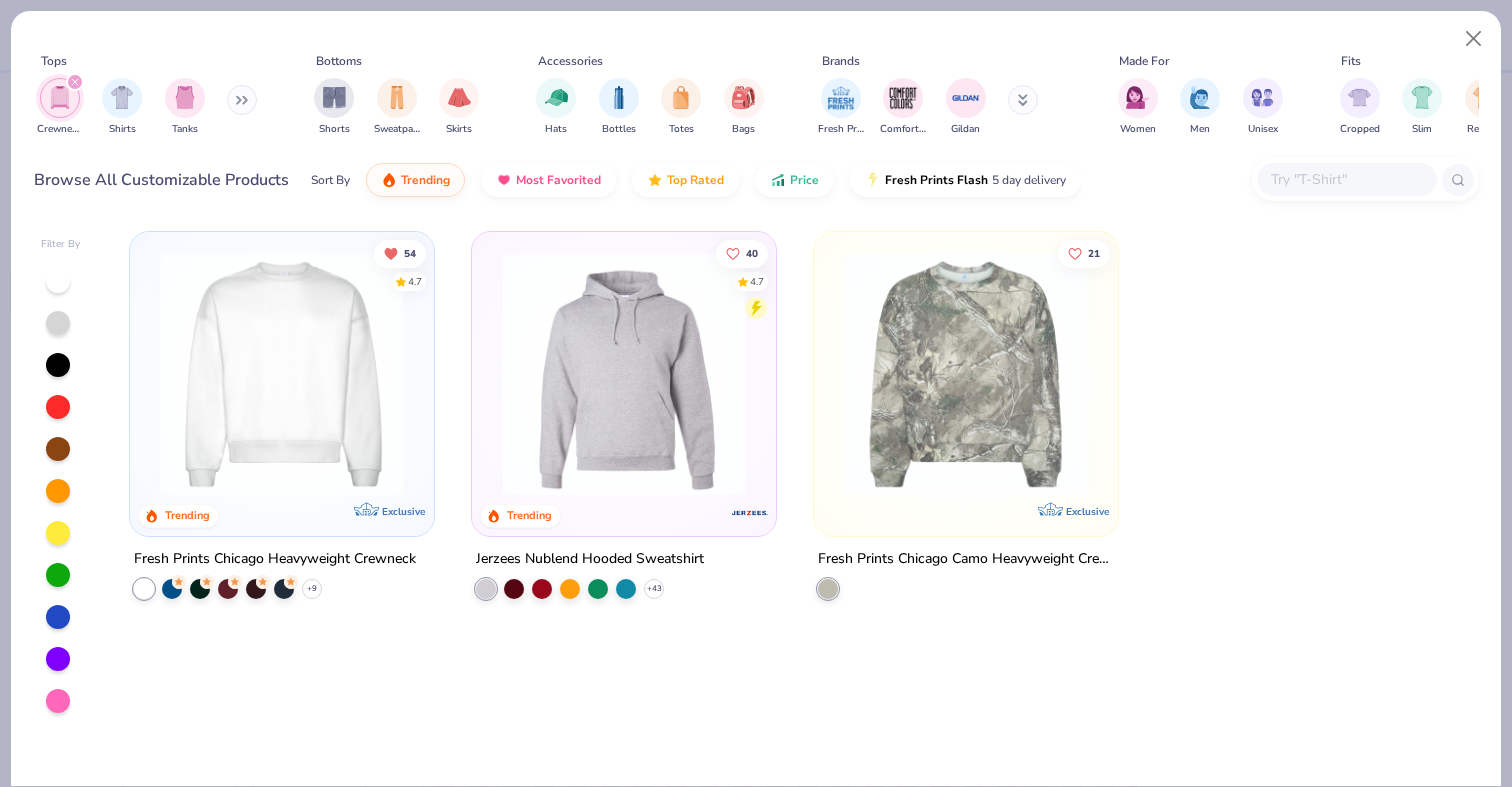 click at bounding box center [282, 374] 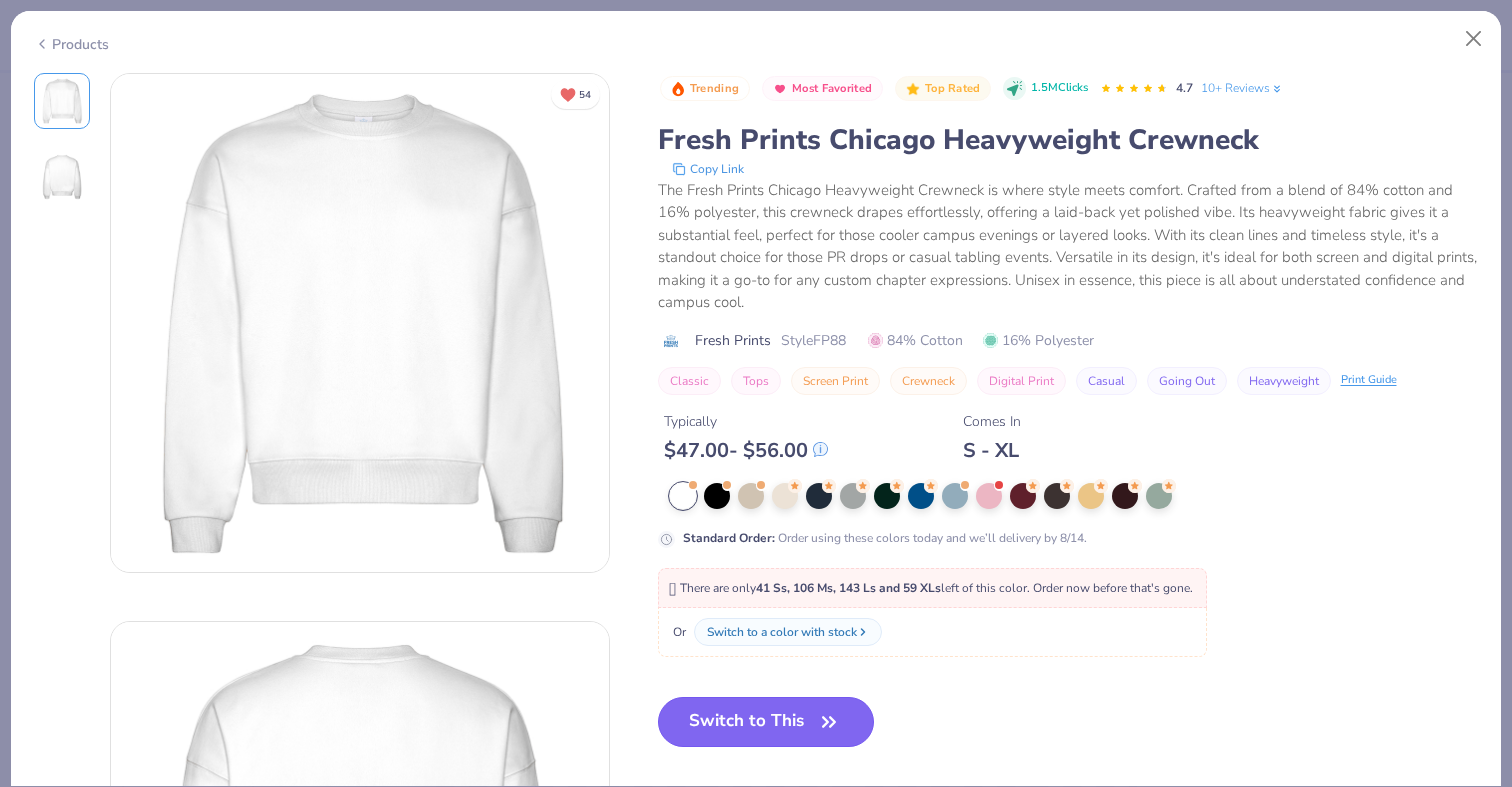 click on "Switch to This" at bounding box center (766, 722) 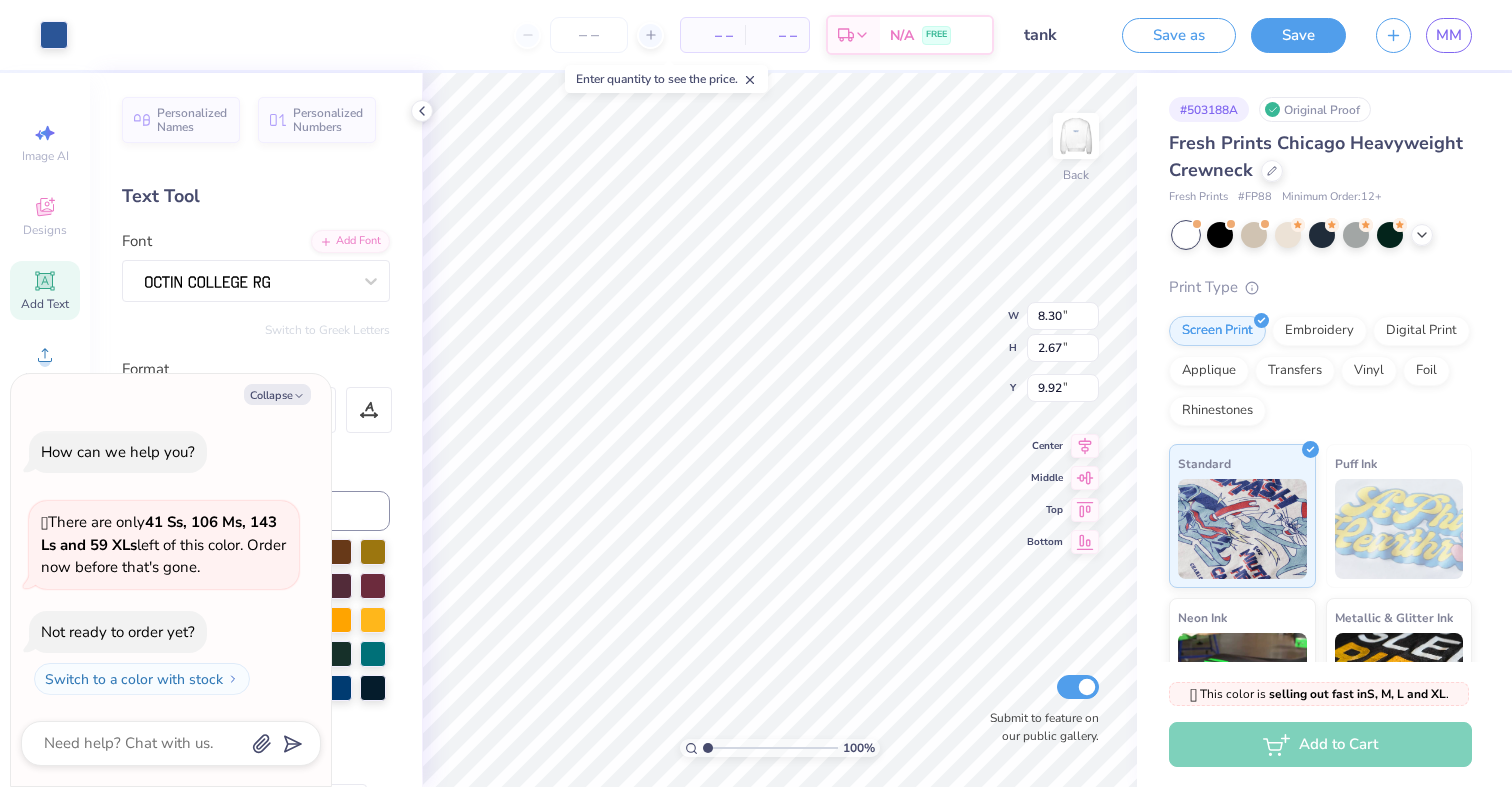 type on "x" 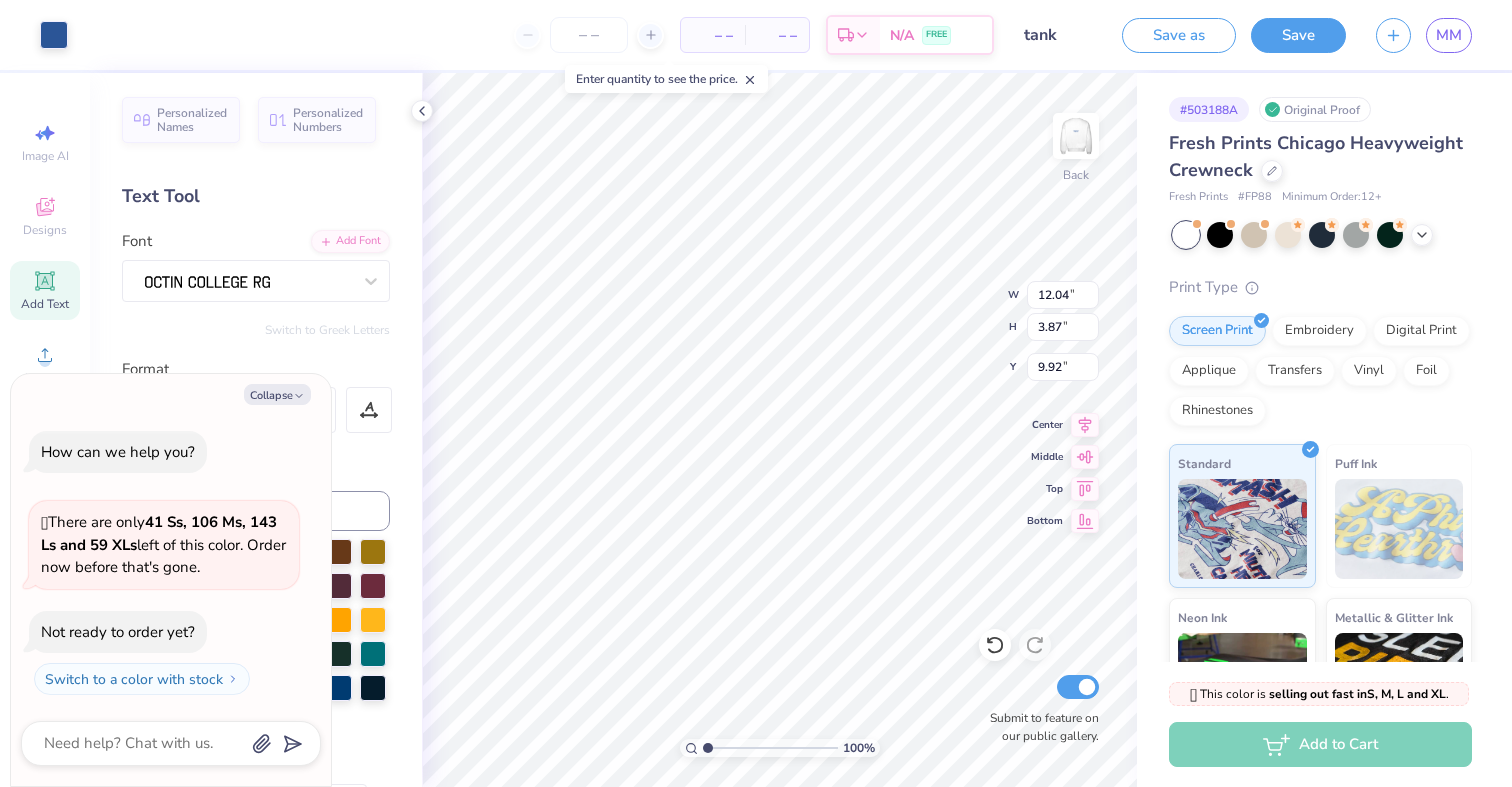 type on "x" 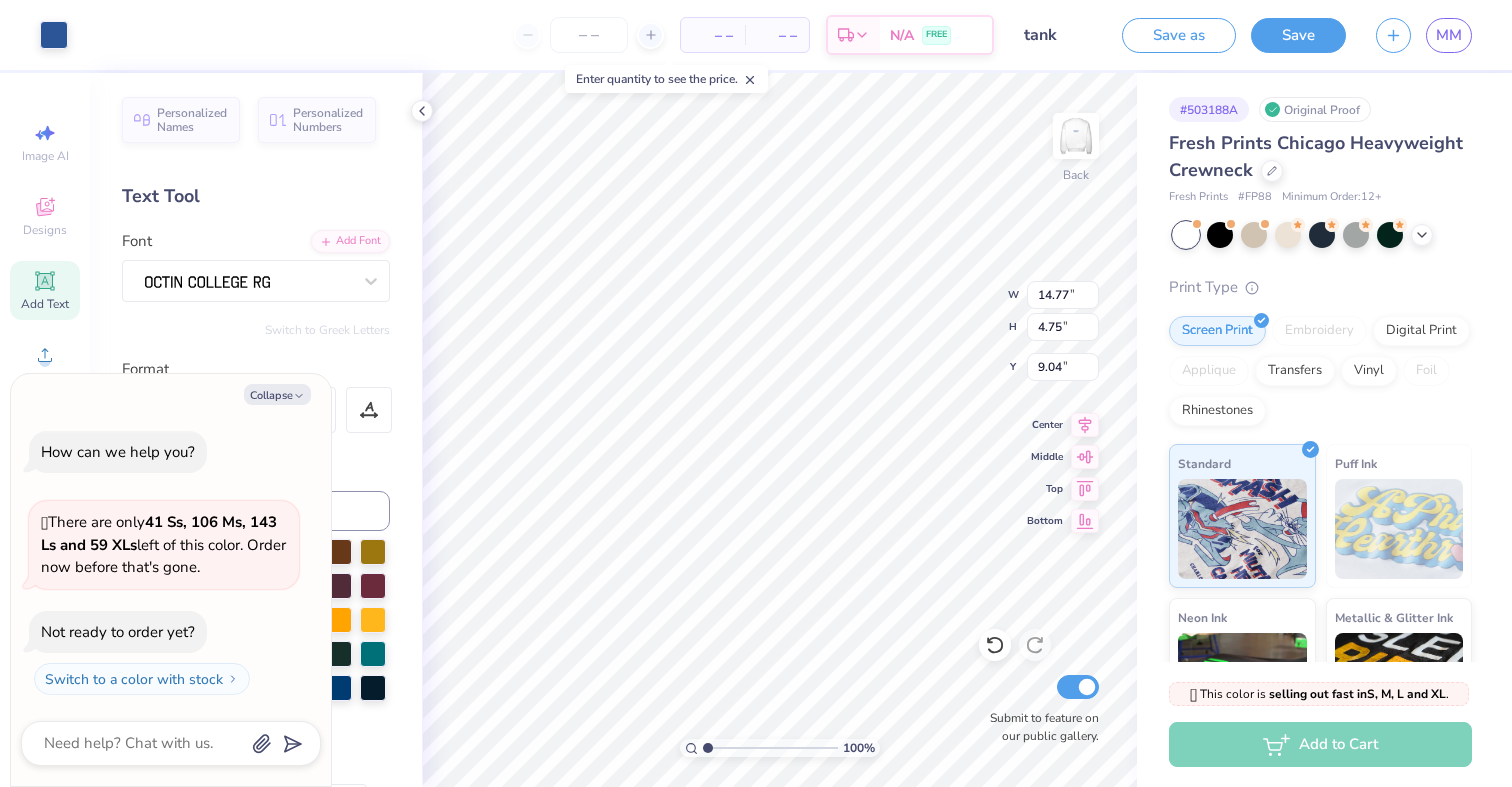type on "x" 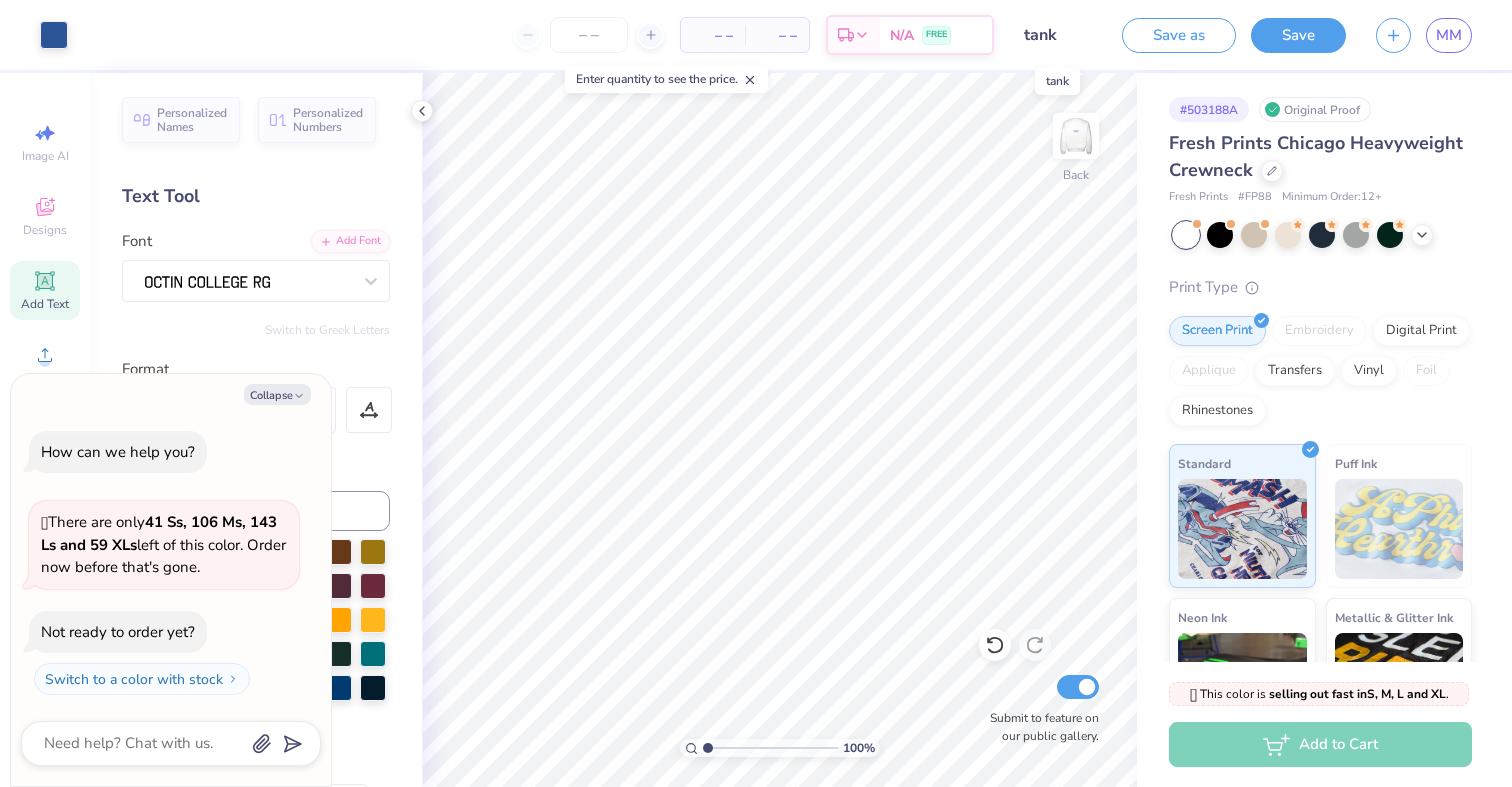 click on "tank" at bounding box center [1058, 35] 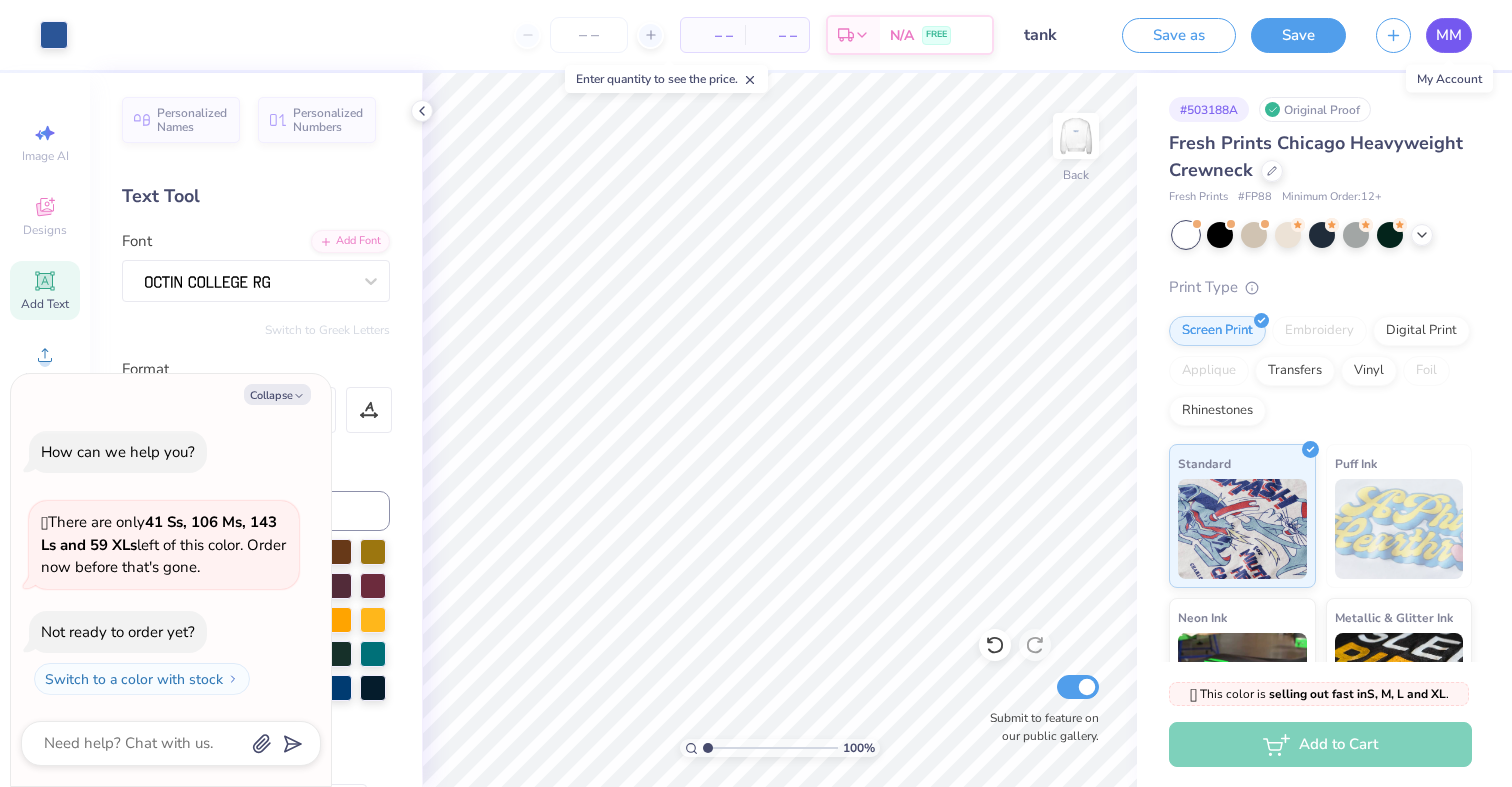 click on "MM" at bounding box center (1449, 35) 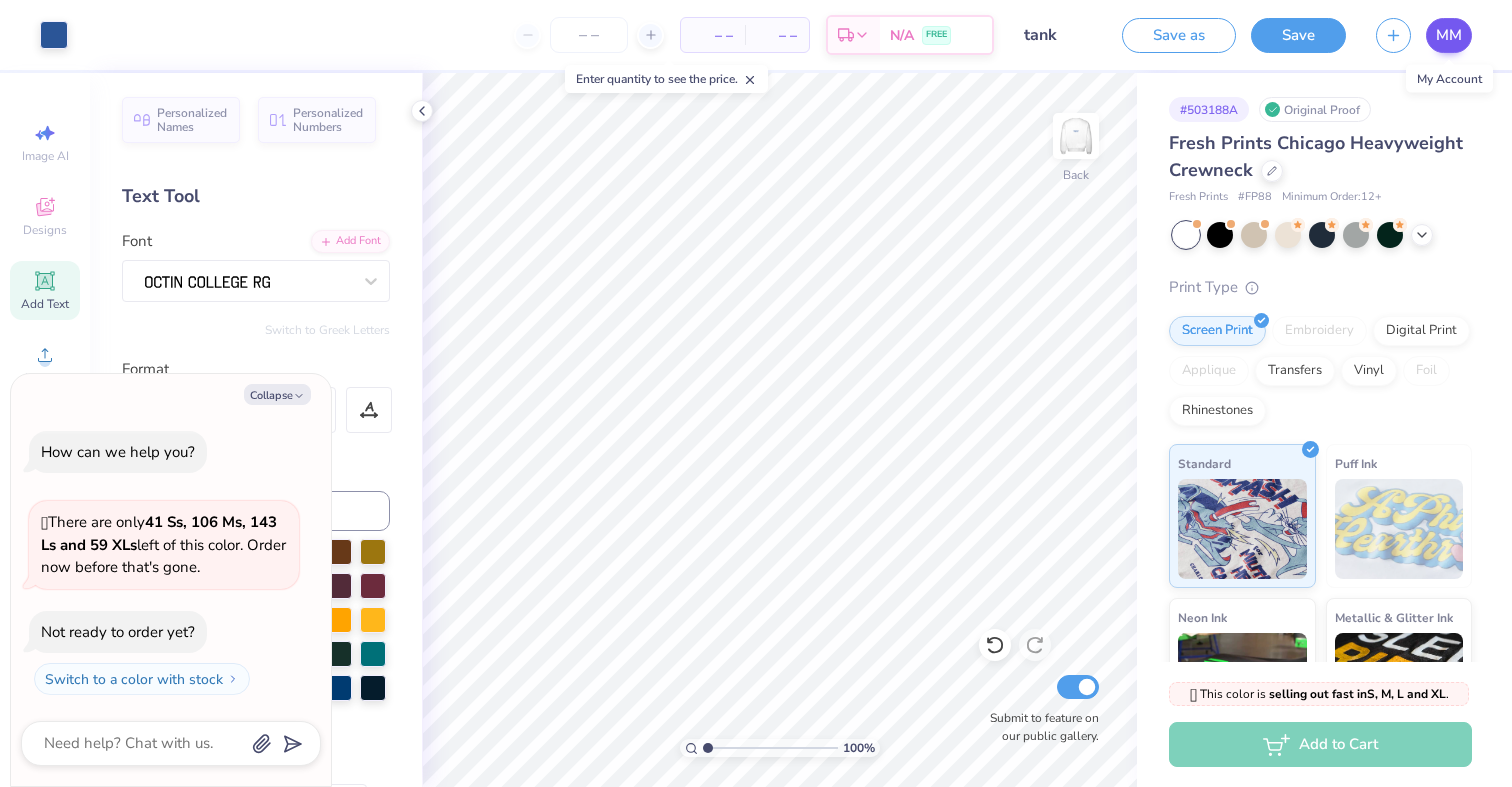 type on "x" 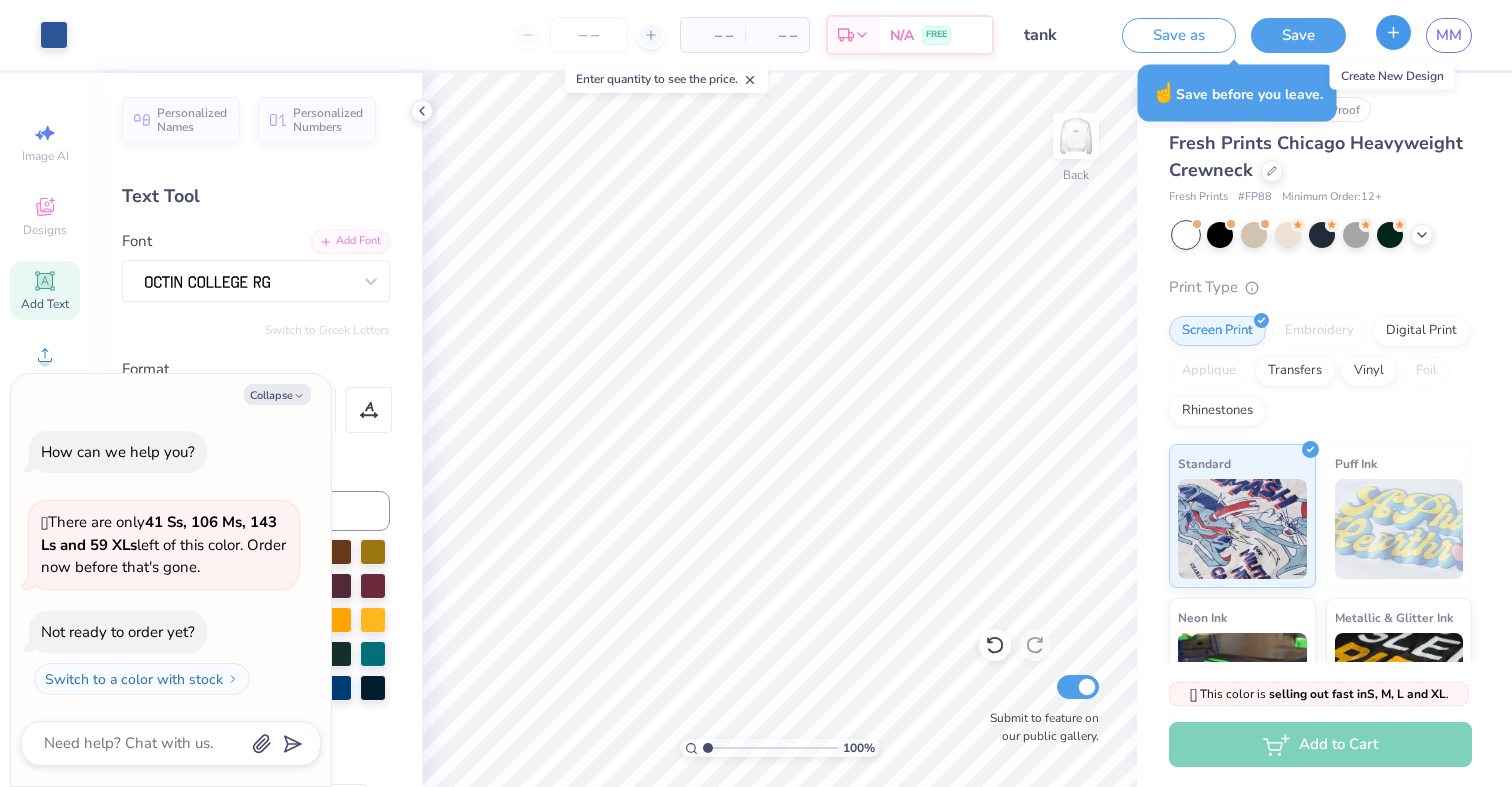 click 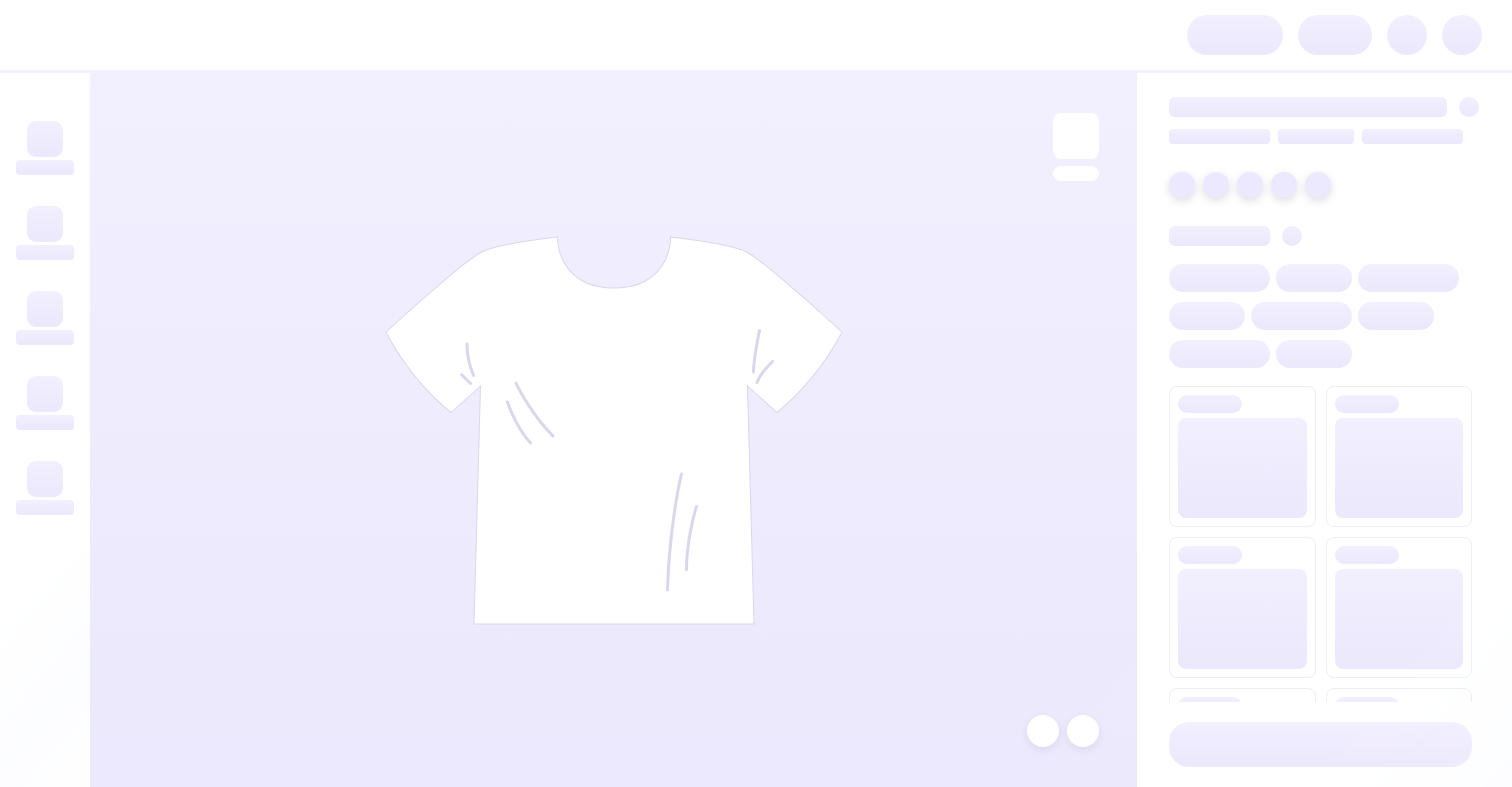 scroll, scrollTop: 0, scrollLeft: 0, axis: both 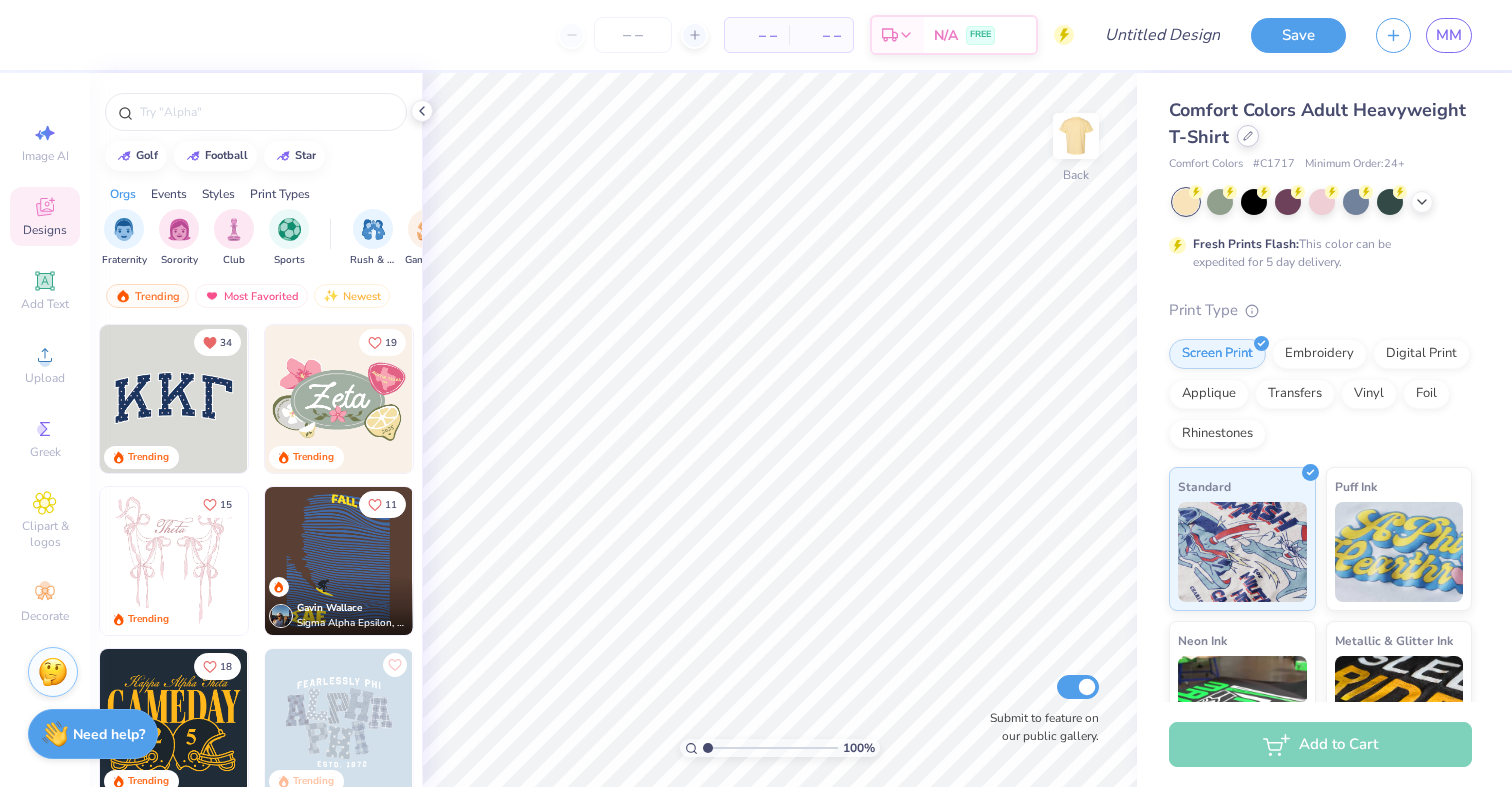 click at bounding box center (1248, 136) 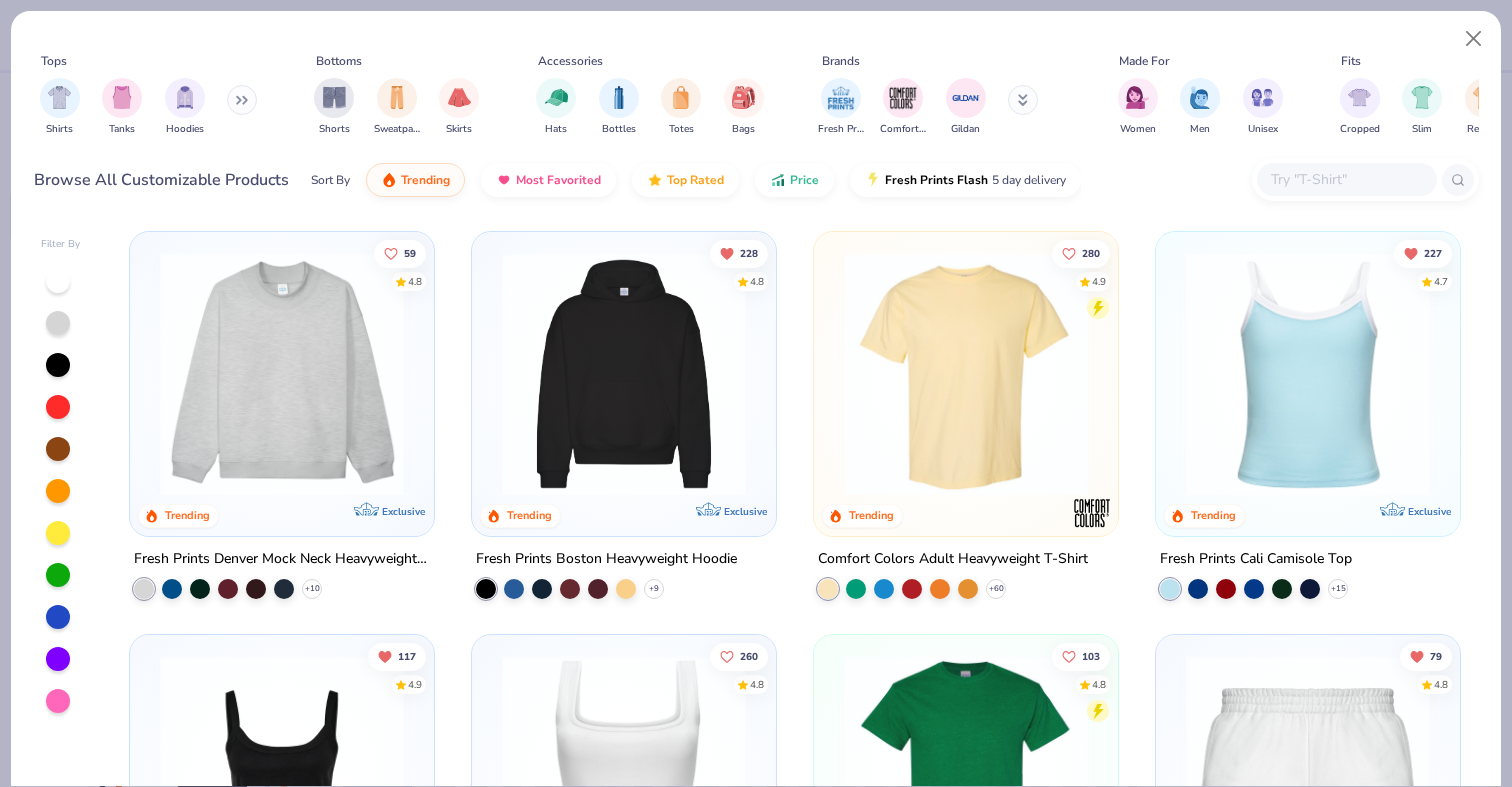 click at bounding box center [242, 100] 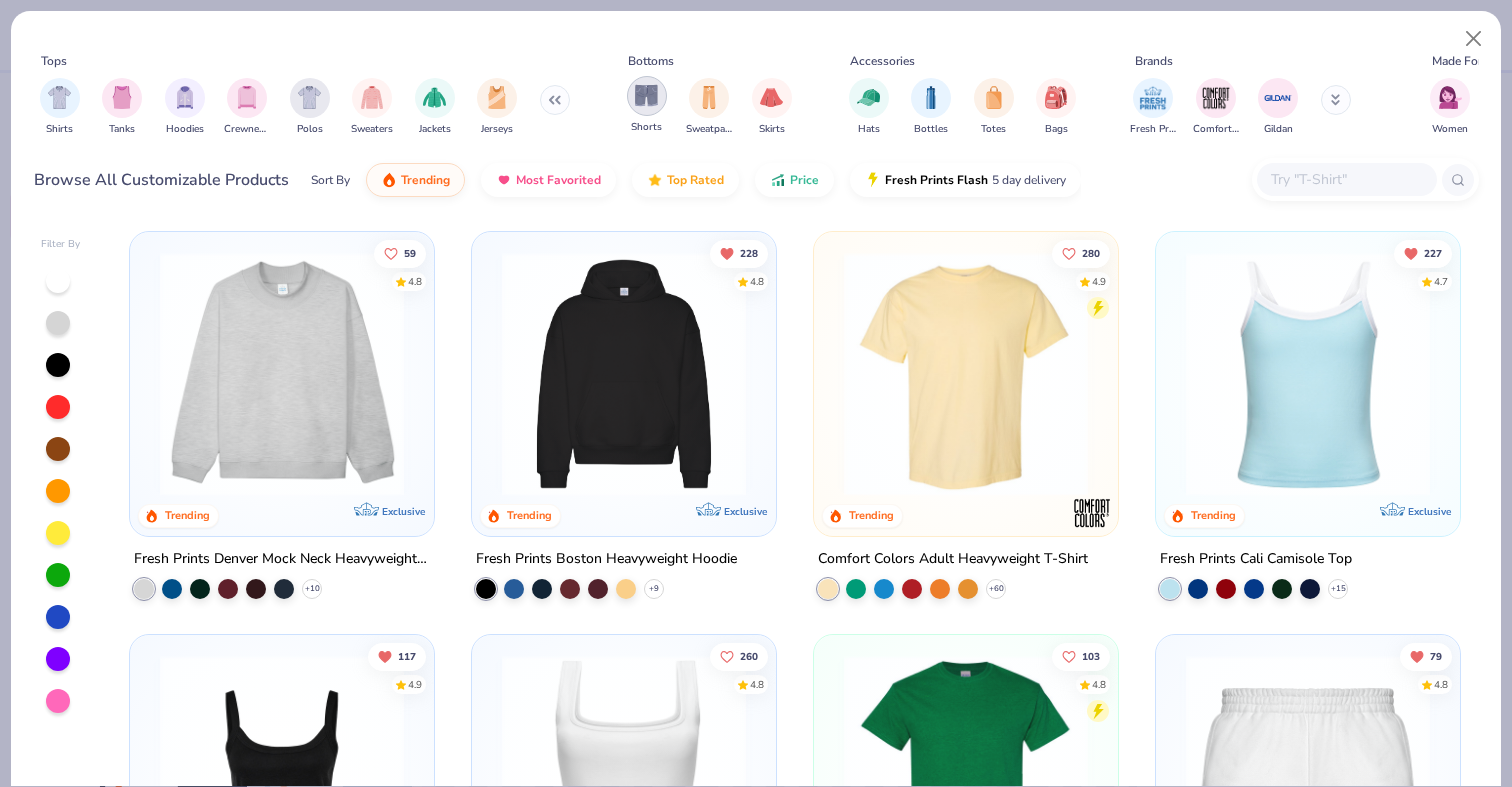 click at bounding box center (646, 95) 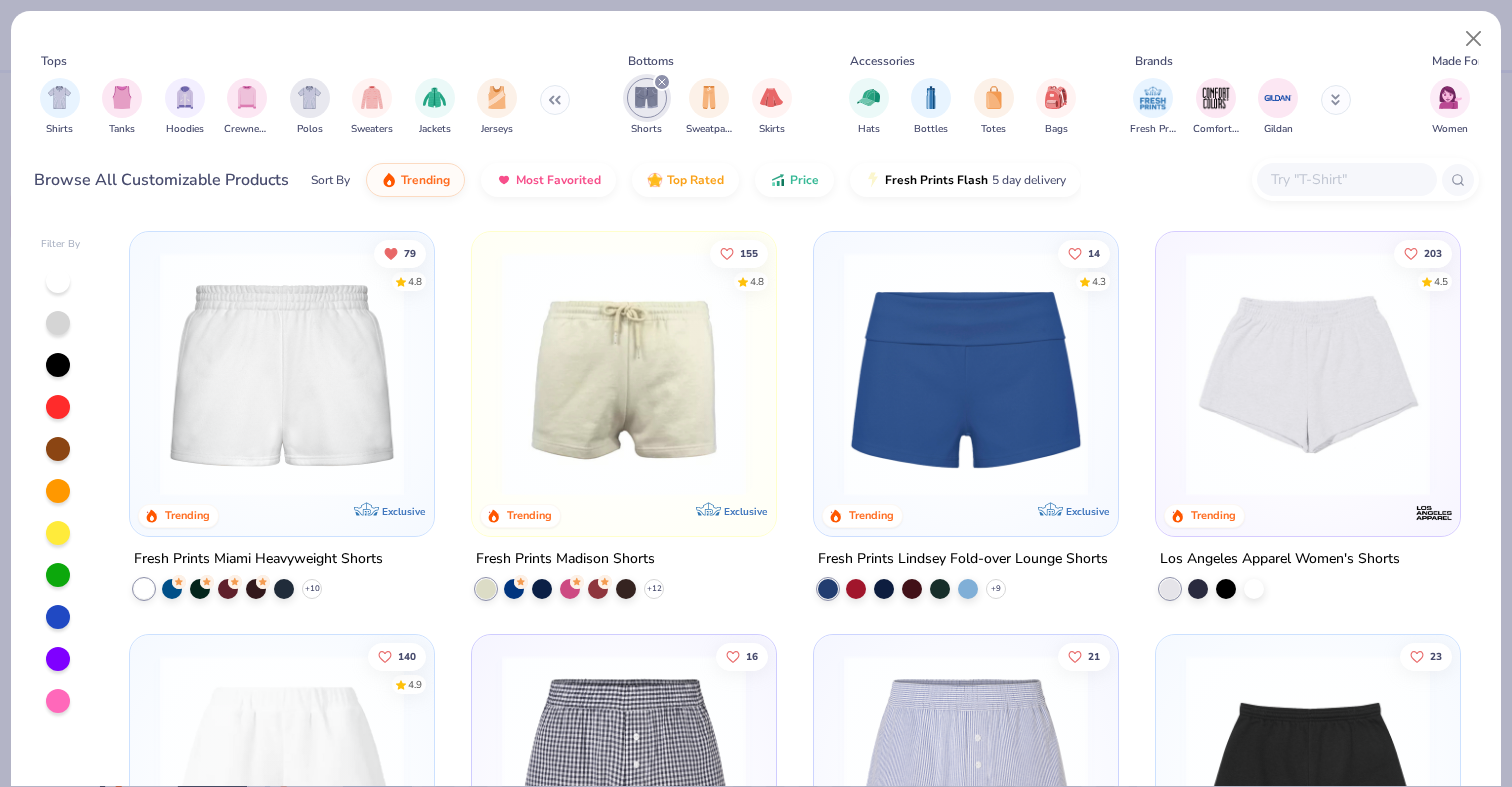 click at bounding box center (282, 374) 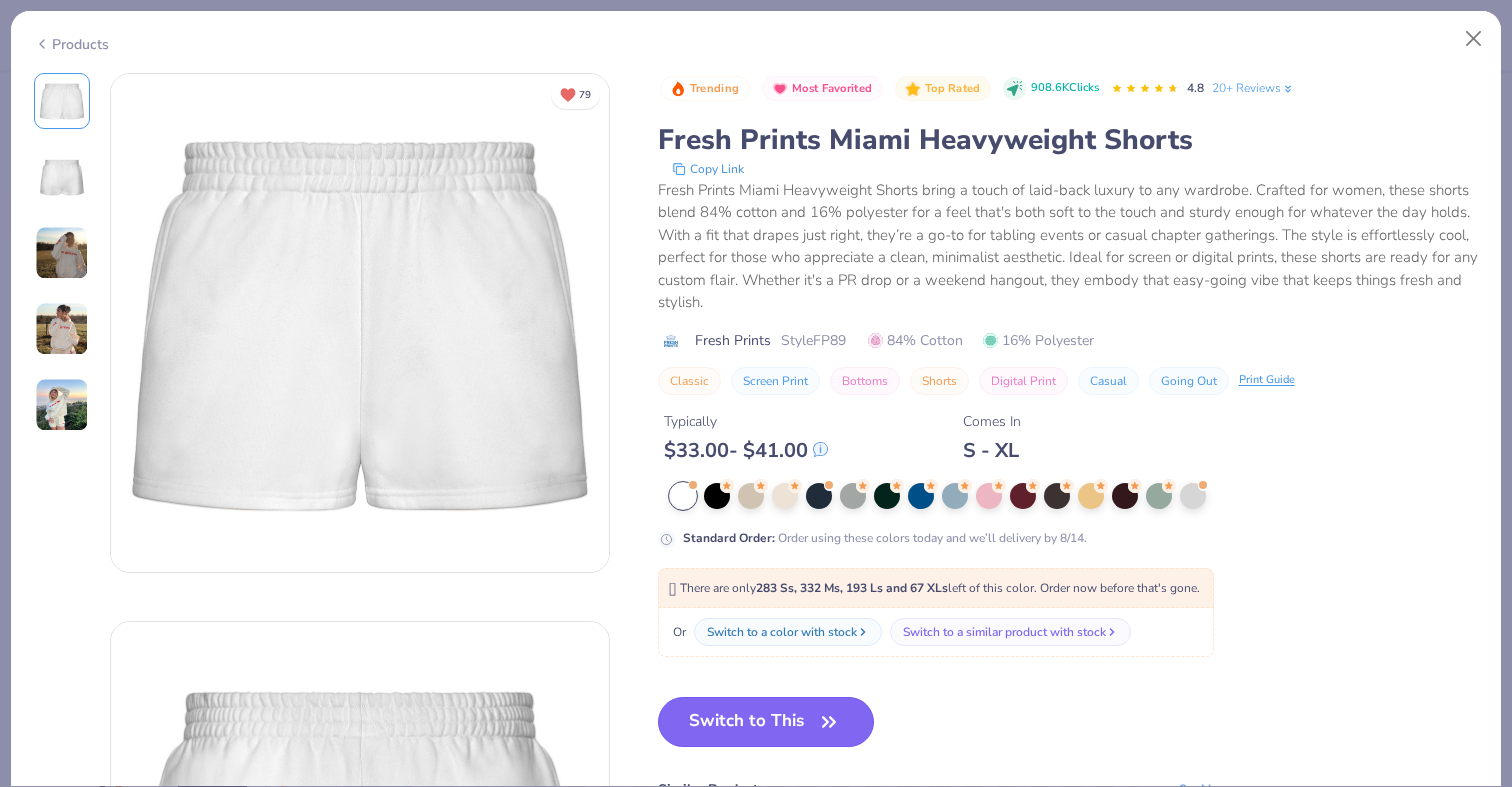 click on "Switch to This" at bounding box center [766, 722] 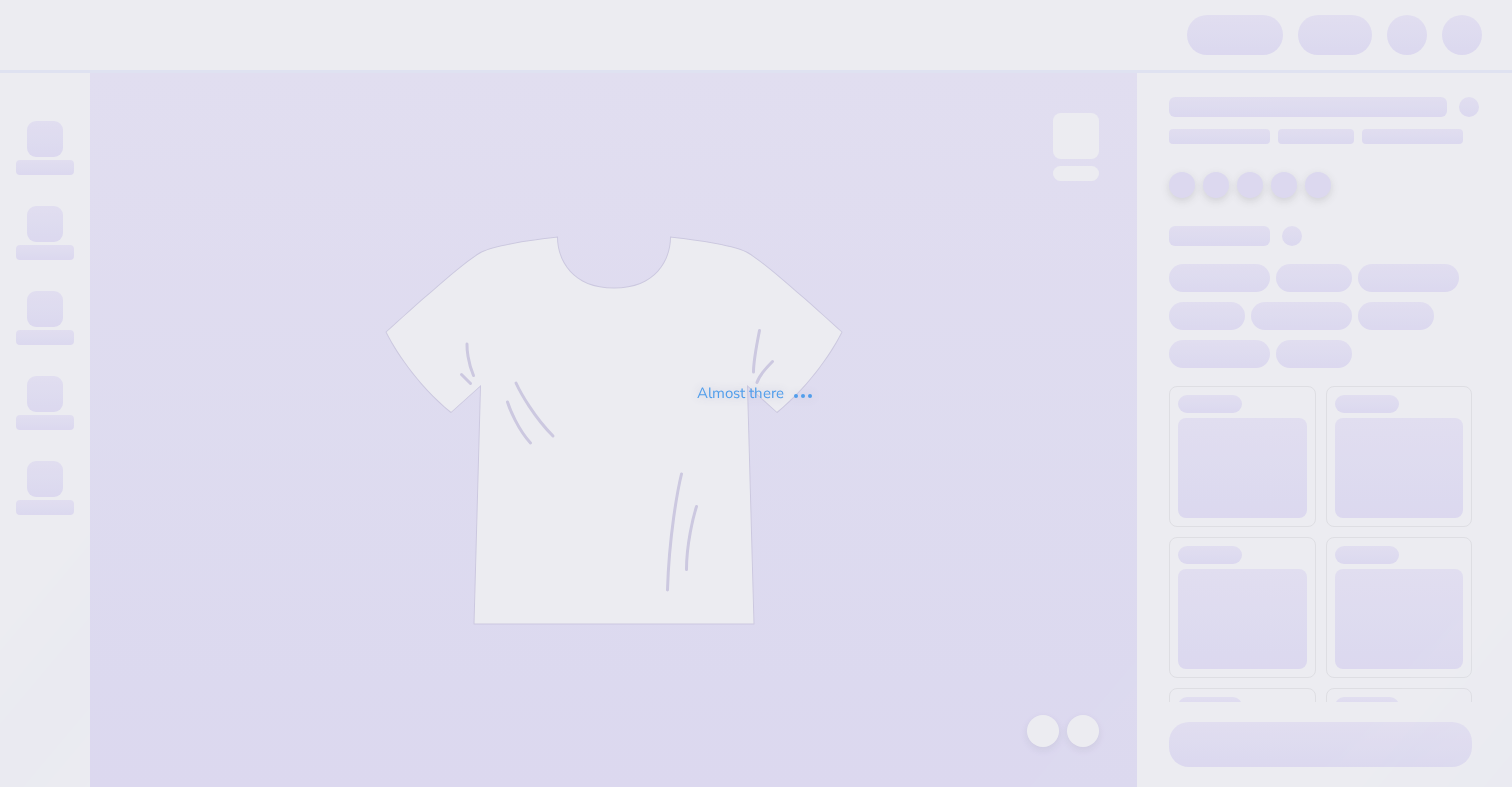 scroll, scrollTop: 0, scrollLeft: 0, axis: both 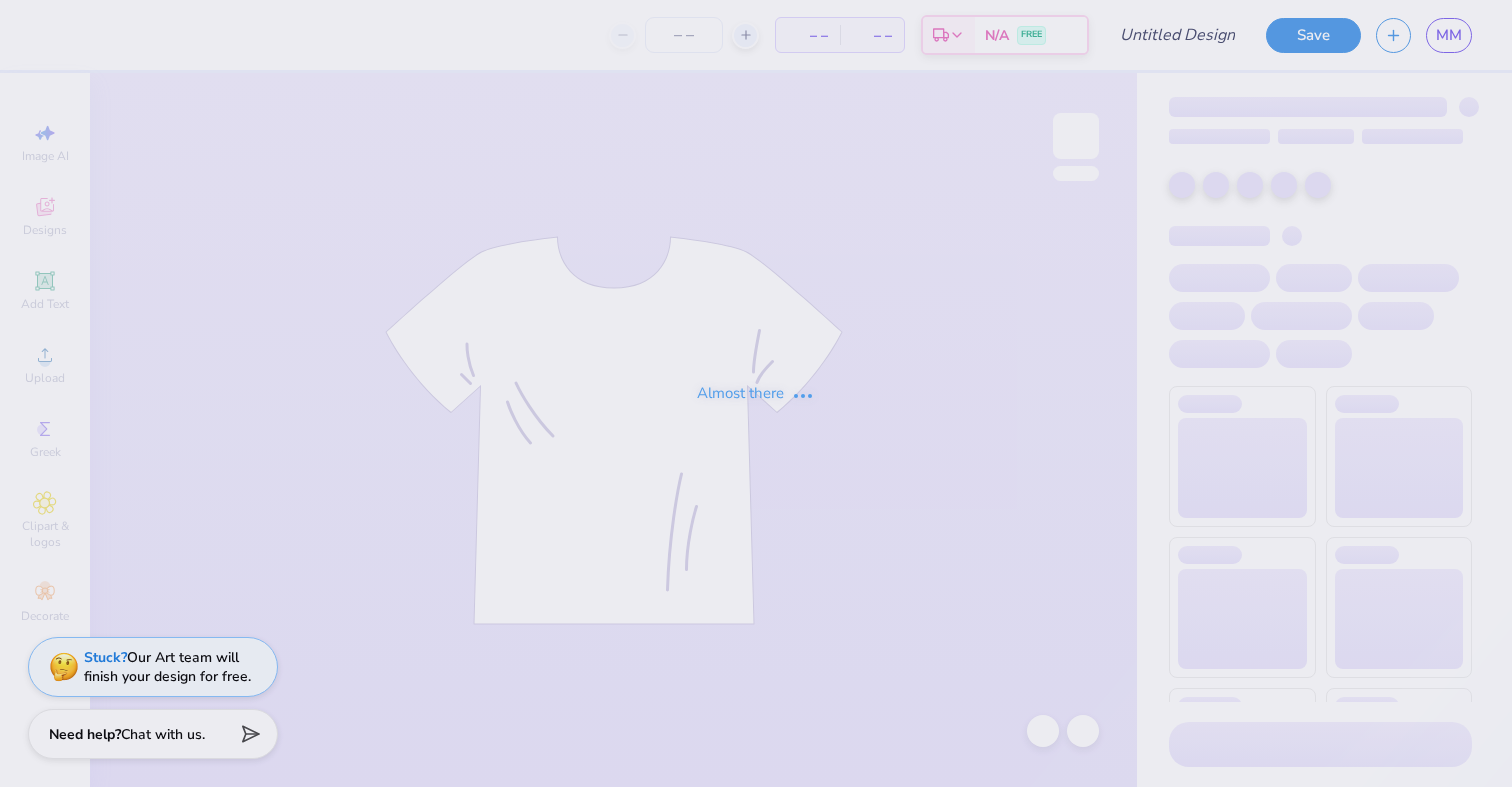 type on "tank" 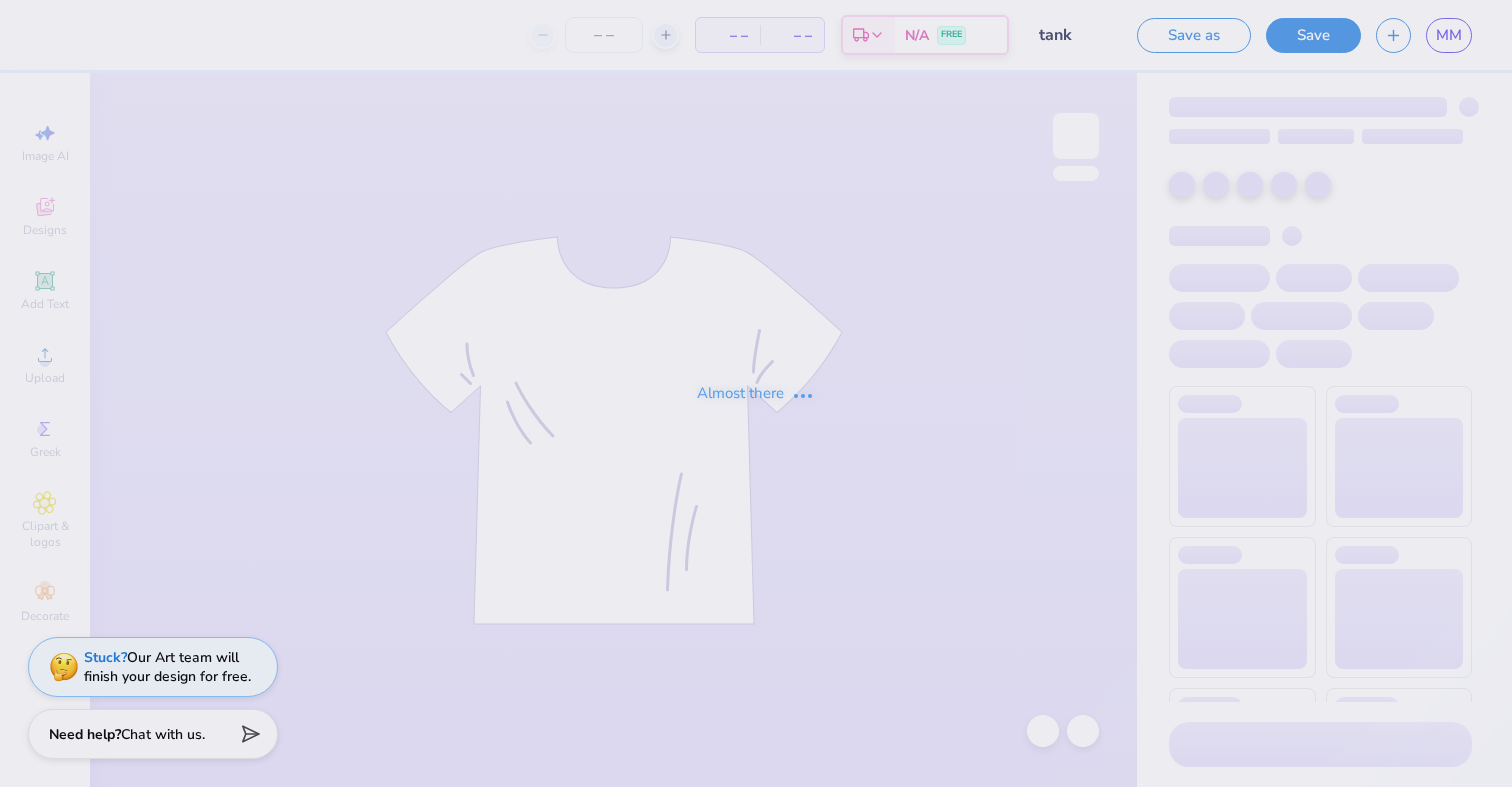 scroll, scrollTop: 0, scrollLeft: 0, axis: both 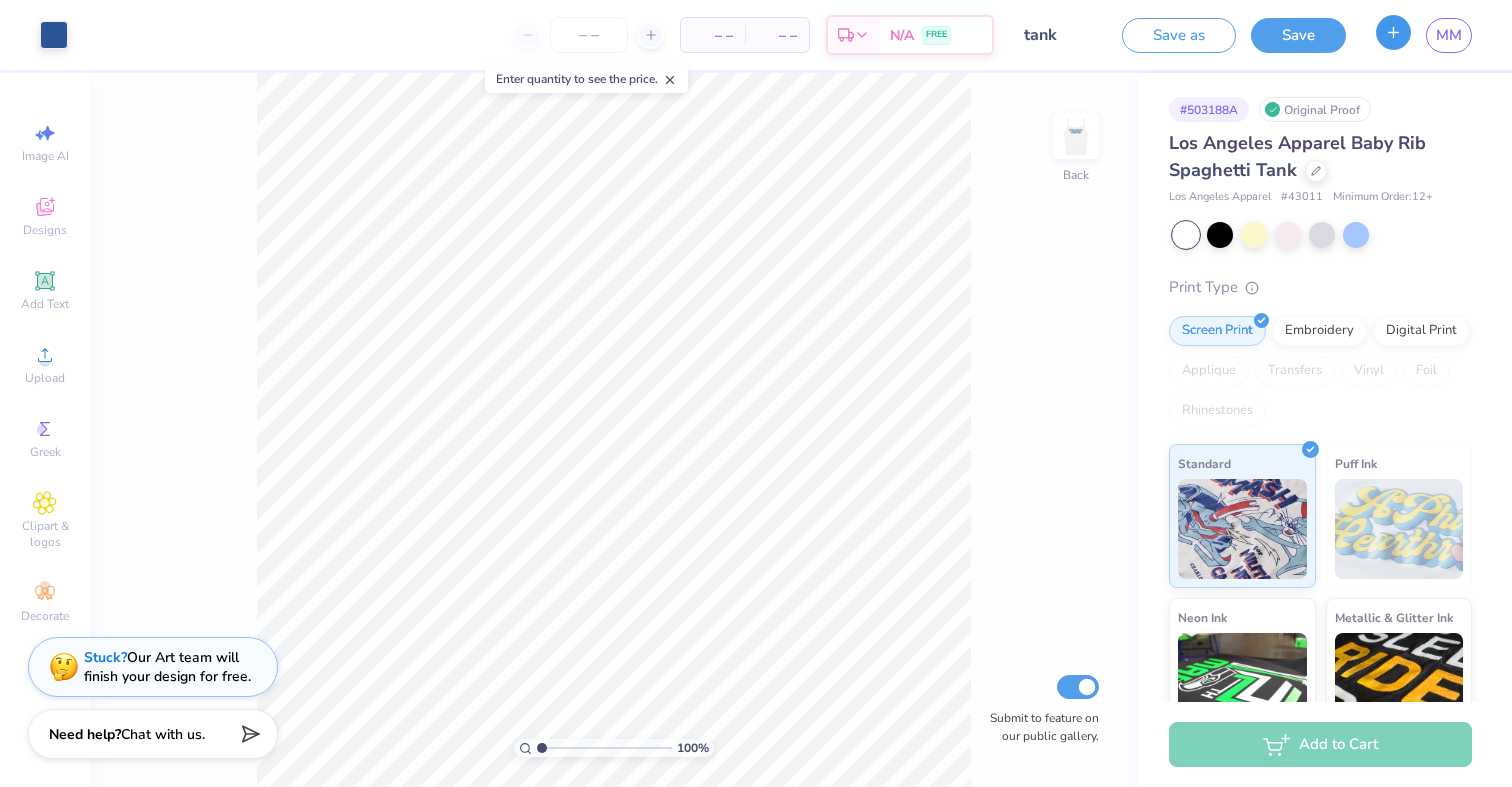 click 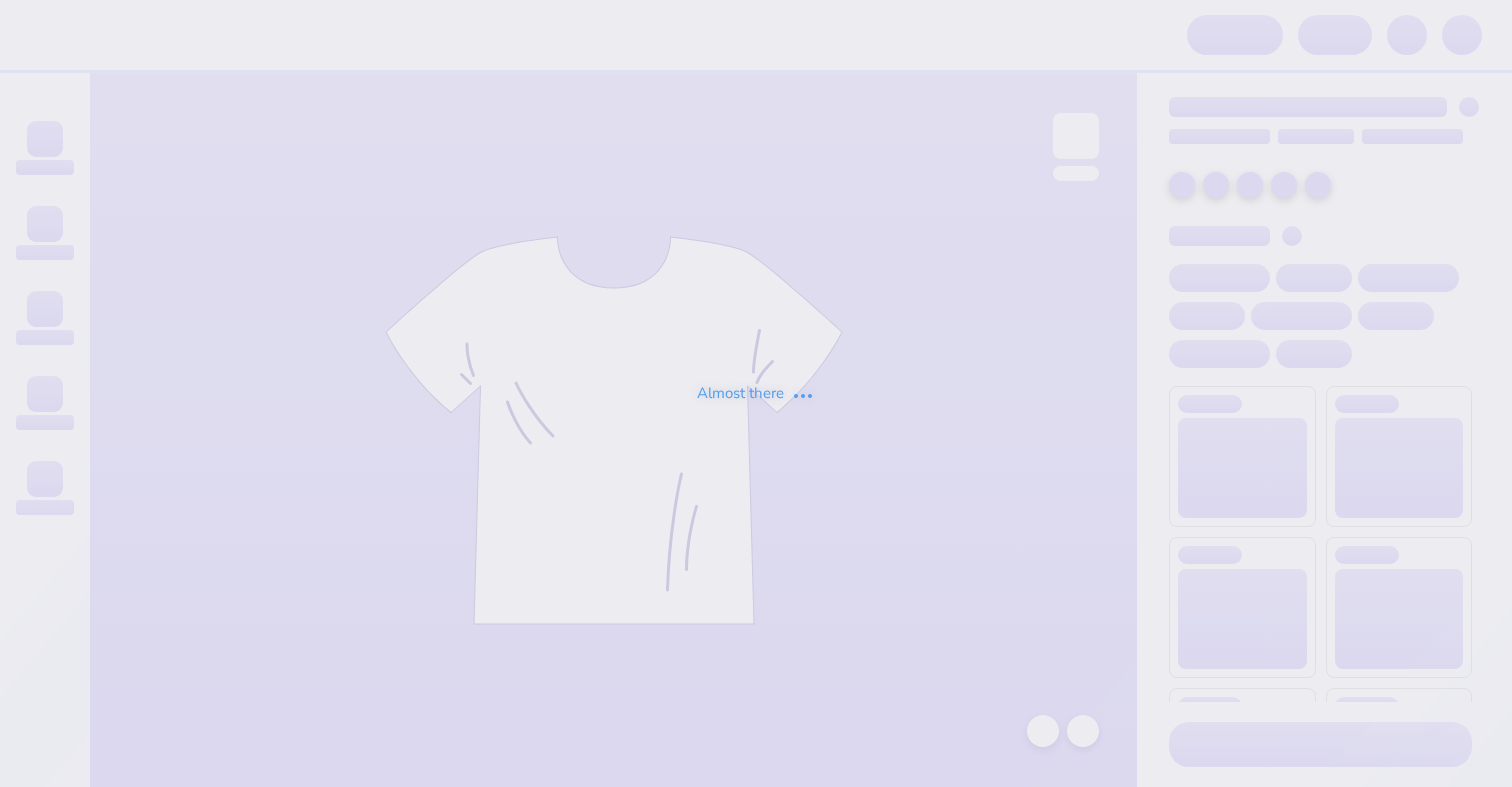 scroll, scrollTop: 0, scrollLeft: 0, axis: both 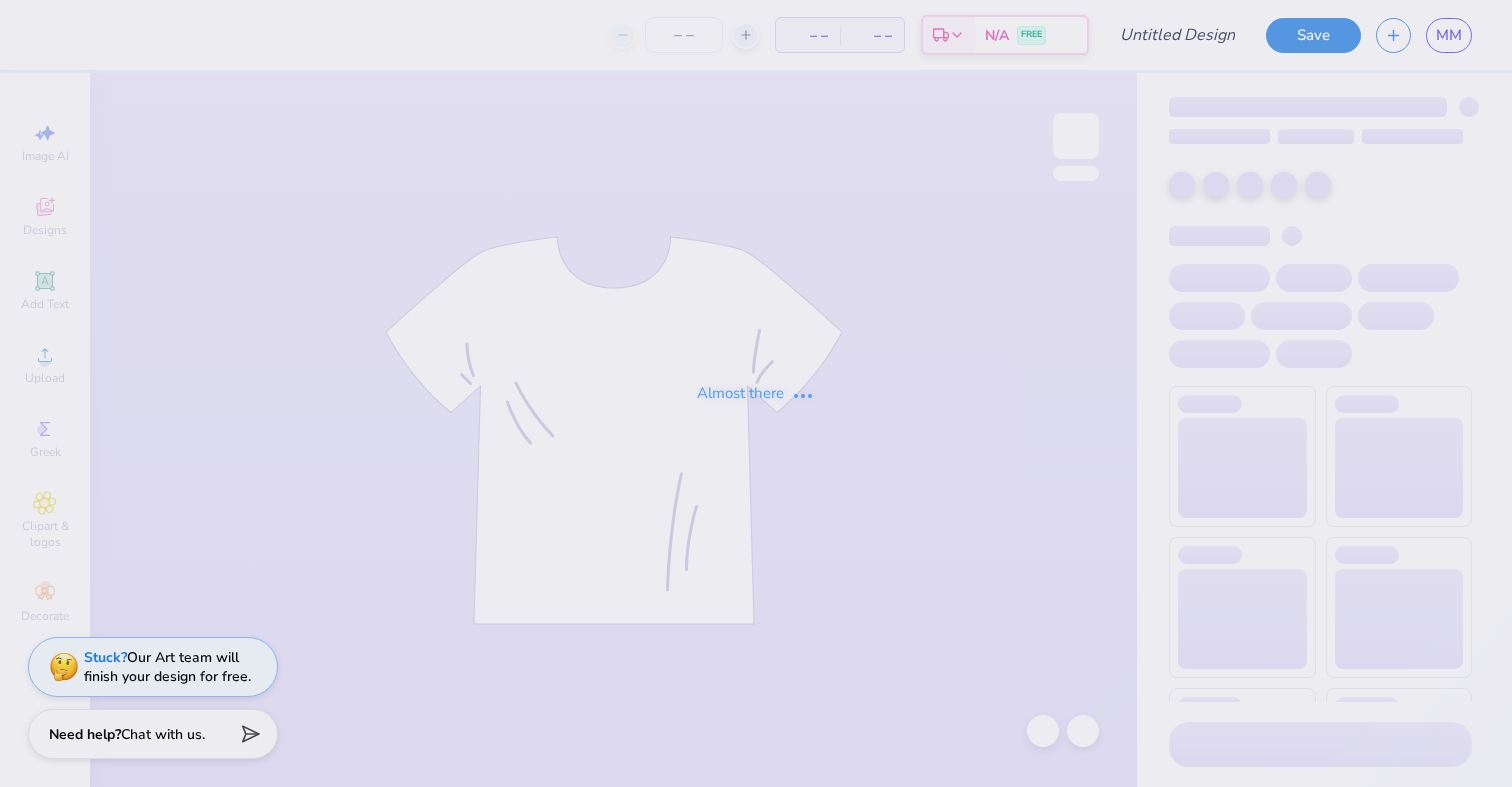 type on "tank" 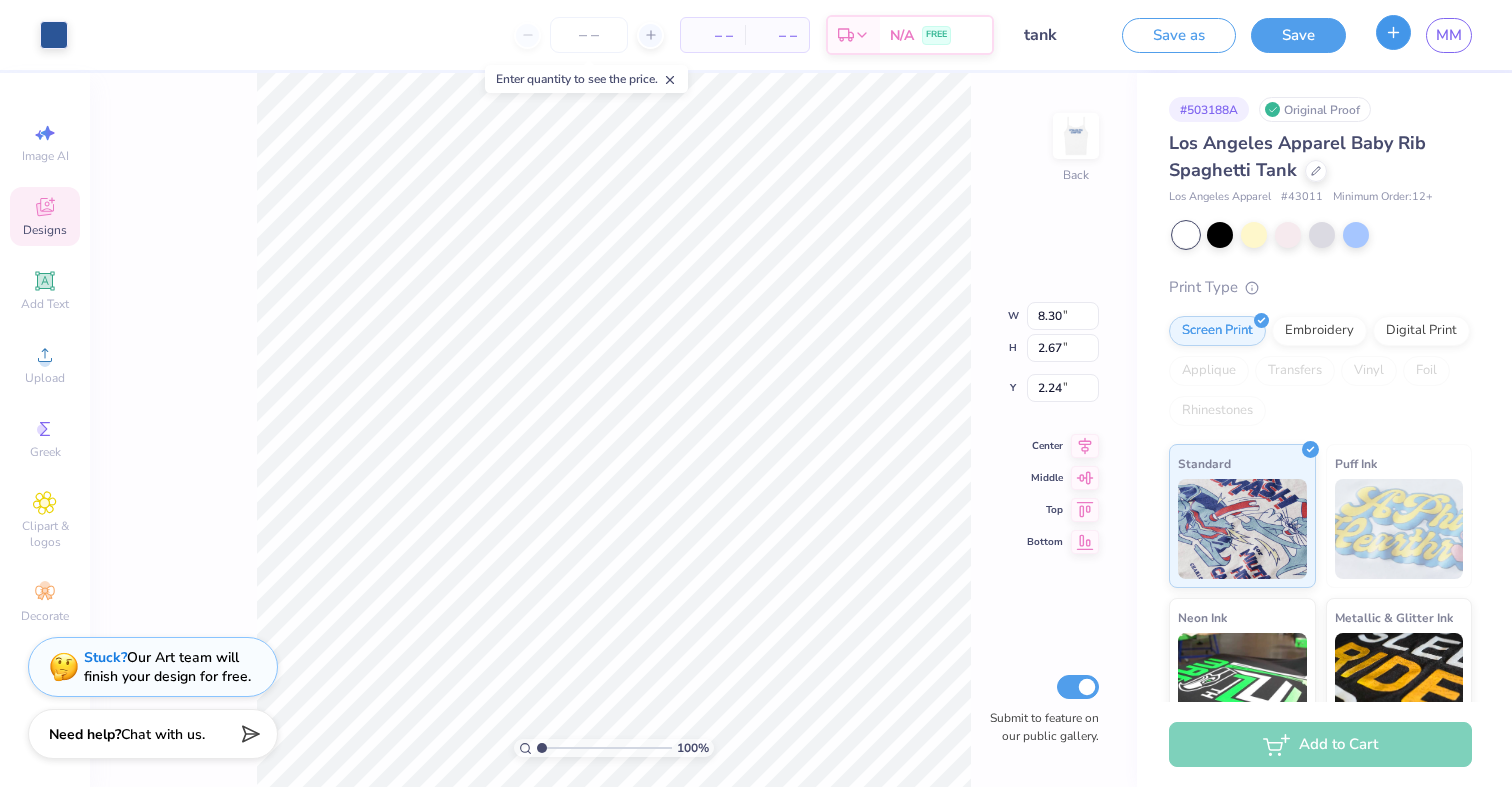 click 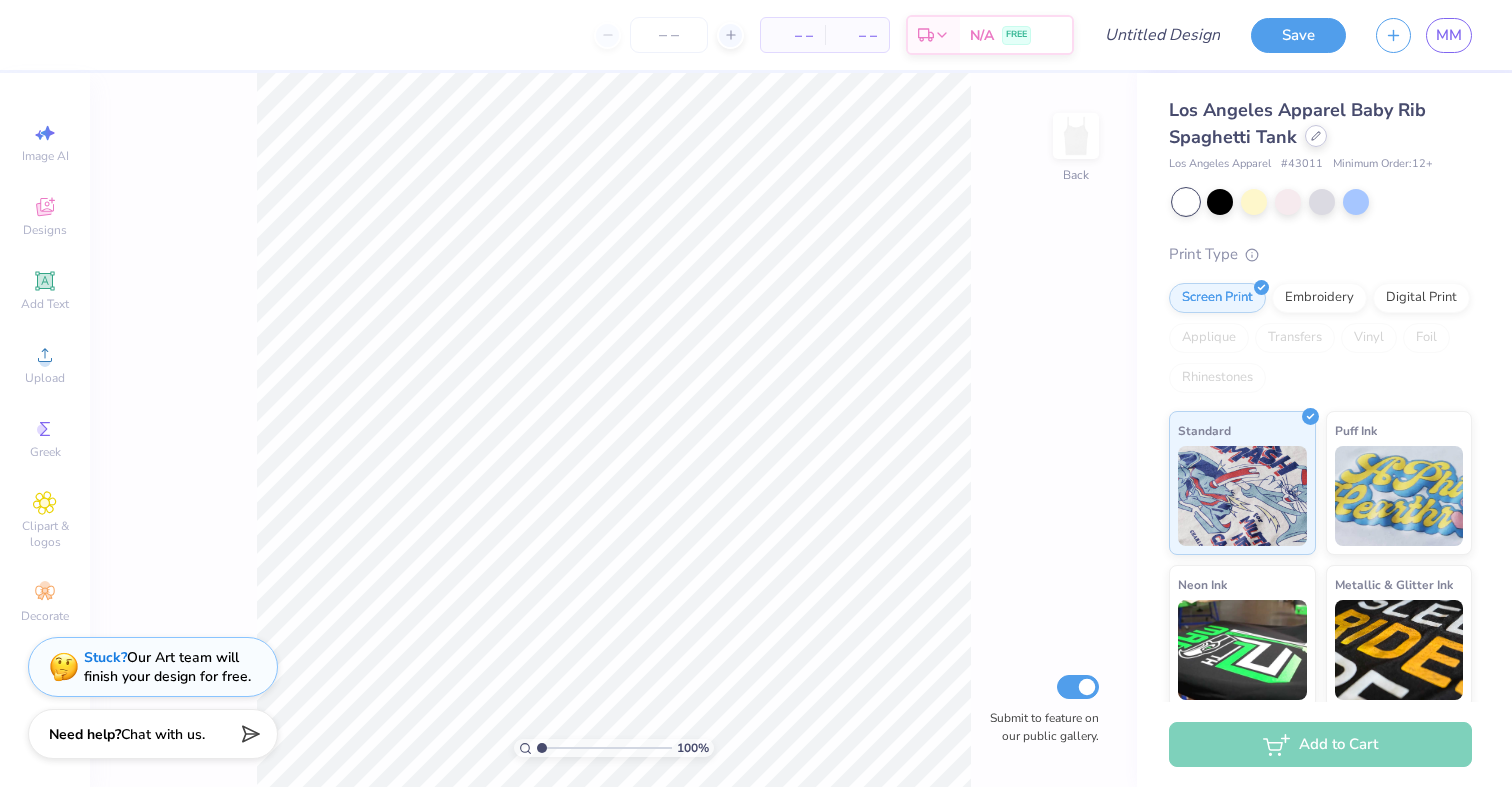 click at bounding box center [1316, 136] 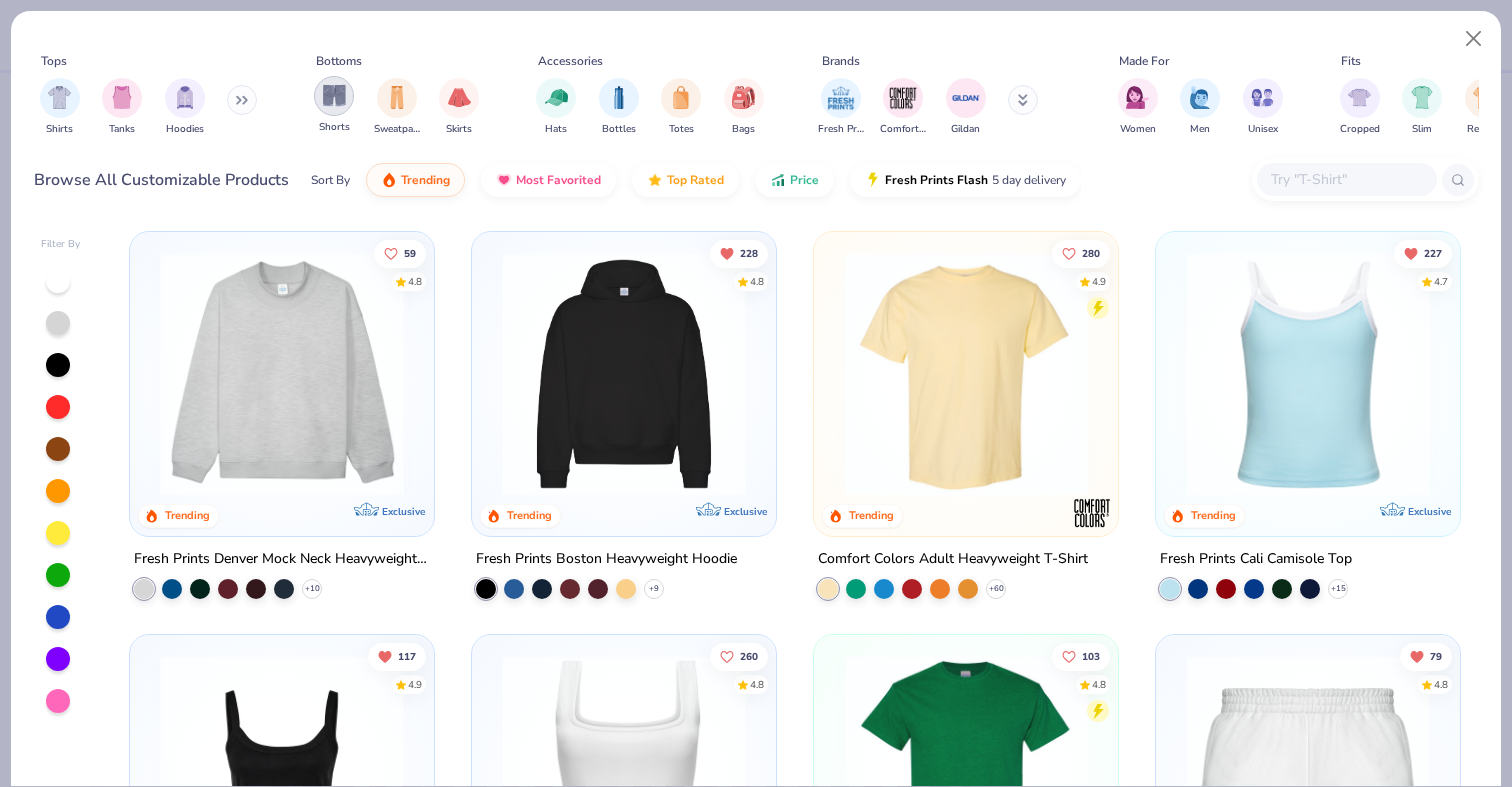 click at bounding box center [334, 95] 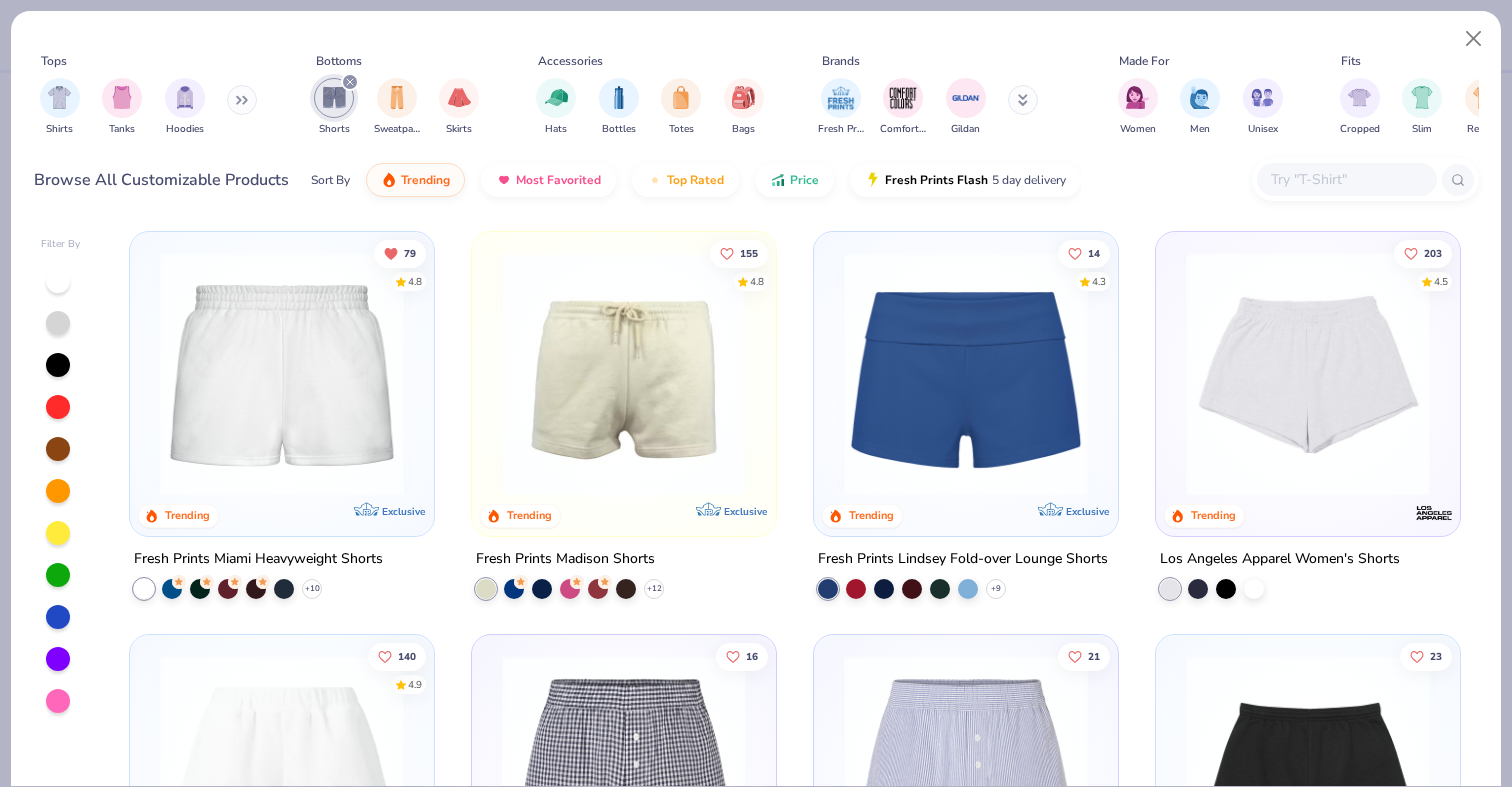 click at bounding box center (282, 374) 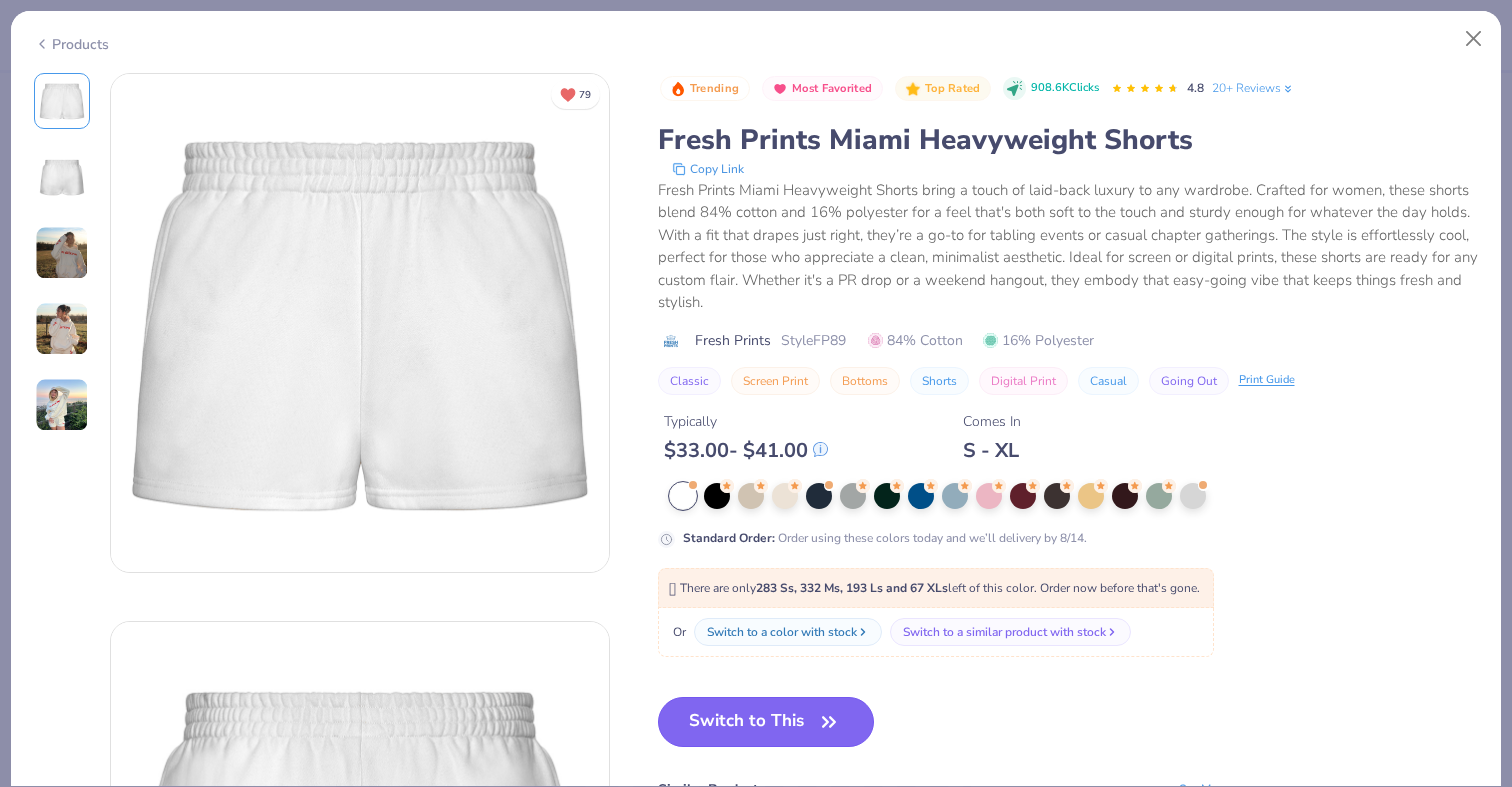 click on "Switch to This" at bounding box center [766, 722] 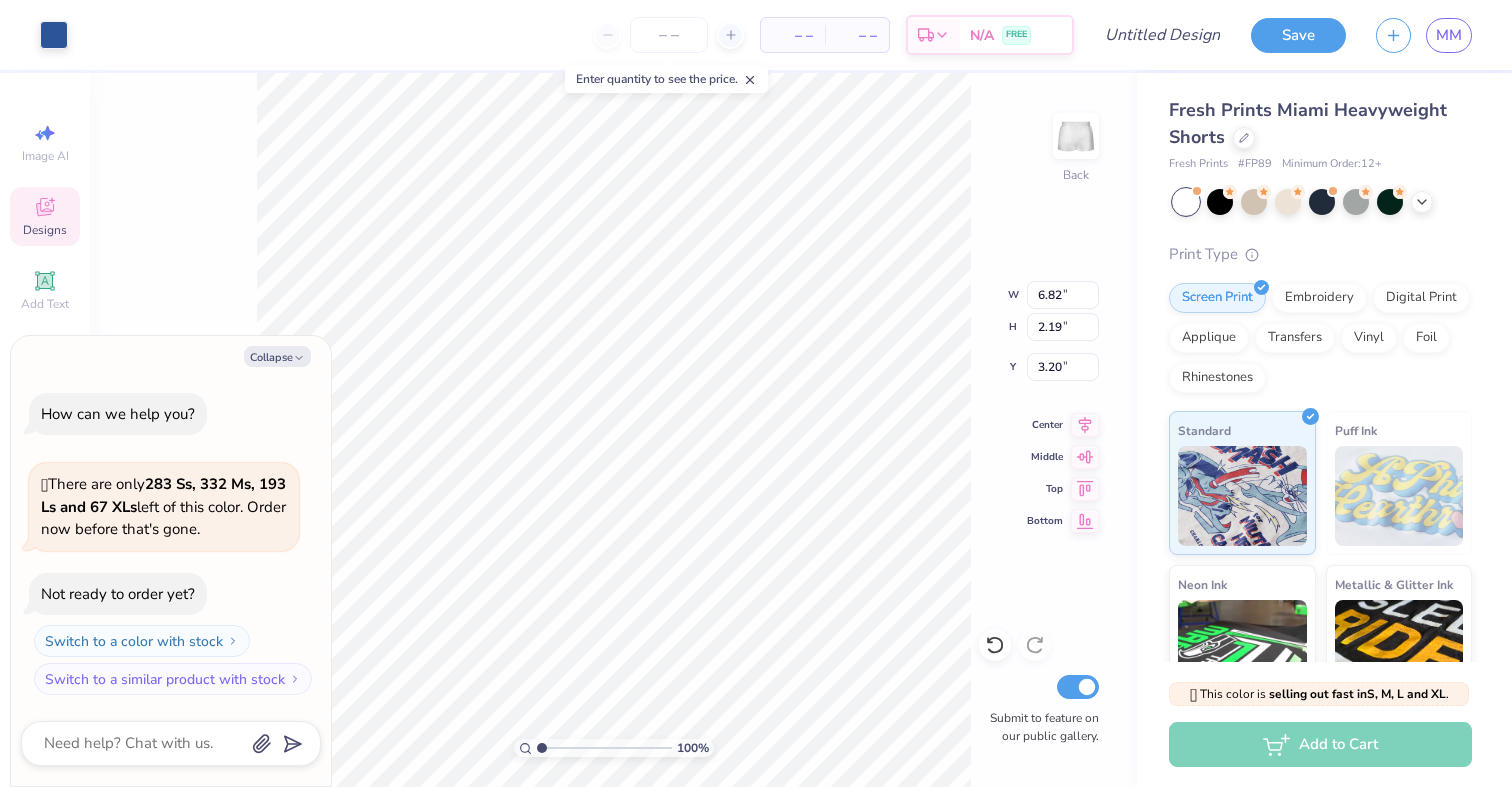 type on "x" 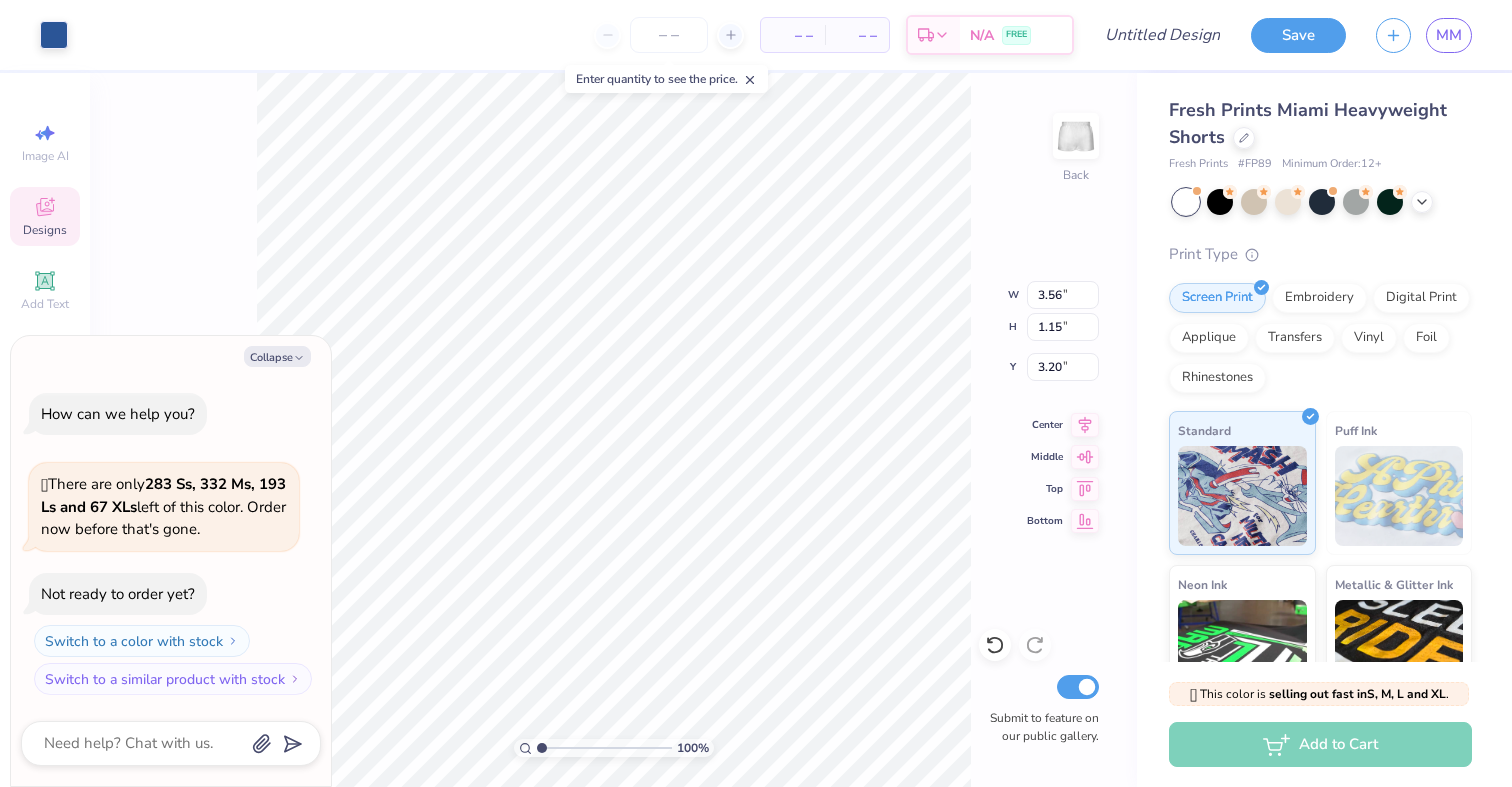 type on "x" 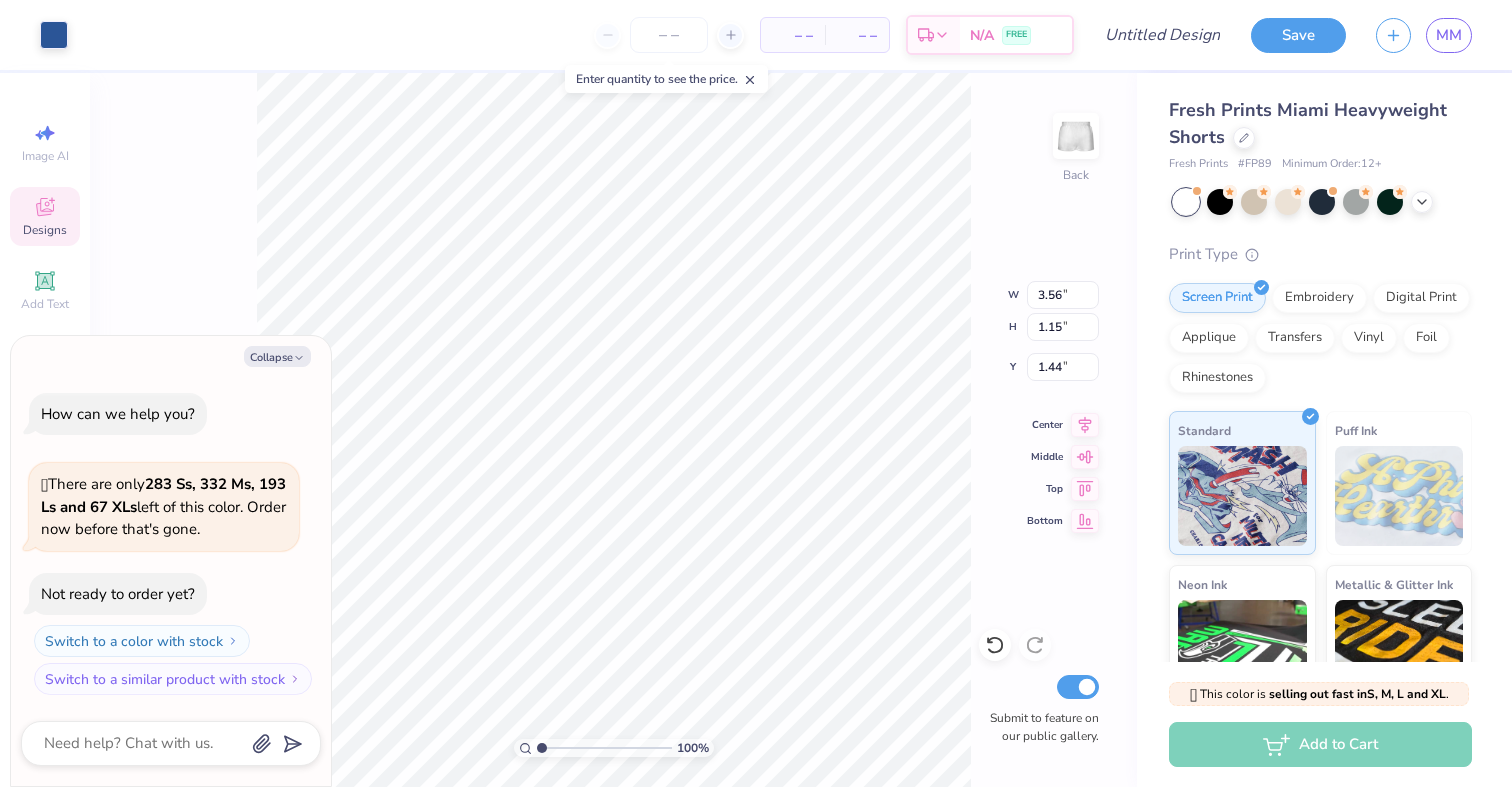 type on "x" 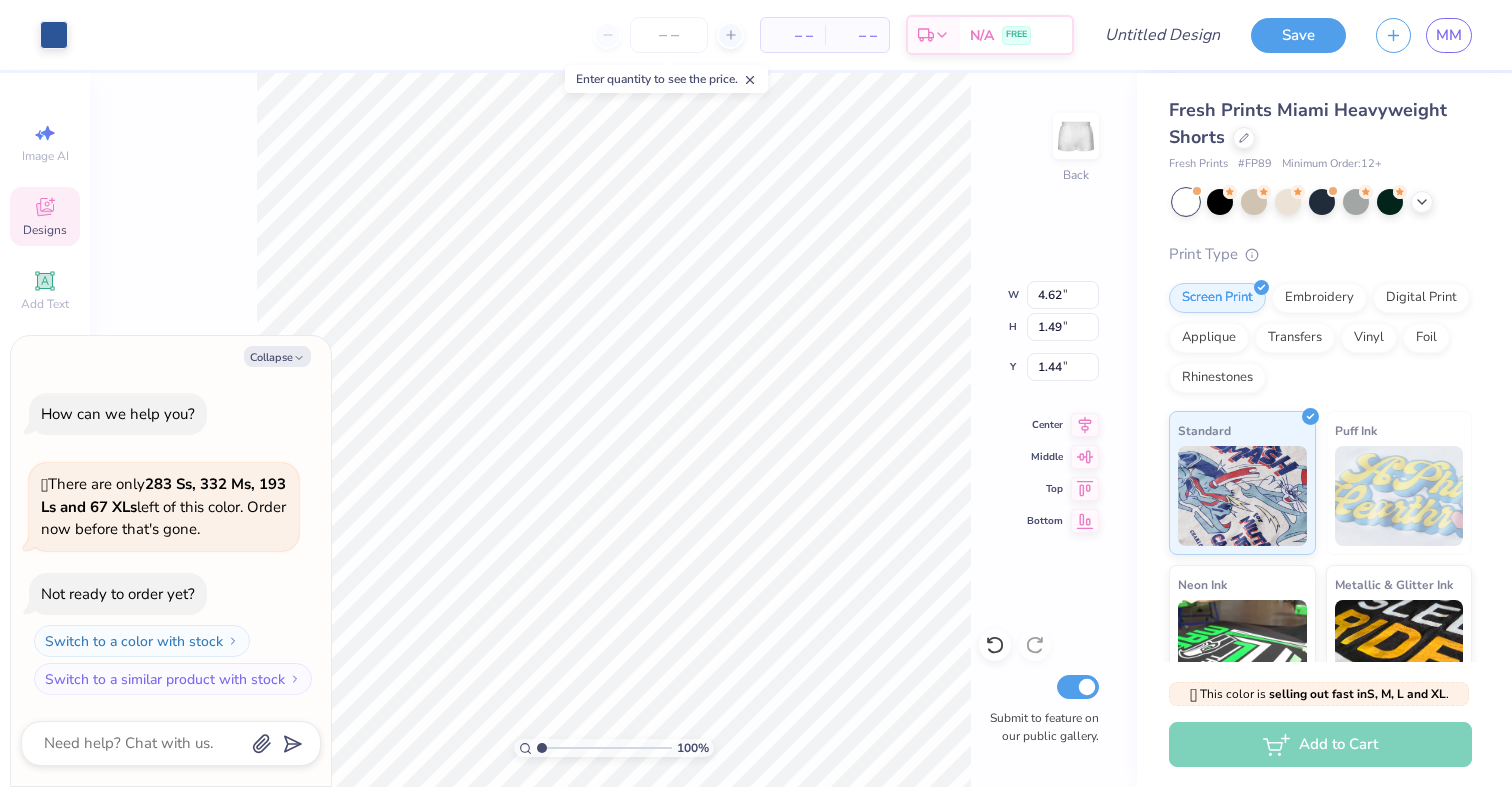 type on "x" 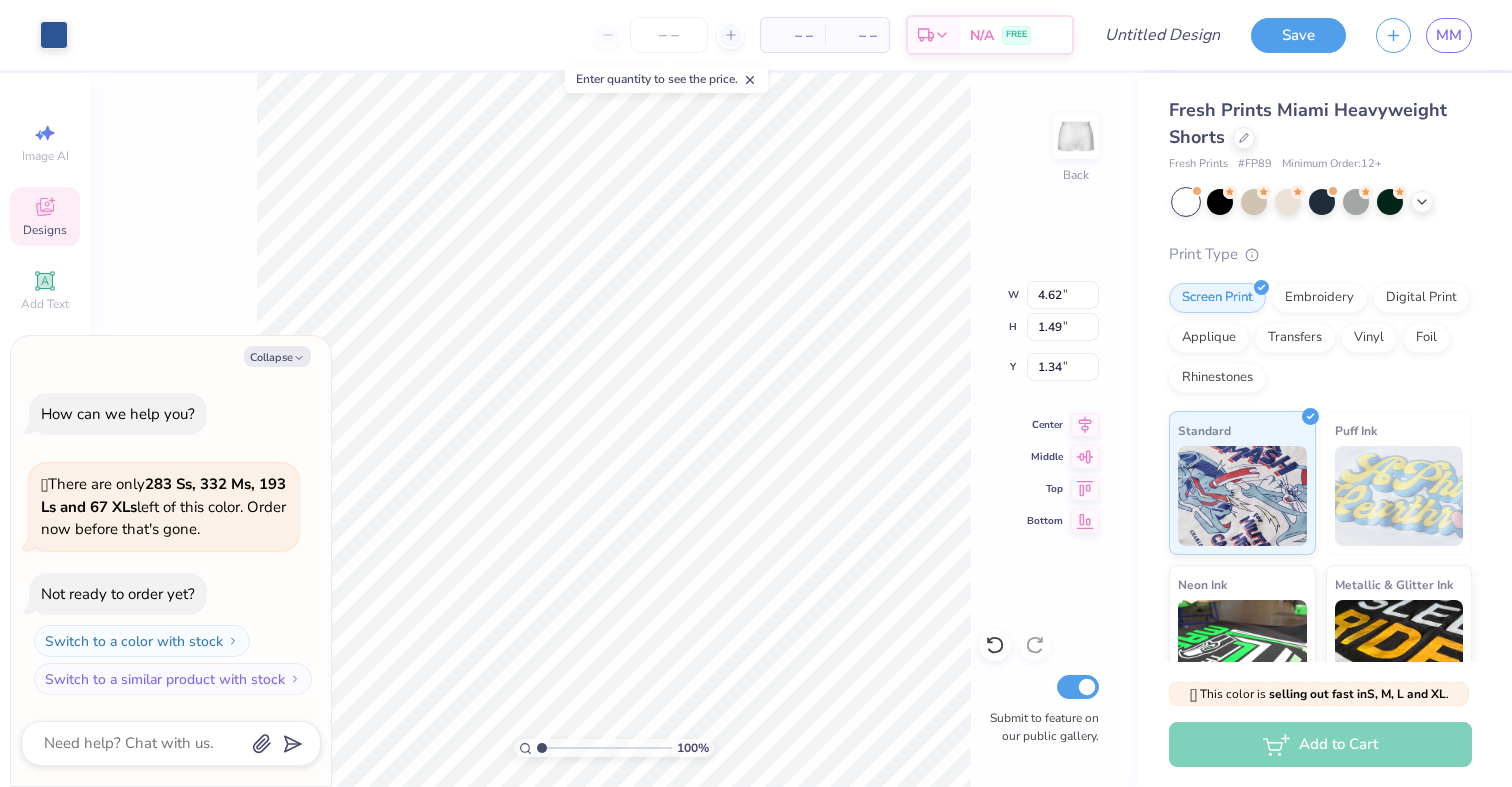 type on "x" 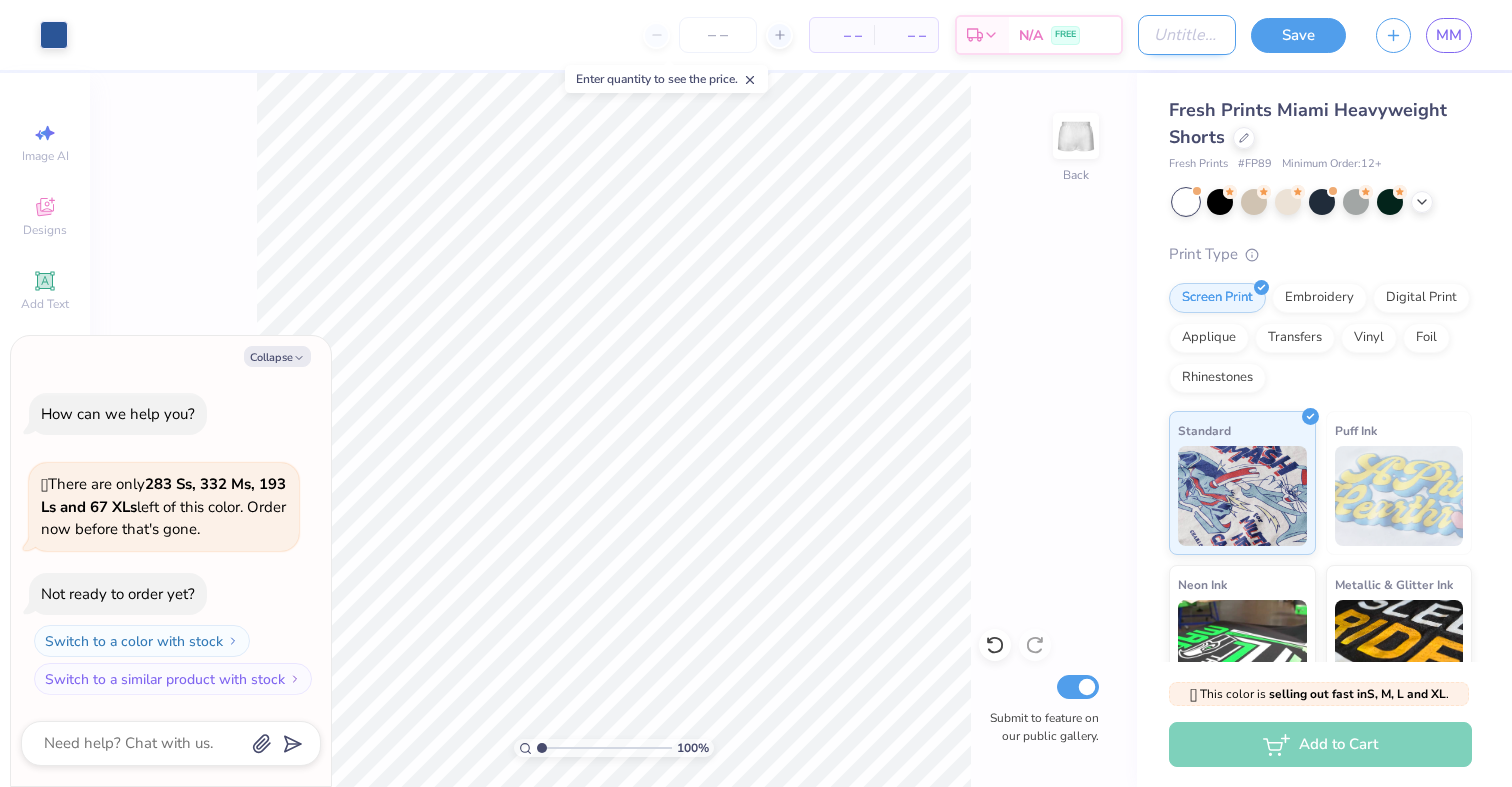 click on "Design Title" at bounding box center [1187, 35] 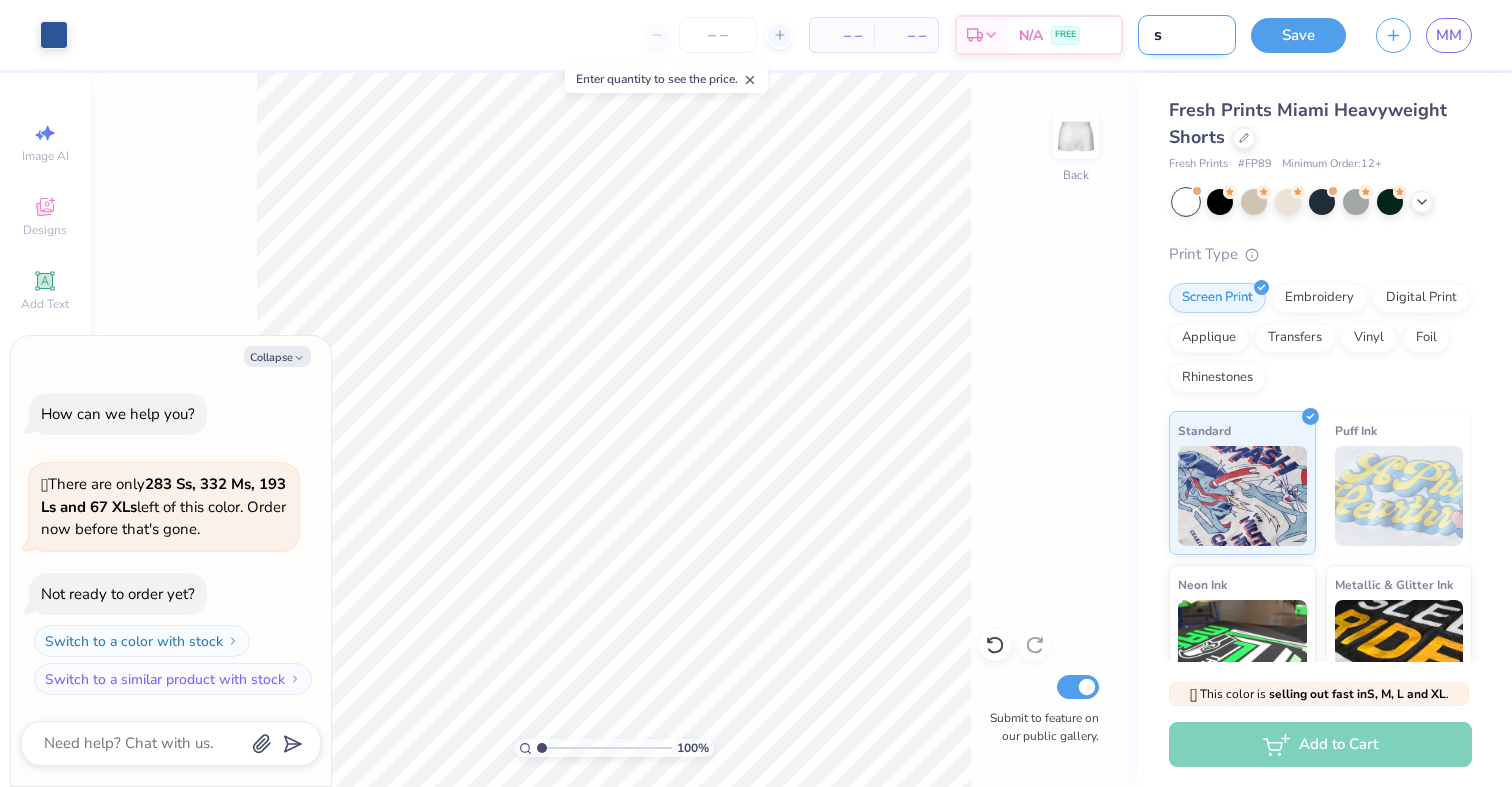 type on "sh" 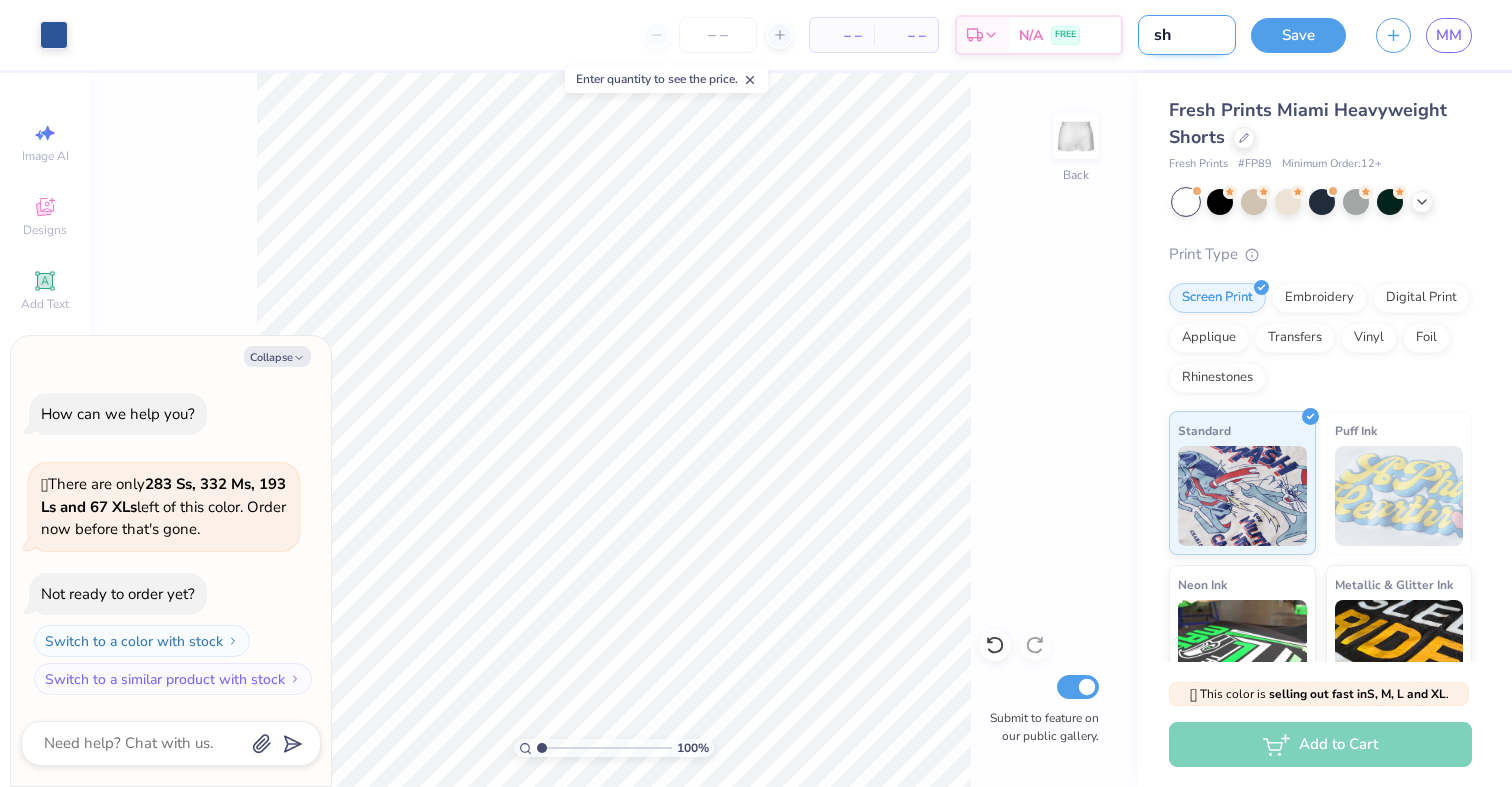 type on "sho" 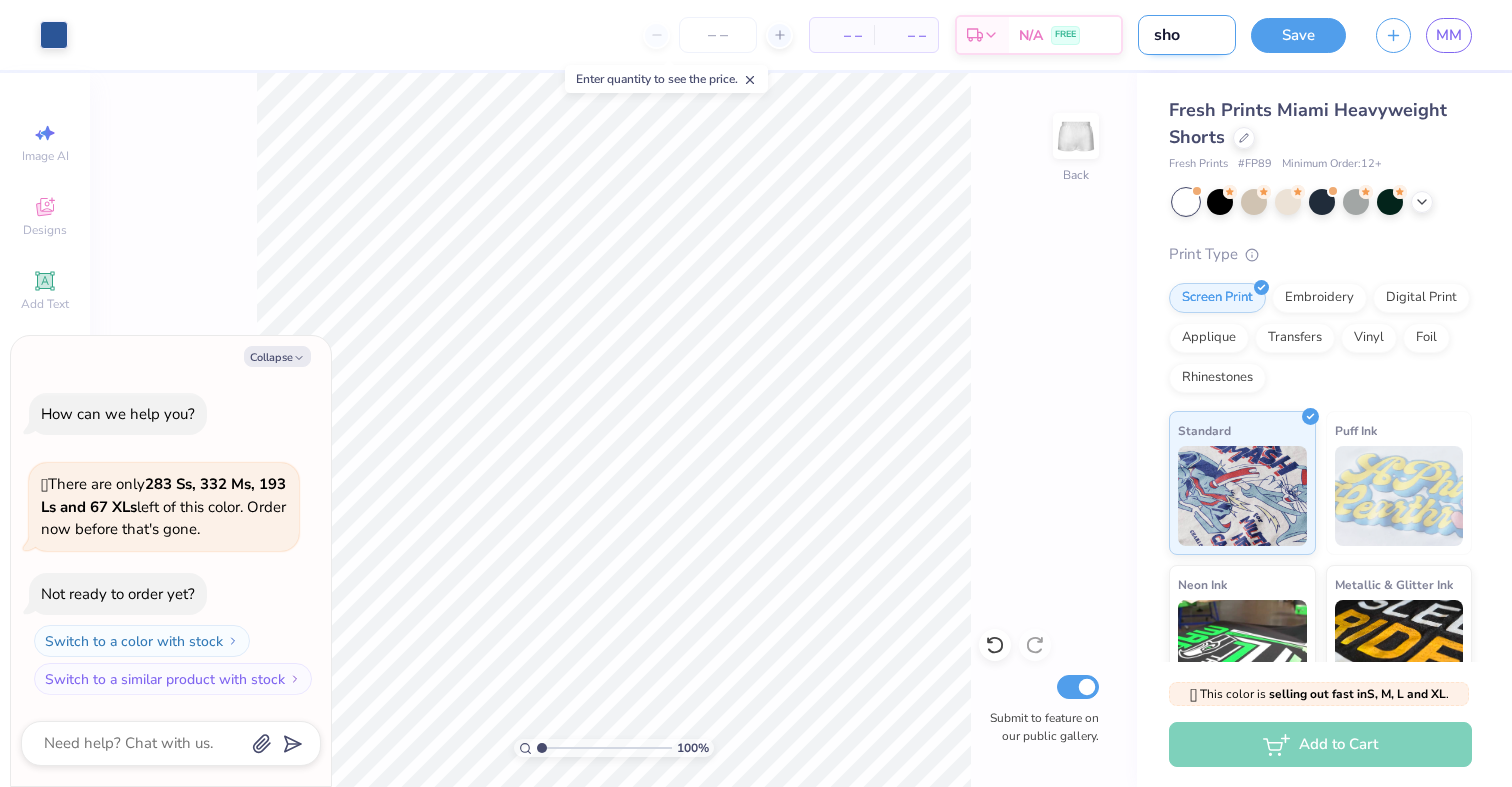 type on "shor" 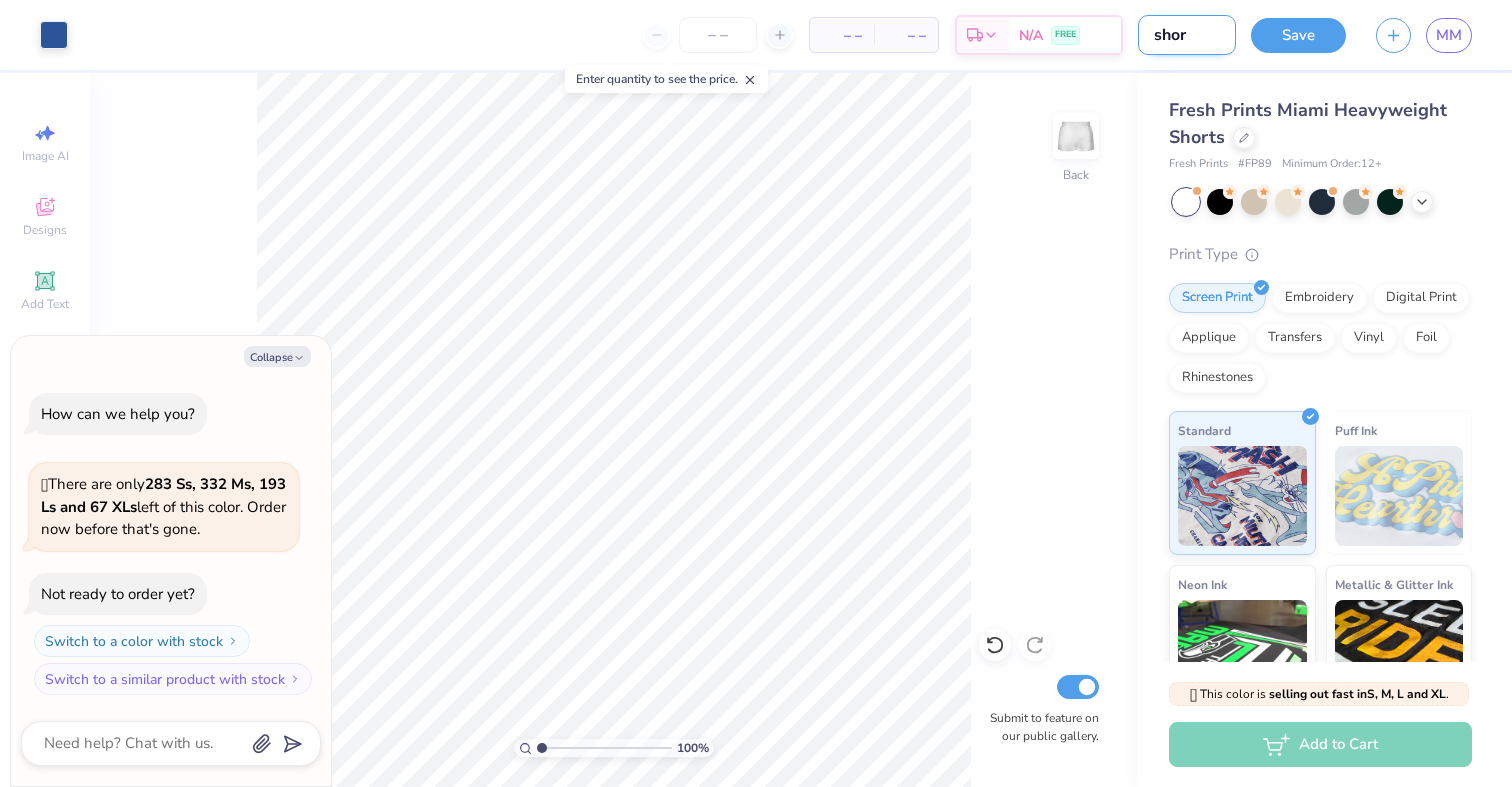type on "short" 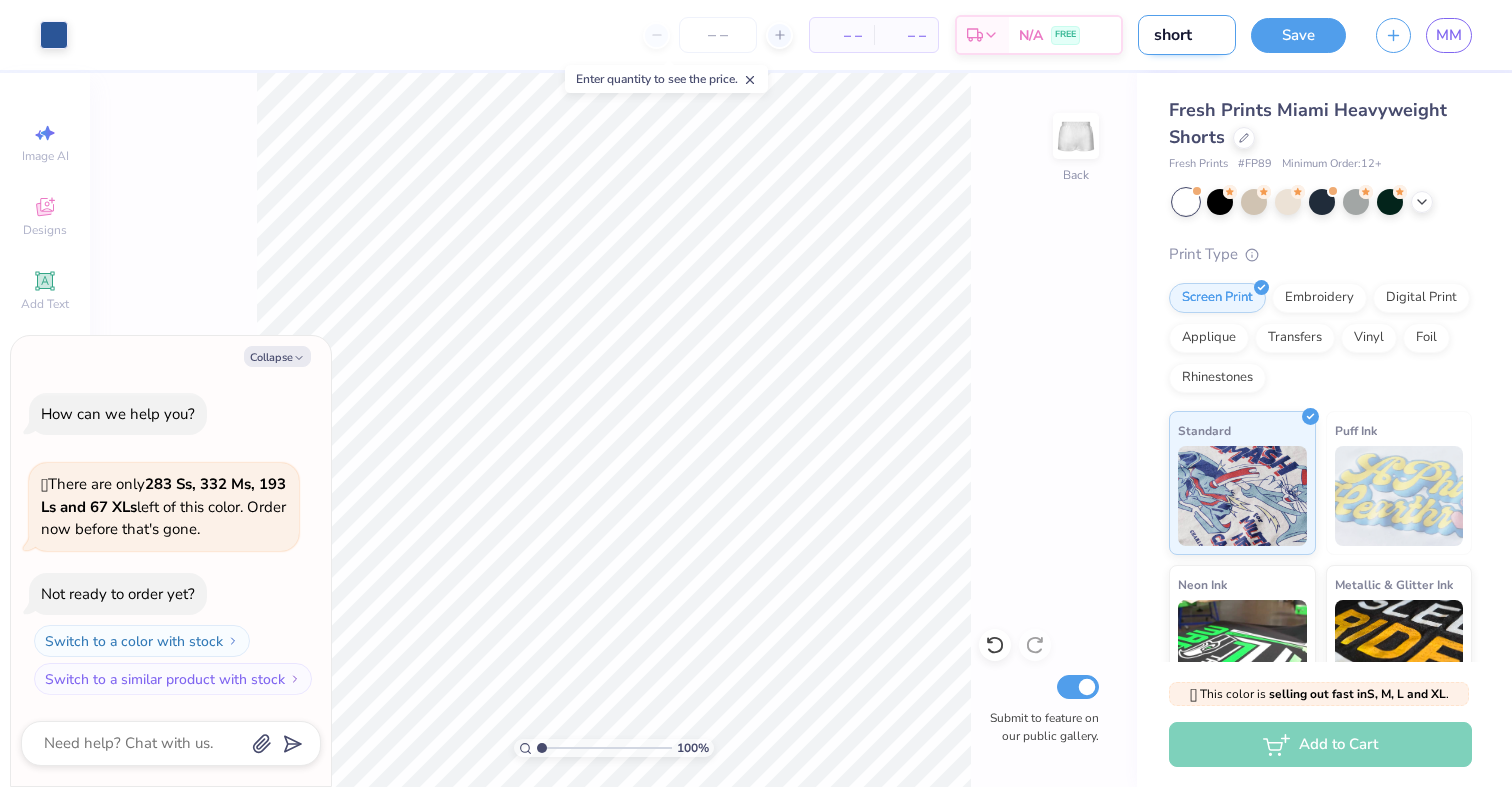 type on "shorts" 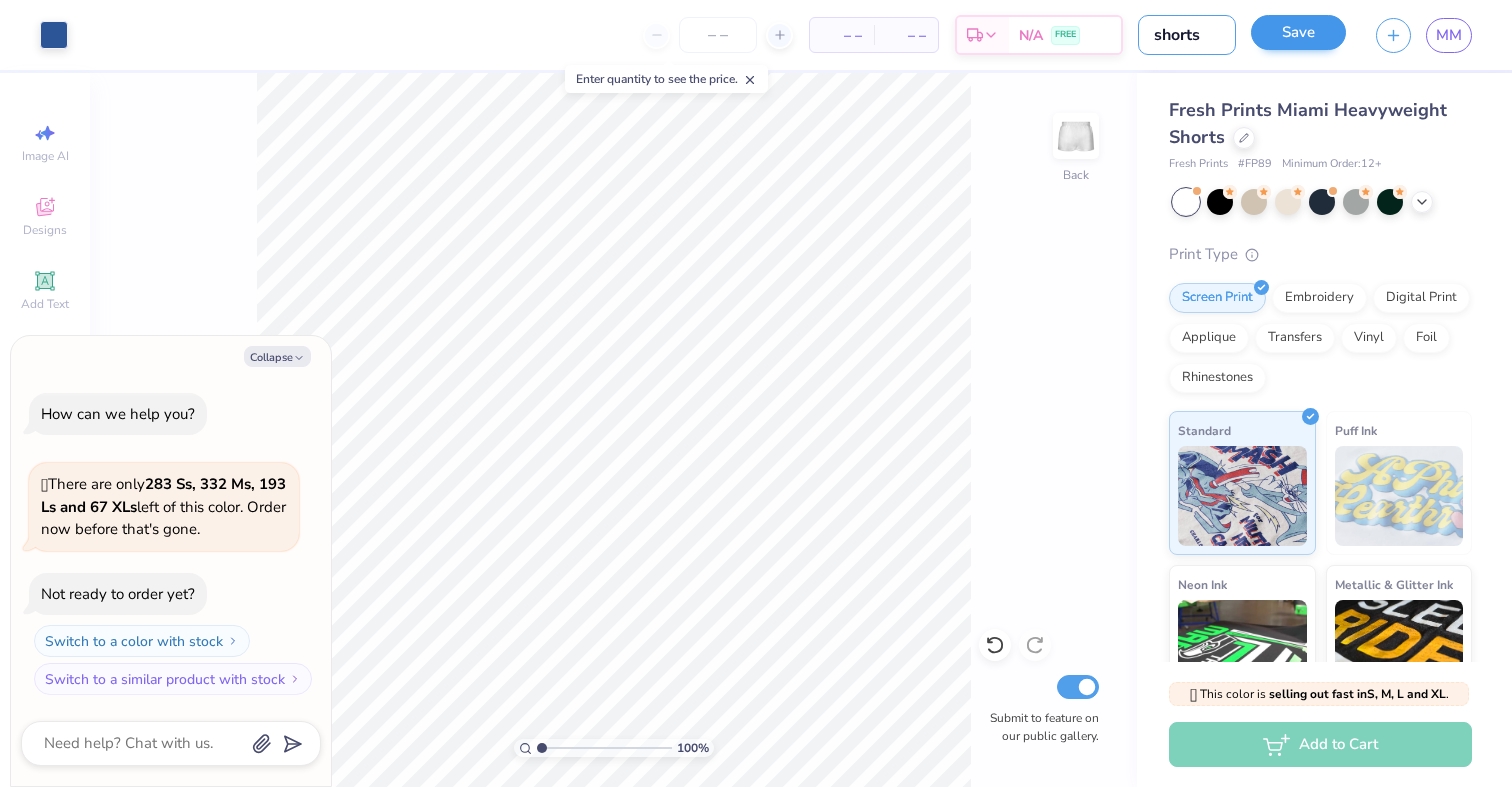 type on "shorts" 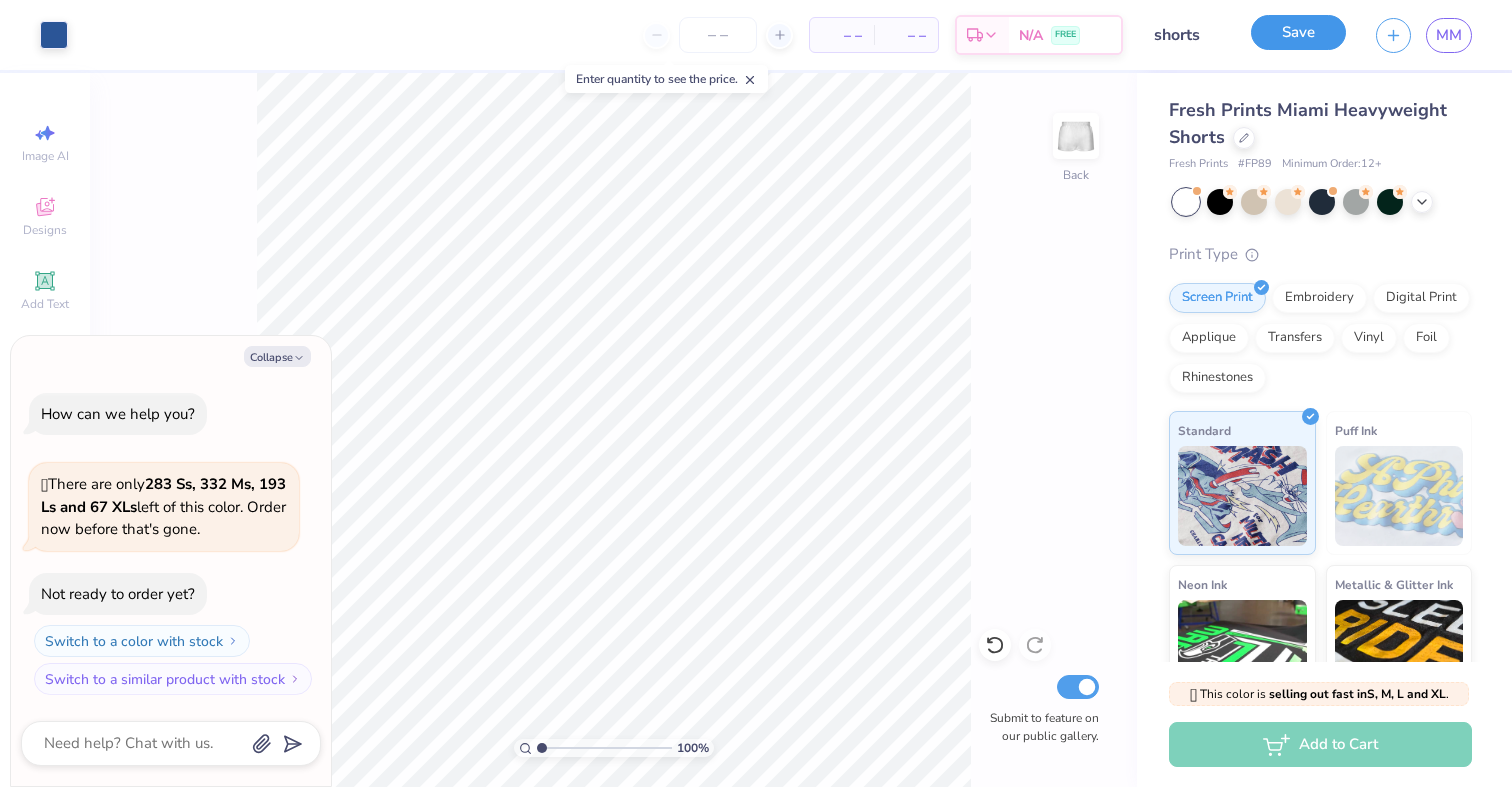 click on "Save" at bounding box center (1298, 32) 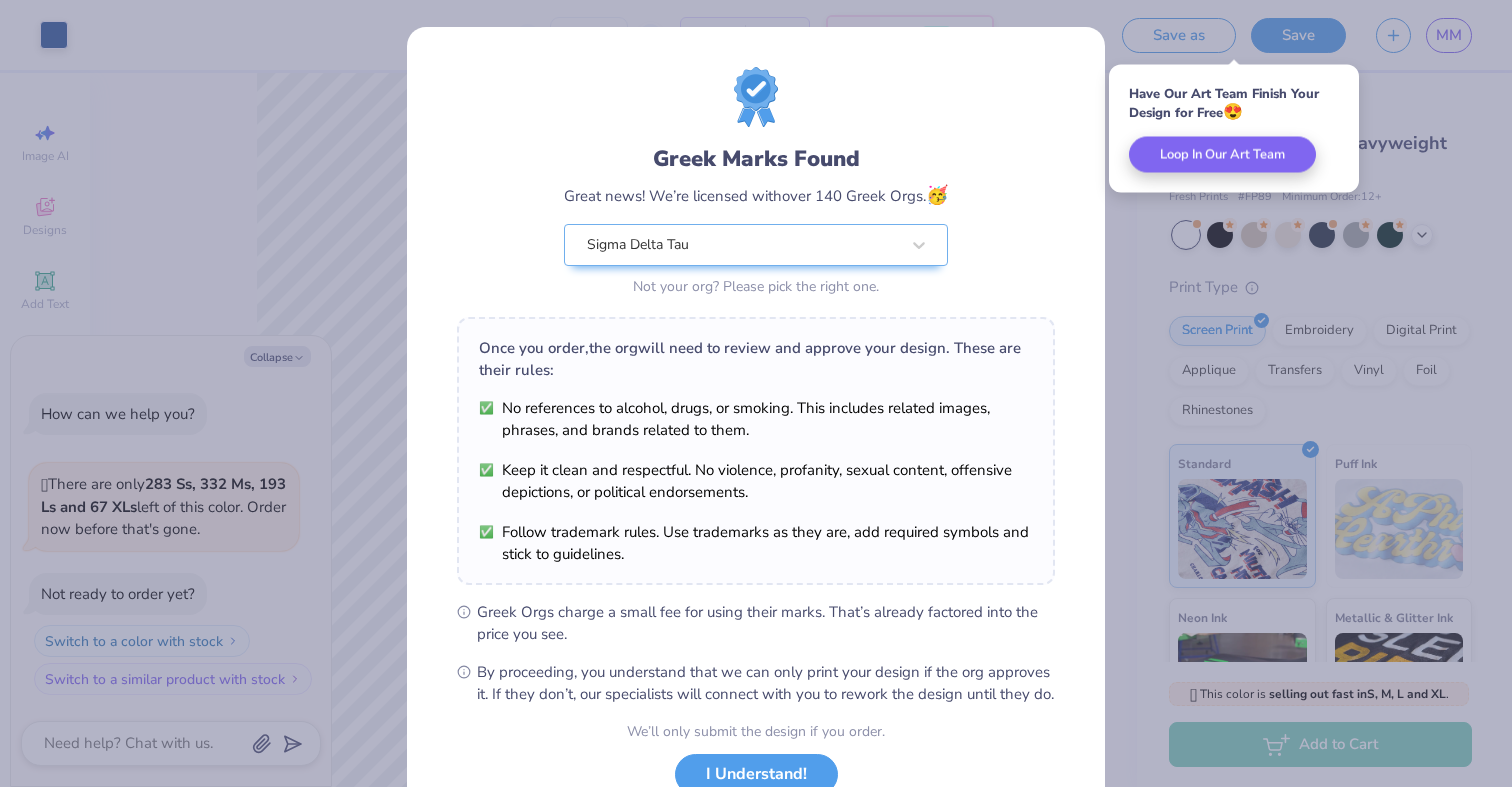 scroll, scrollTop: 149, scrollLeft: 0, axis: vertical 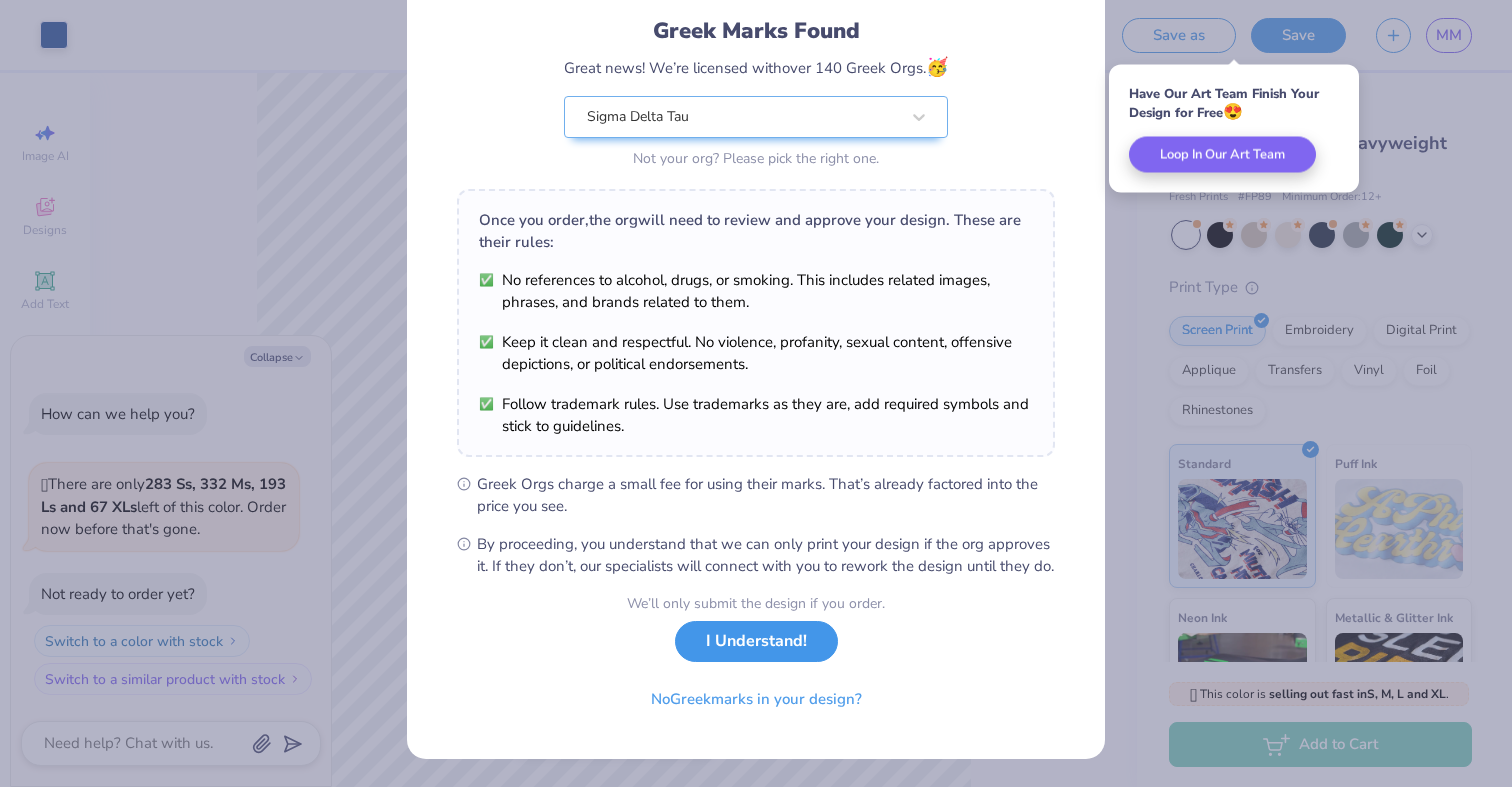 click on "I Understand!" at bounding box center (756, 641) 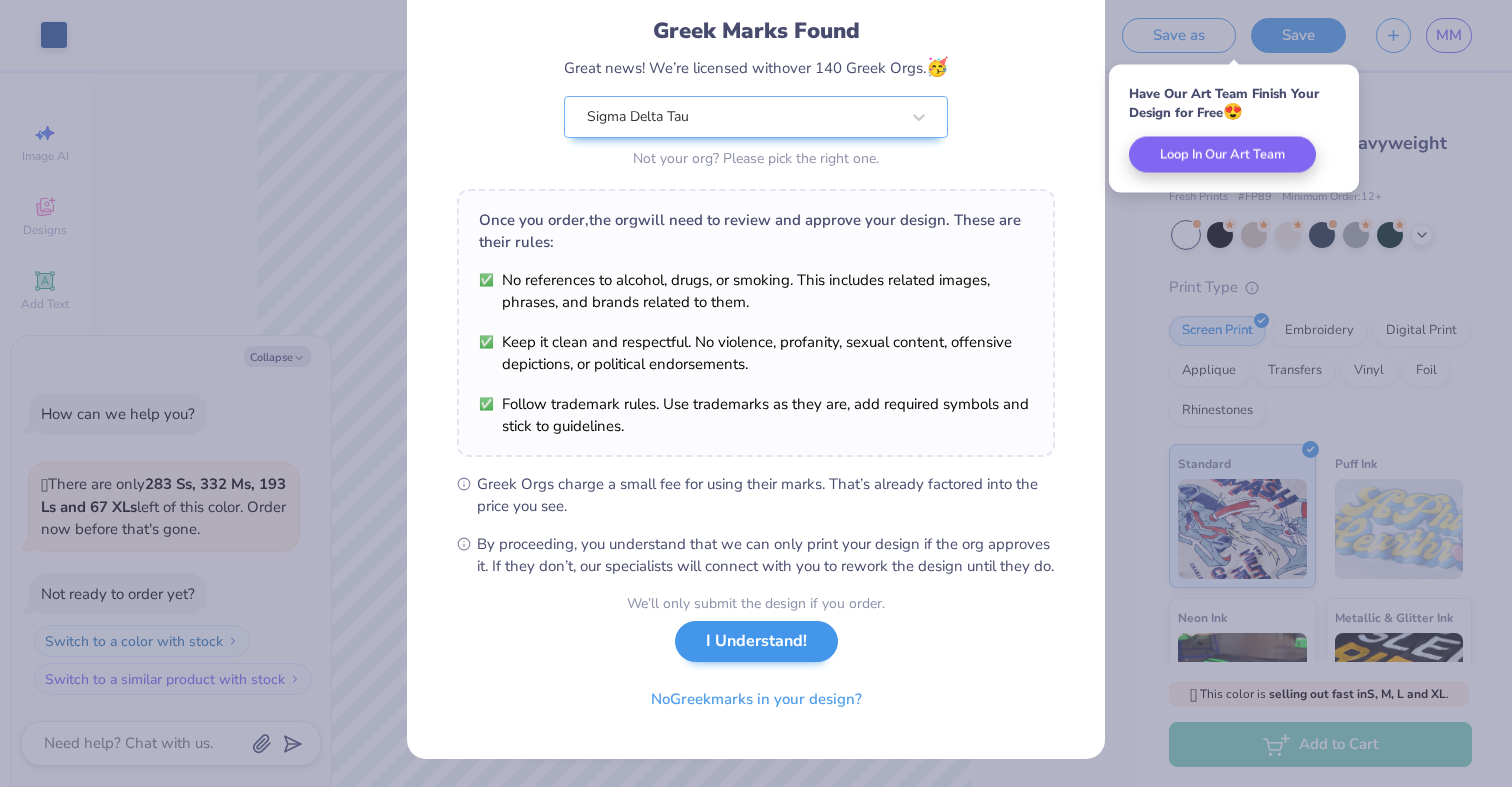 scroll, scrollTop: 0, scrollLeft: 0, axis: both 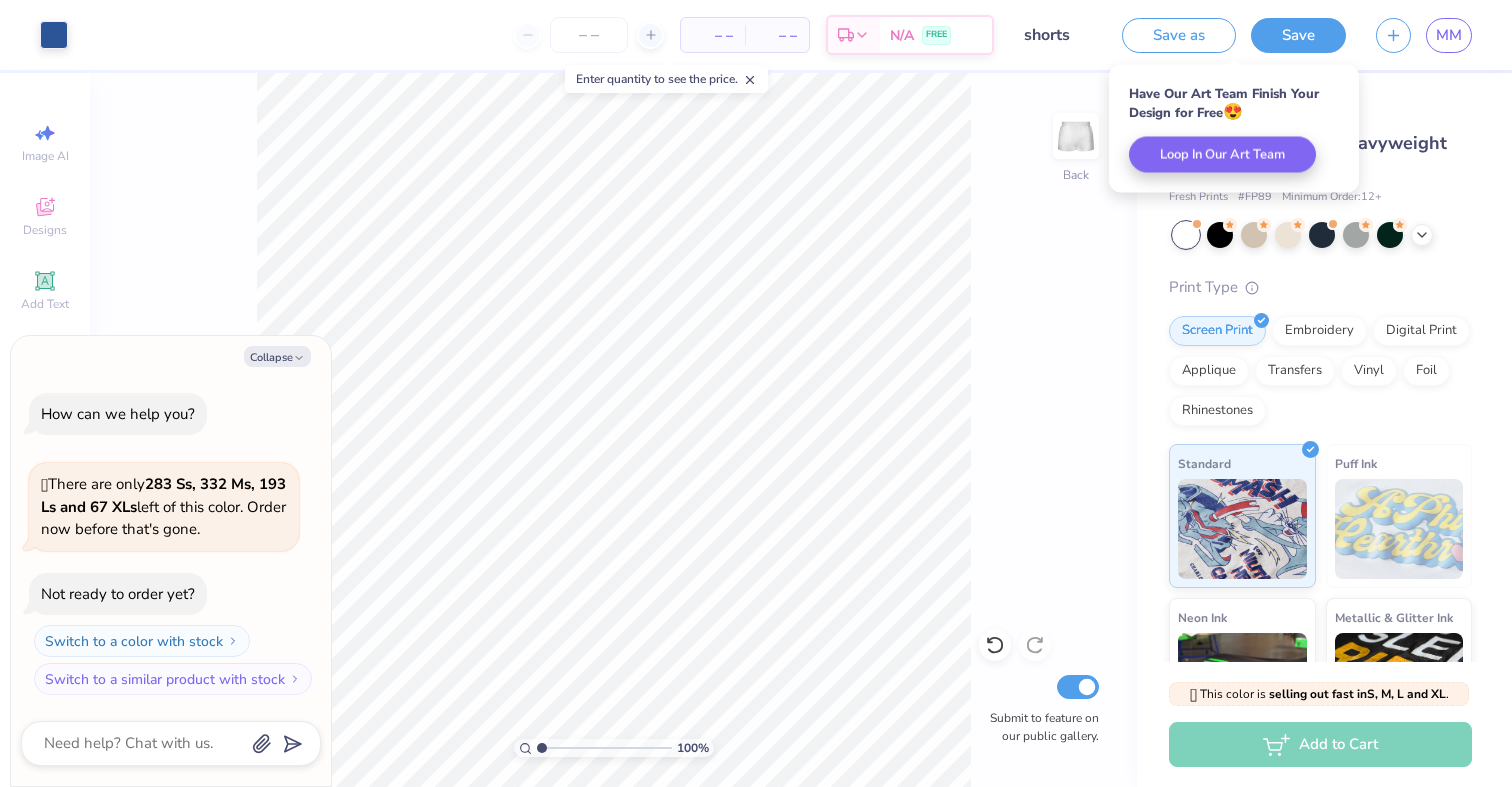 type on "x" 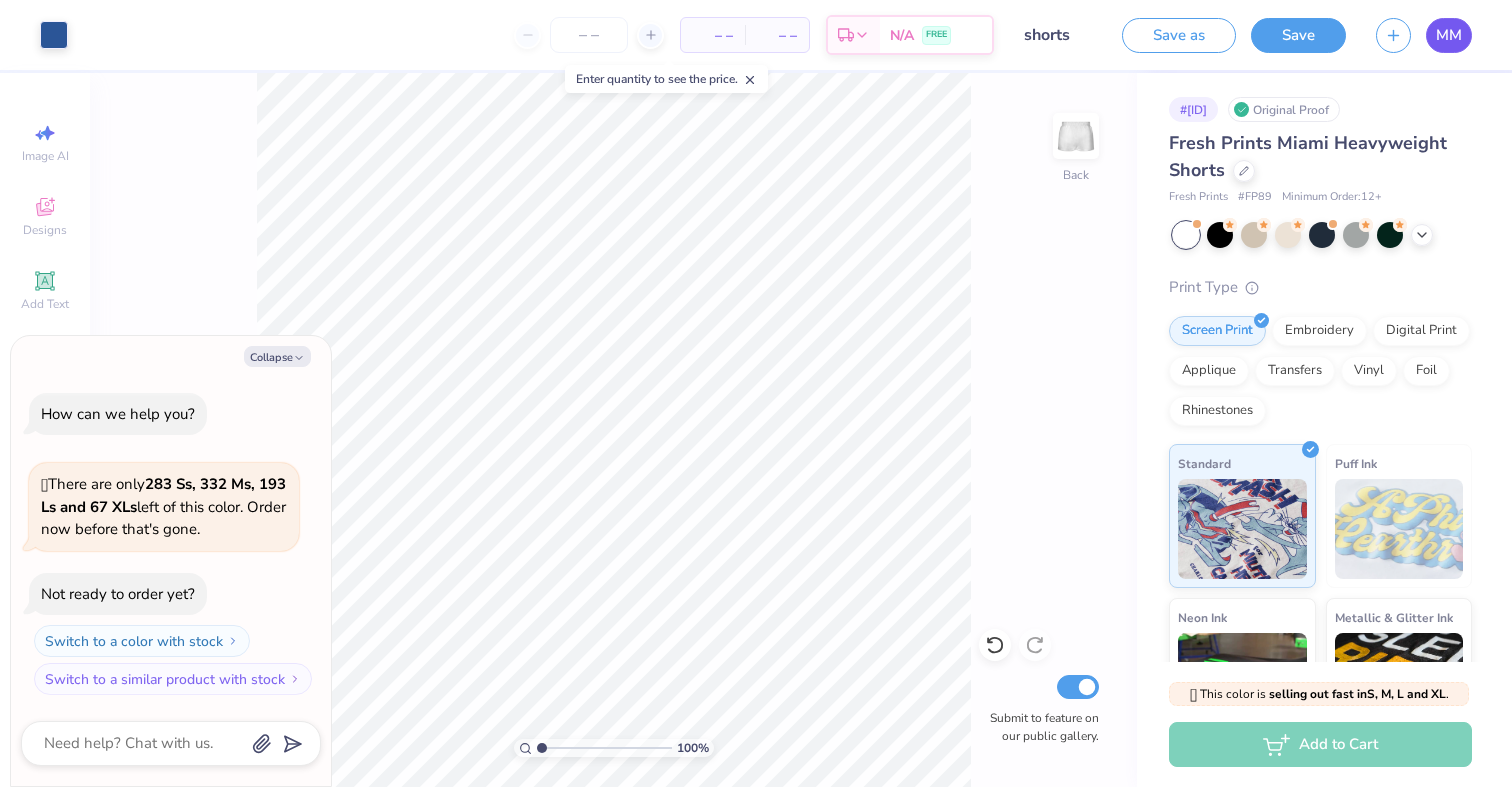 click on "MM" at bounding box center (1449, 35) 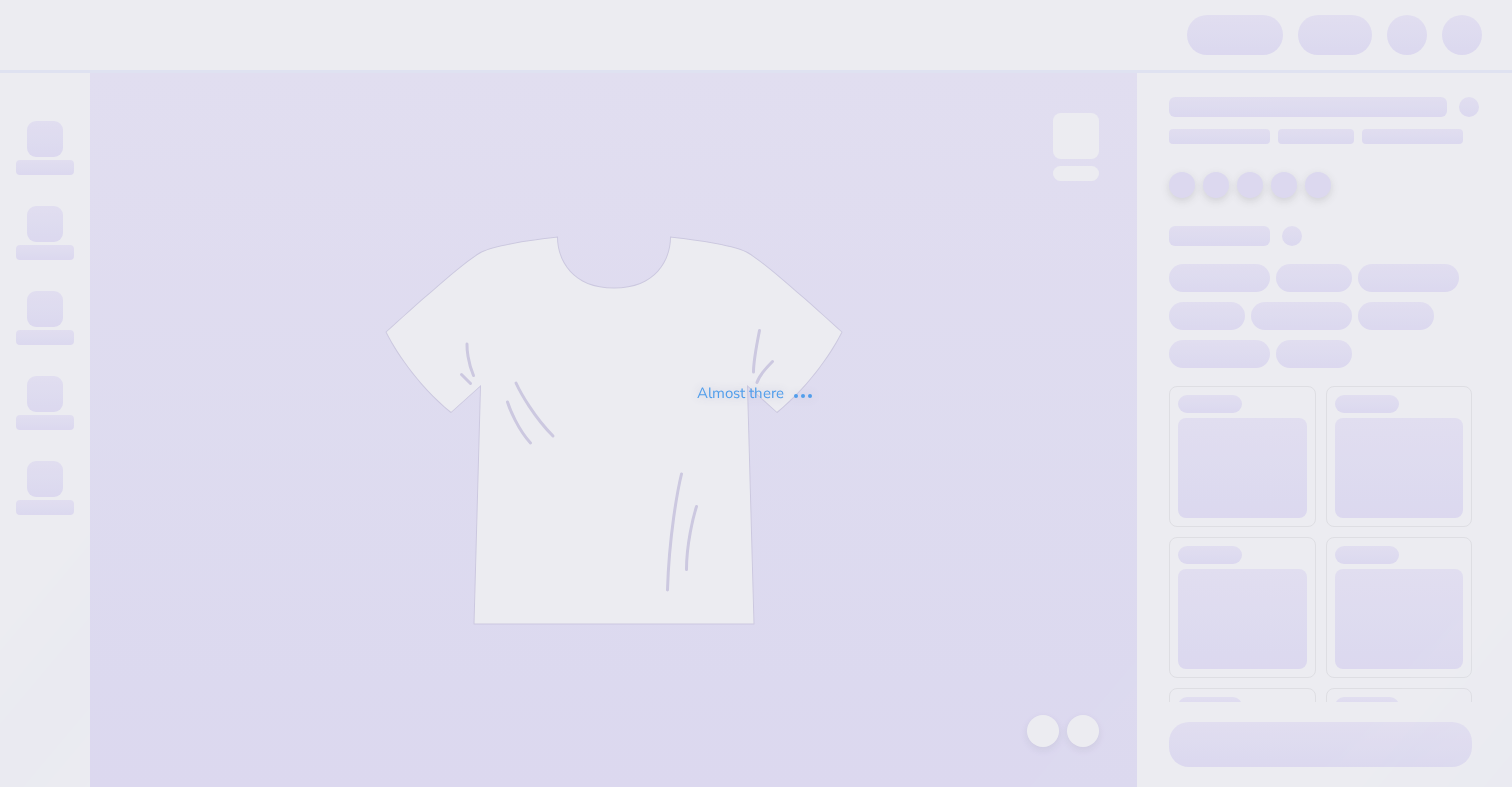 scroll, scrollTop: 0, scrollLeft: 0, axis: both 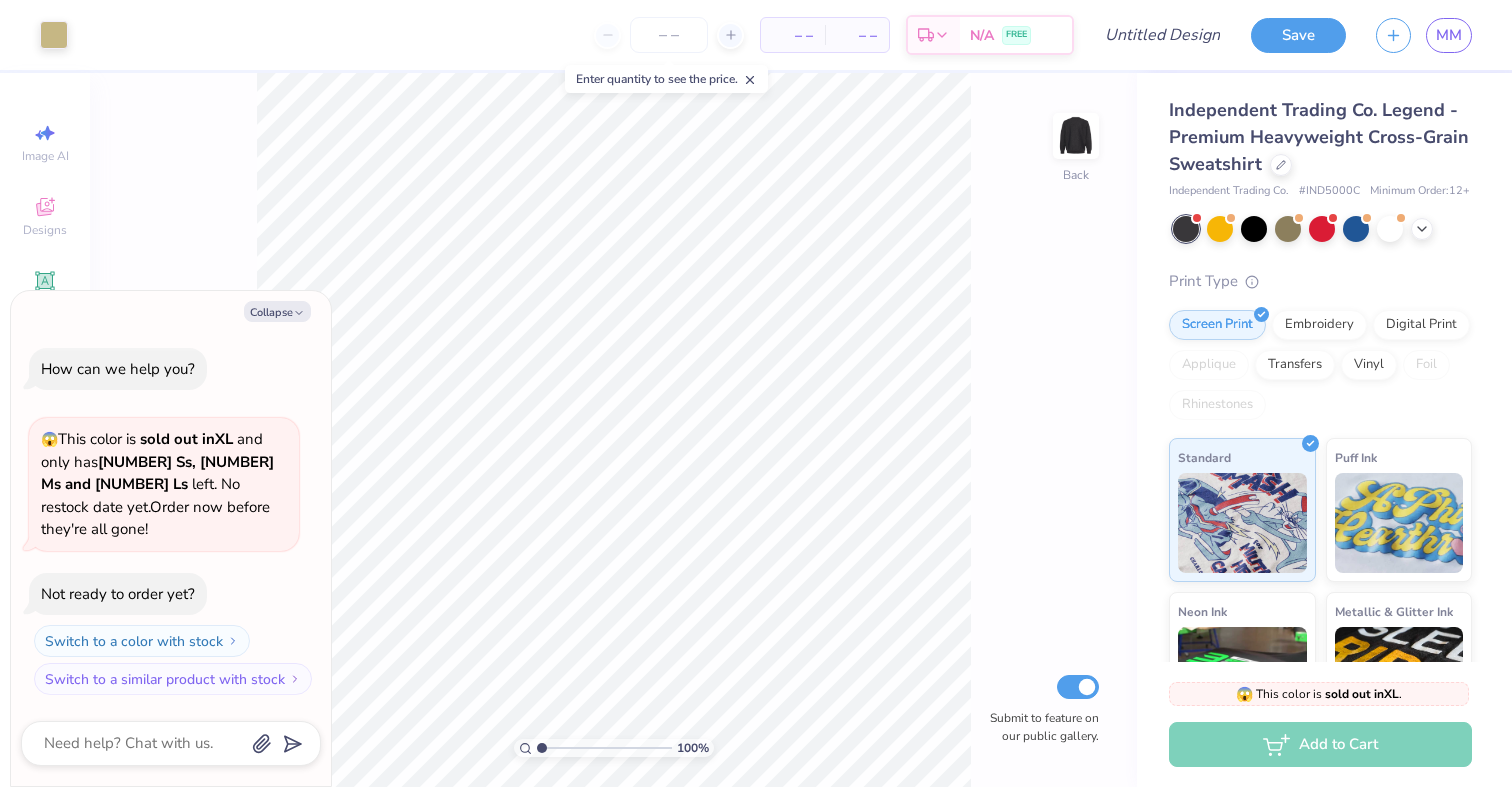 type on "x" 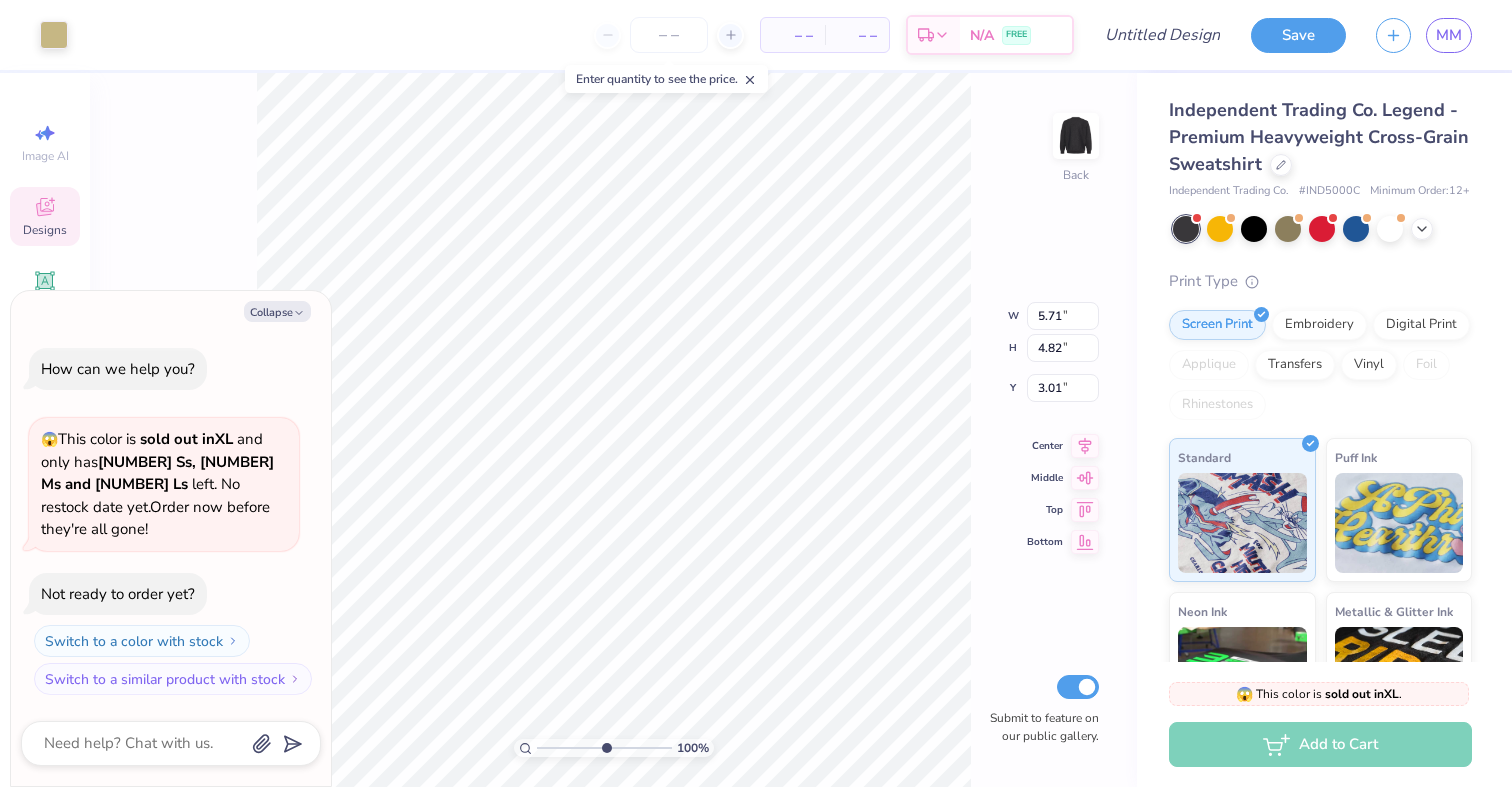 type on "5.74" 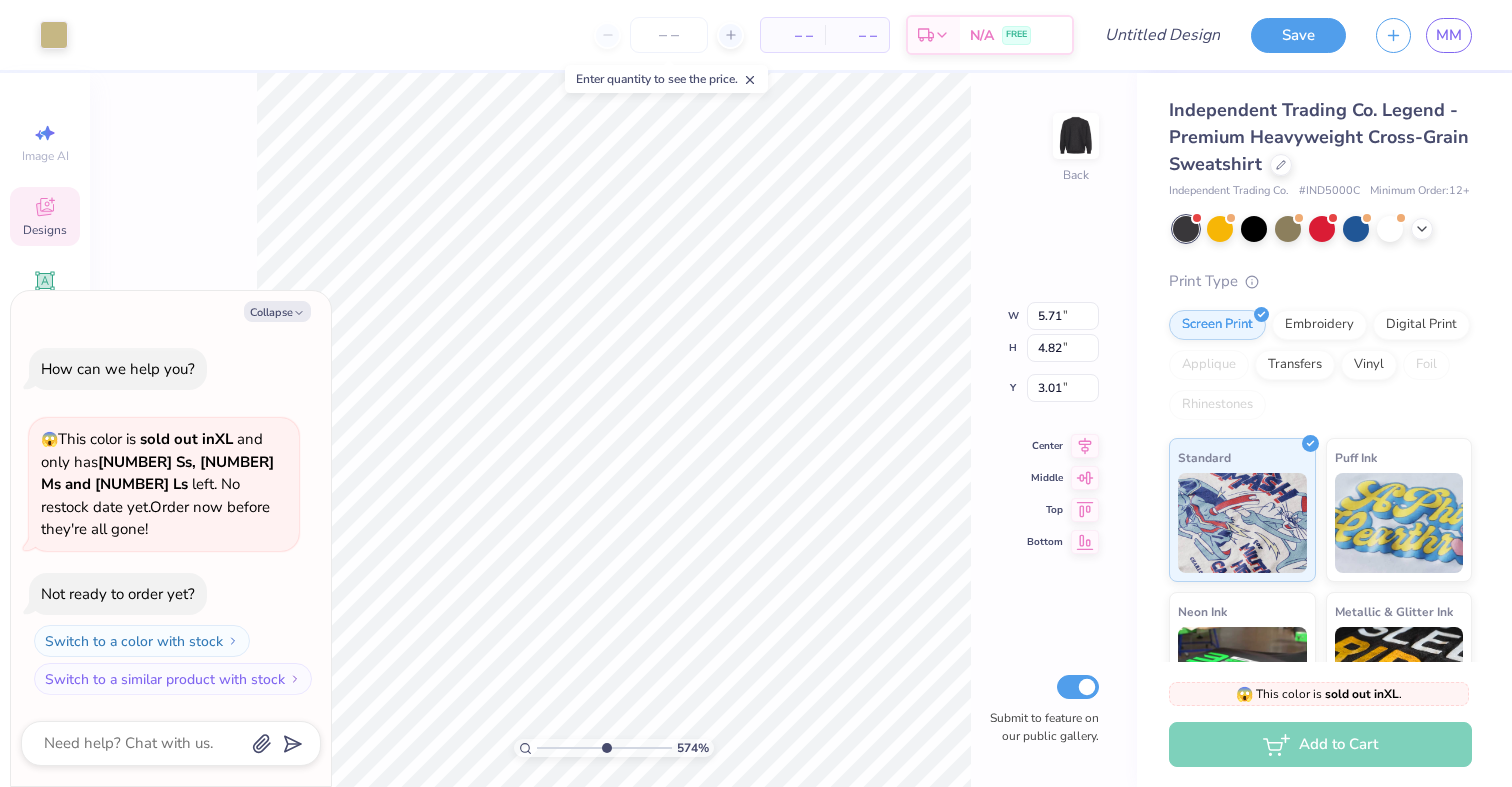 type on "x" 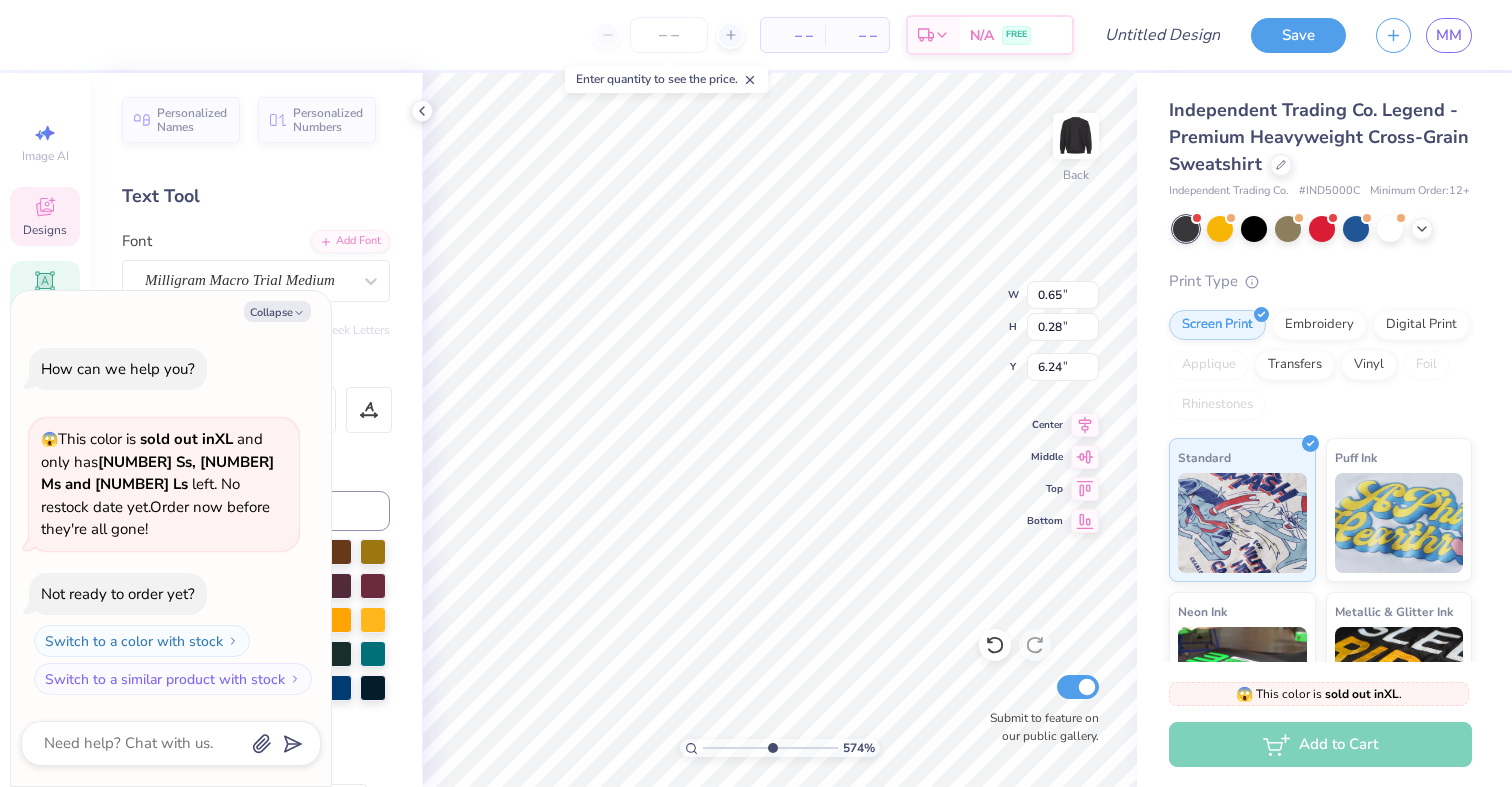 type on "x" 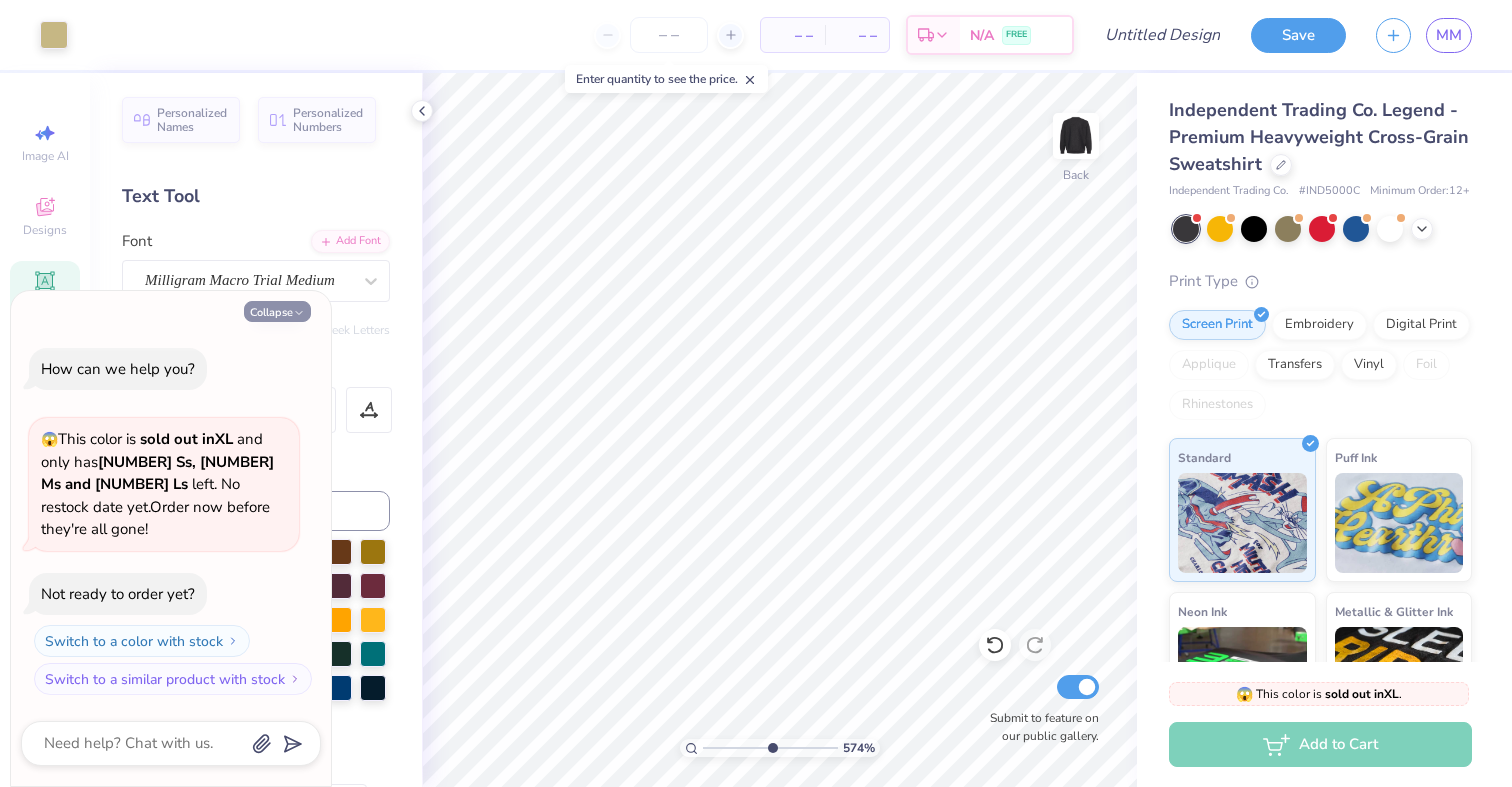 click on "Collapse" at bounding box center [277, 311] 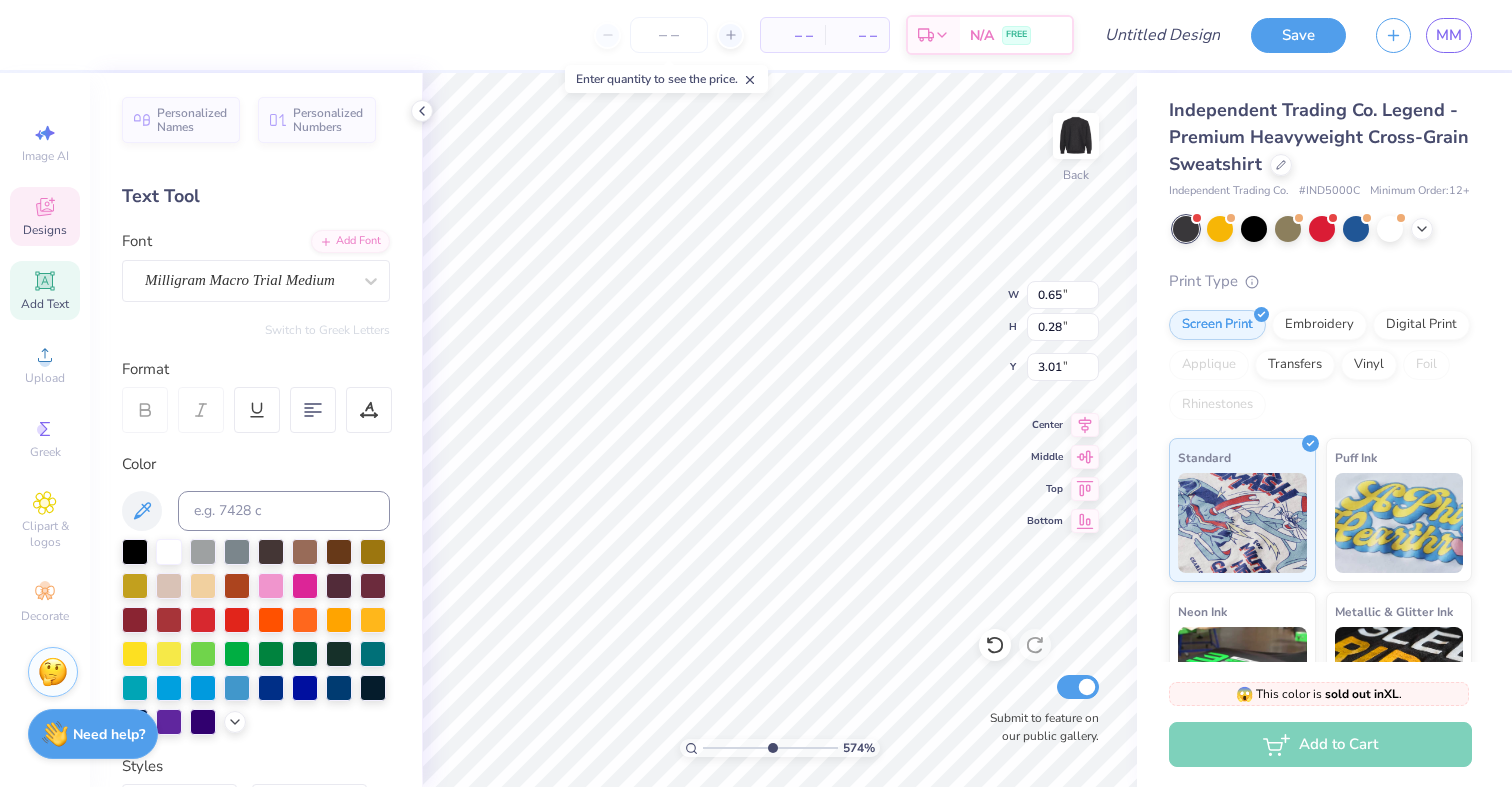 scroll, scrollTop: 0, scrollLeft: 1, axis: horizontal 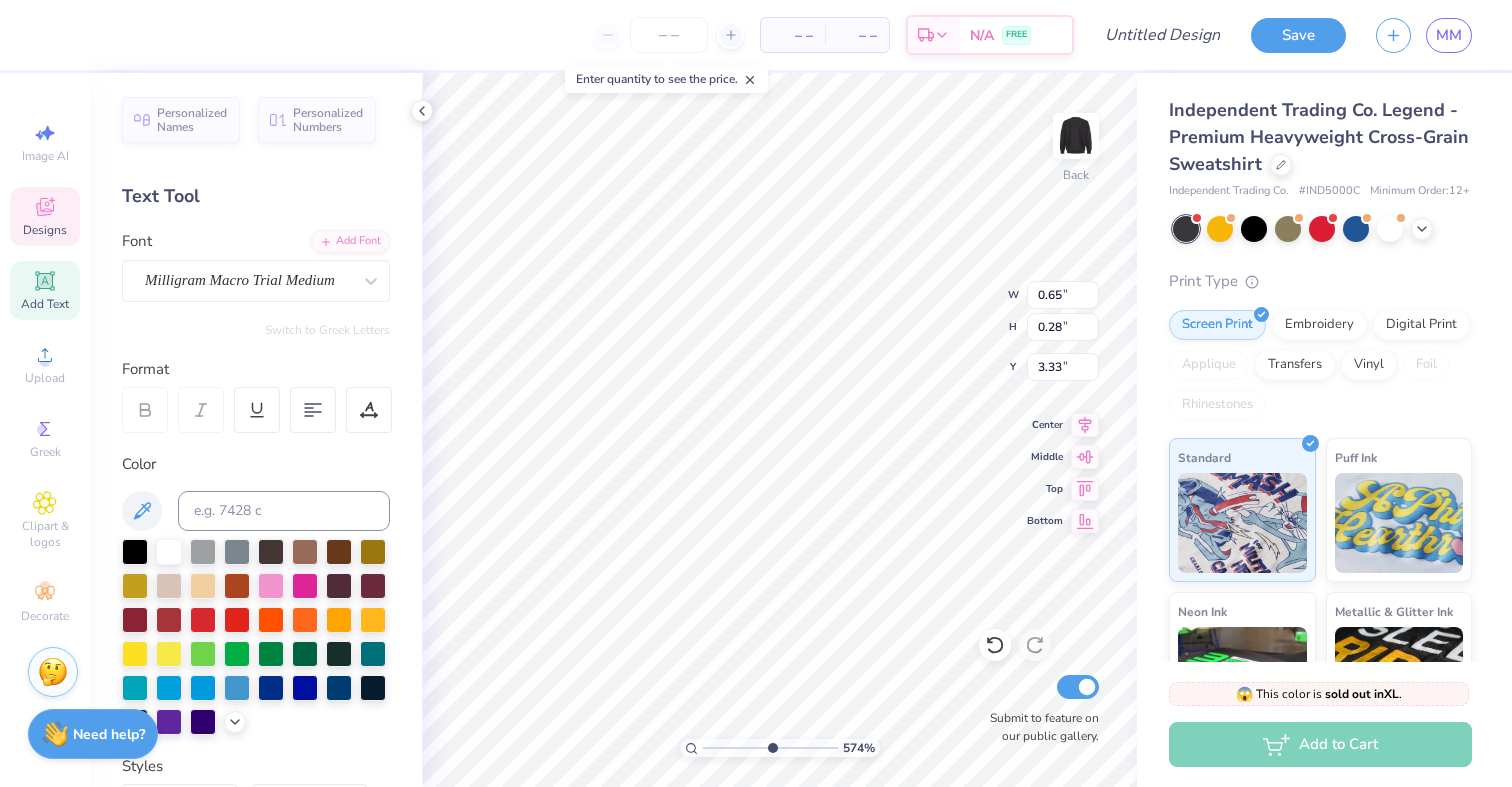 type on "3.33" 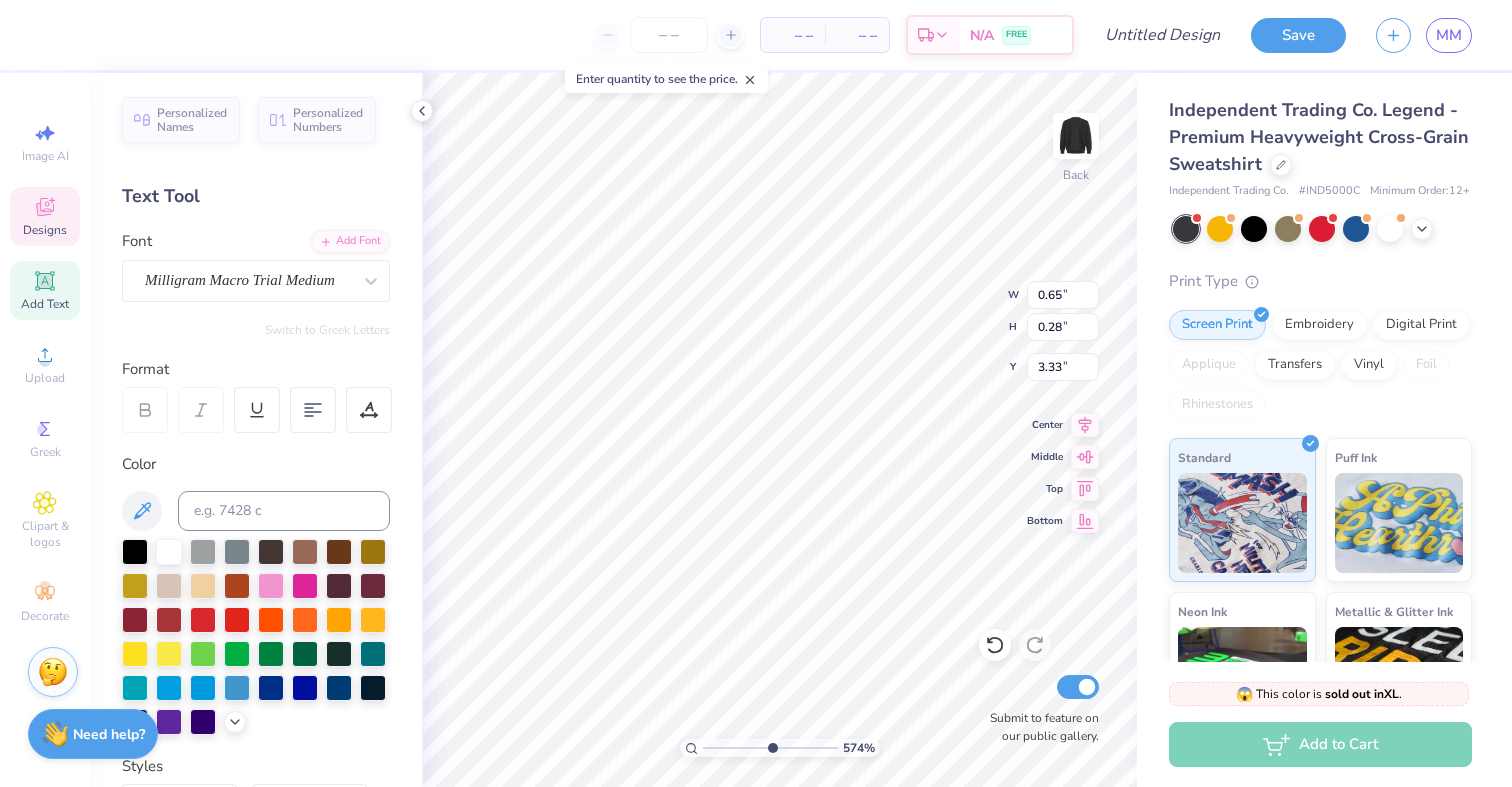 type on "3.67" 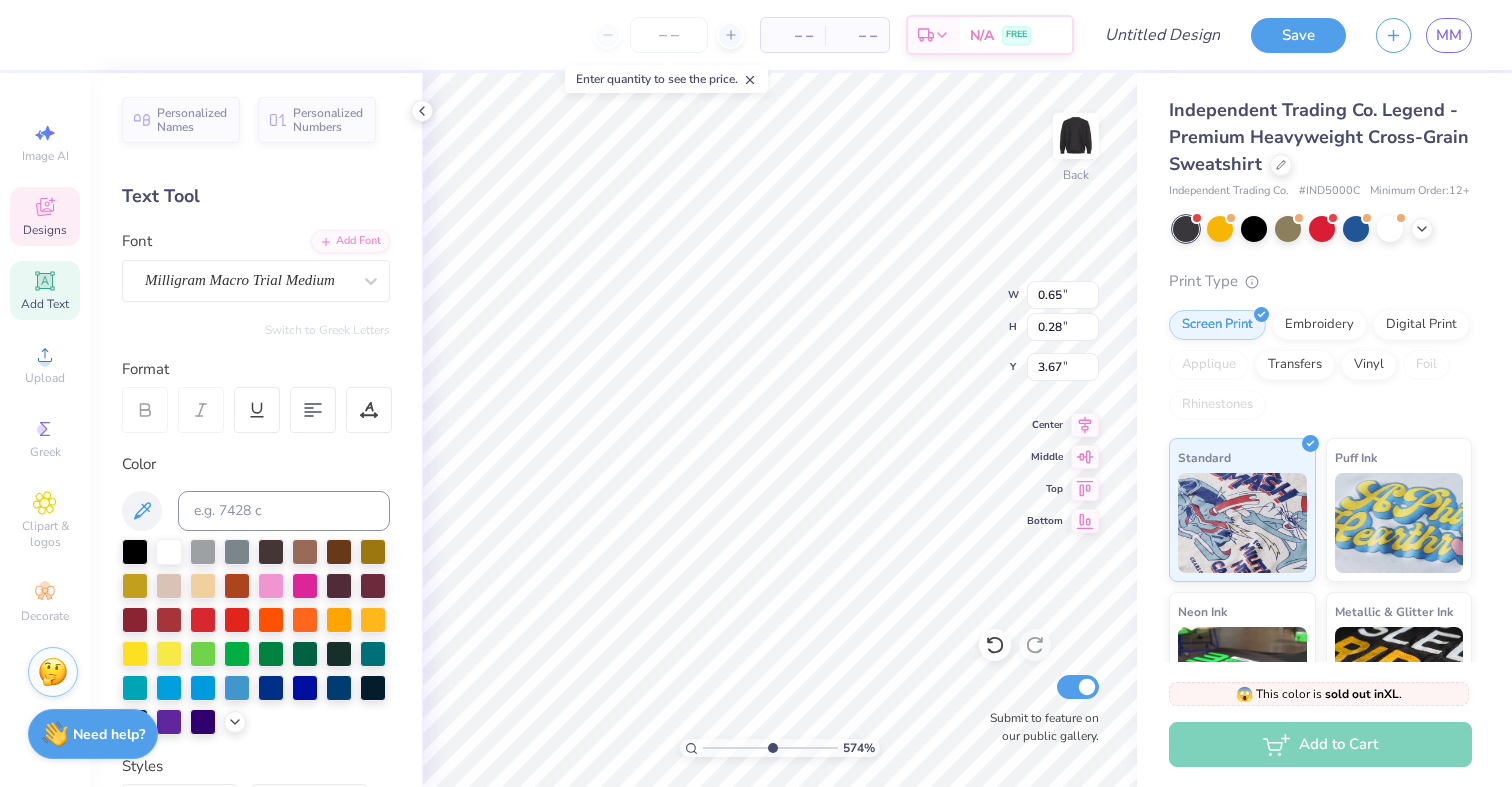 scroll, scrollTop: 0, scrollLeft: 0, axis: both 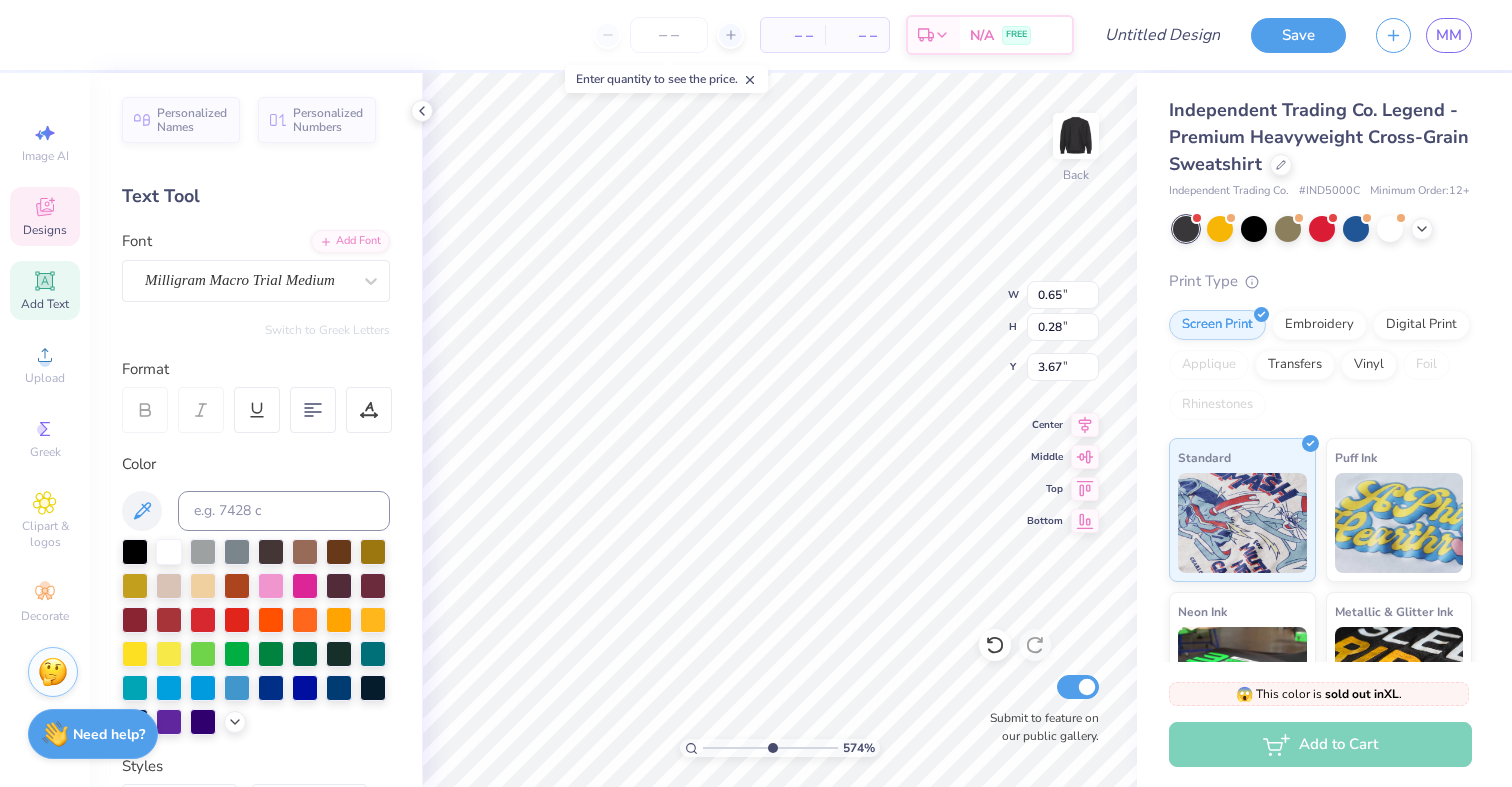 type on "4.00" 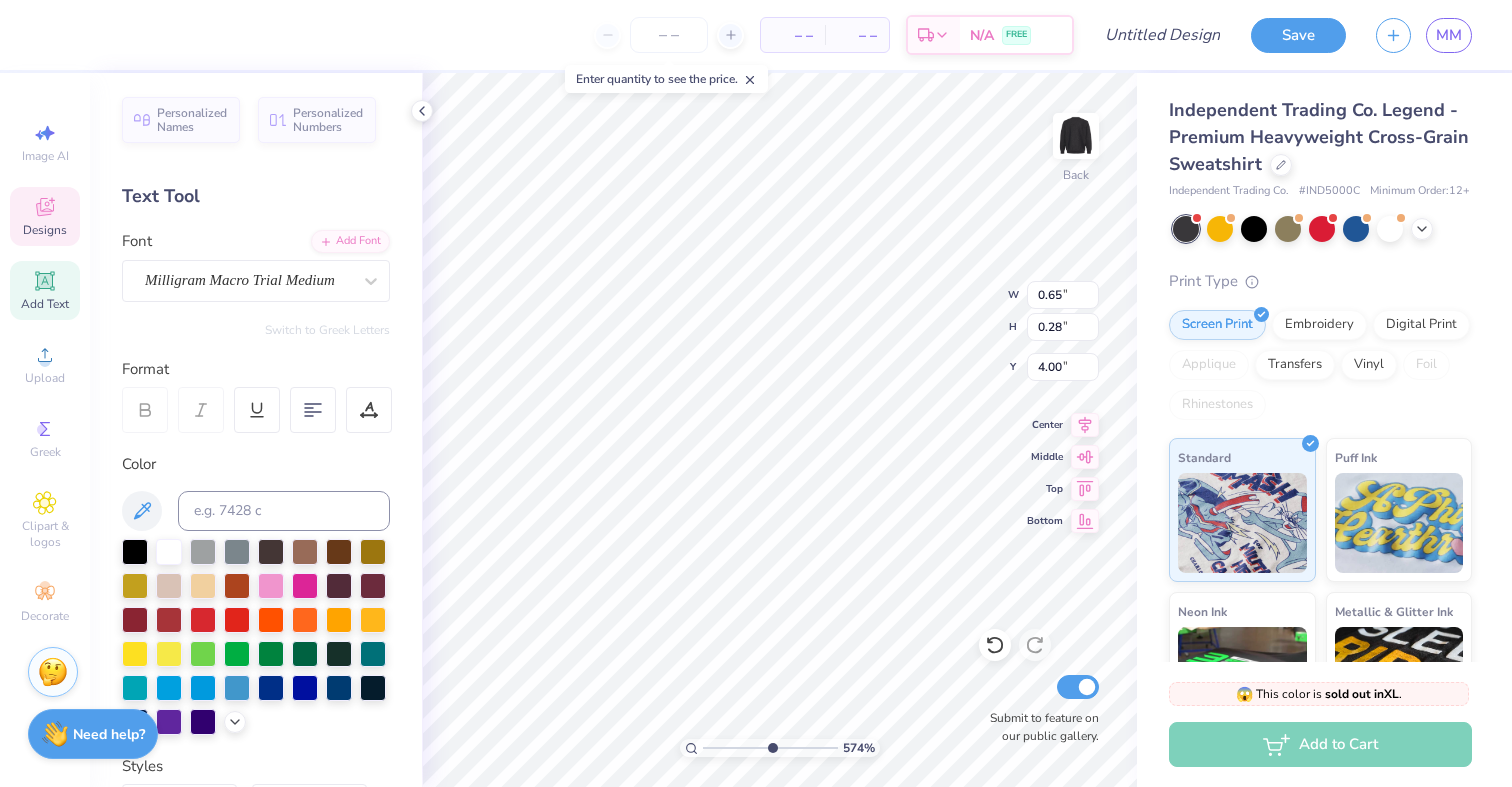 scroll, scrollTop: 0, scrollLeft: 0, axis: both 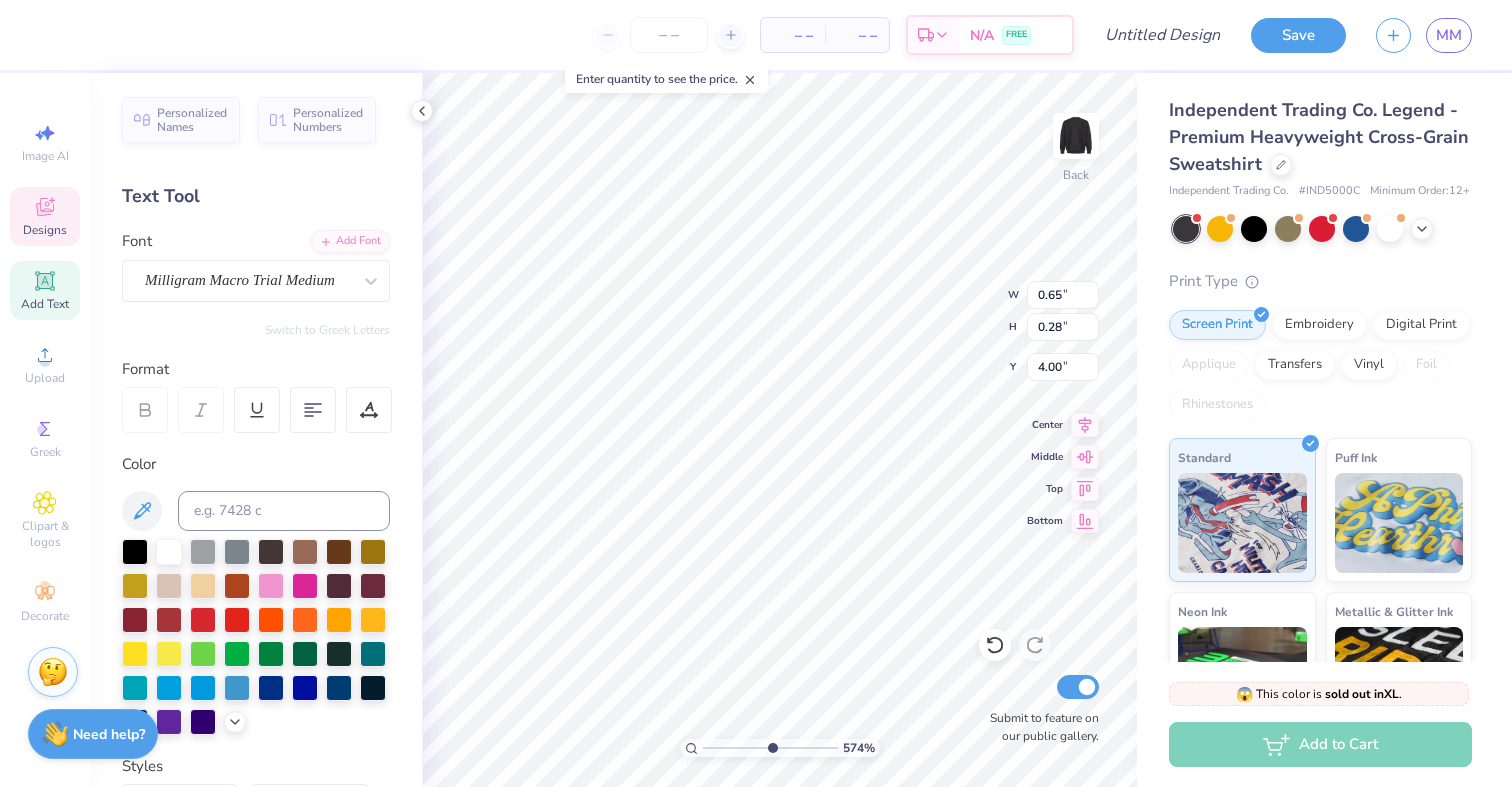 type on "SigDelt" 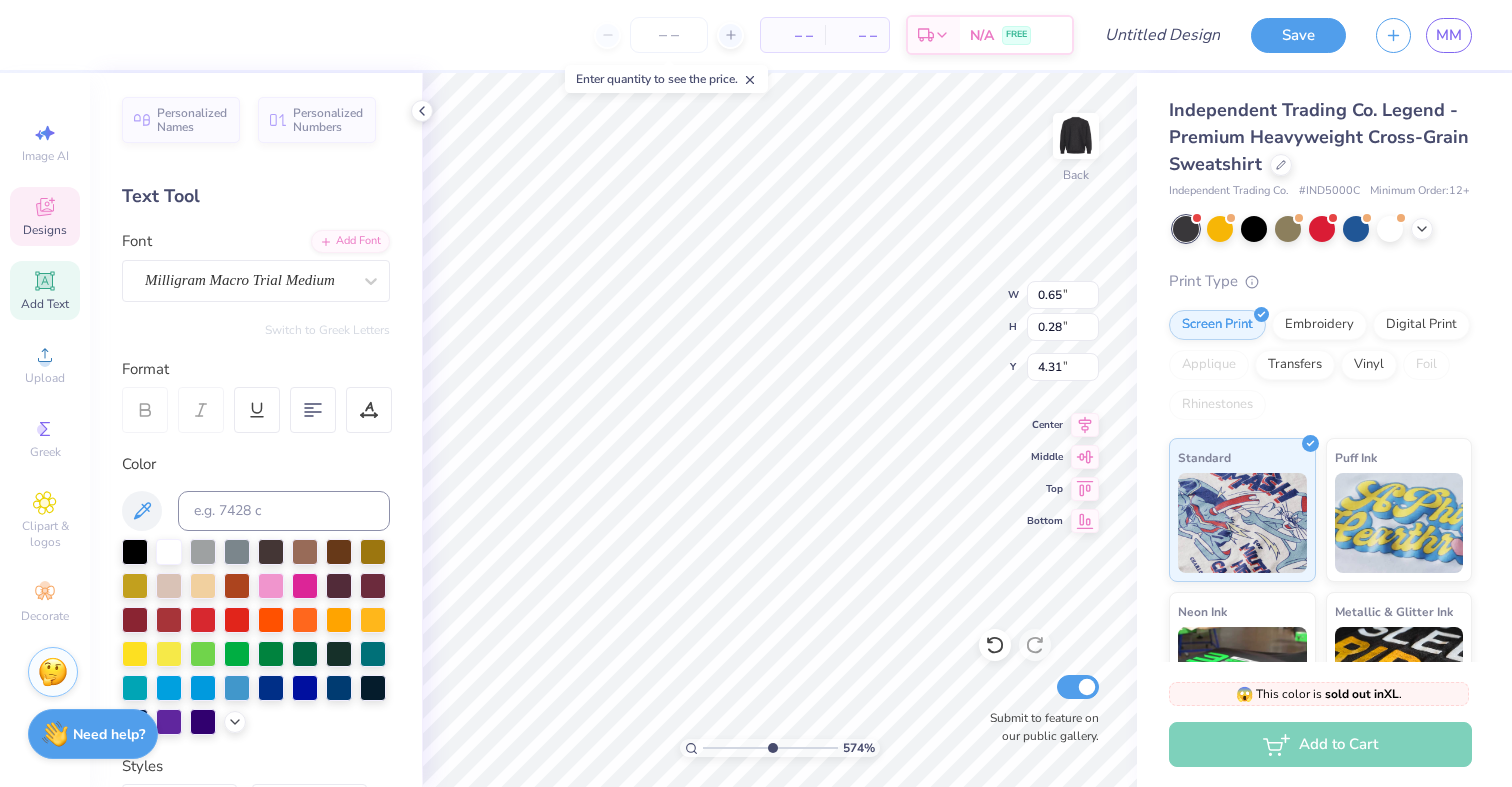 scroll, scrollTop: 0, scrollLeft: 1, axis: horizontal 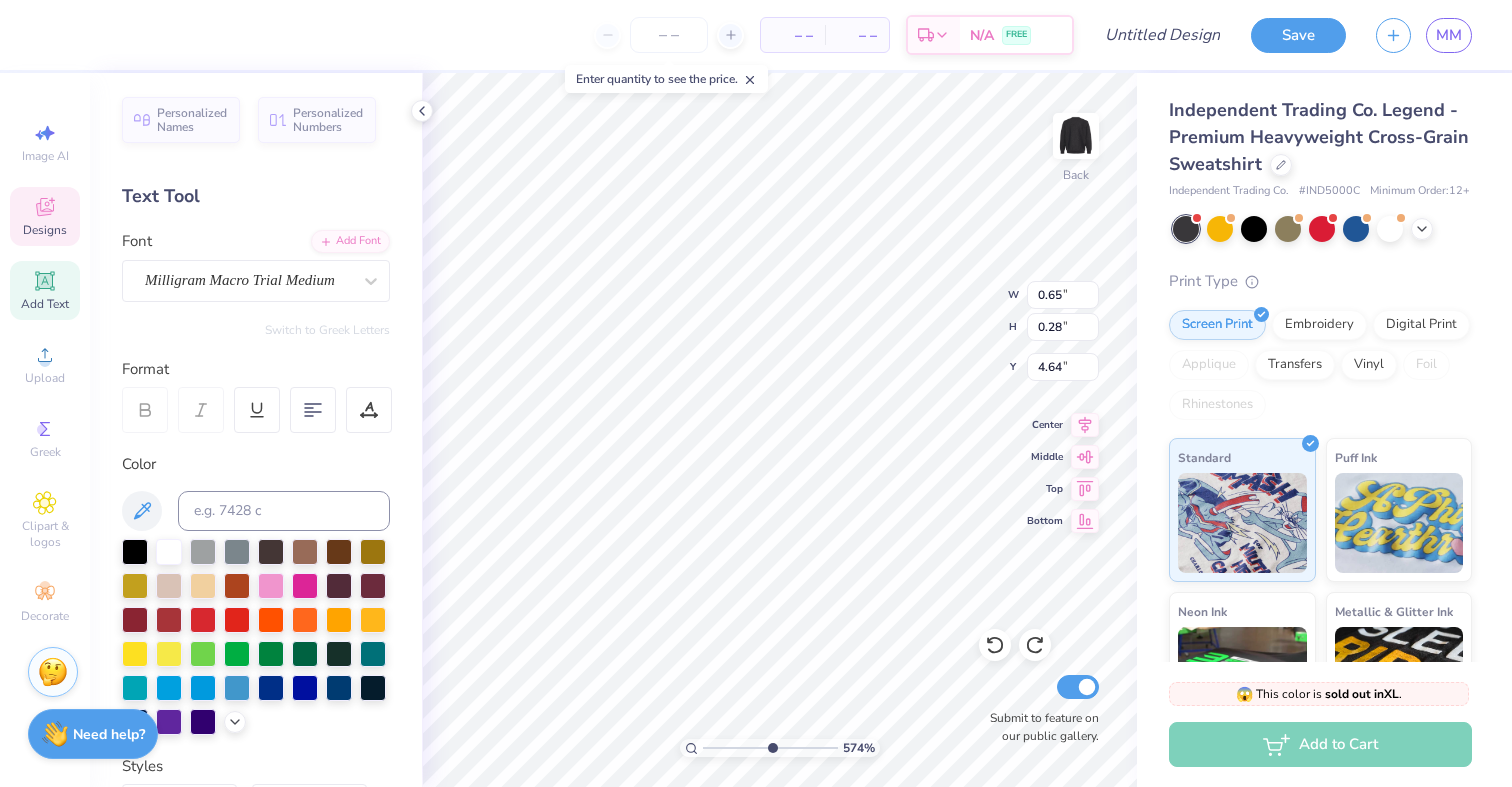 type on "SigDelt" 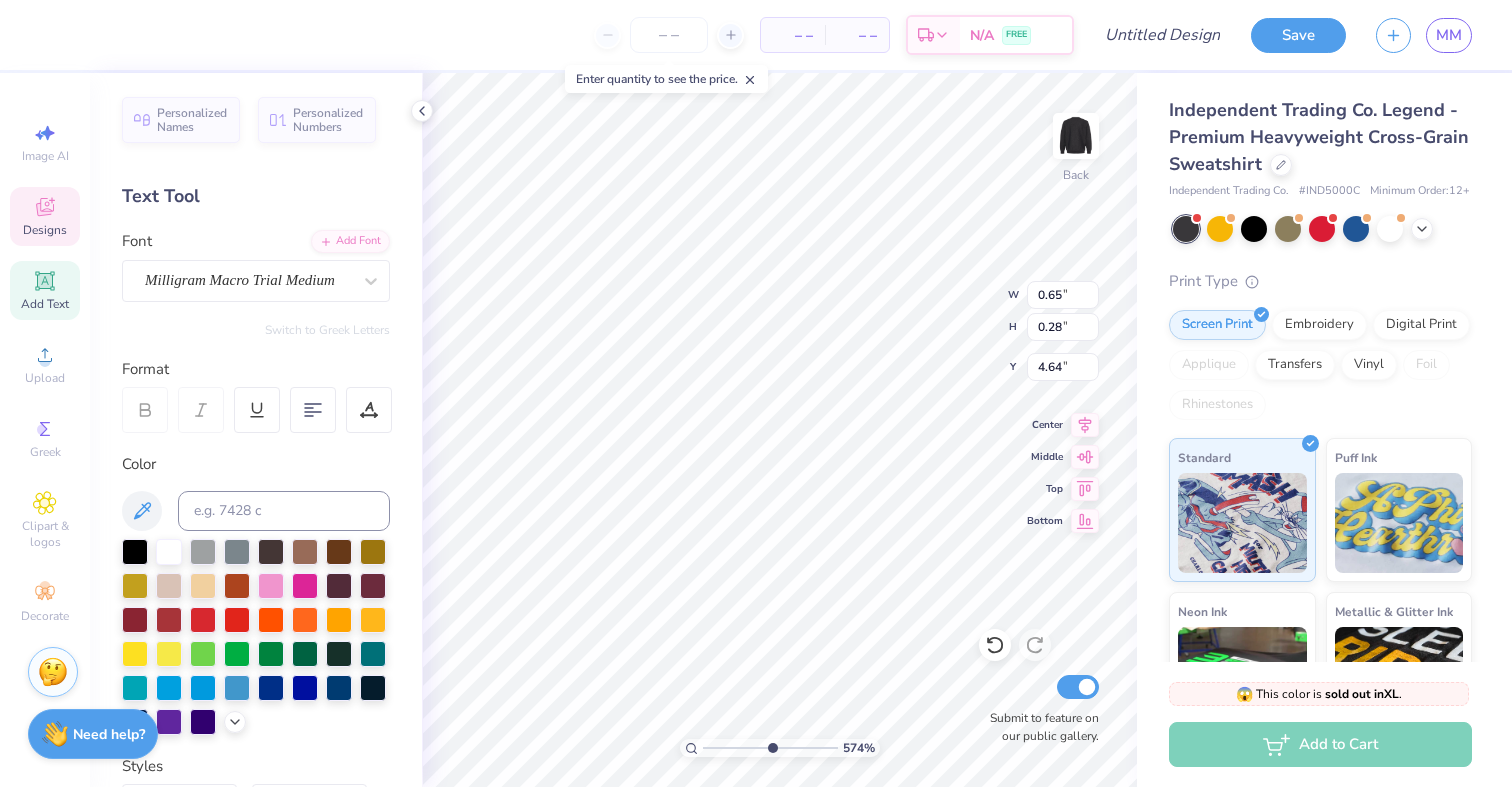 scroll, scrollTop: 0, scrollLeft: 0, axis: both 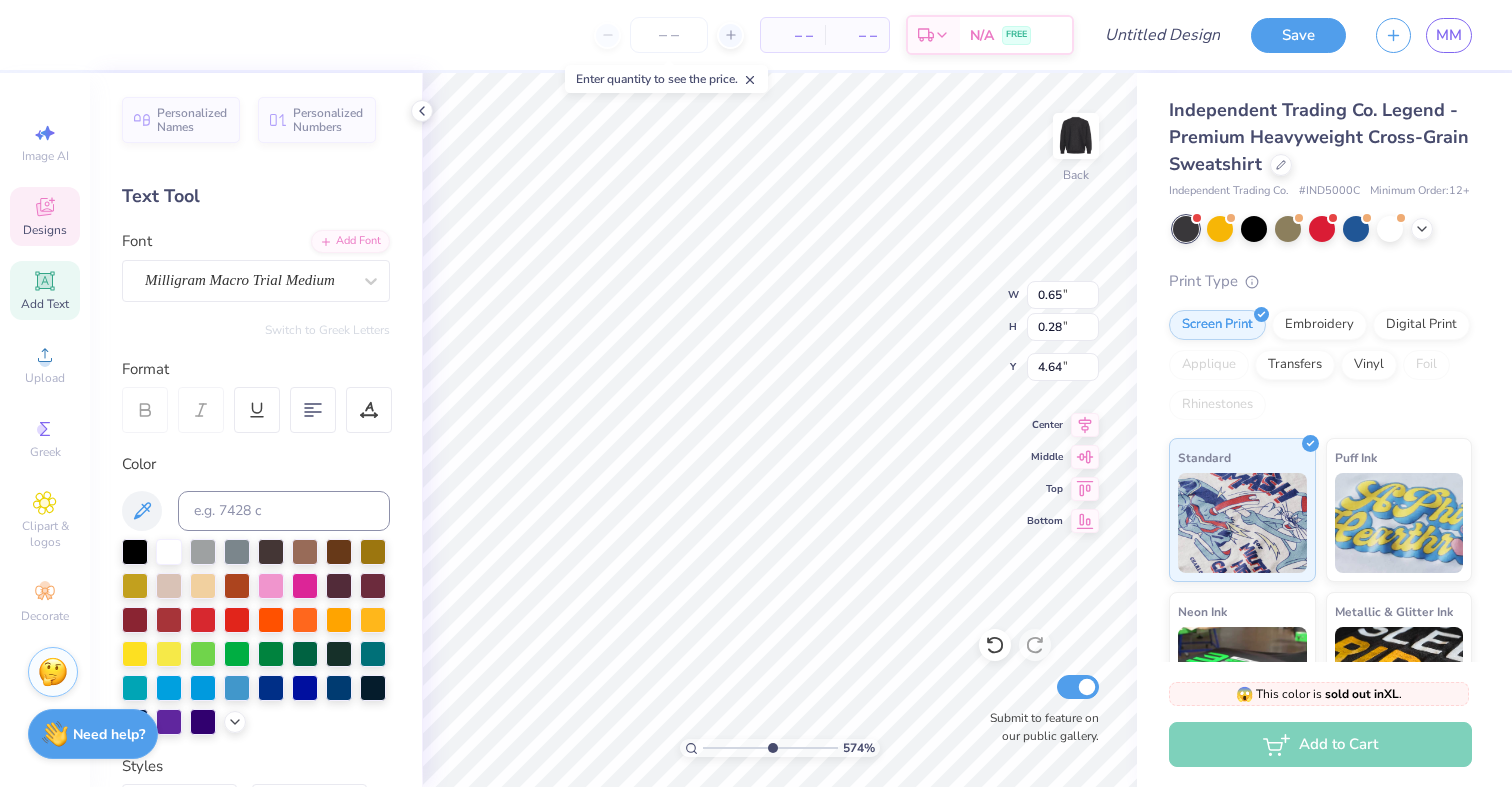 type on "SigDelt" 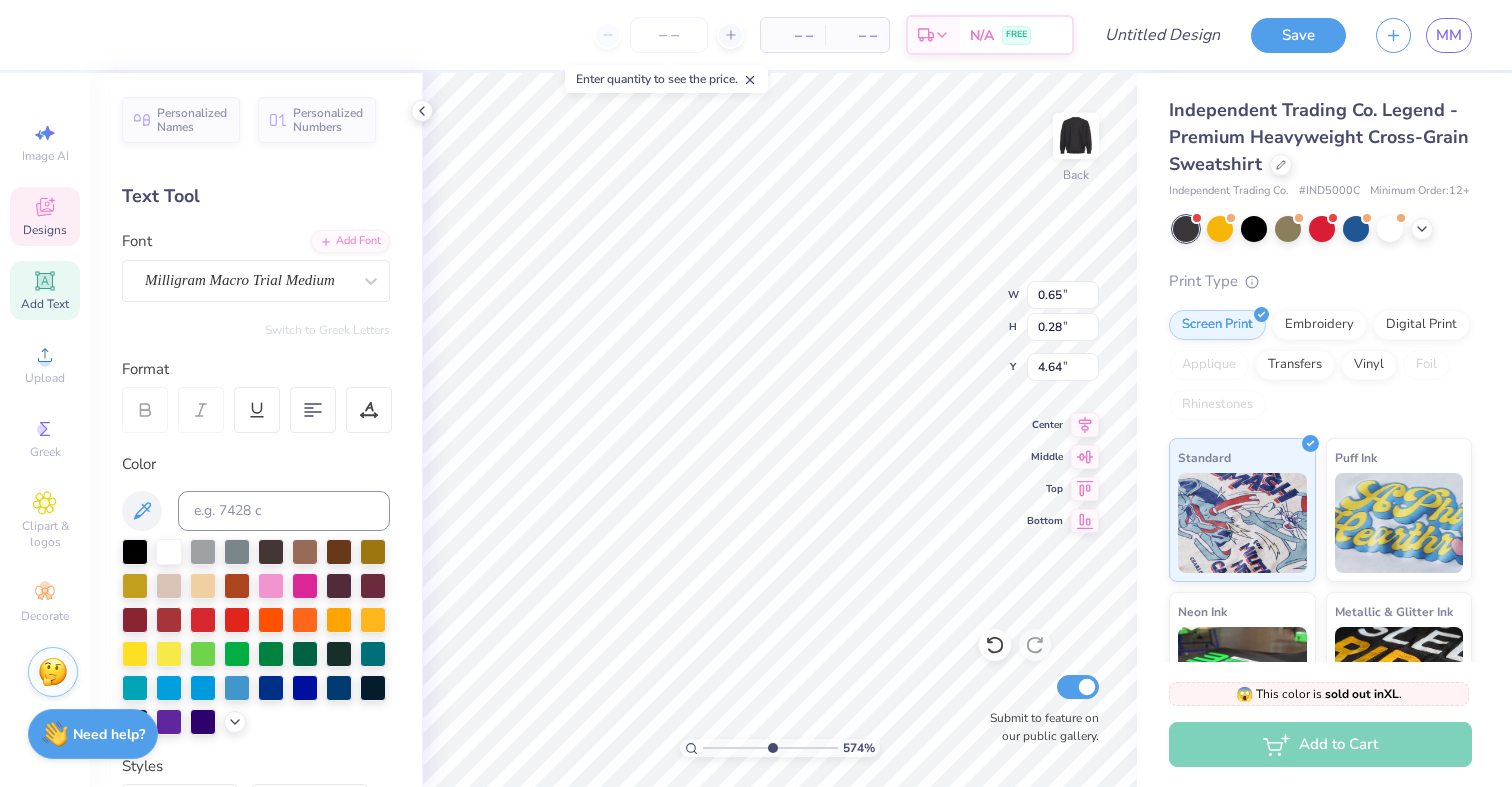 scroll, scrollTop: 0, scrollLeft: 0, axis: both 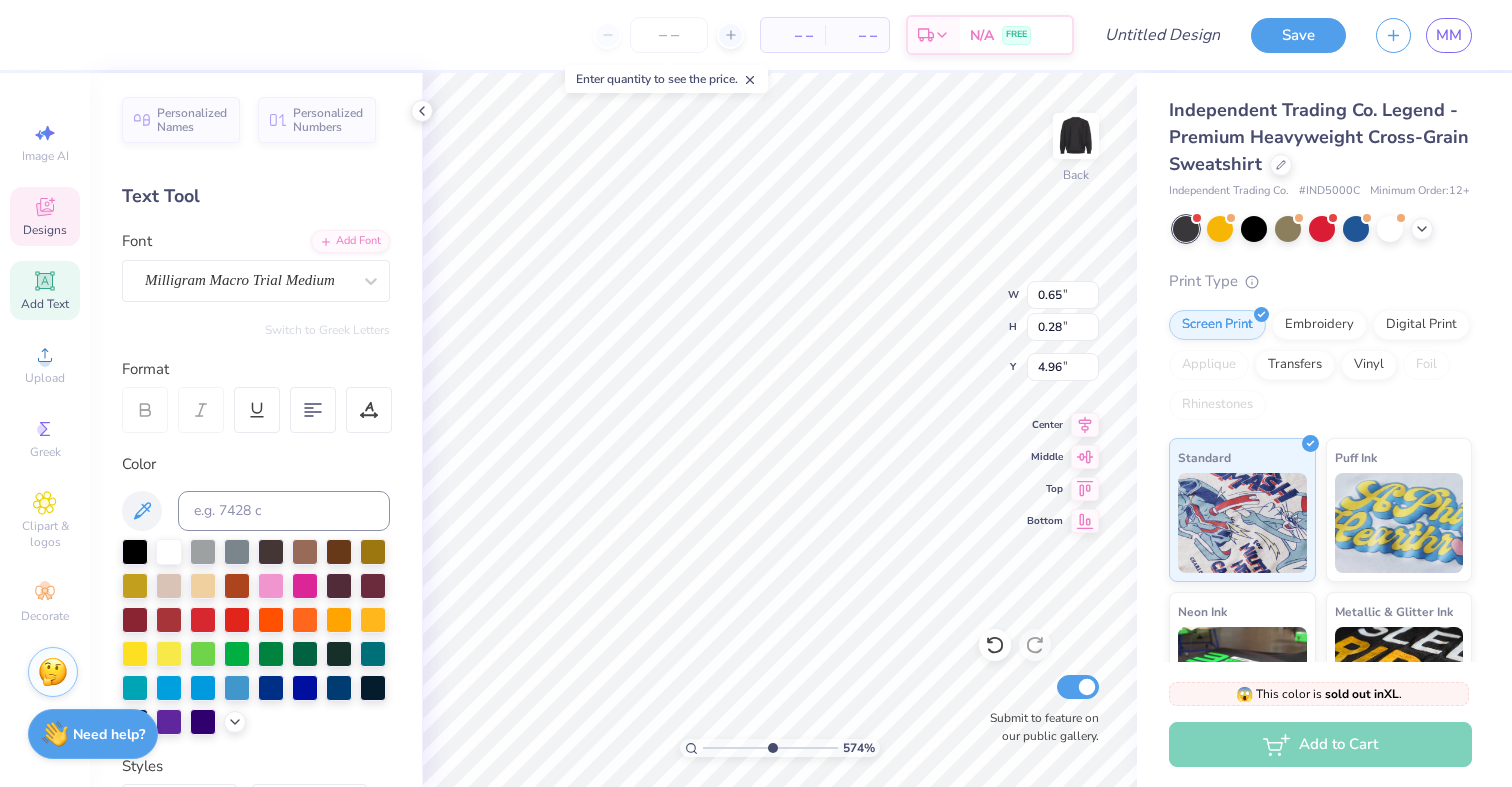 type on "SigDelt" 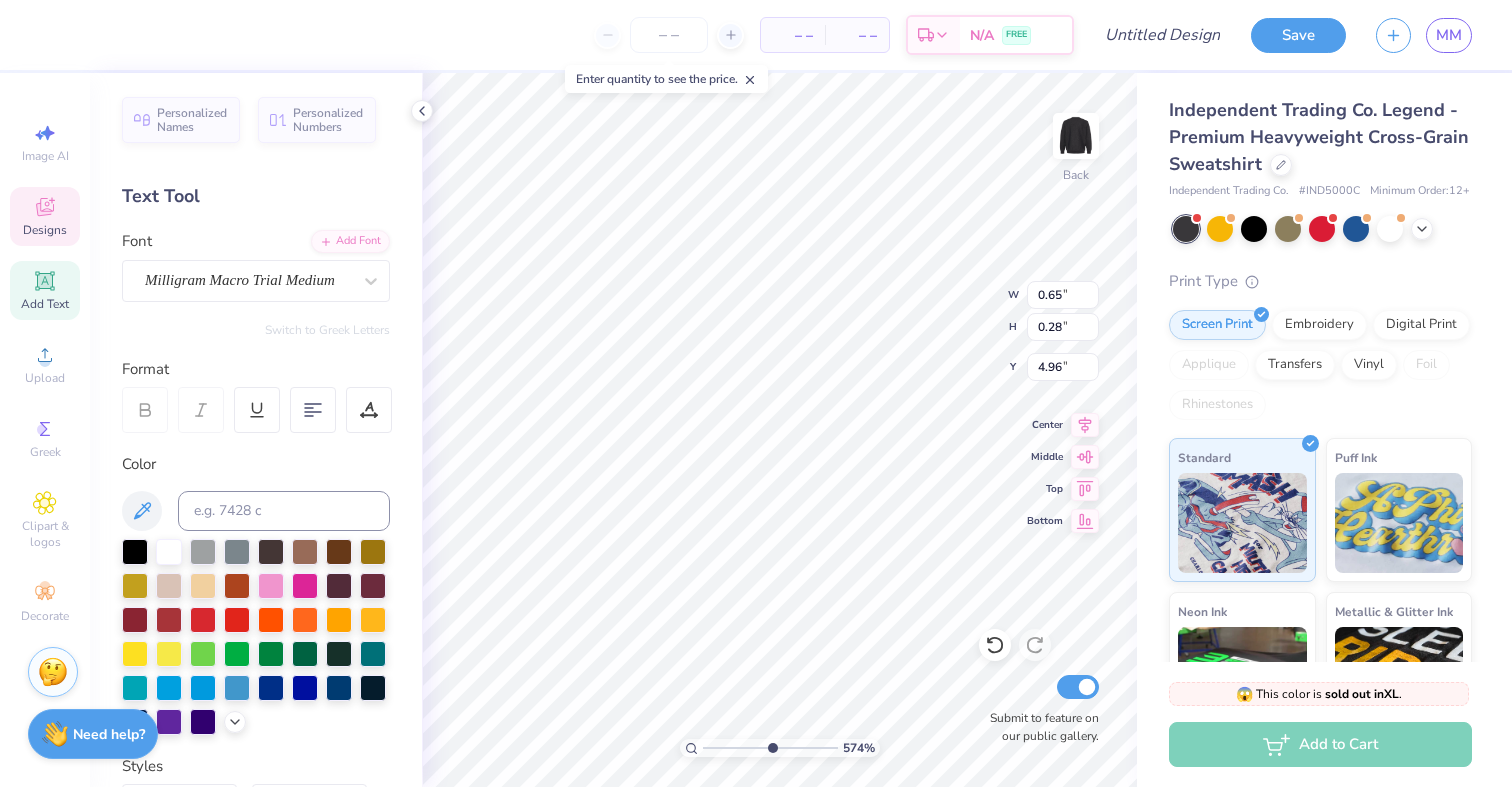 scroll, scrollTop: 0, scrollLeft: 0, axis: both 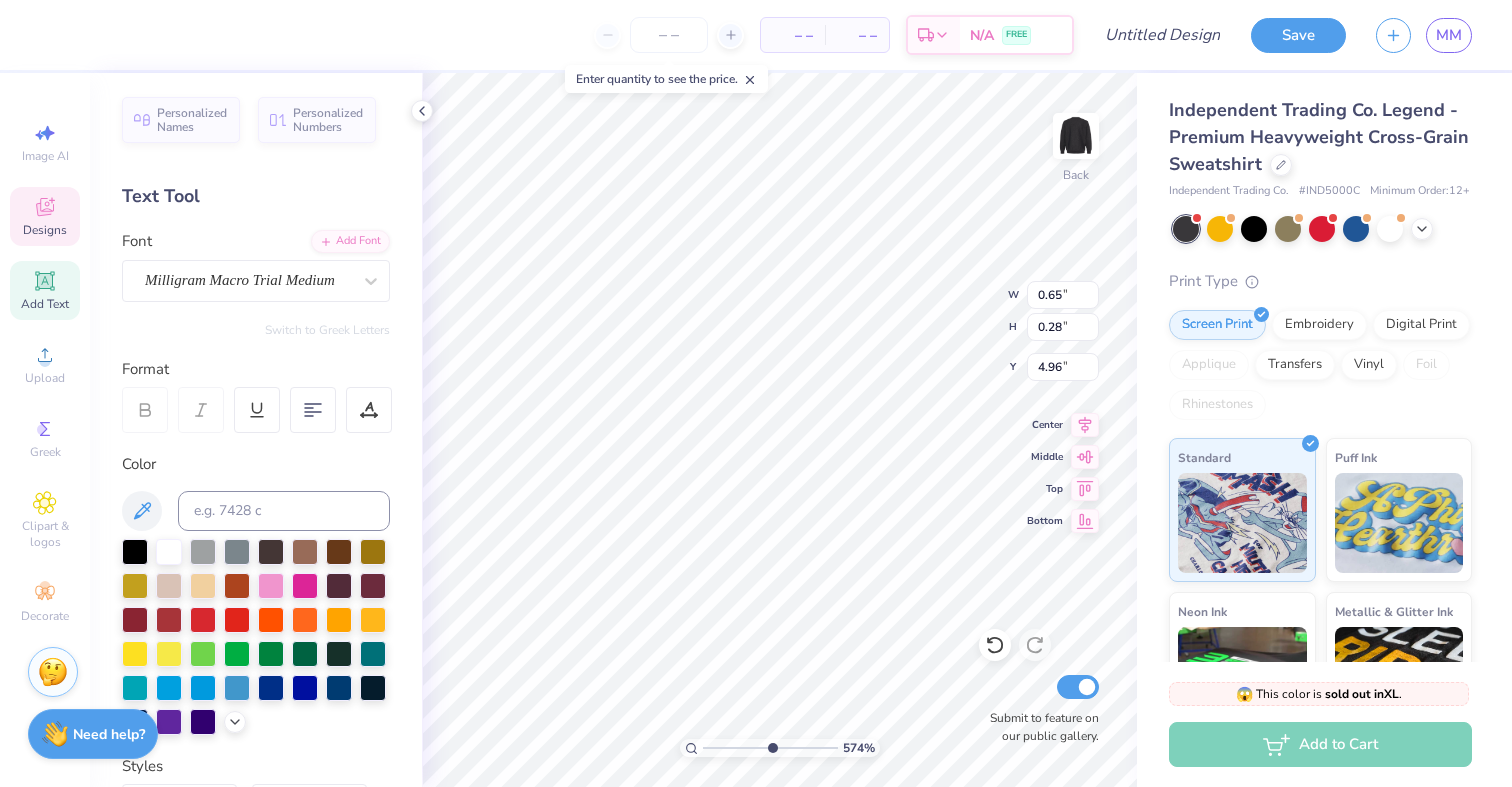 type on "SigDelt" 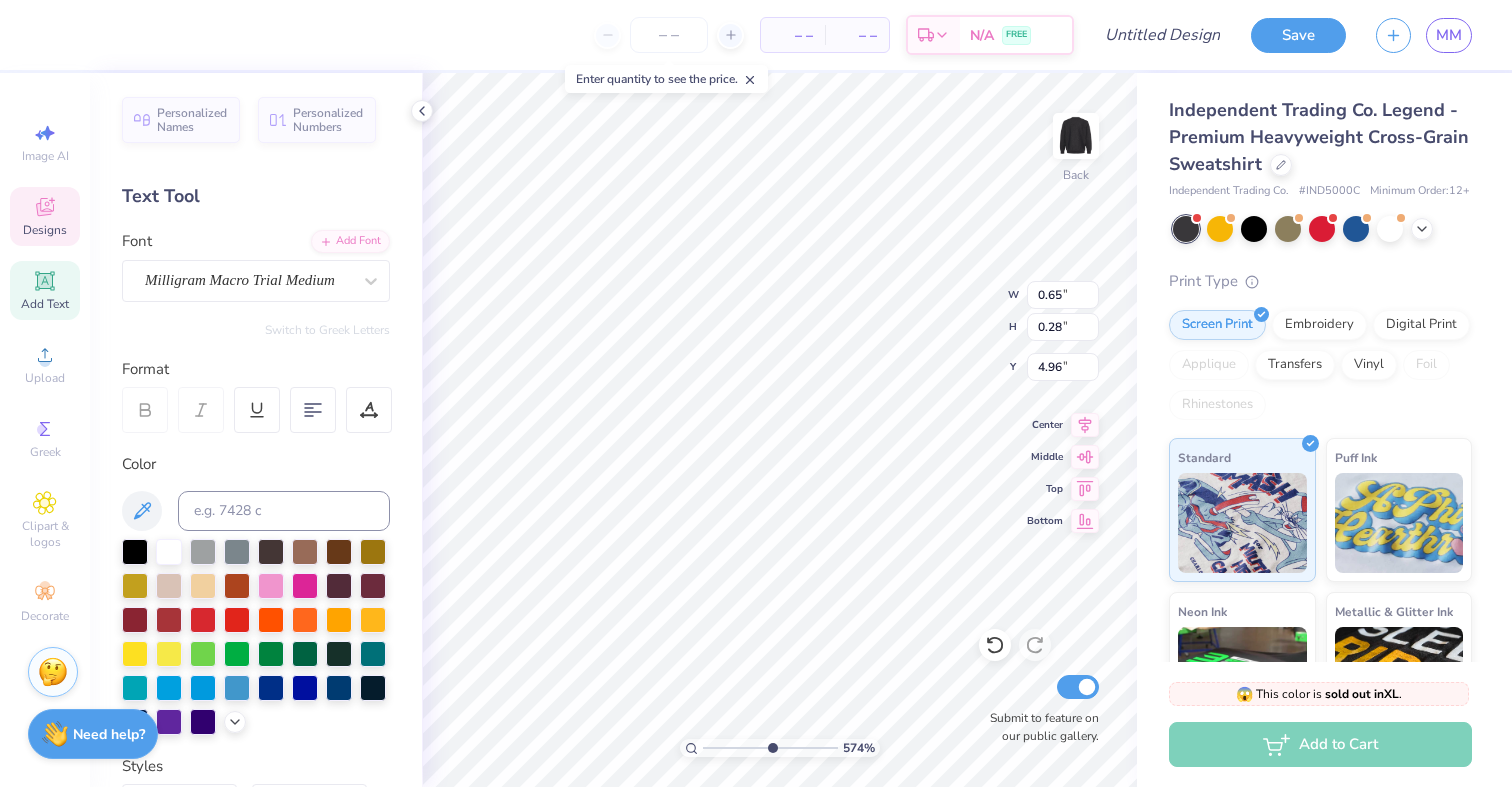 scroll, scrollTop: 0, scrollLeft: 0, axis: both 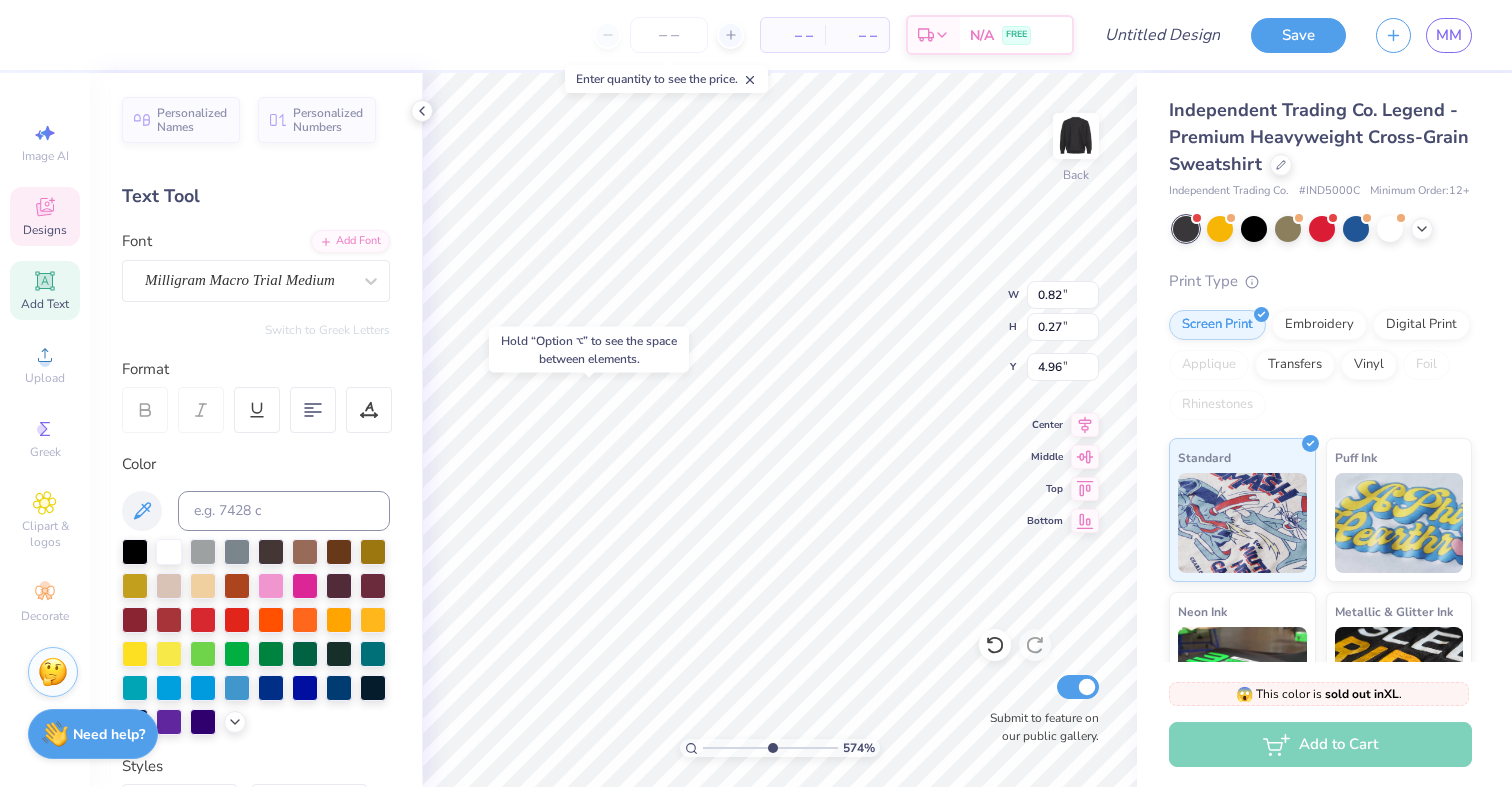 type on "4.96" 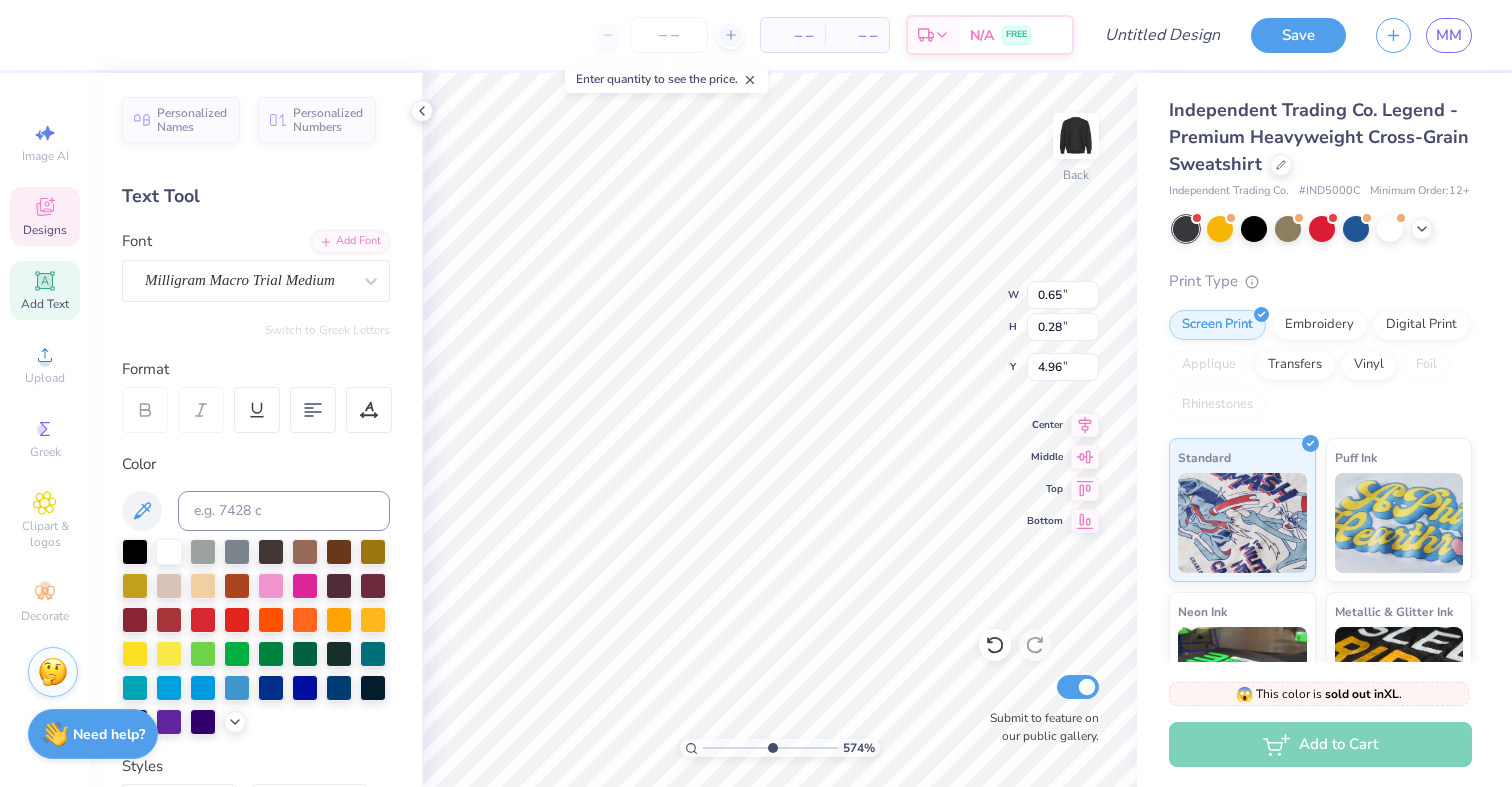 scroll, scrollTop: 0, scrollLeft: 0, axis: both 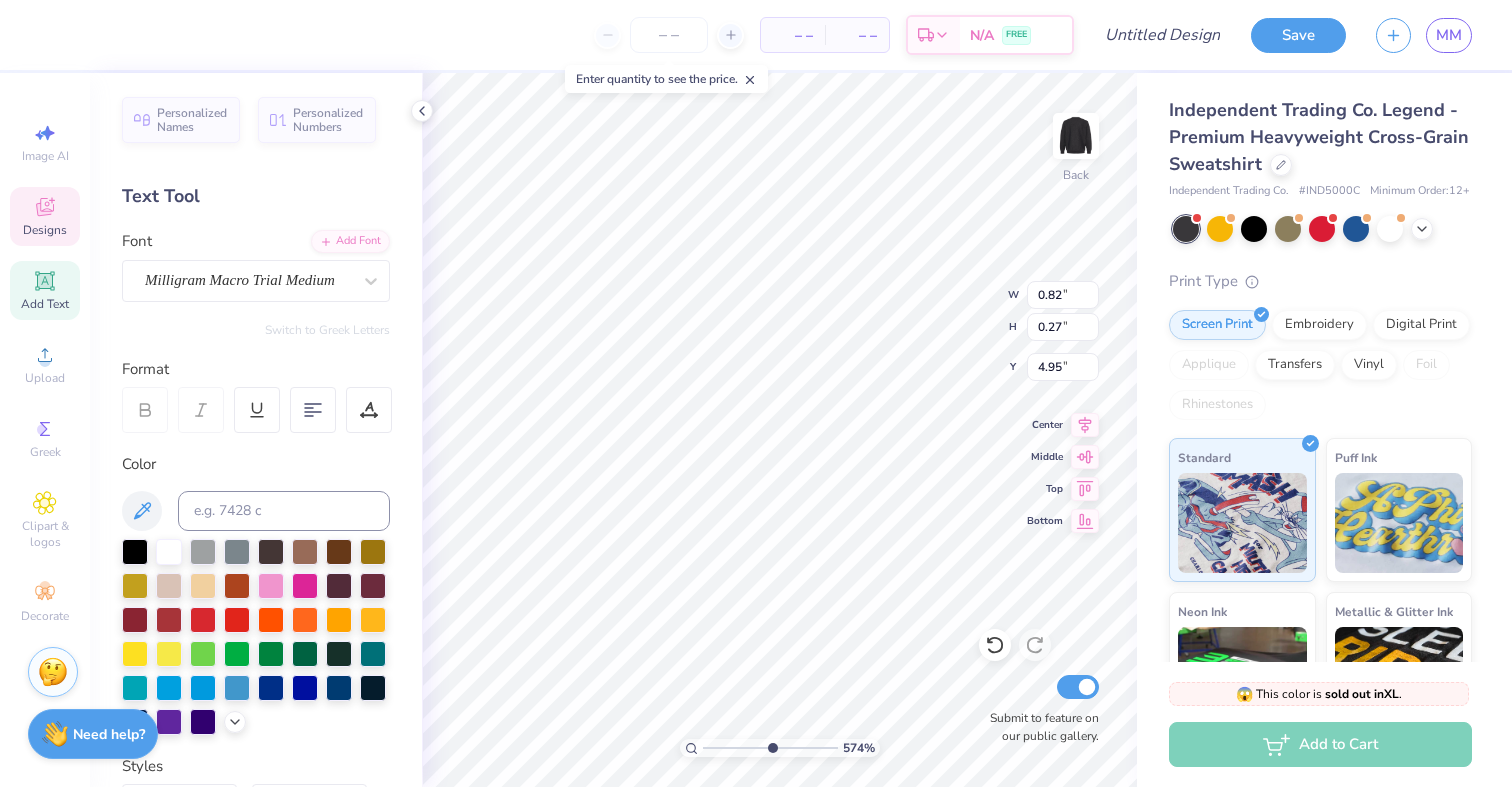 type on "0.65" 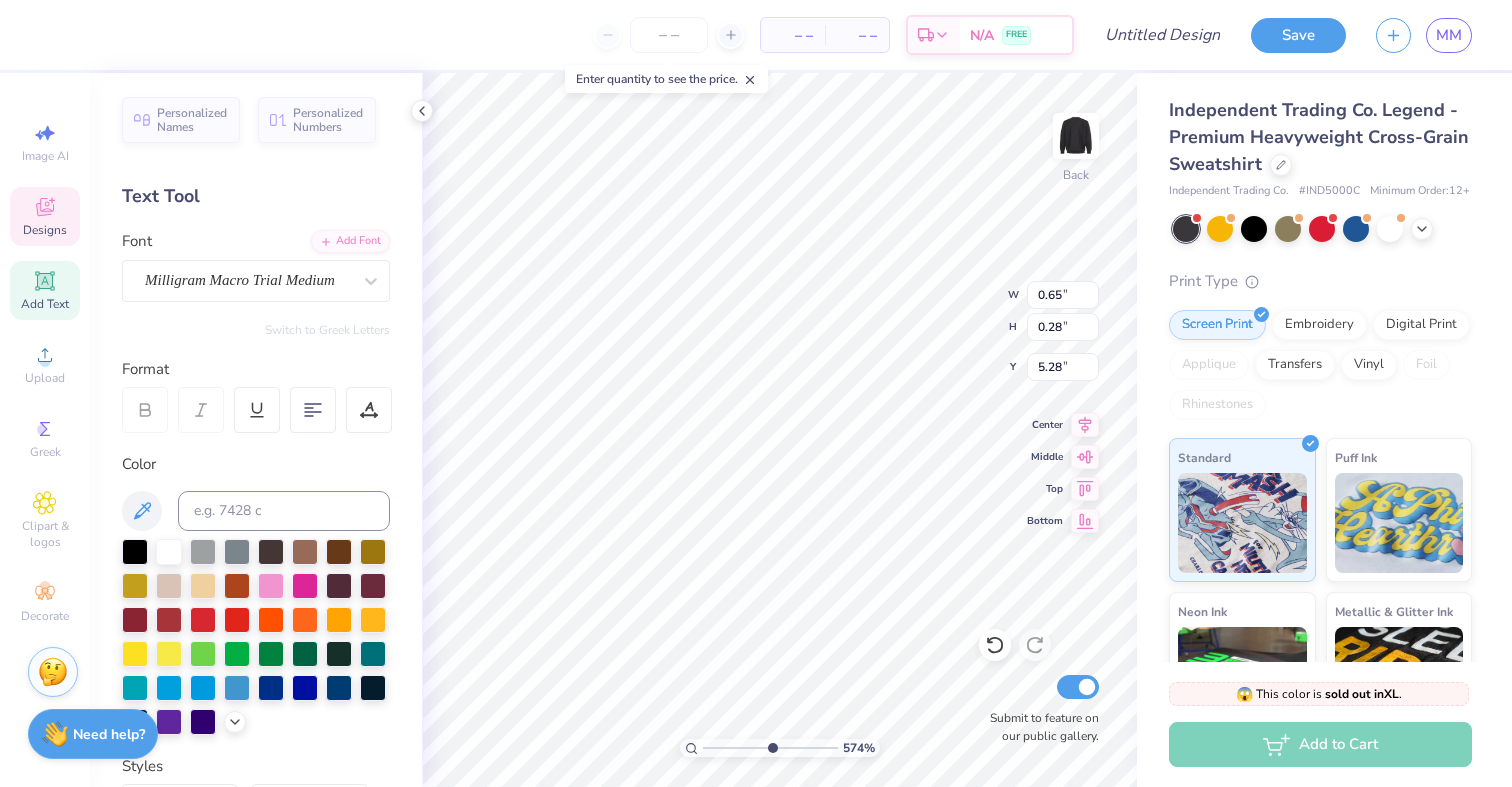 scroll, scrollTop: 0, scrollLeft: 0, axis: both 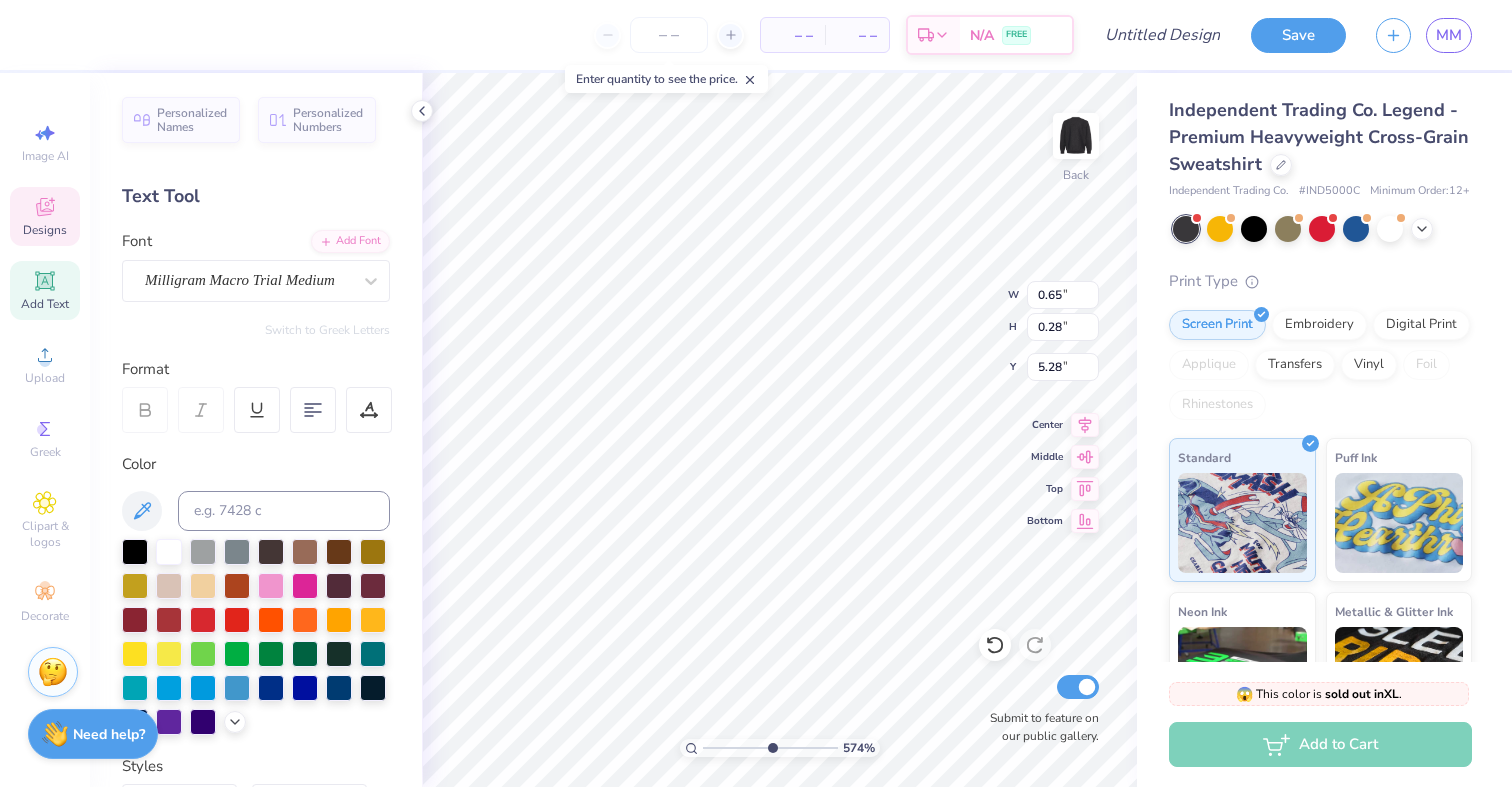 type on "SigDelt" 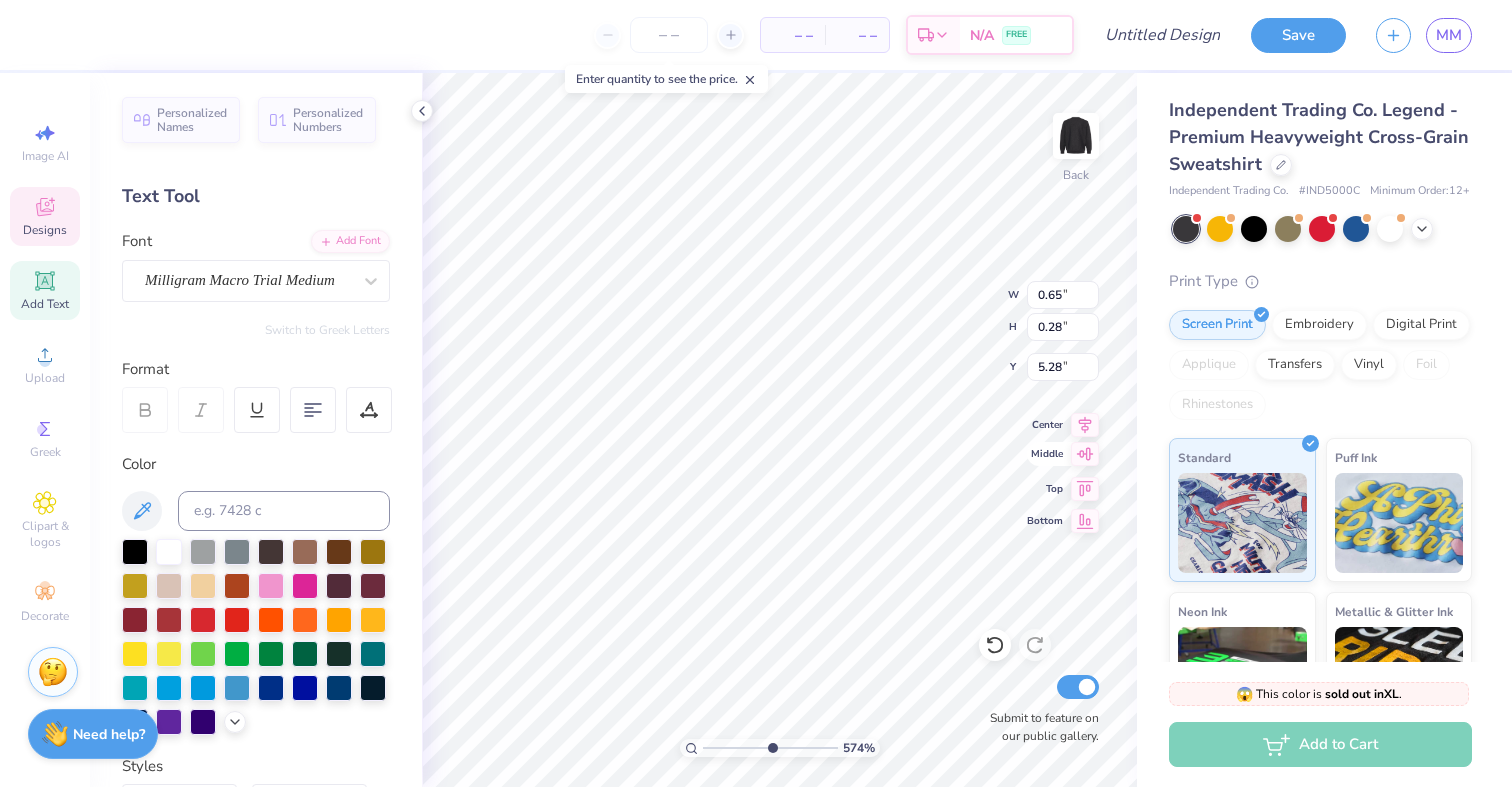 click on "[NUMBER]  % Back W 0.65 0.65 " H 0.28 0.28 " Y 5.28 5.28 " Center Middle Top Bottom Submit to feature on our public gallery." at bounding box center [779, 430] 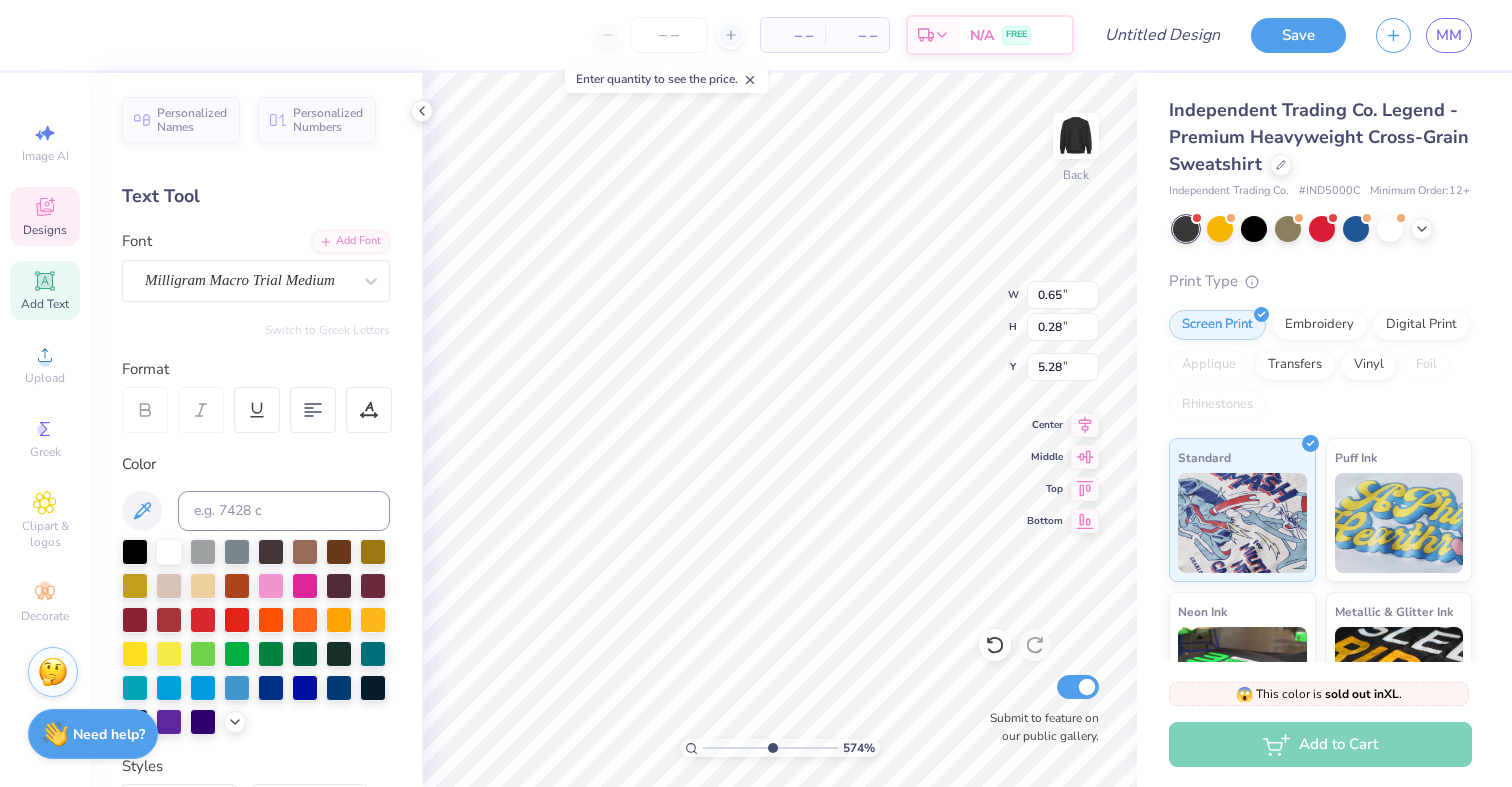 scroll, scrollTop: 0, scrollLeft: 1, axis: horizontal 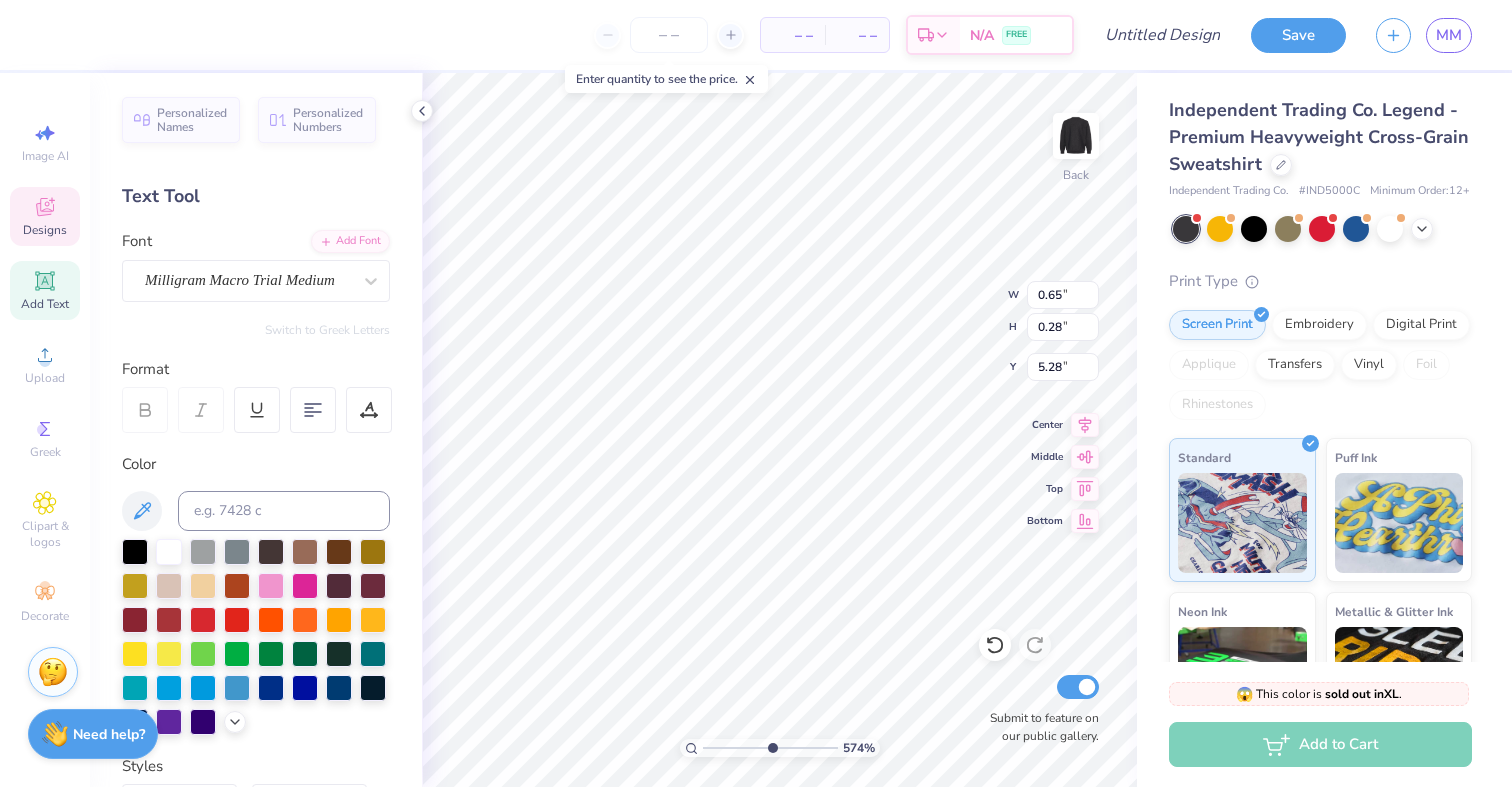type on "0.82" 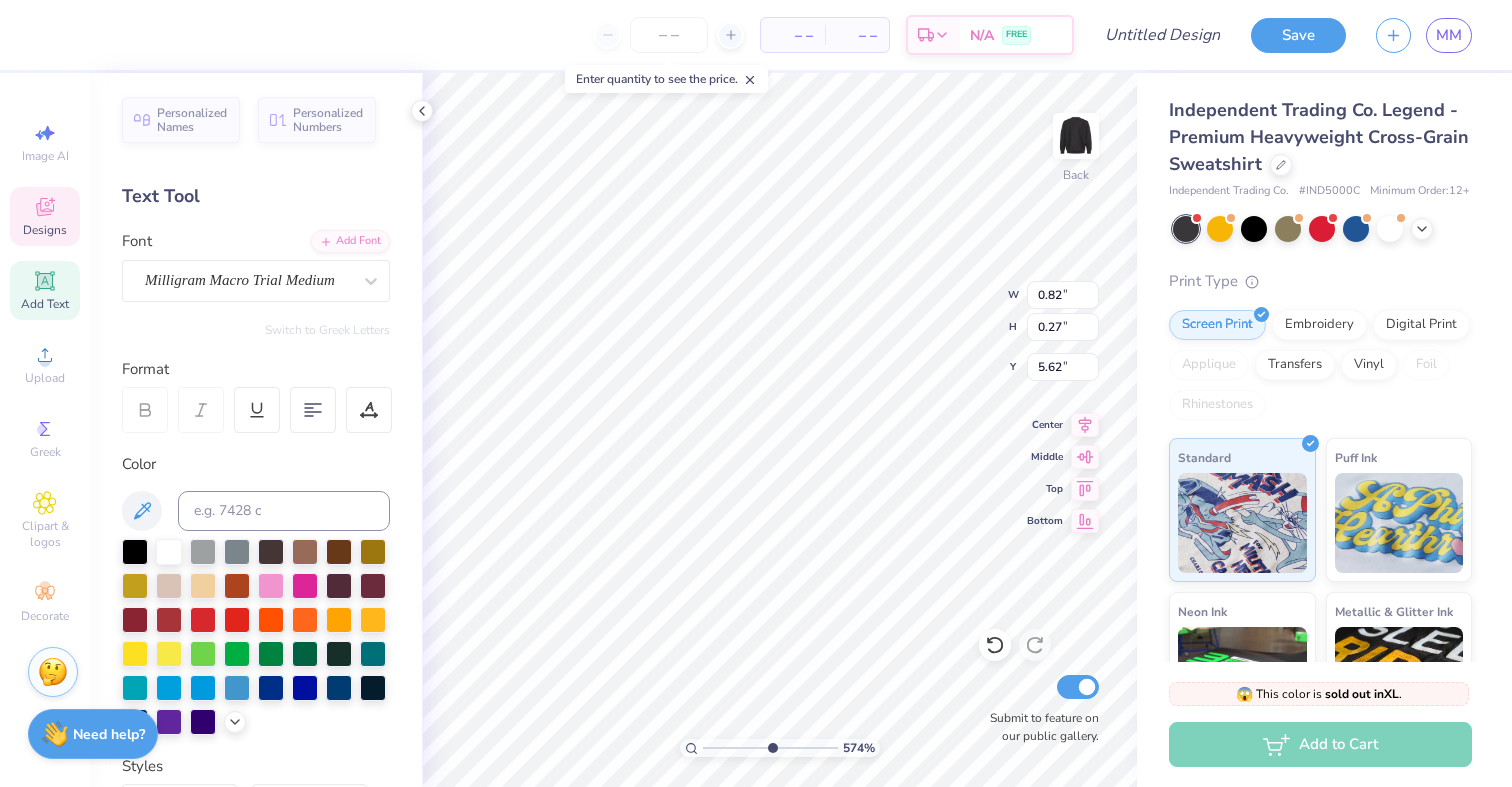 type on "0.65" 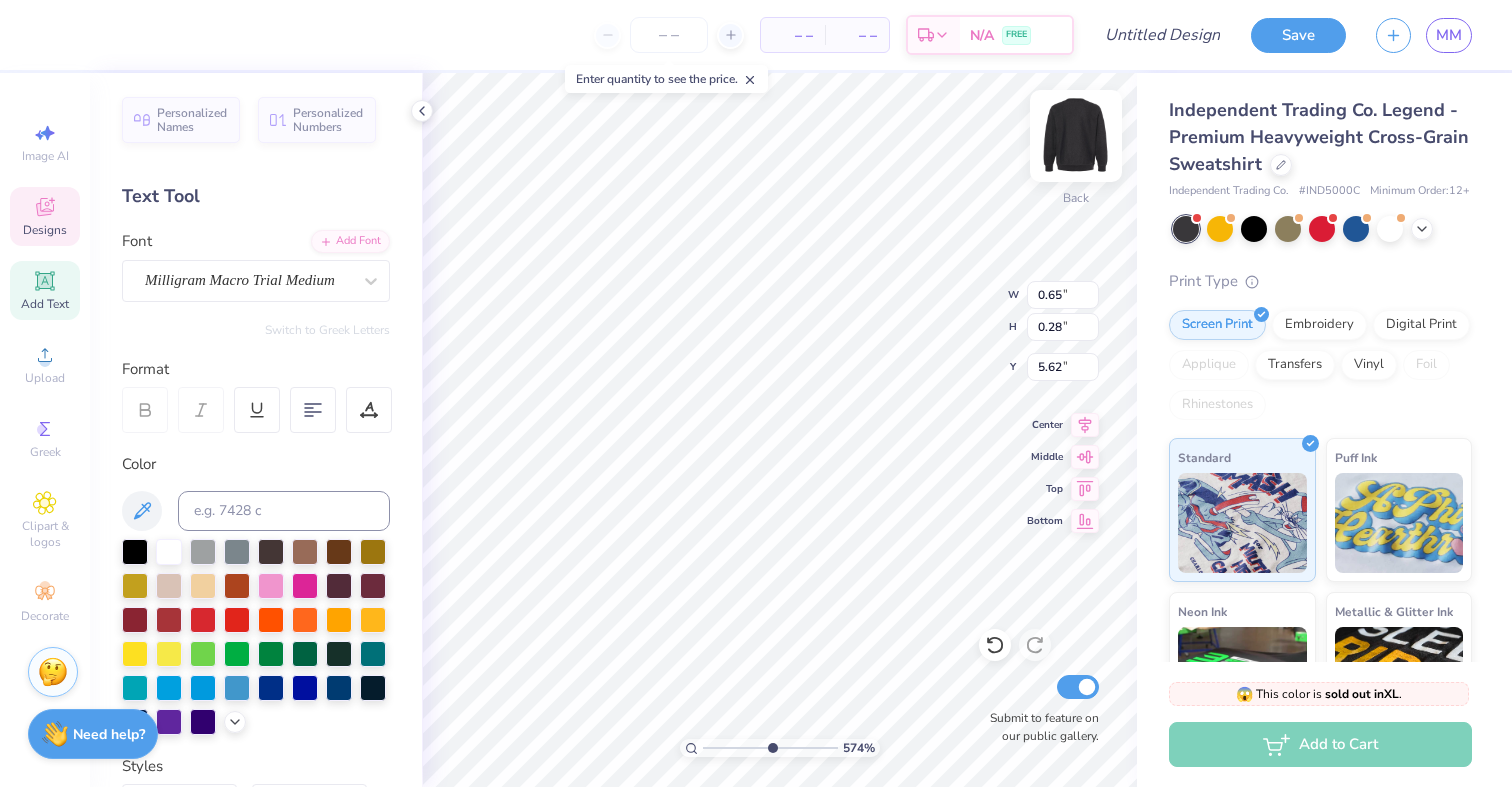 scroll, scrollTop: 0, scrollLeft: 0, axis: both 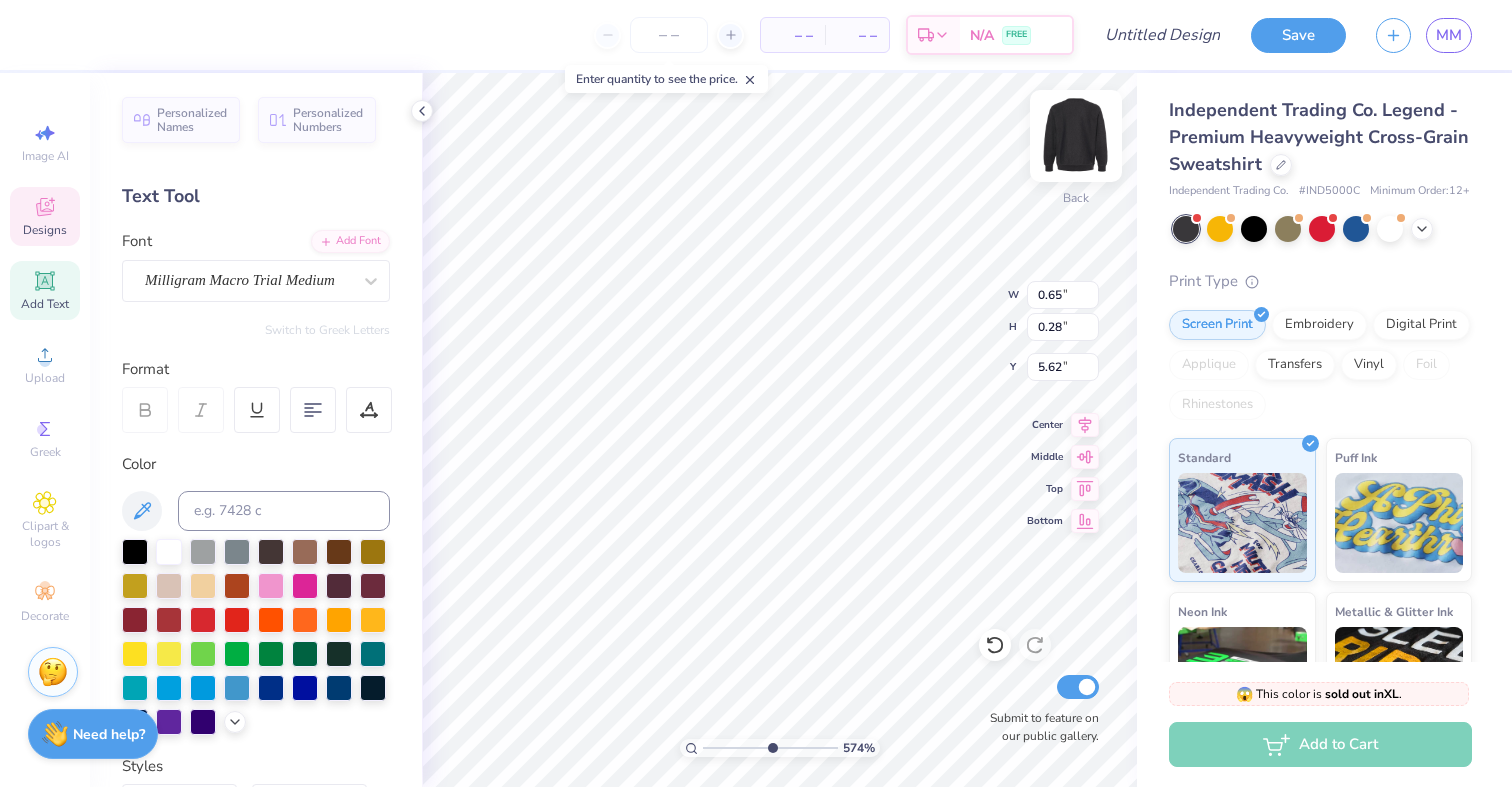 type on "SigDelt" 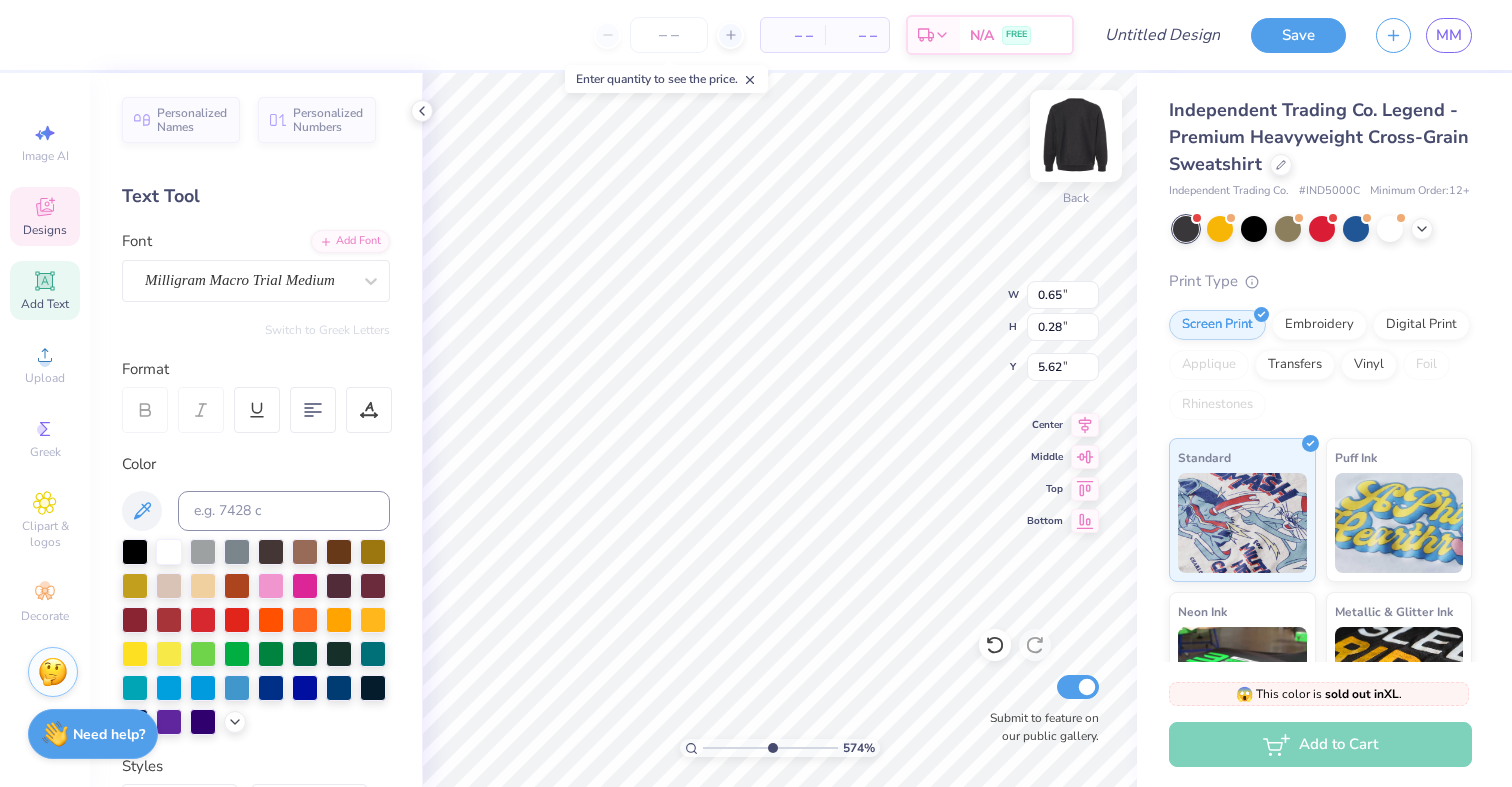 scroll, scrollTop: 0, scrollLeft: 0, axis: both 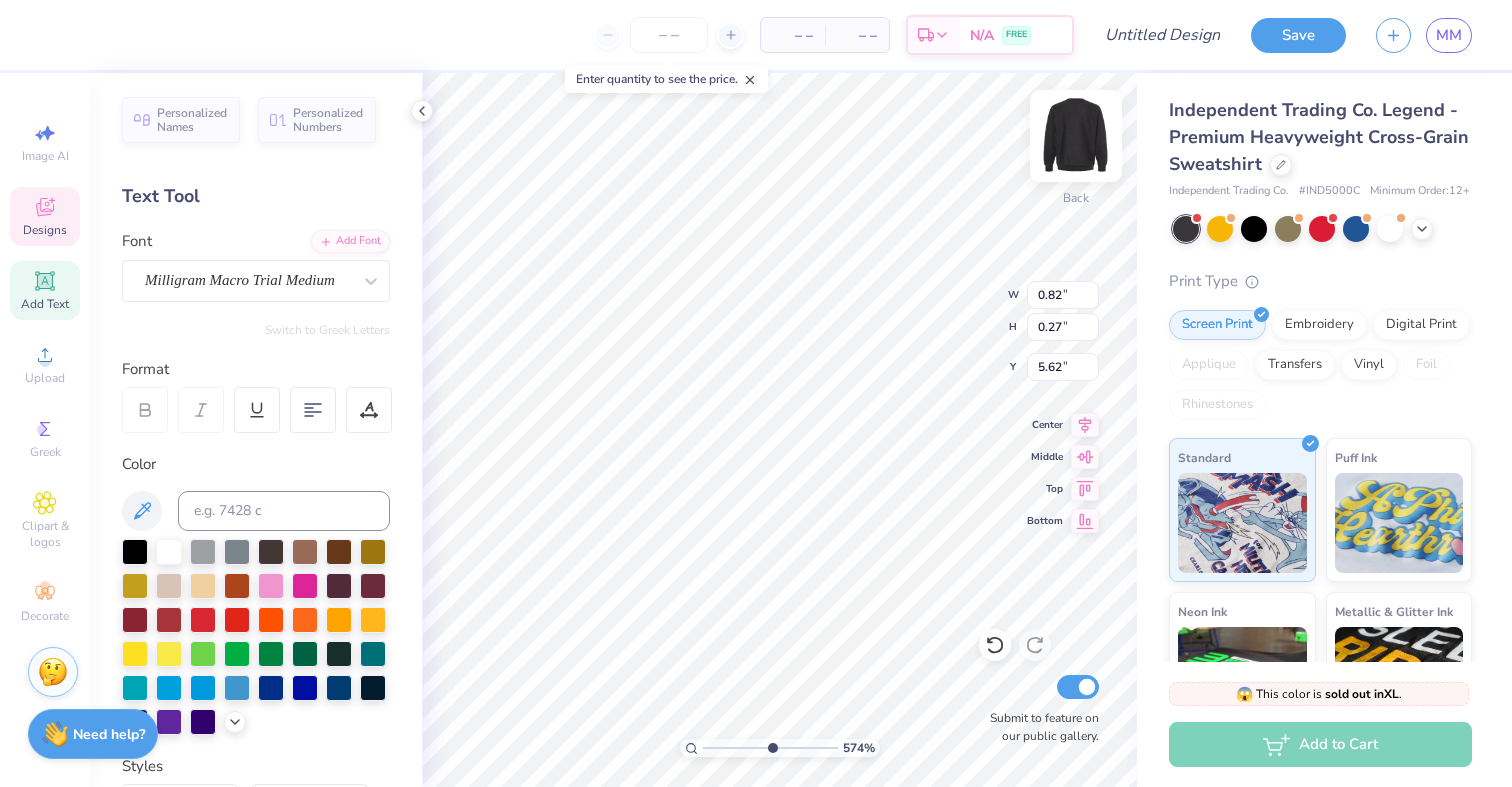 type on "0.82" 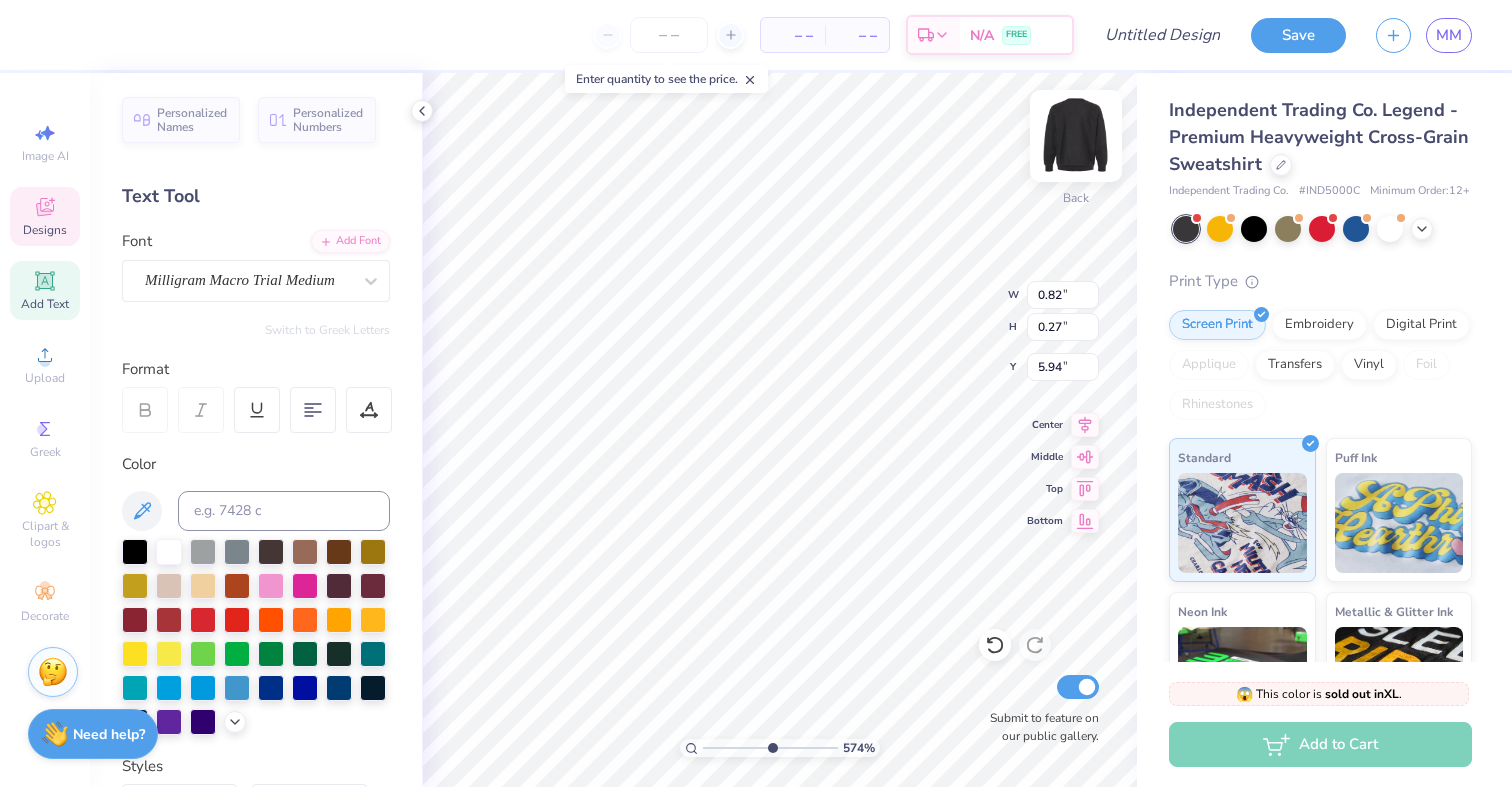 type on "0.65" 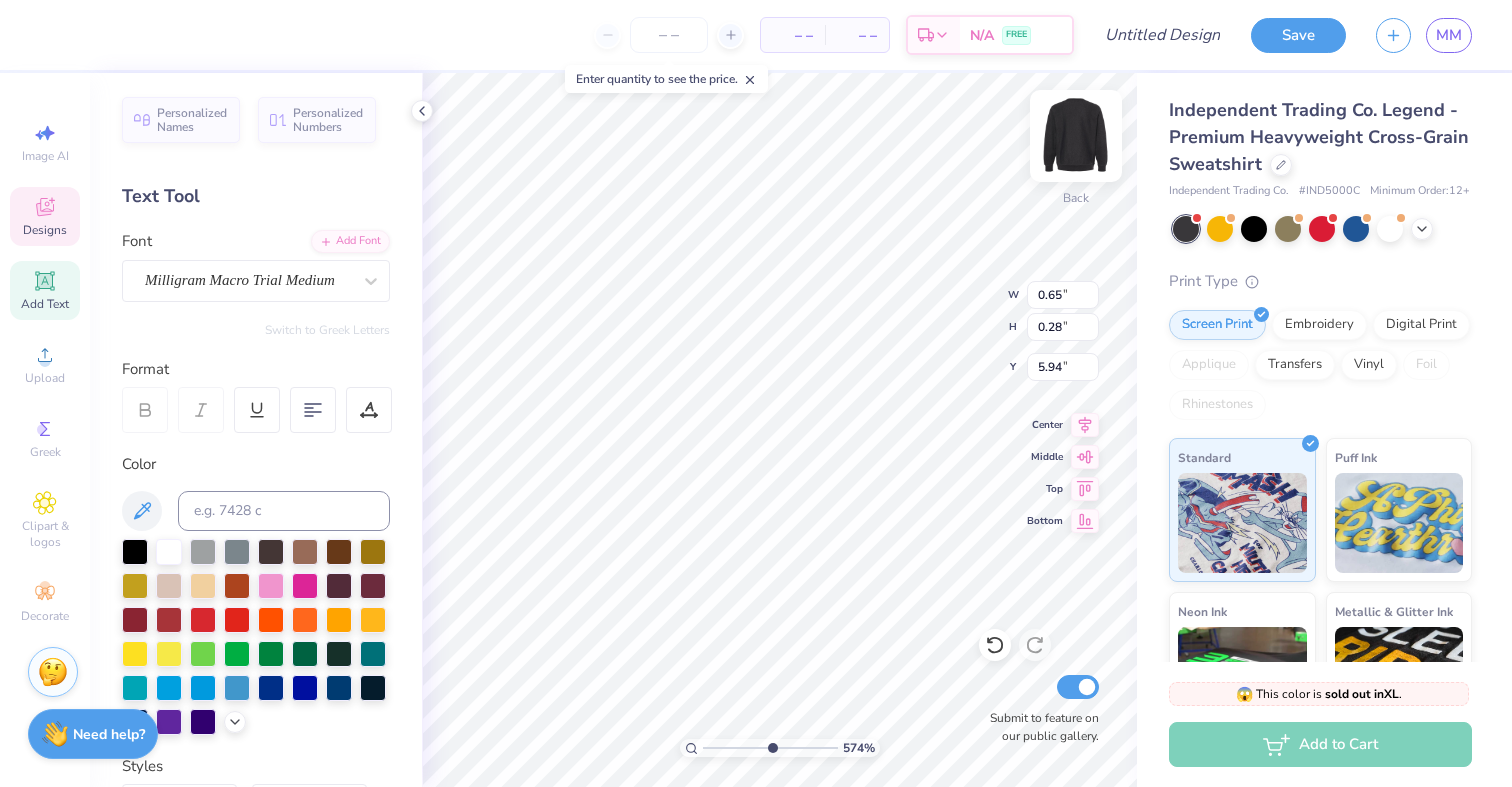 scroll, scrollTop: 0, scrollLeft: 0, axis: both 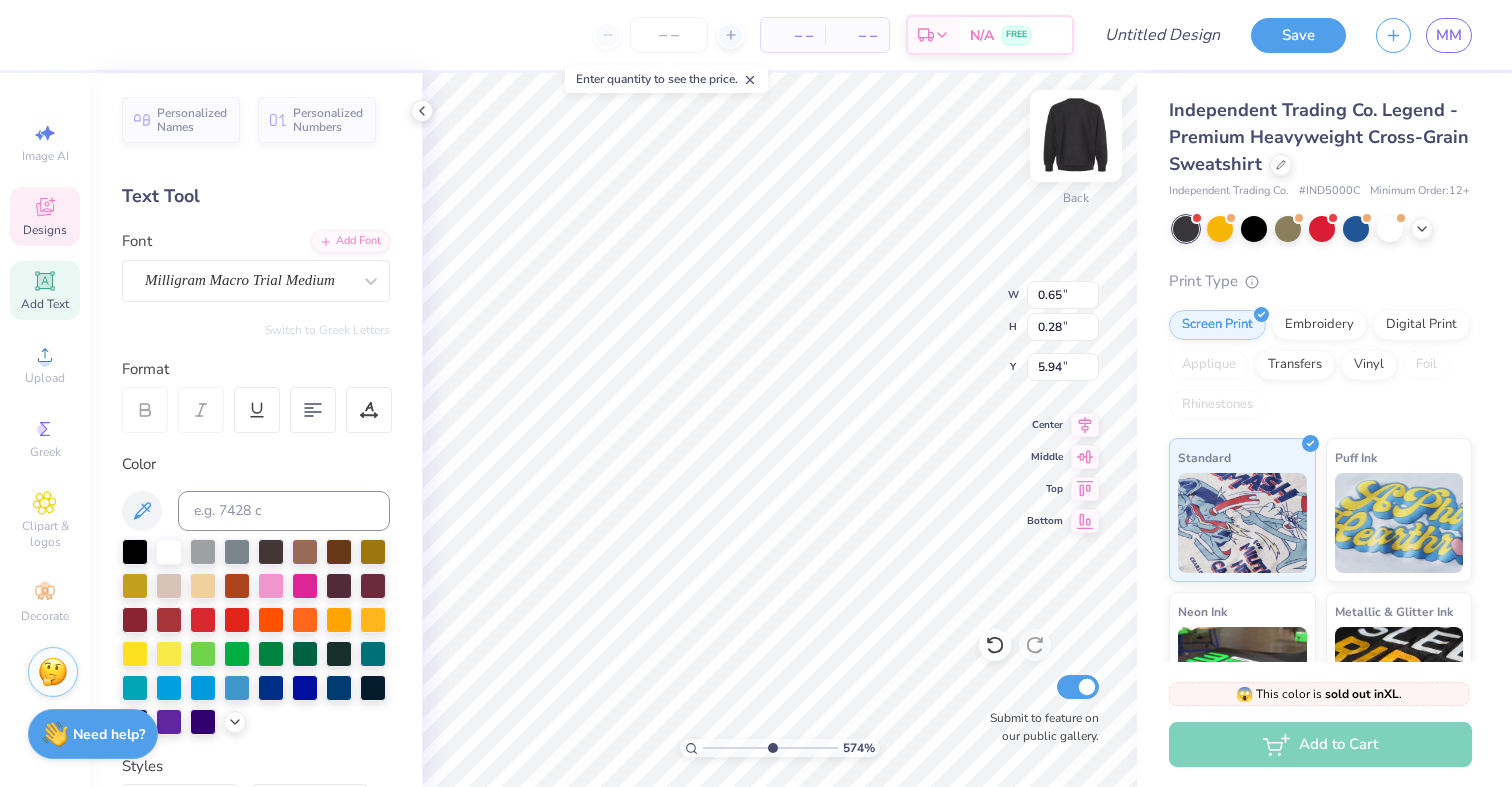 type on "SigDelt" 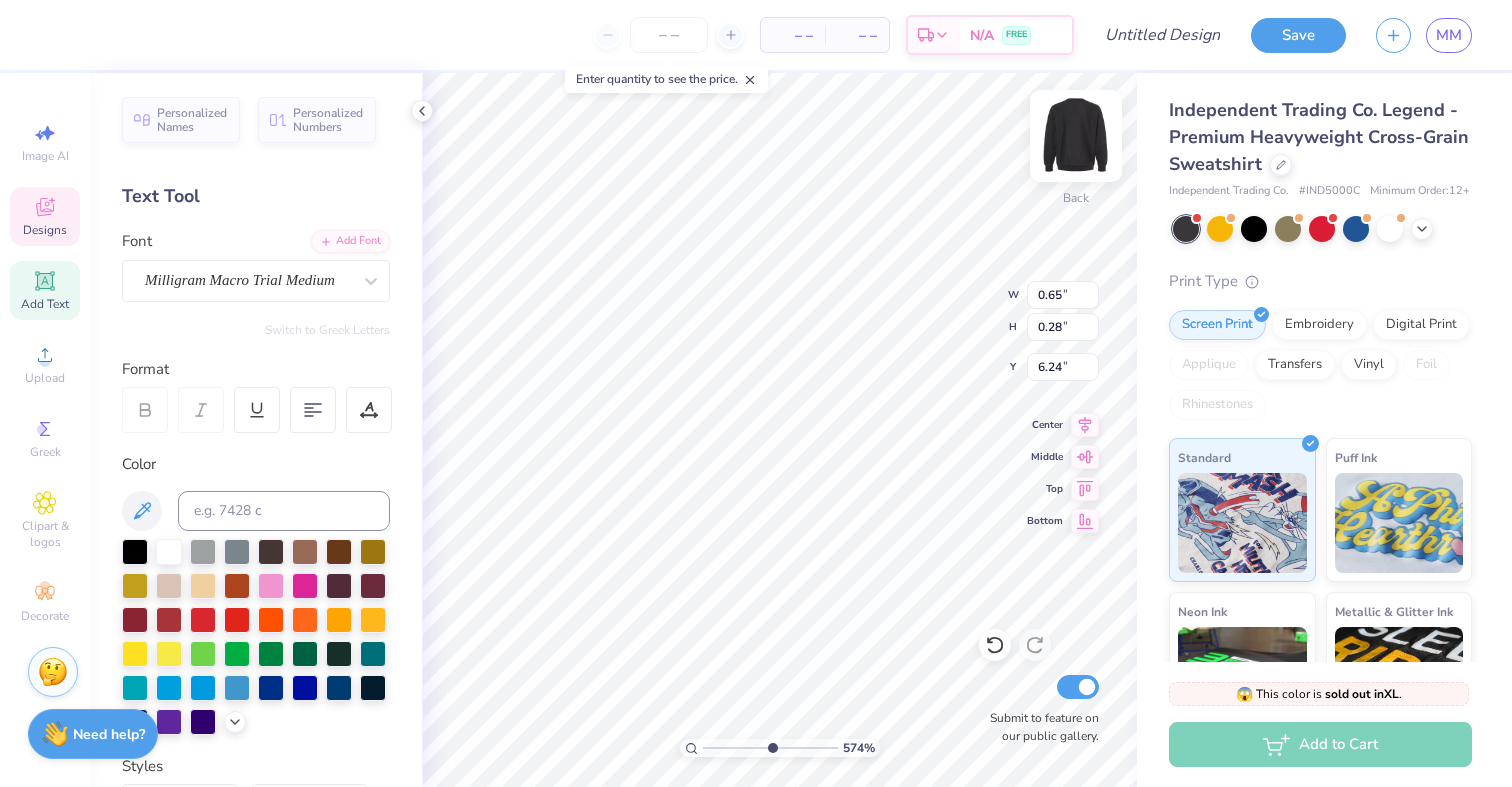 type on "0.65" 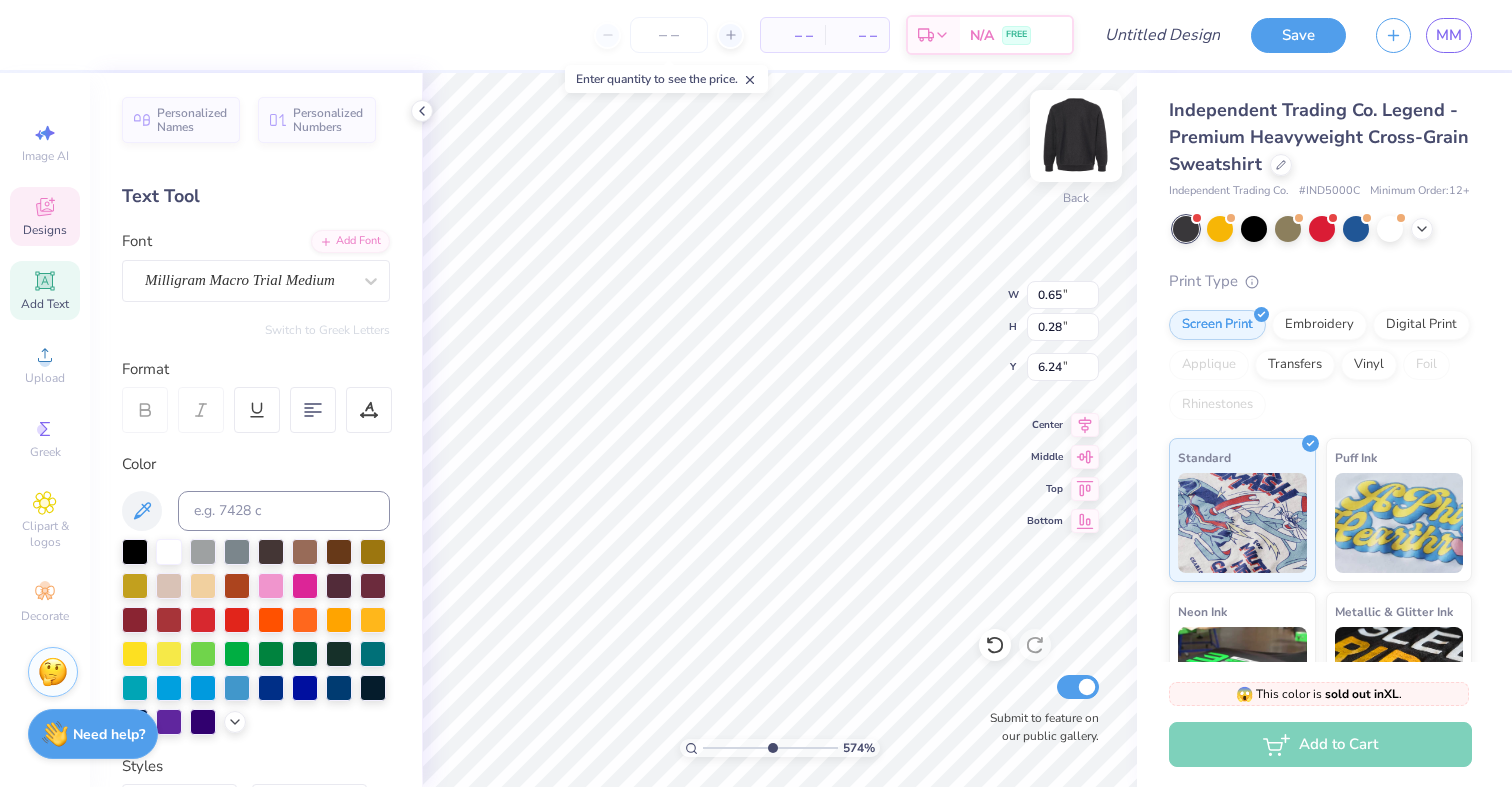 scroll, scrollTop: 0, scrollLeft: 0, axis: both 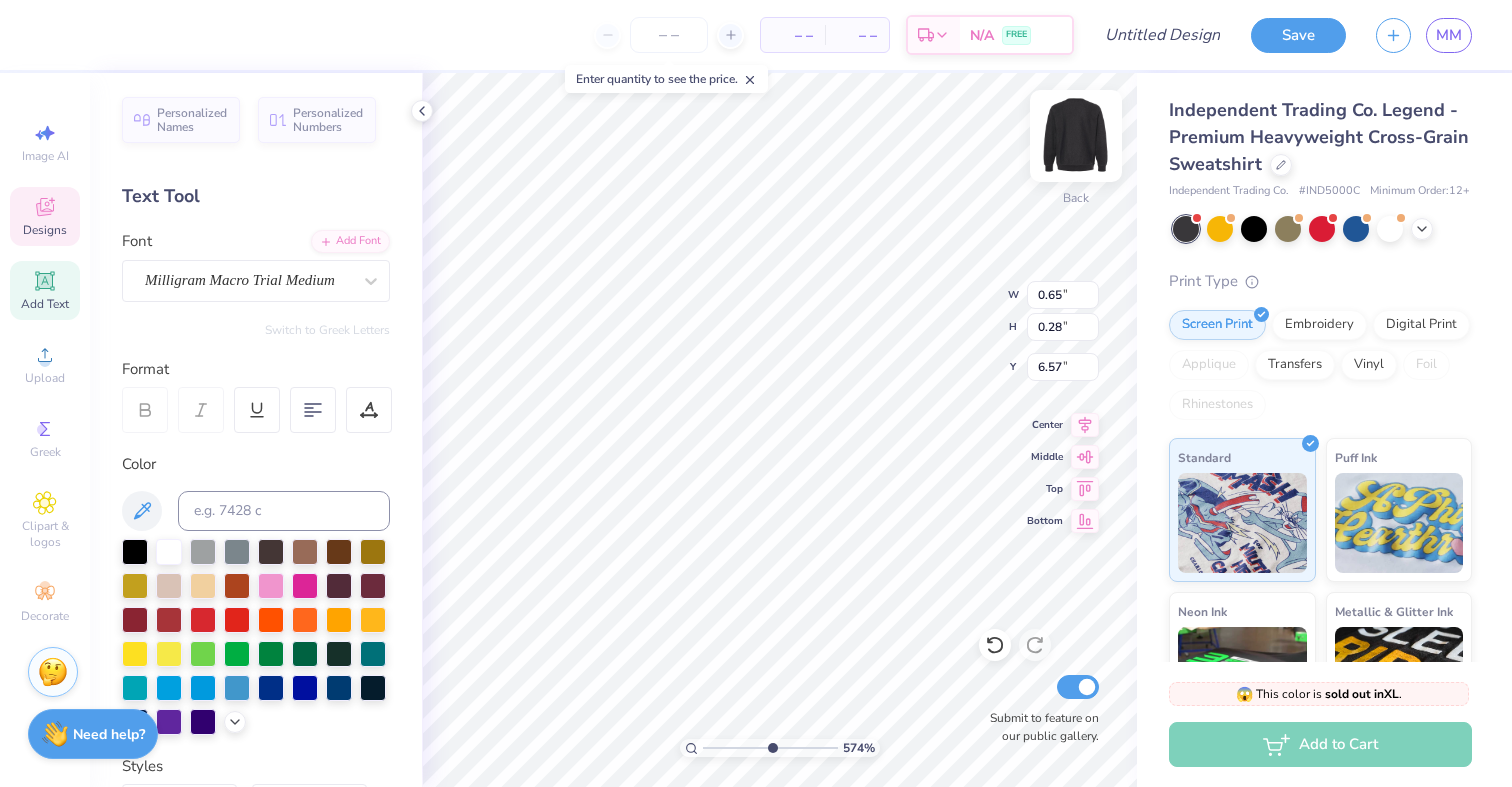 type on "SigDelt" 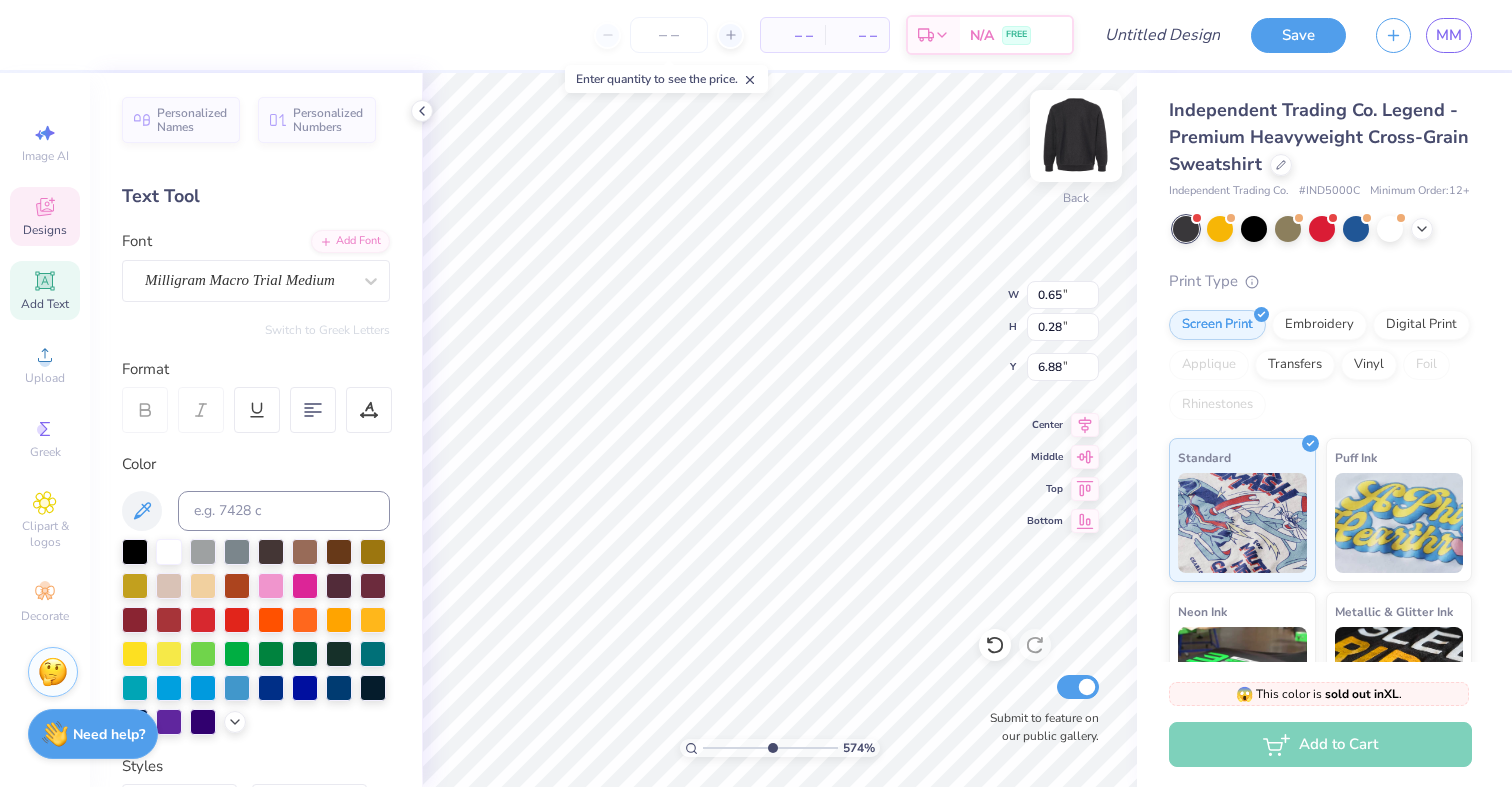 scroll, scrollTop: 0, scrollLeft: 0, axis: both 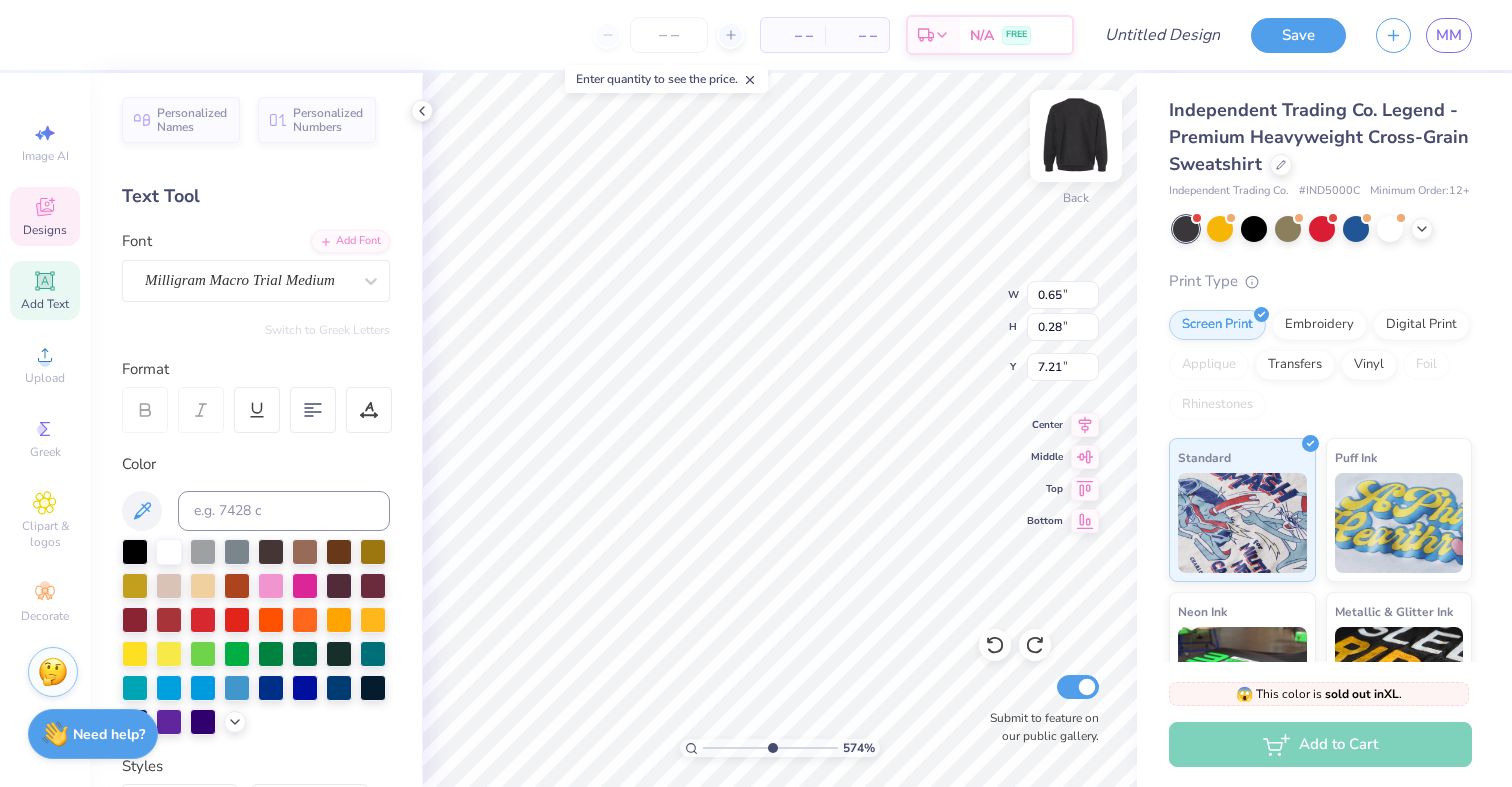 type on "SigDelt" 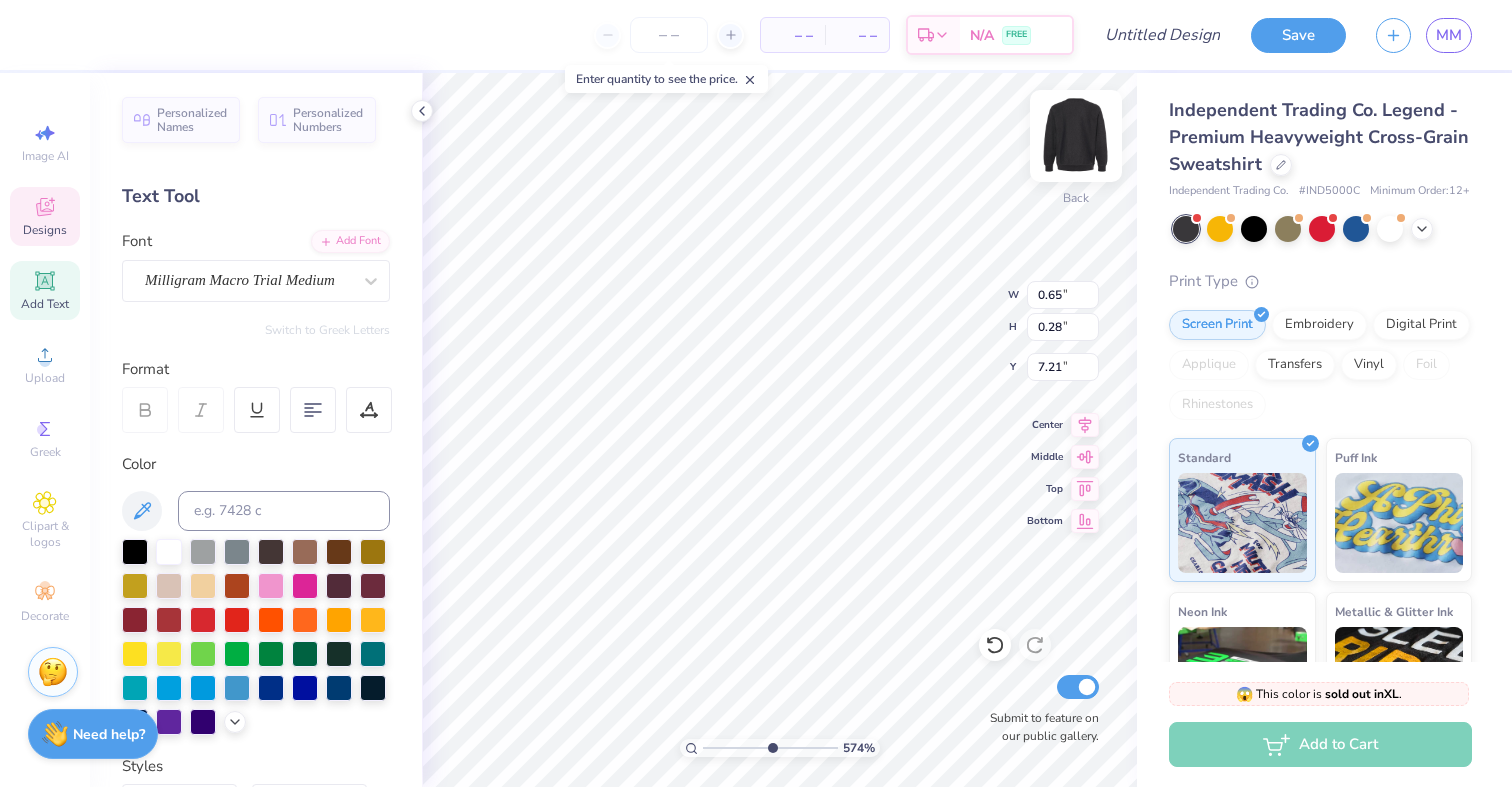 type on "7.54" 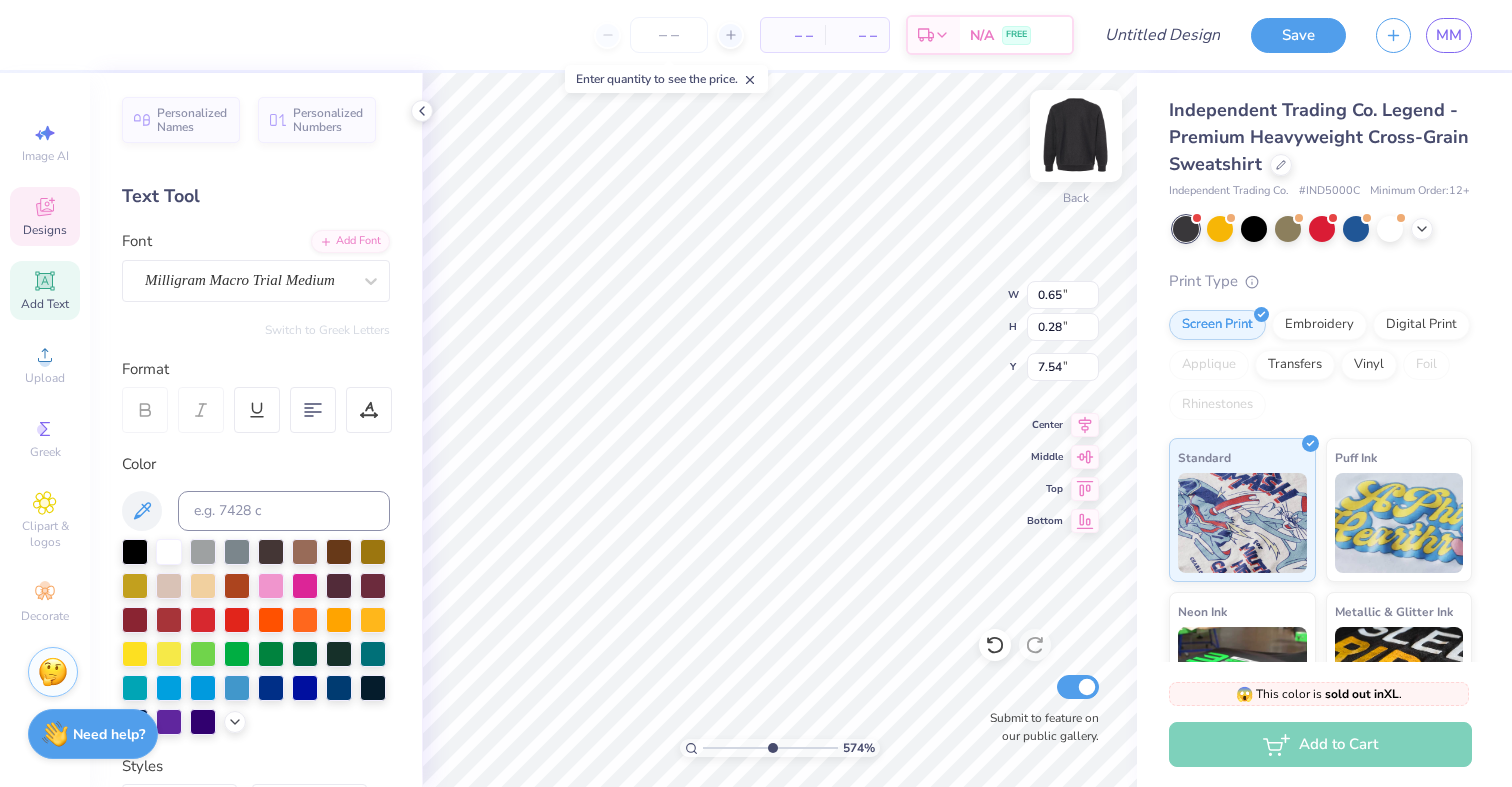 scroll, scrollTop: 0, scrollLeft: 0, axis: both 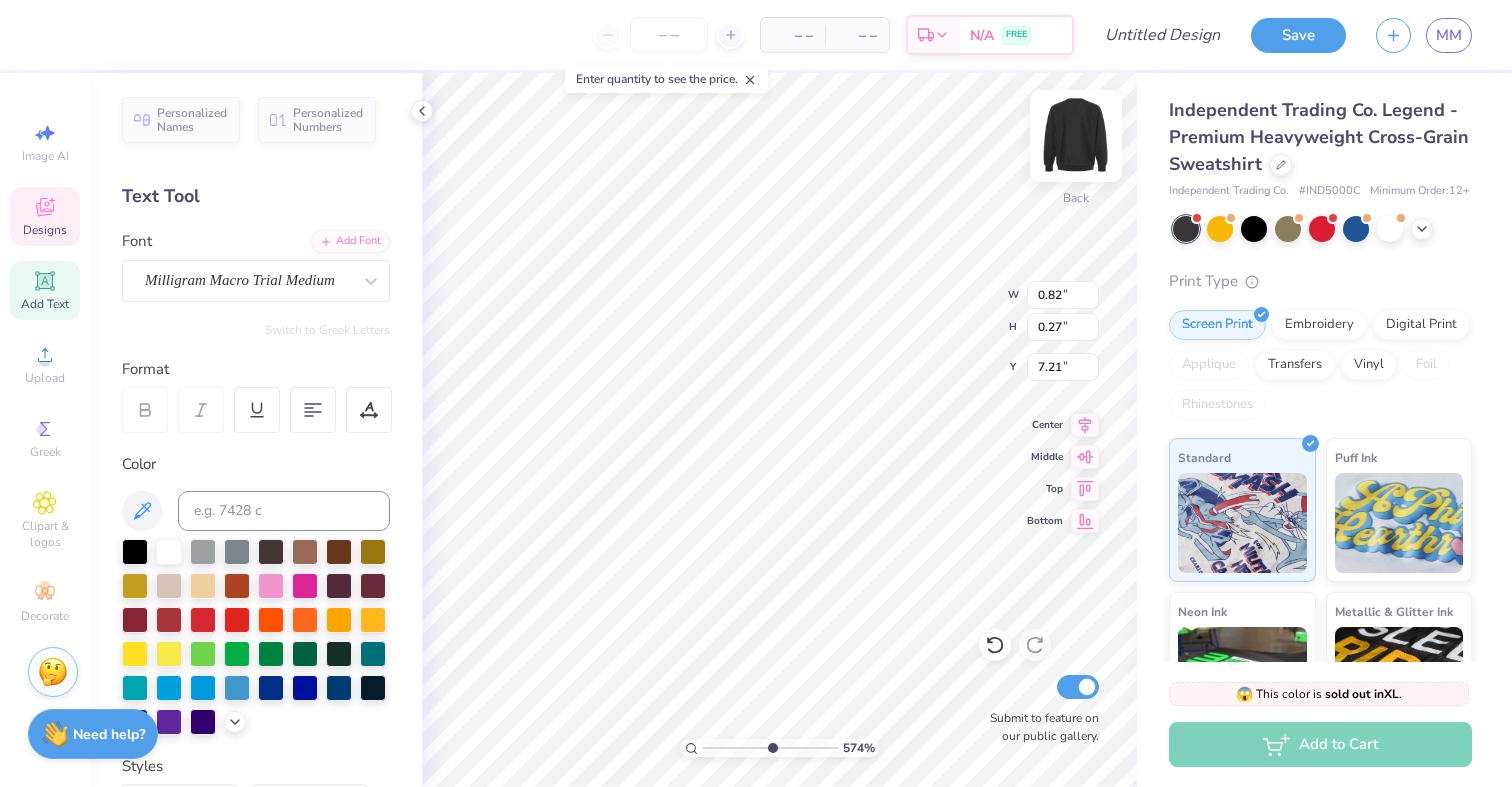 type on "7.54" 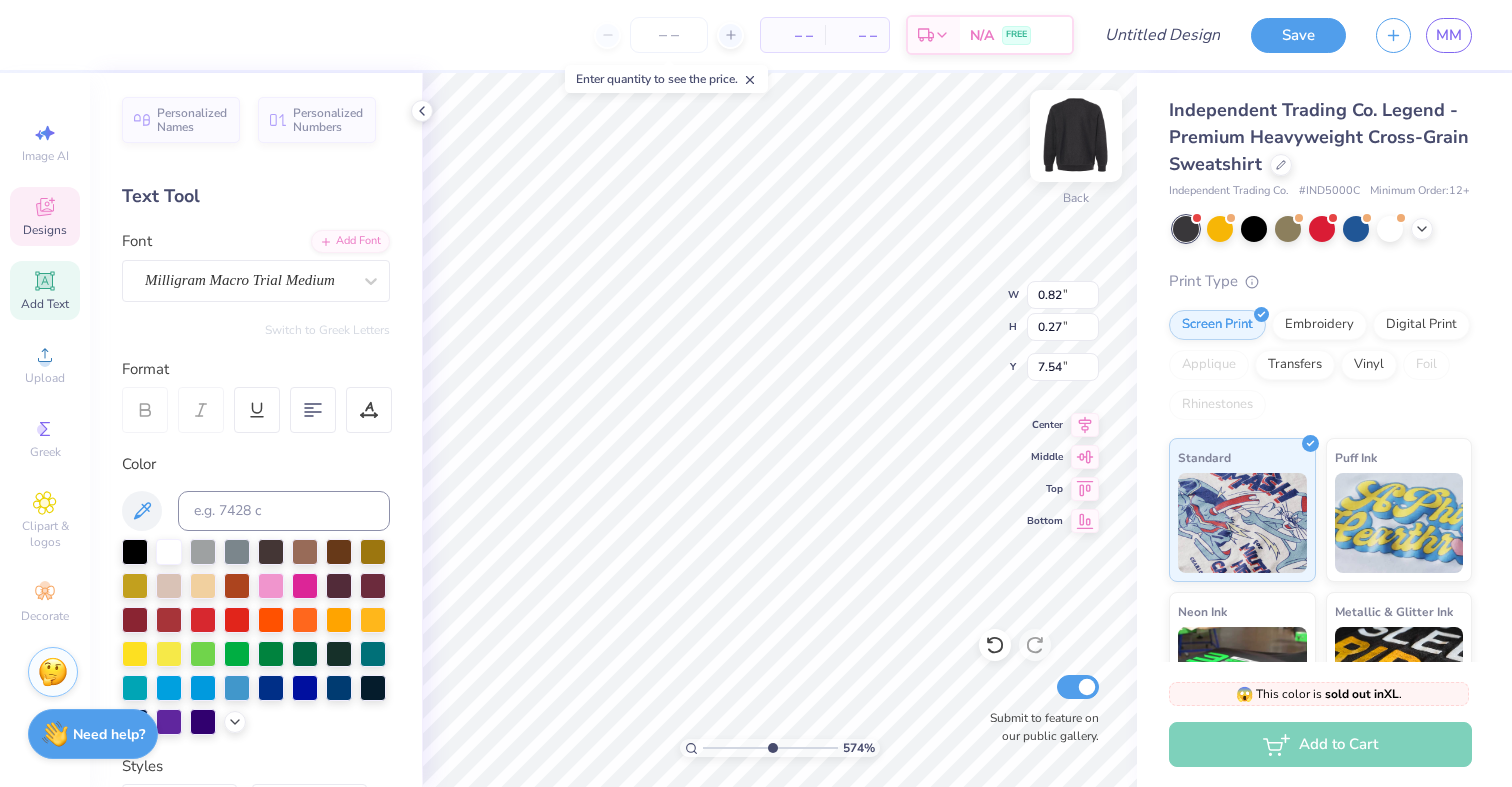 type on "7.54" 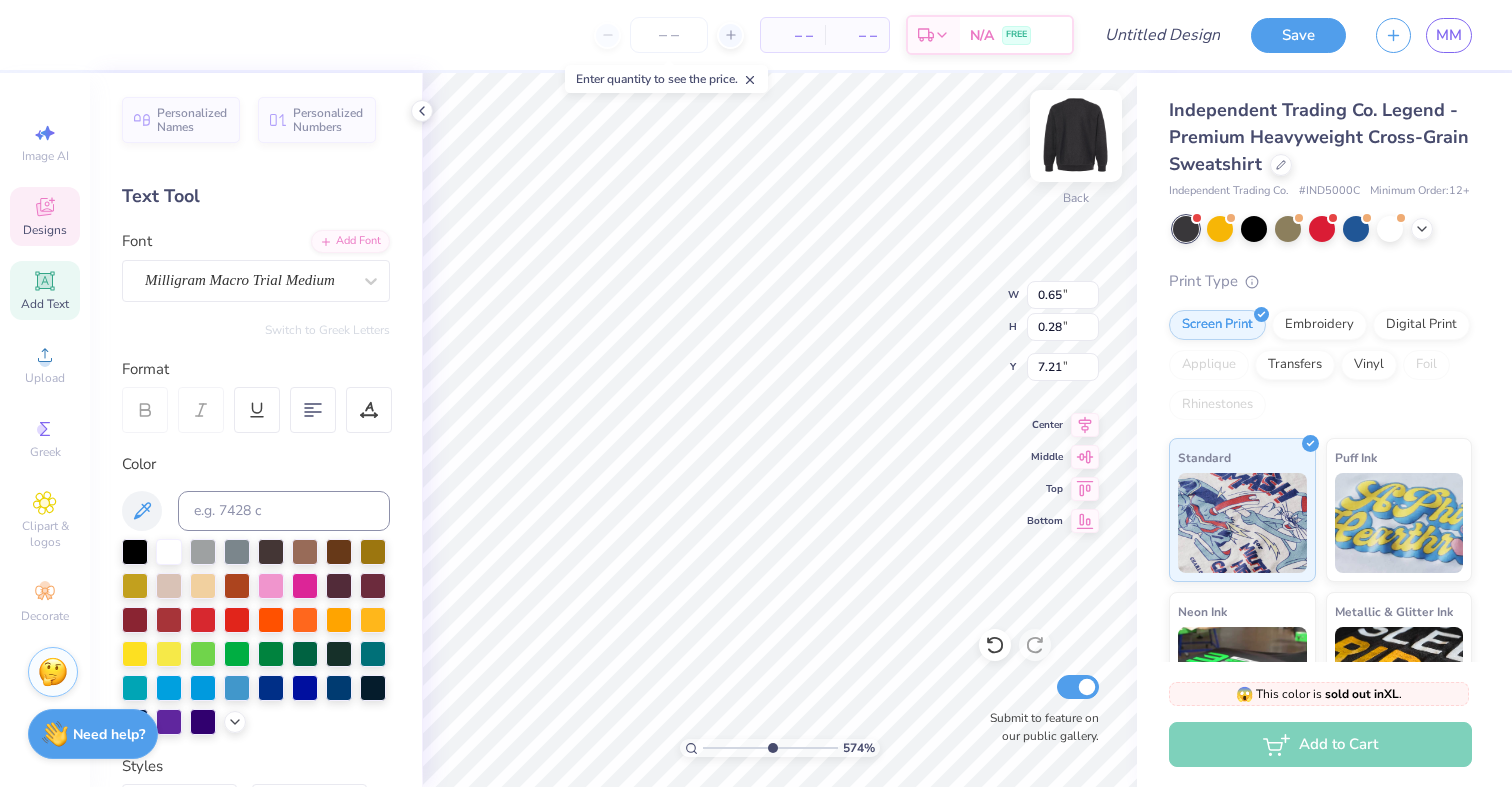 scroll, scrollTop: 0, scrollLeft: 0, axis: both 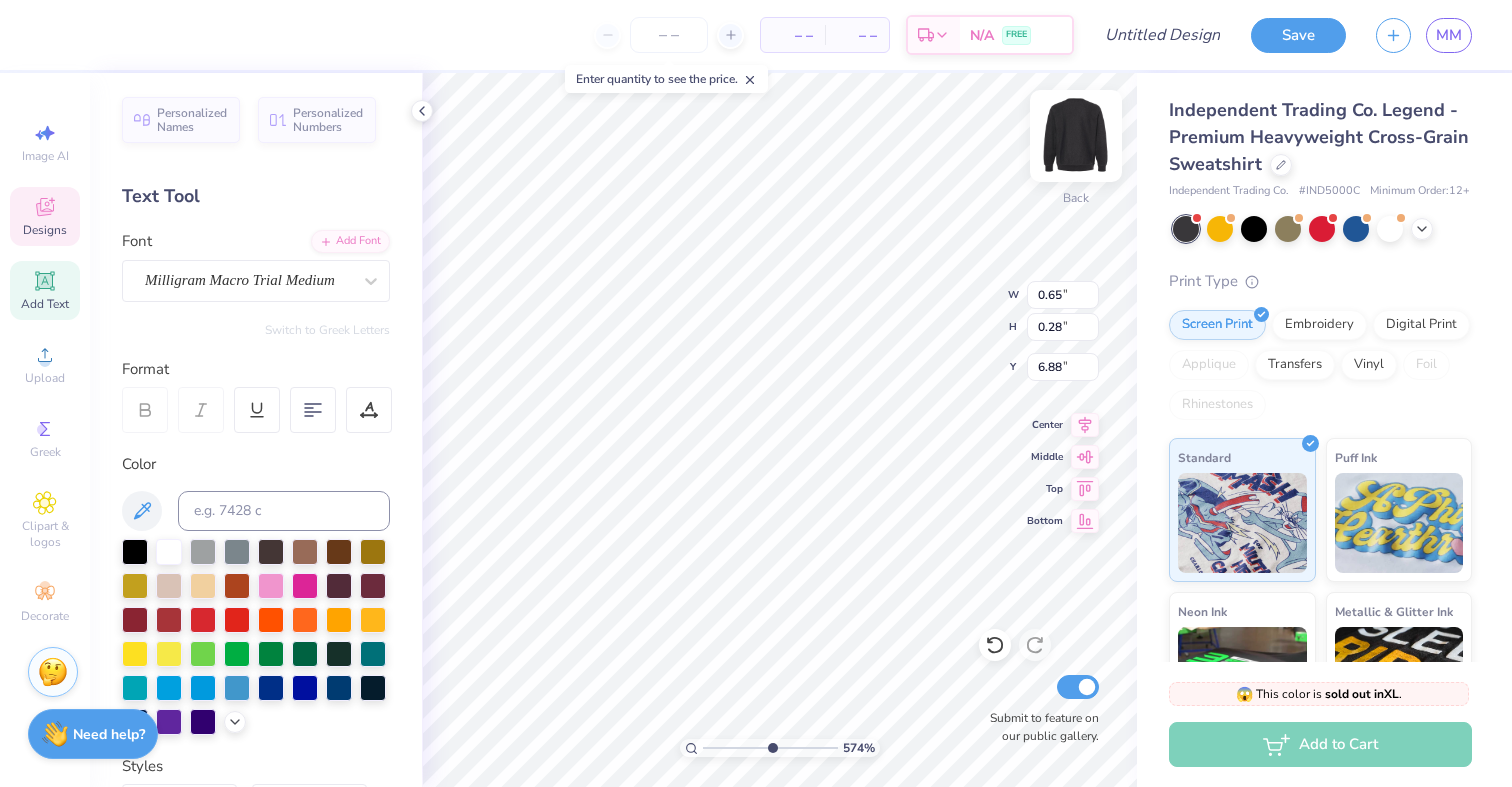 type on "6.88" 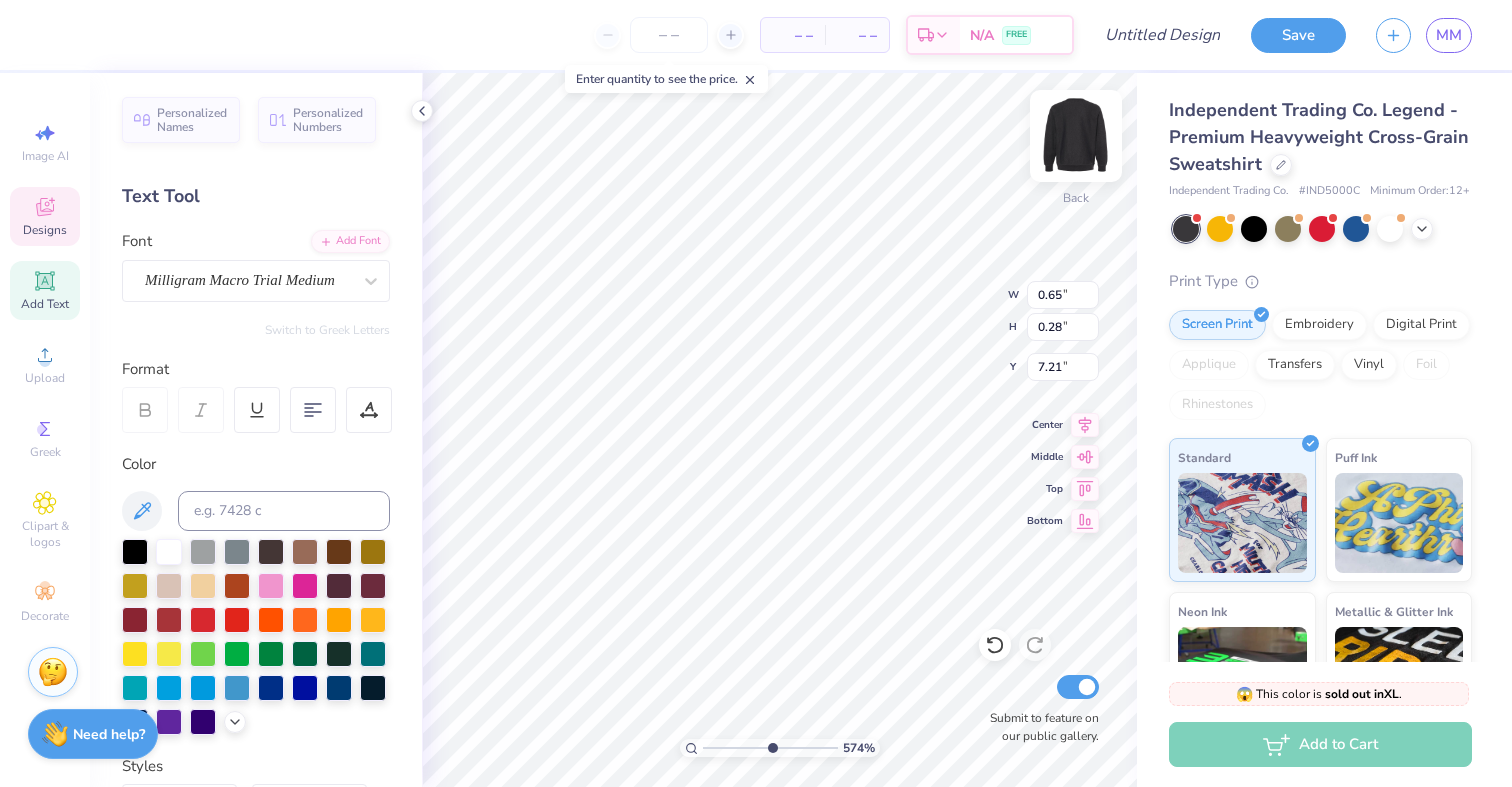 type on "SigDelt" 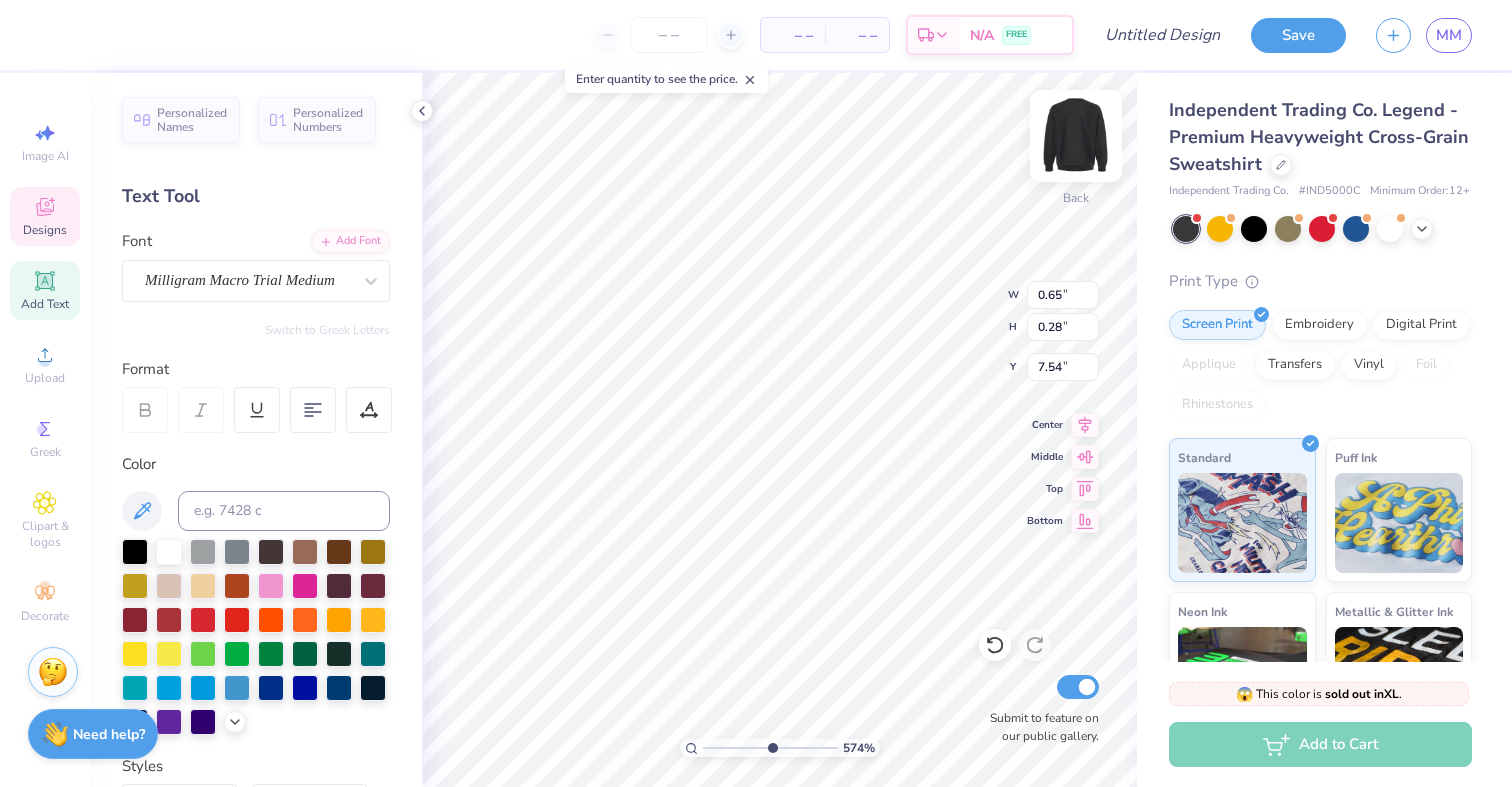 scroll, scrollTop: 0, scrollLeft: 0, axis: both 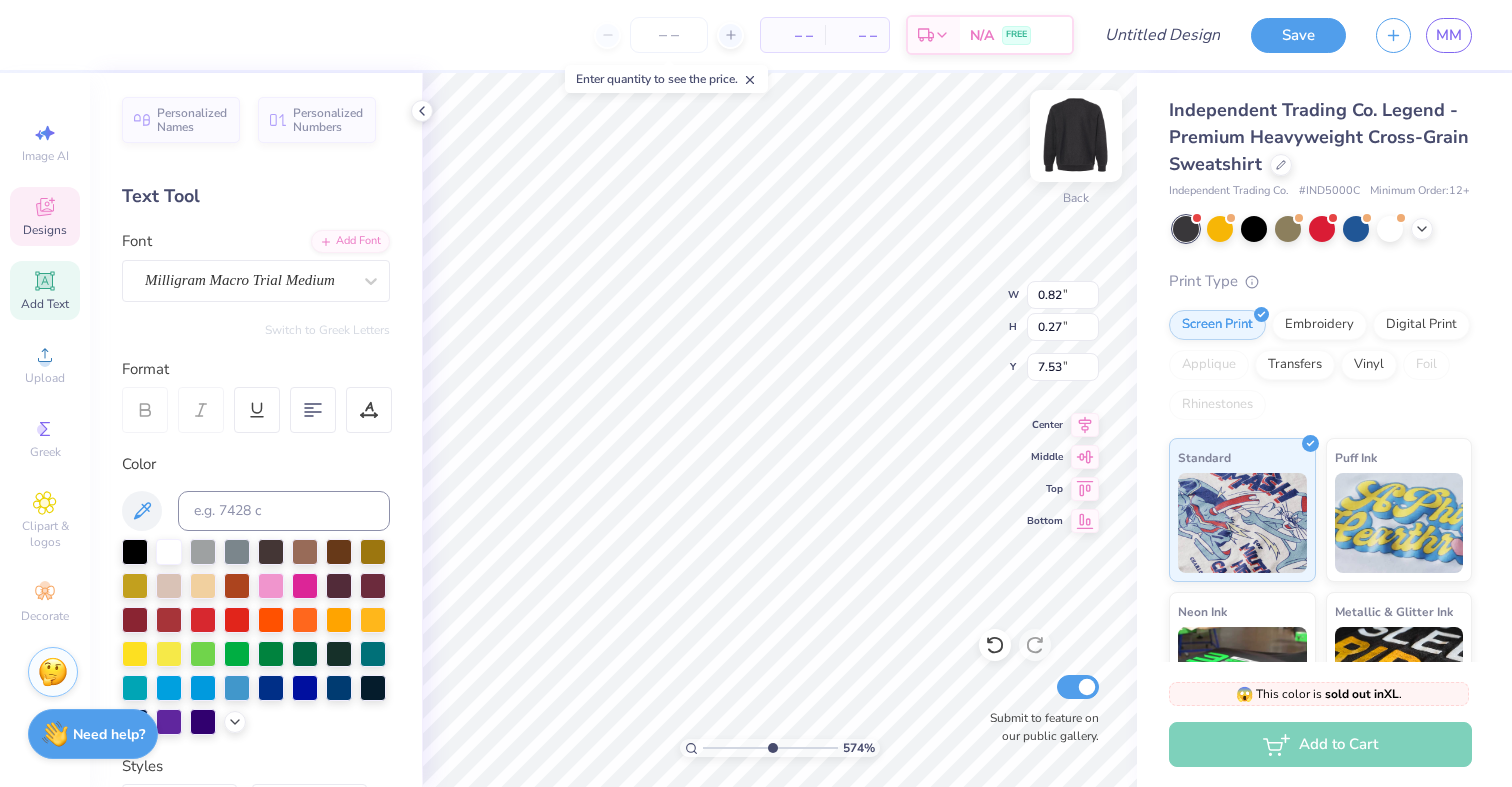 type on "7.53" 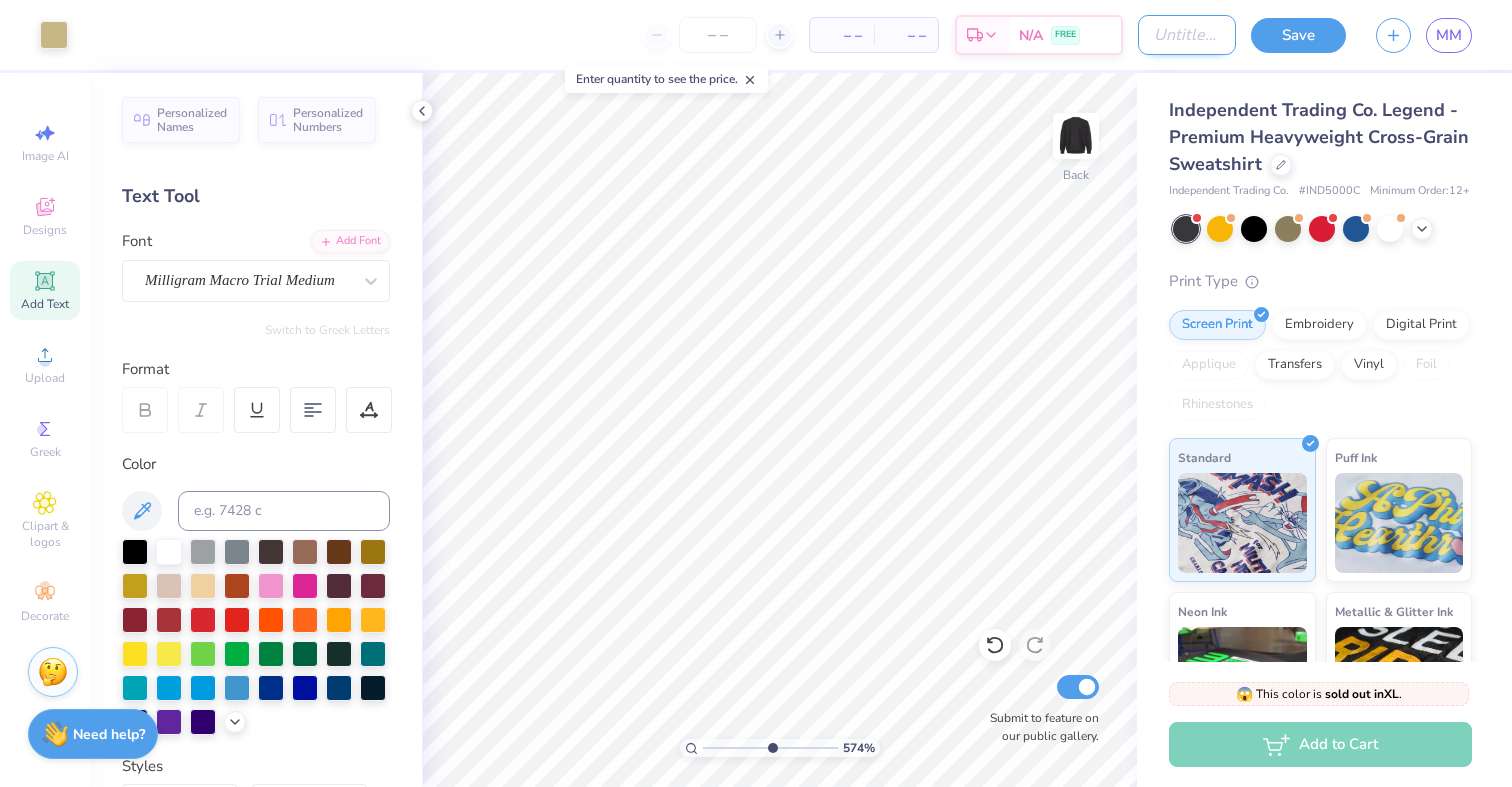 click on "Design Title" at bounding box center [1187, 35] 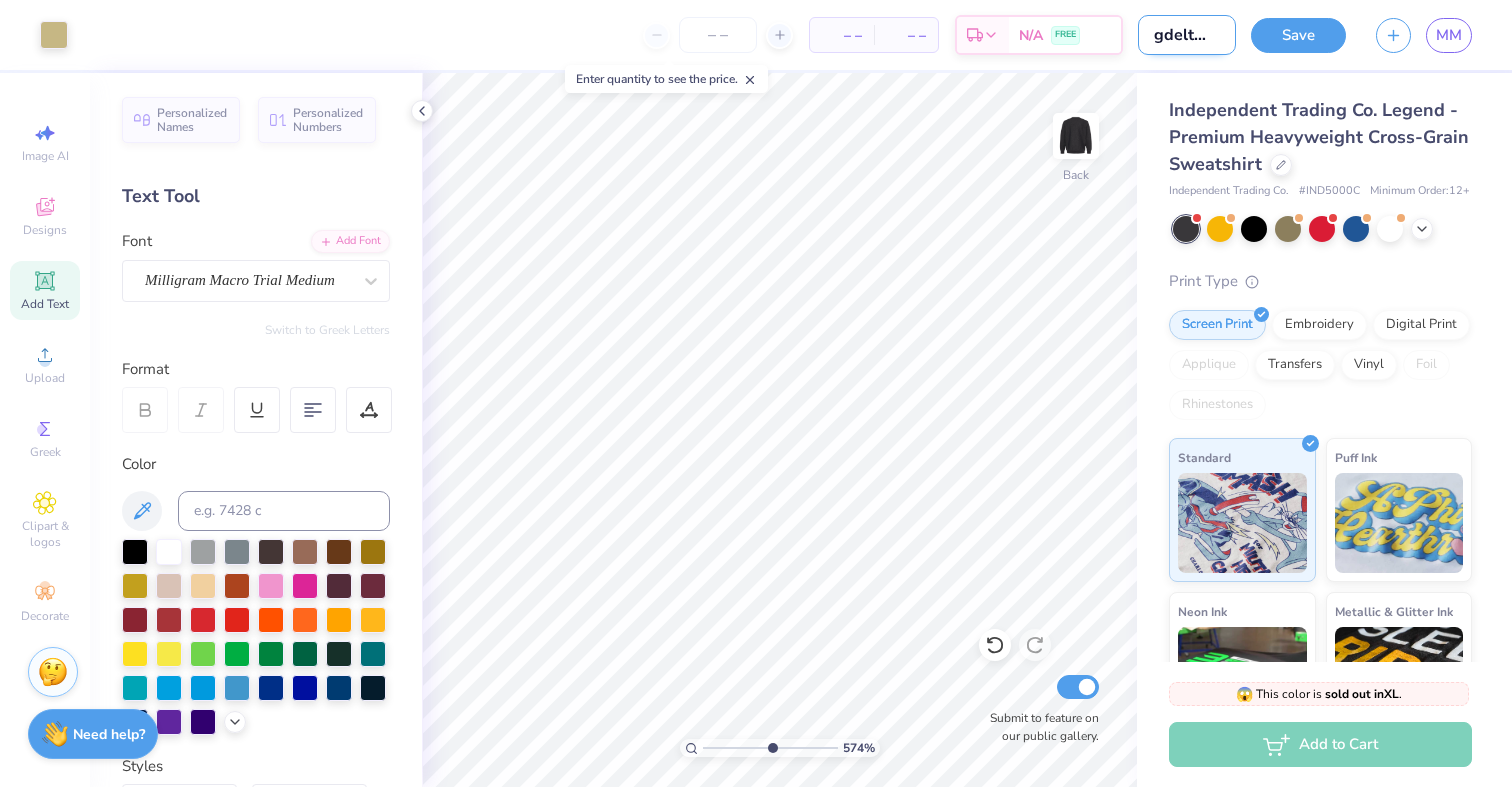 scroll, scrollTop: 0, scrollLeft: 18, axis: horizontal 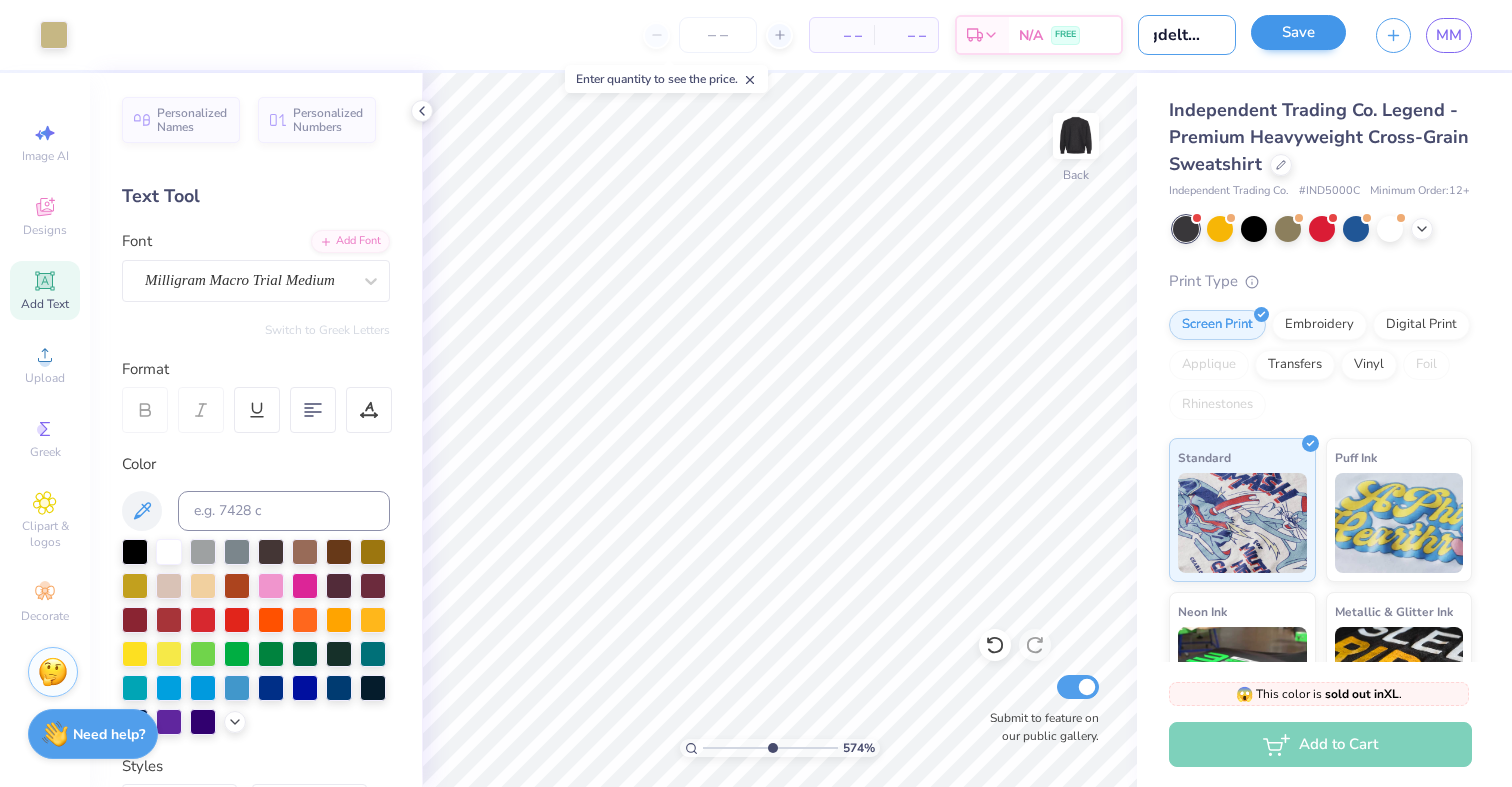 type on "sigdelt star" 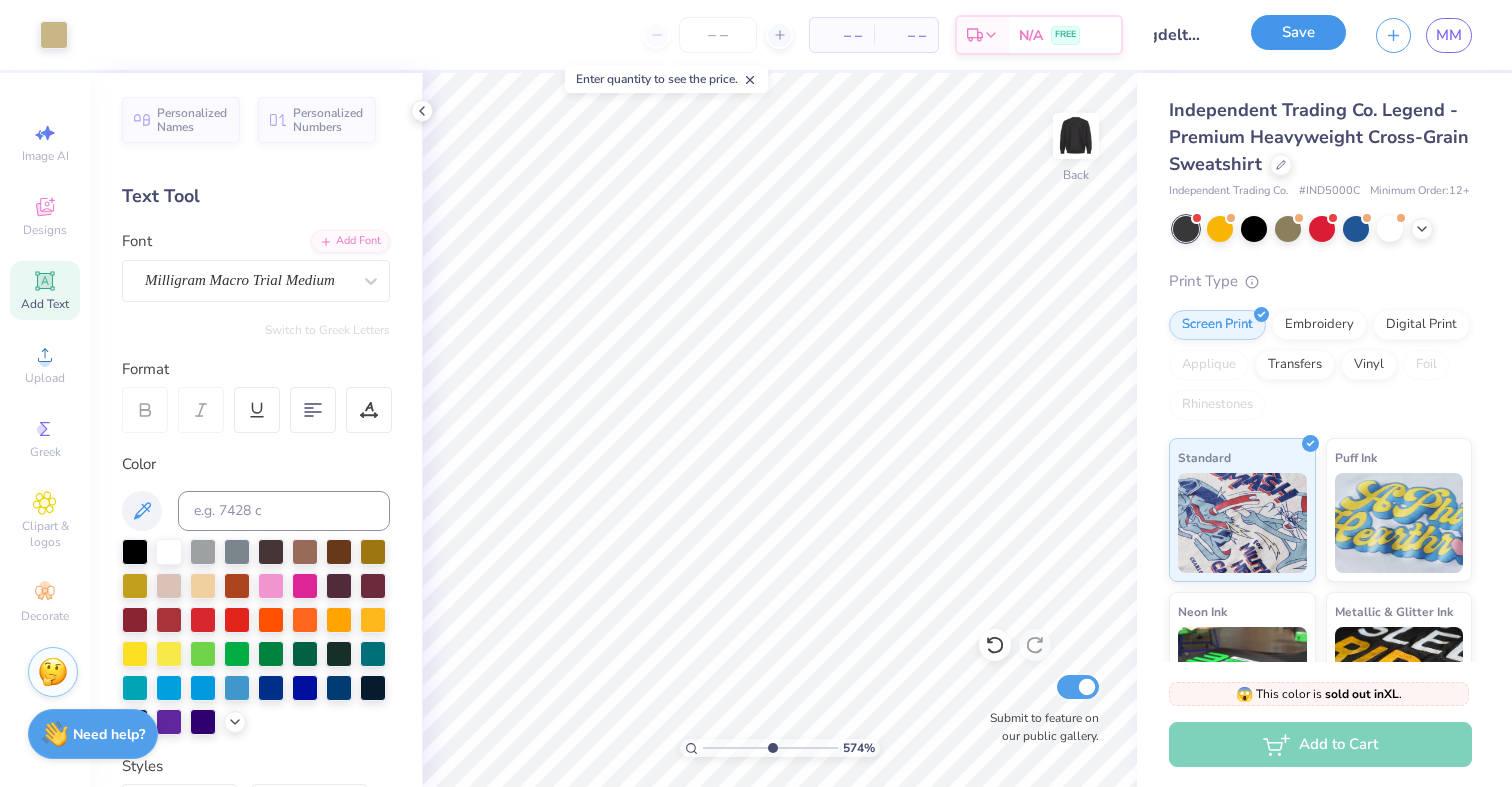 click on "Save" at bounding box center [1298, 32] 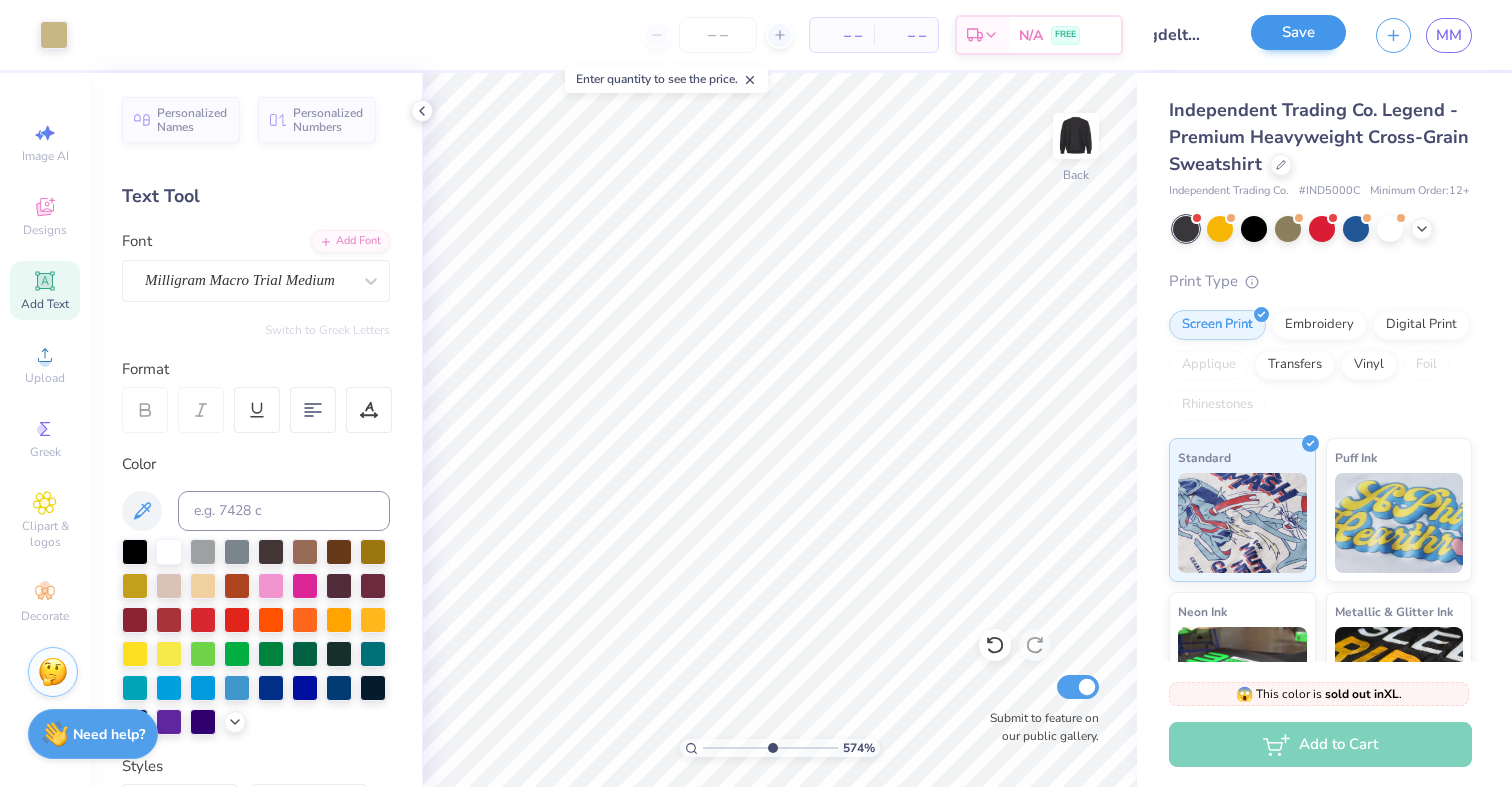 scroll, scrollTop: 0, scrollLeft: 0, axis: both 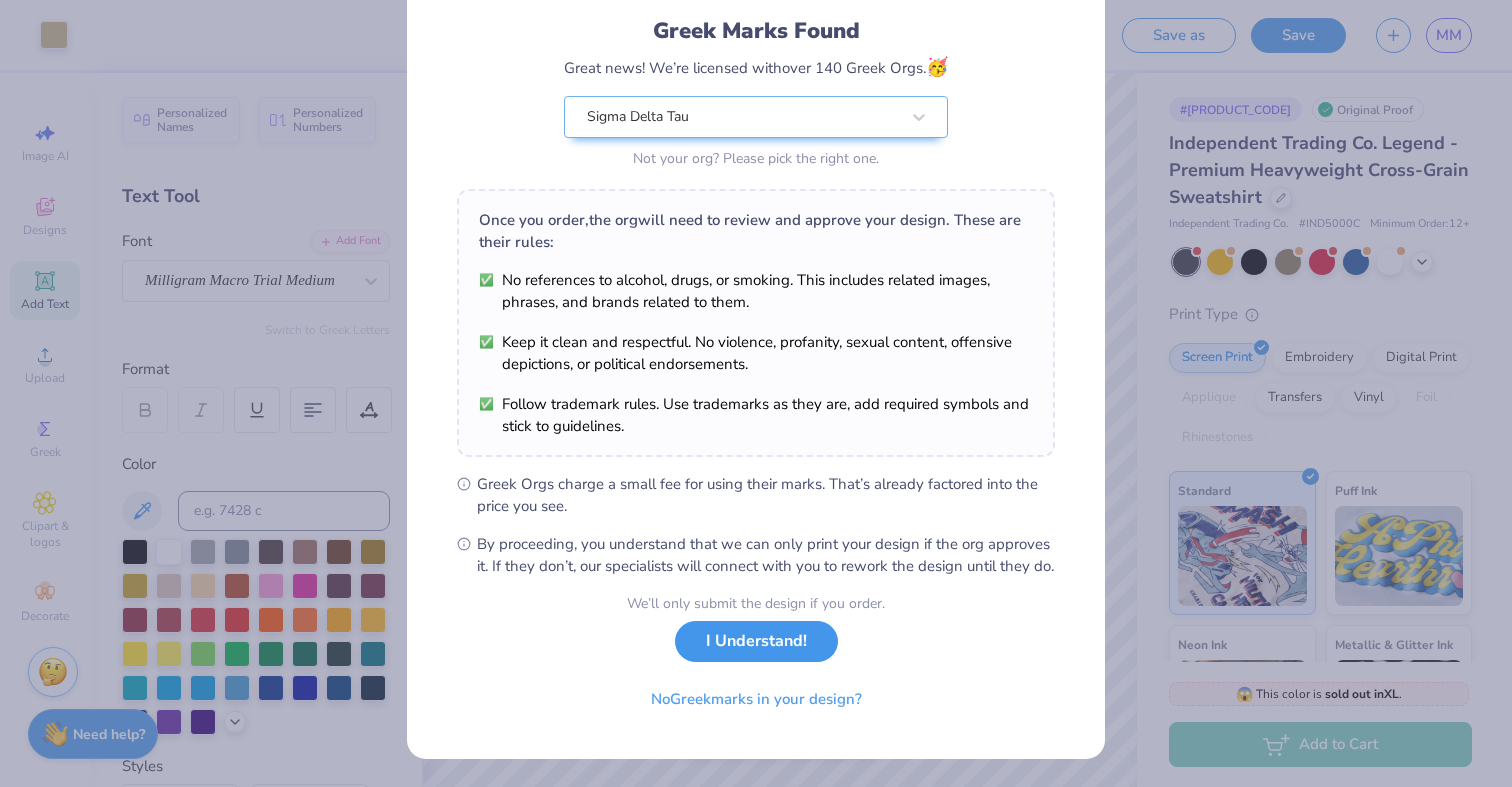 click on "I Understand!" at bounding box center (756, 641) 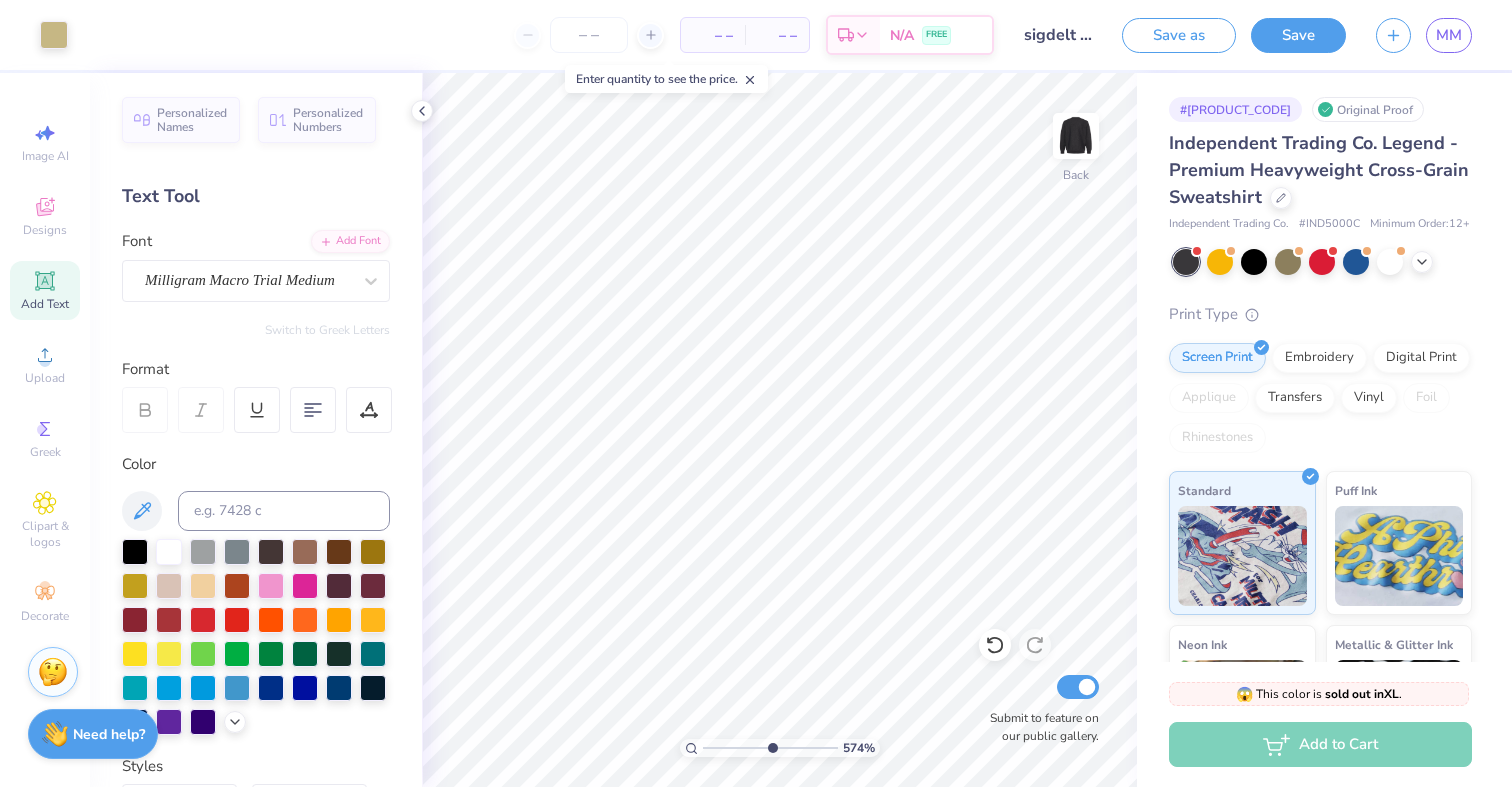 scroll, scrollTop: 0, scrollLeft: 0, axis: both 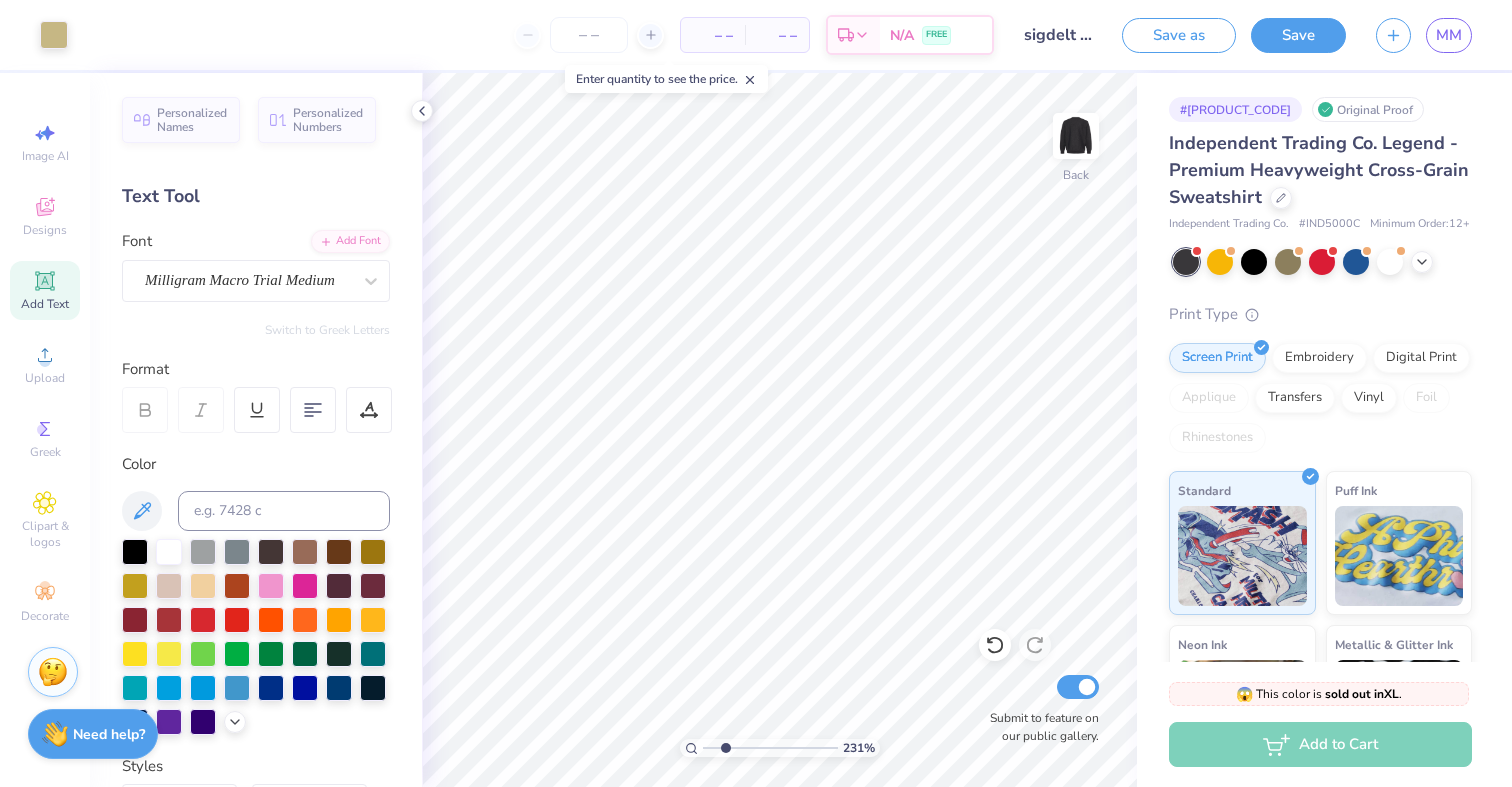 drag, startPoint x: 756, startPoint y: 744, endPoint x: 725, endPoint y: 748, distance: 31.257 